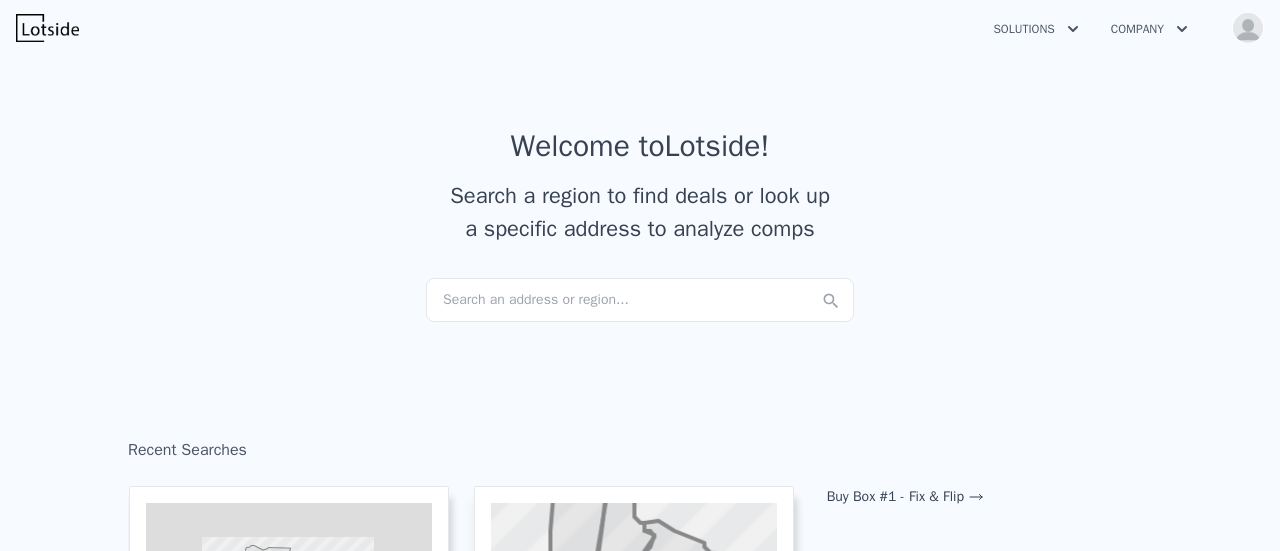 scroll, scrollTop: 0, scrollLeft: 0, axis: both 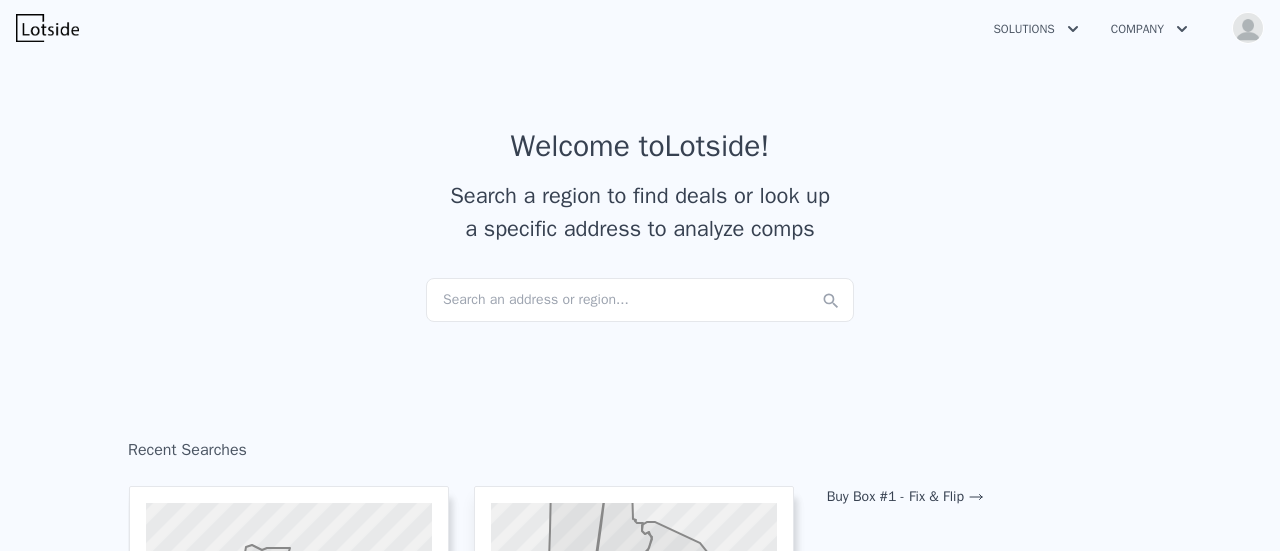 click on "Search an address or region..." at bounding box center [640, 300] 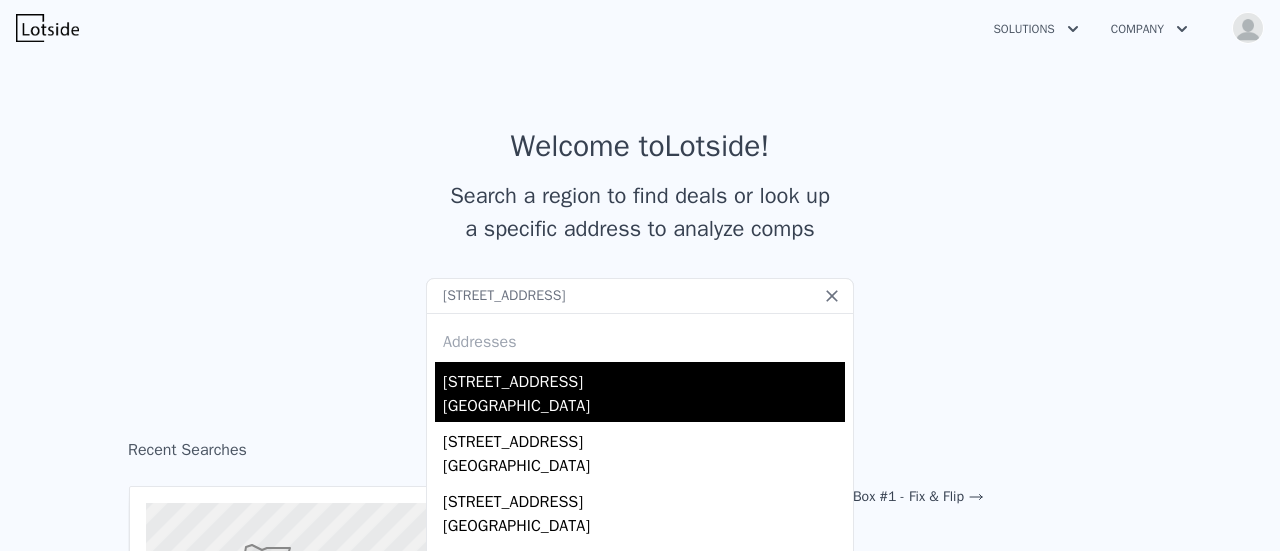 type on "[STREET_ADDRESS]" 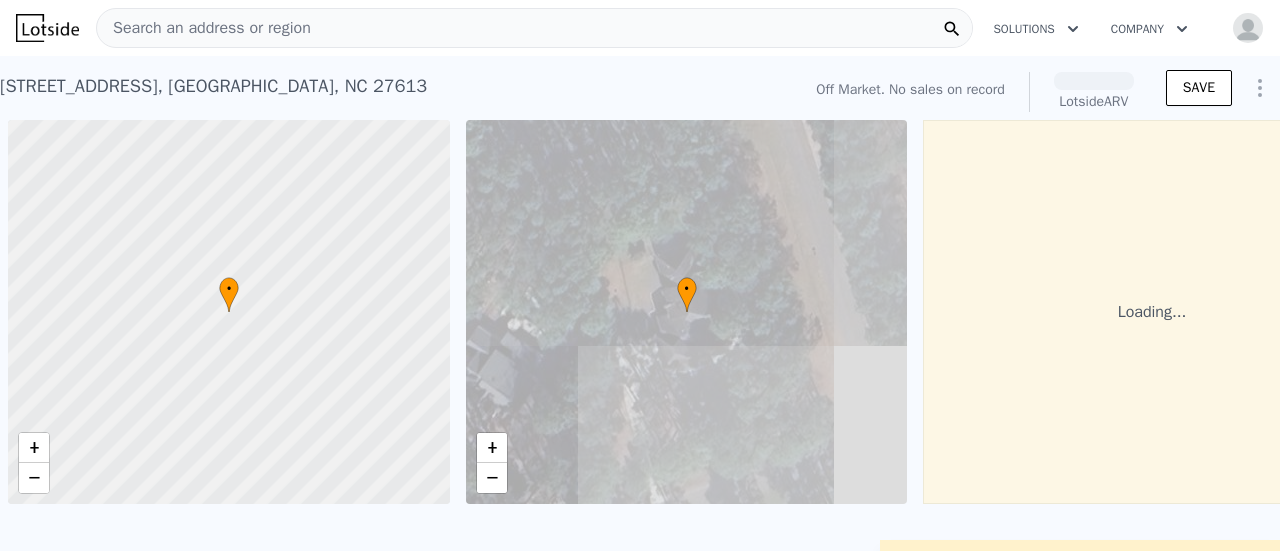scroll, scrollTop: 0, scrollLeft: 8, axis: horizontal 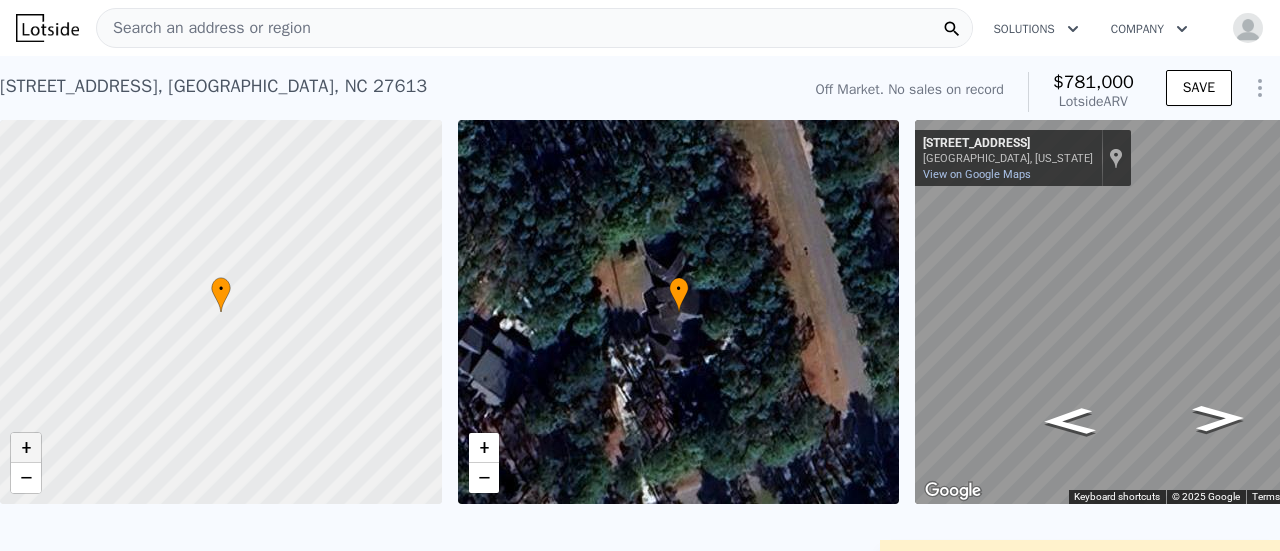 click on "+" at bounding box center [26, 448] 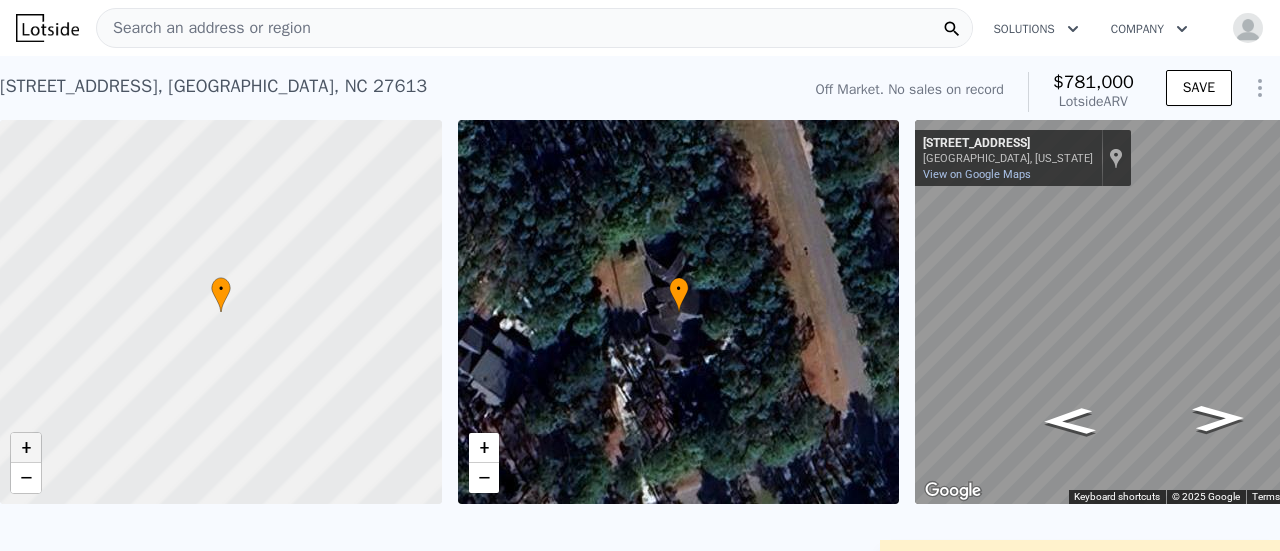 click on "+" at bounding box center [26, 448] 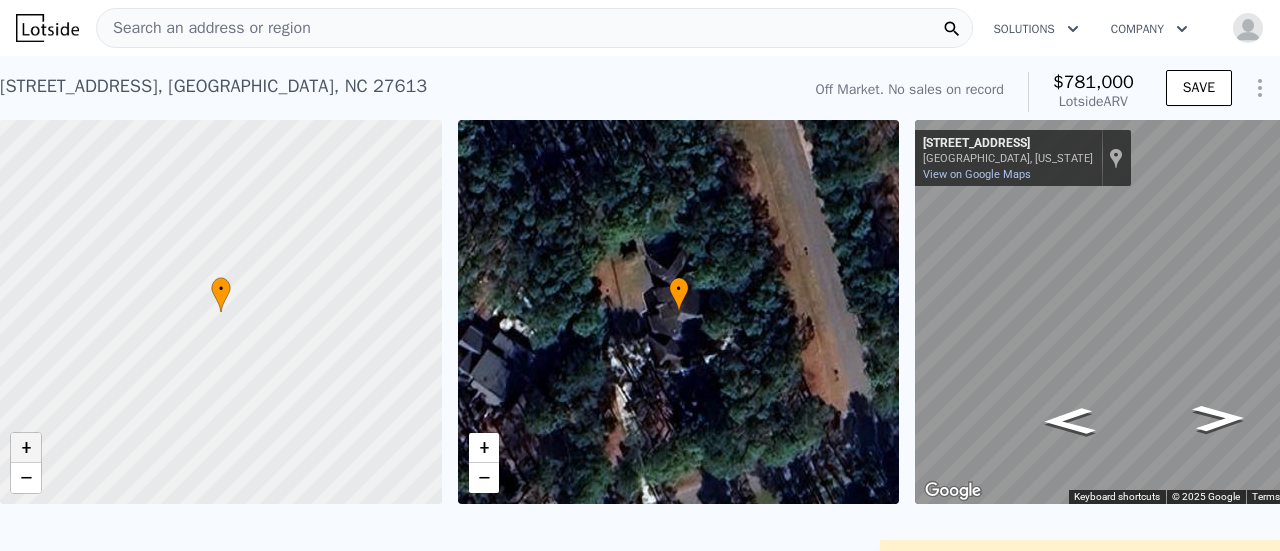 click on "+" at bounding box center (26, 448) 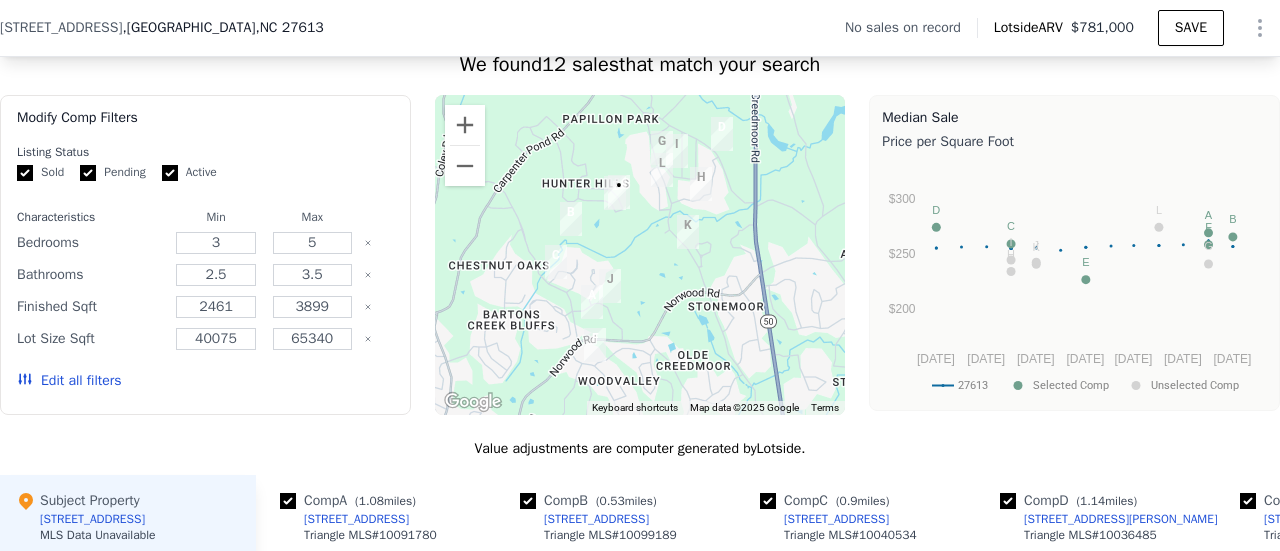 scroll, scrollTop: 1592, scrollLeft: 0, axis: vertical 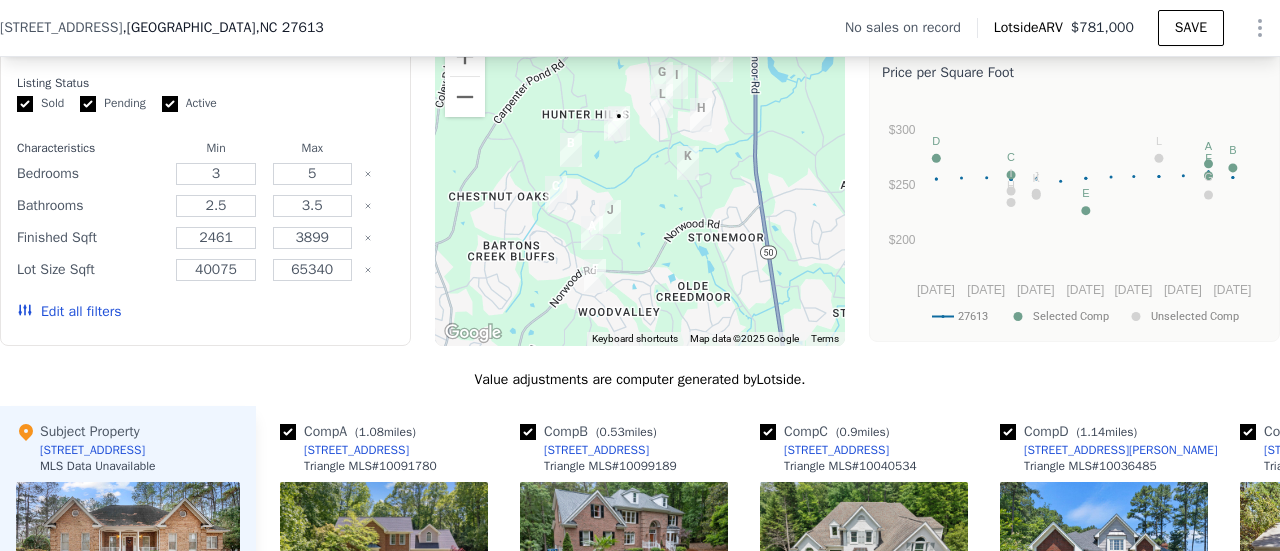 click on "Edit all filters" at bounding box center (69, 312) 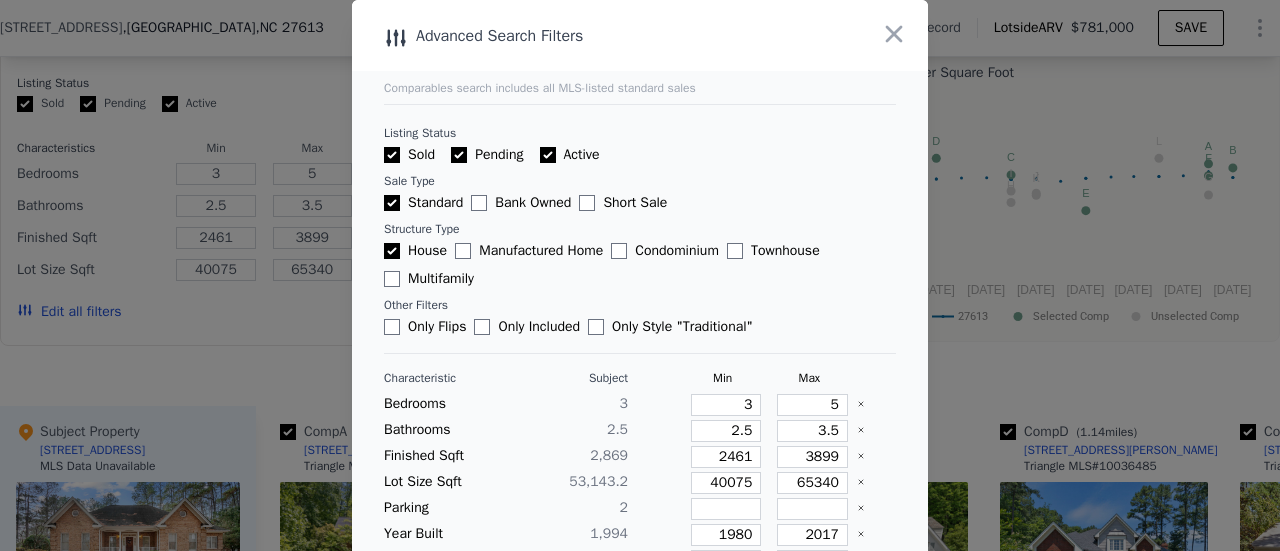 scroll, scrollTop: 100, scrollLeft: 0, axis: vertical 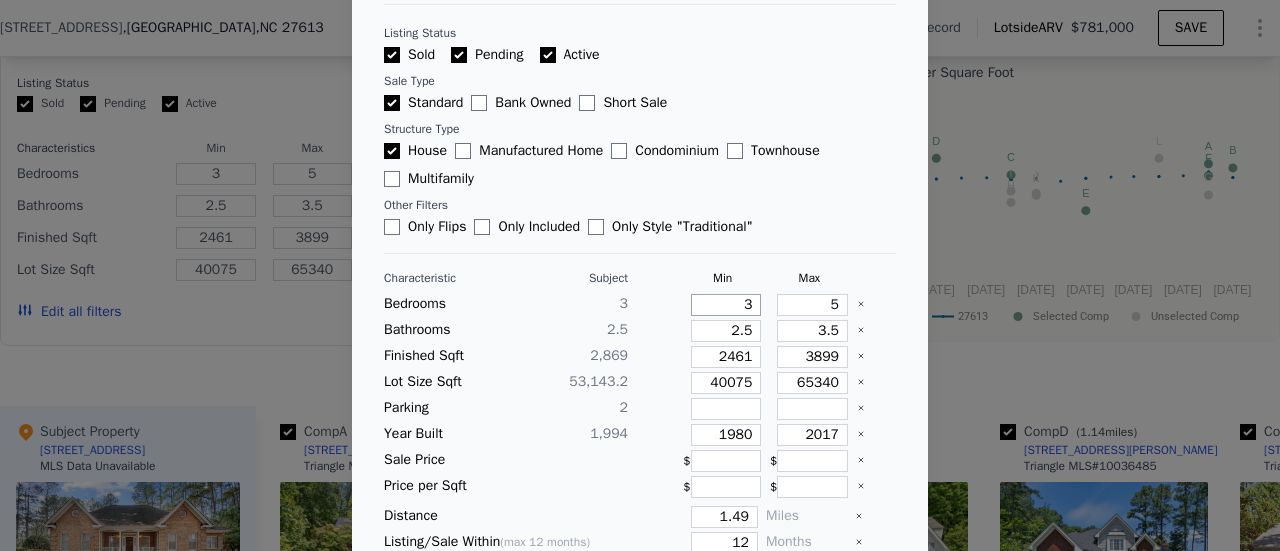 drag, startPoint x: 715, startPoint y: 311, endPoint x: 743, endPoint y: 311, distance: 28 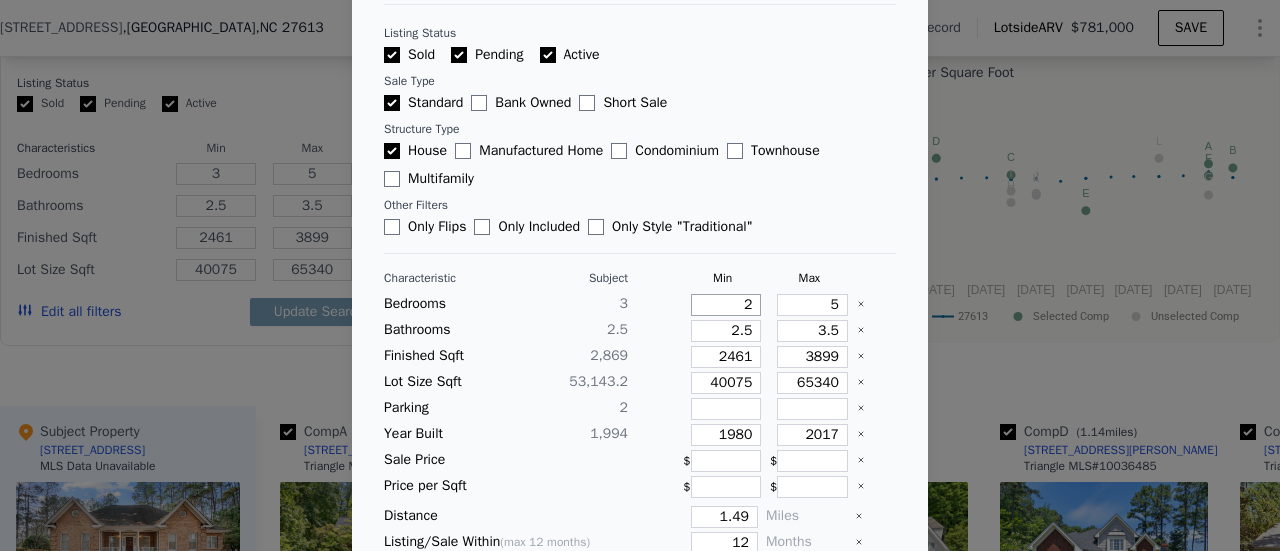 type on "2" 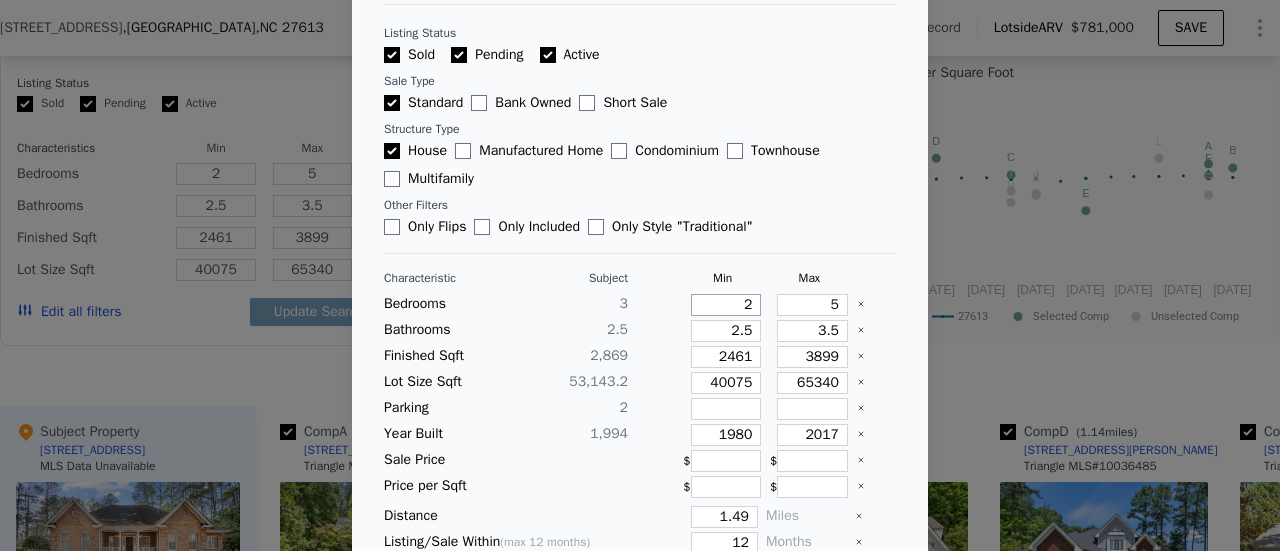 type on "2" 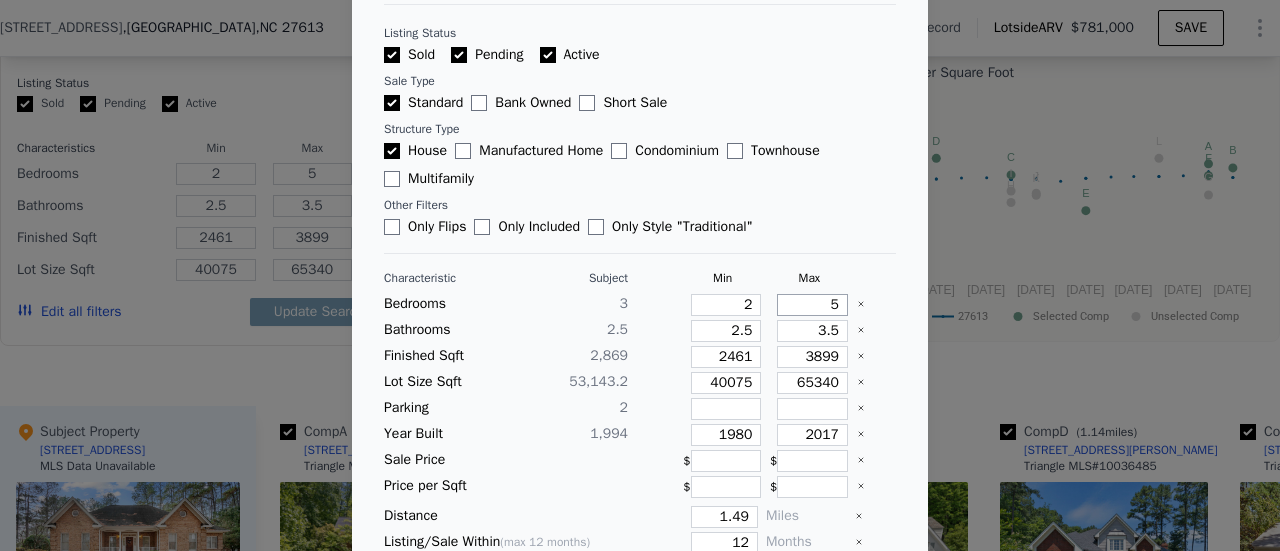 type on "3" 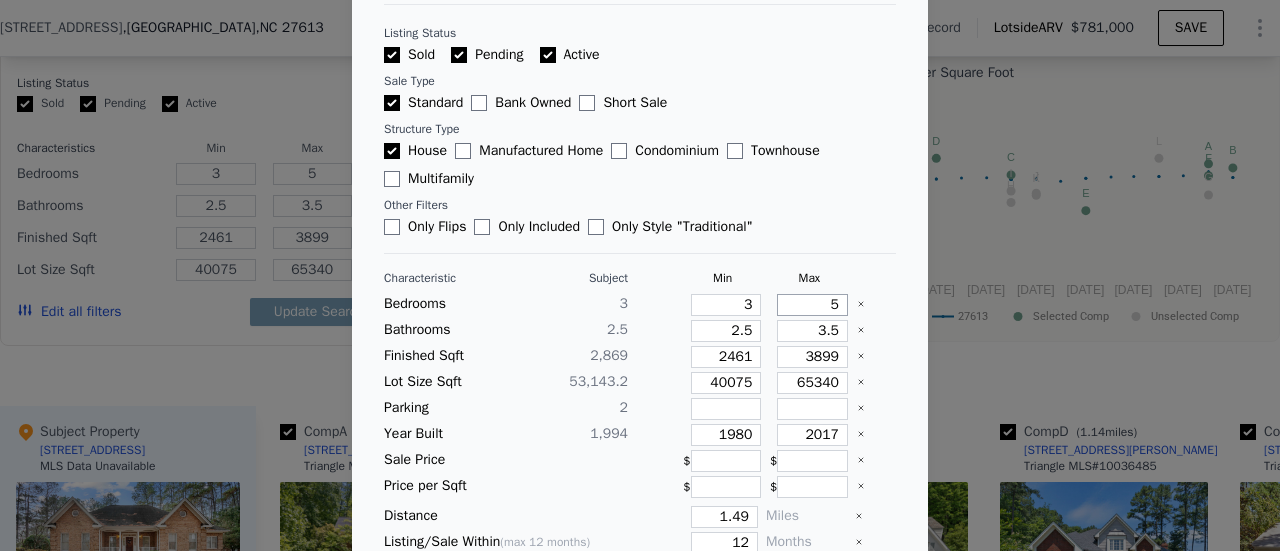 type on "4" 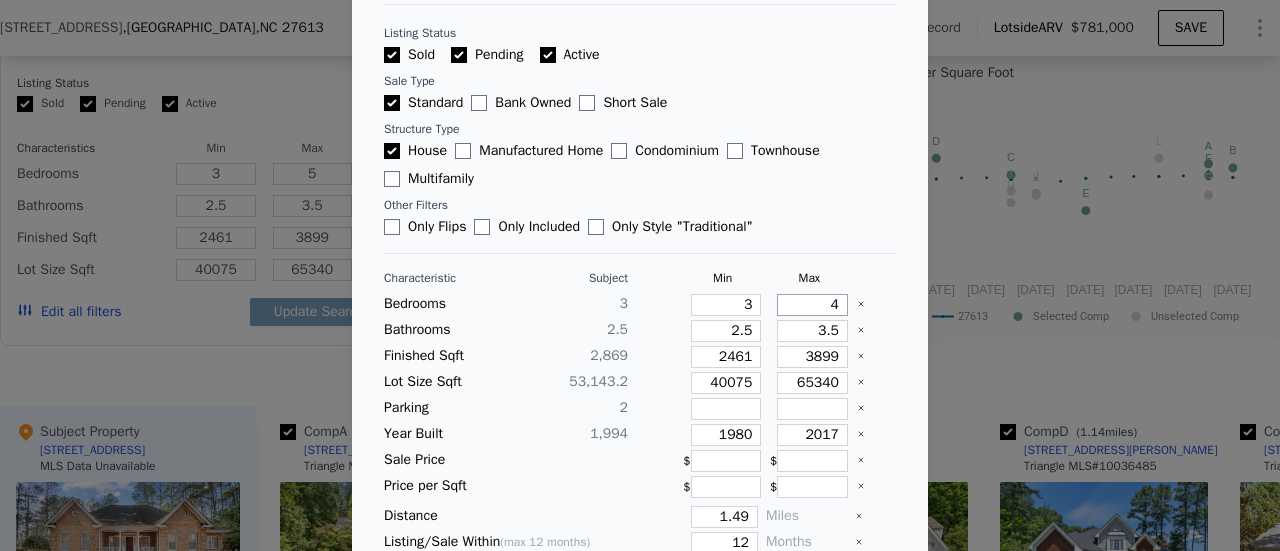 type on "4" 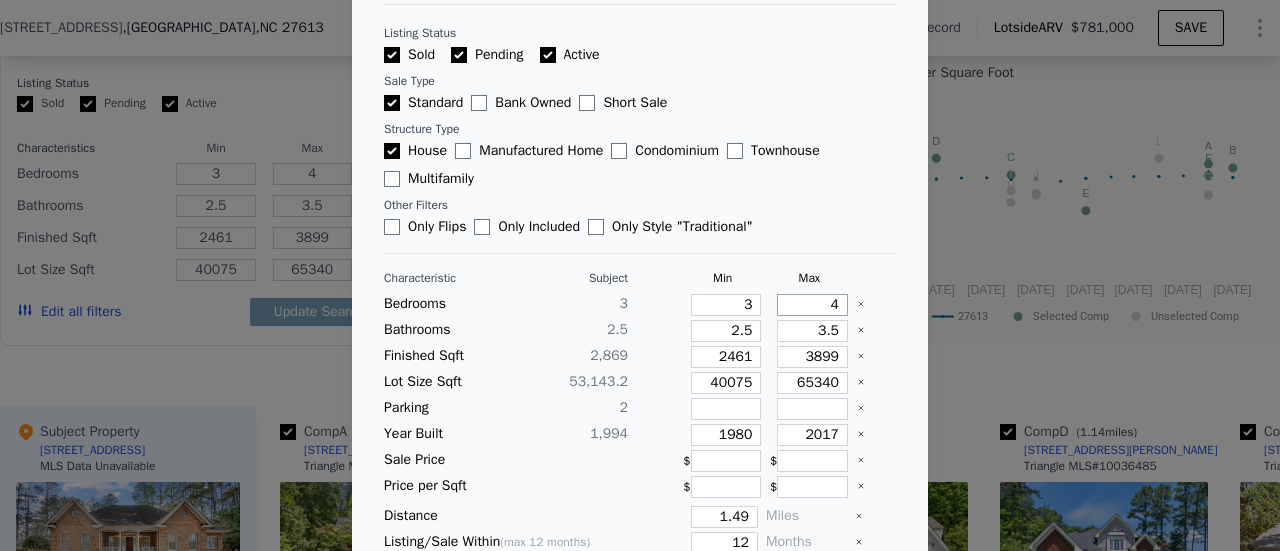 type on "4" 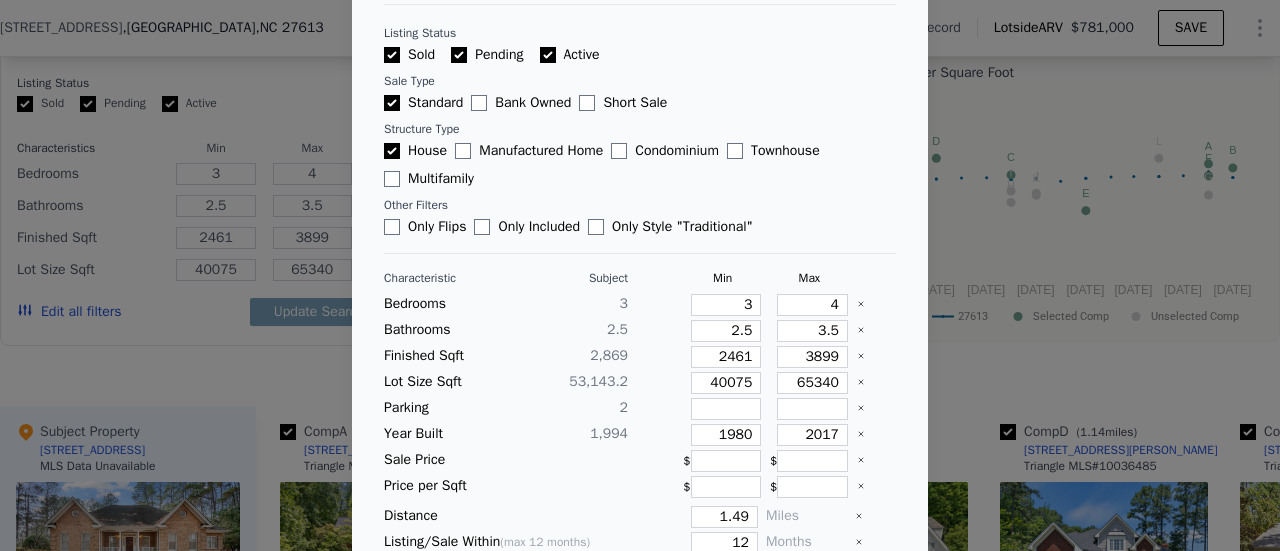 type 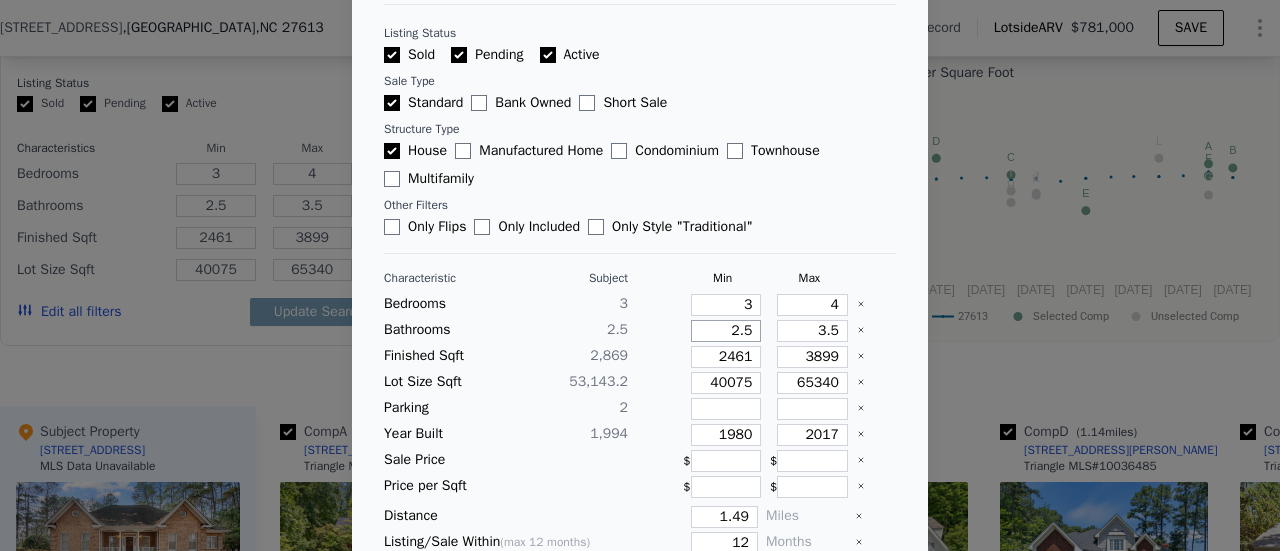 type on "1" 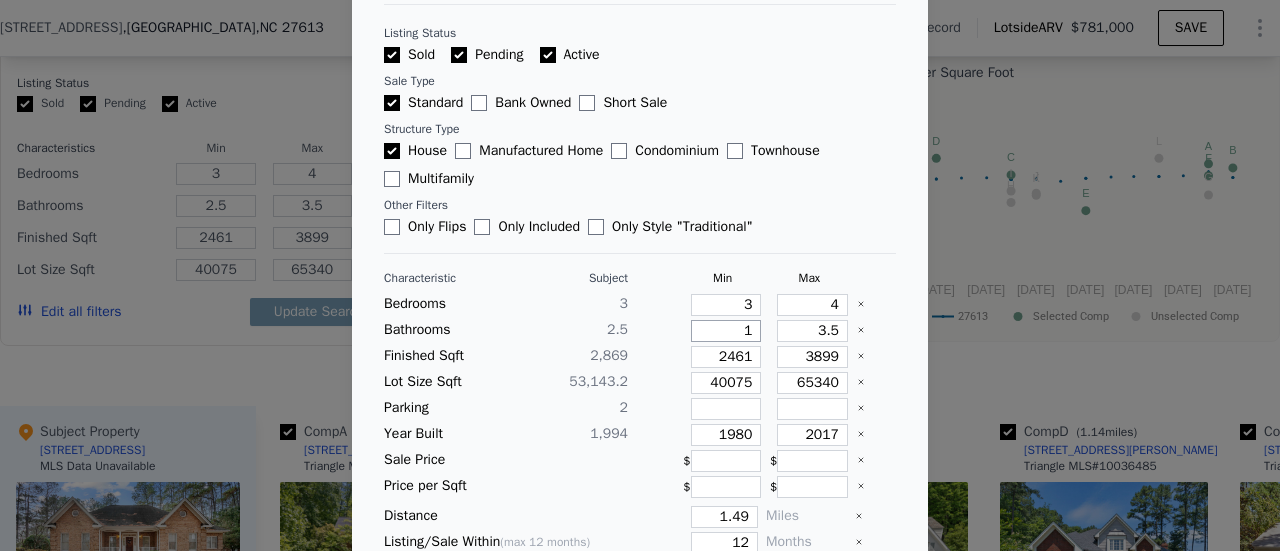 type on "1" 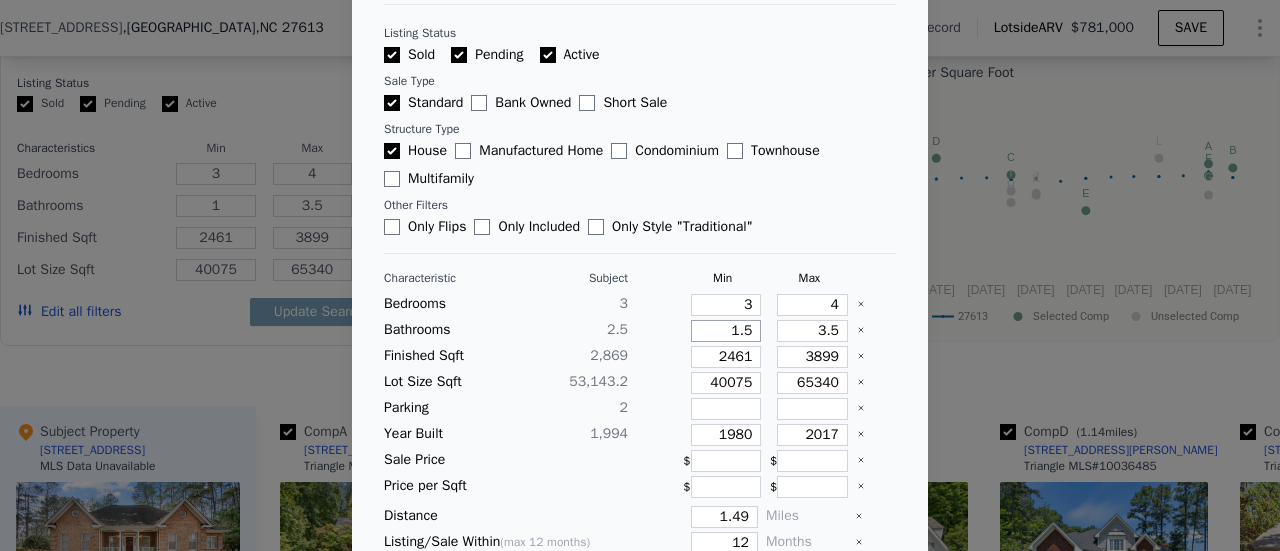 type on "1.54" 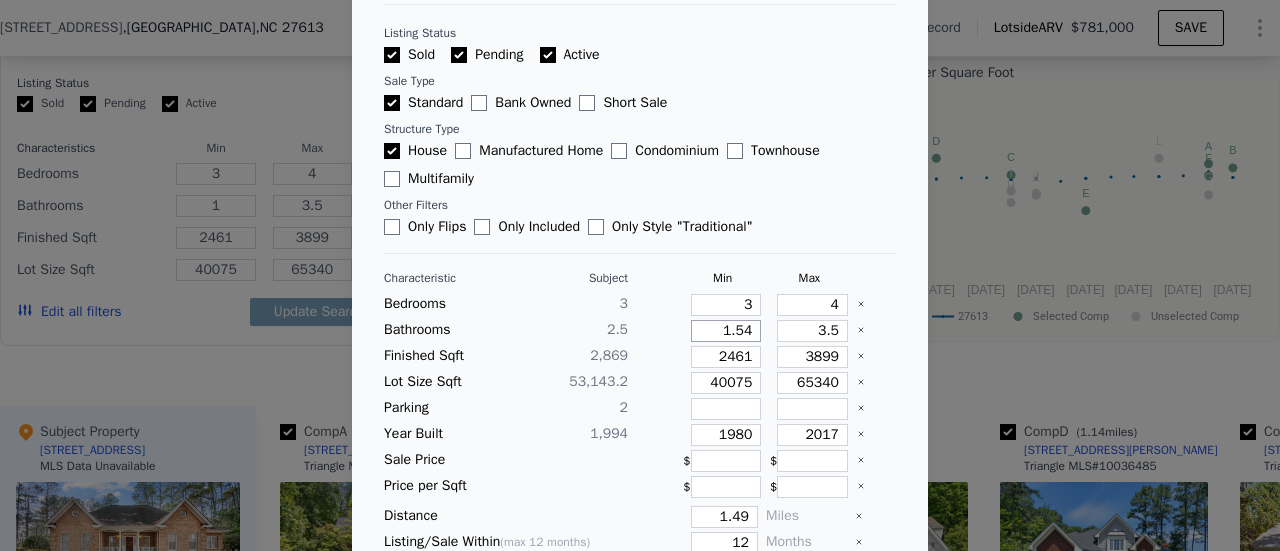 type on "1.54" 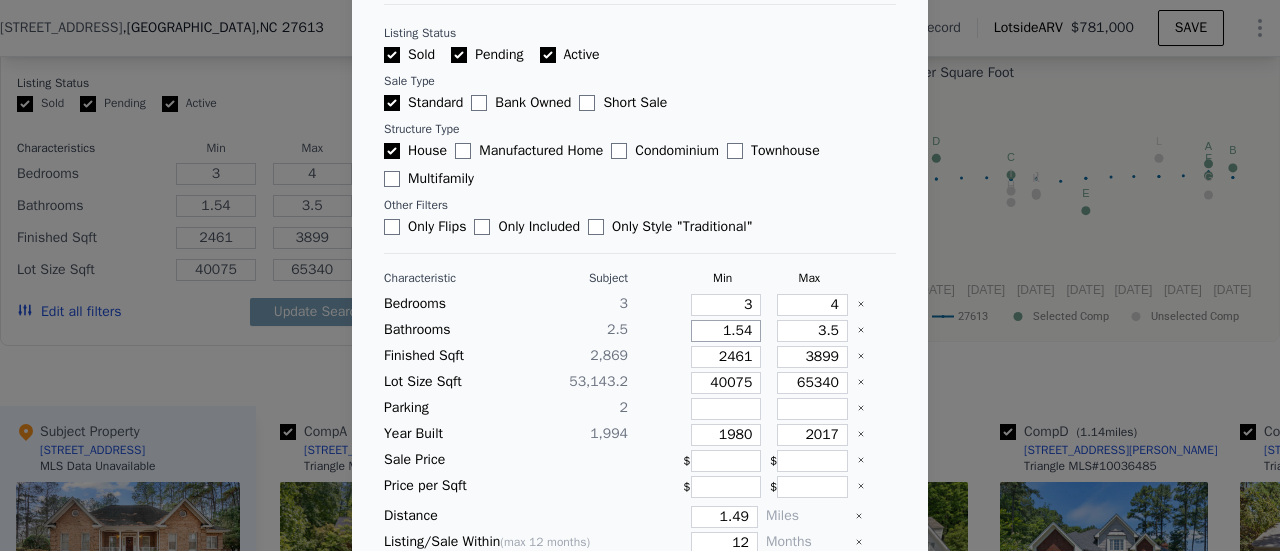 type on "1.5" 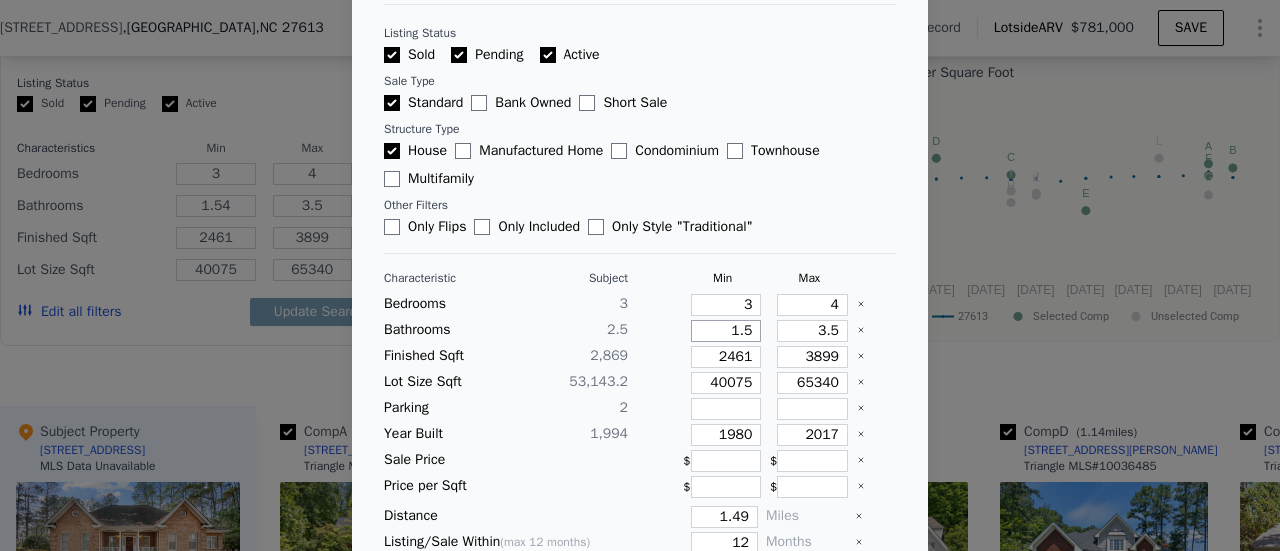 type on "1.5" 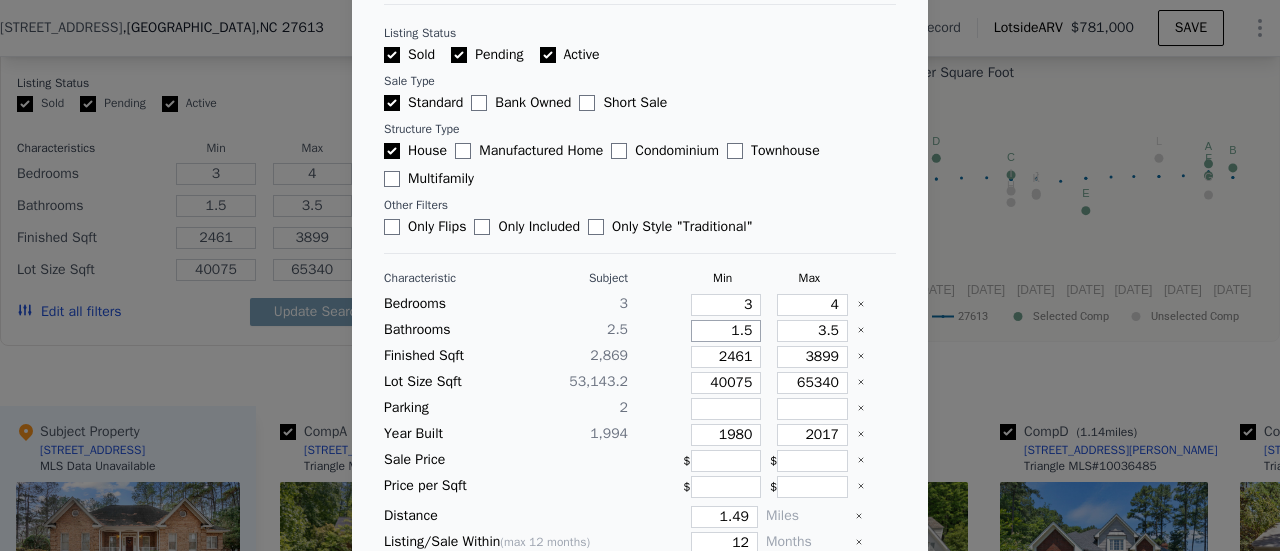 type on "1.5" 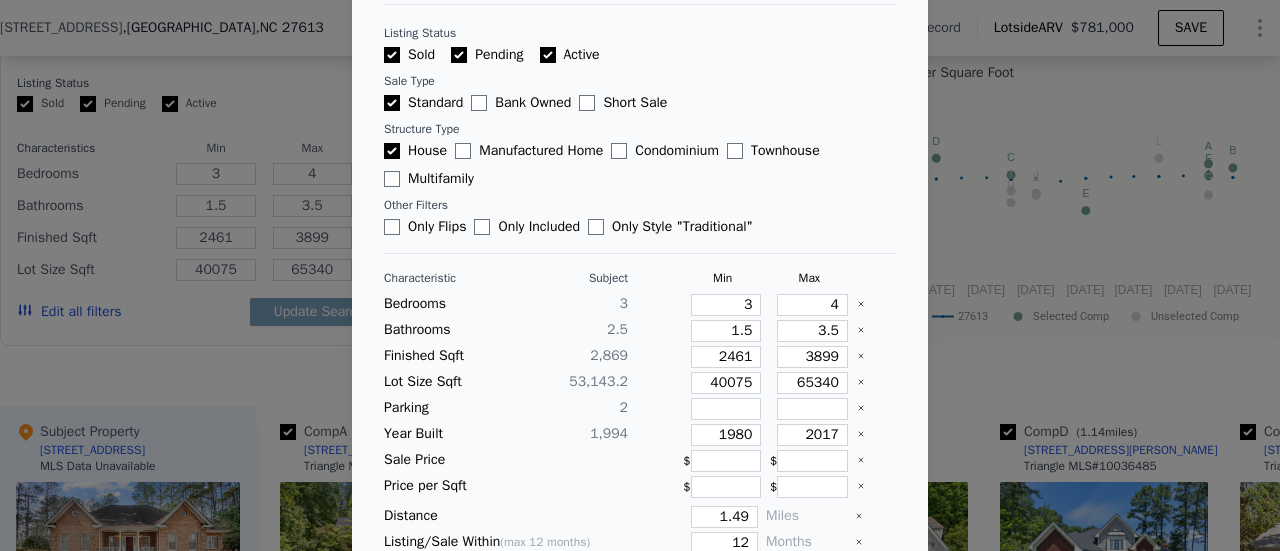 type 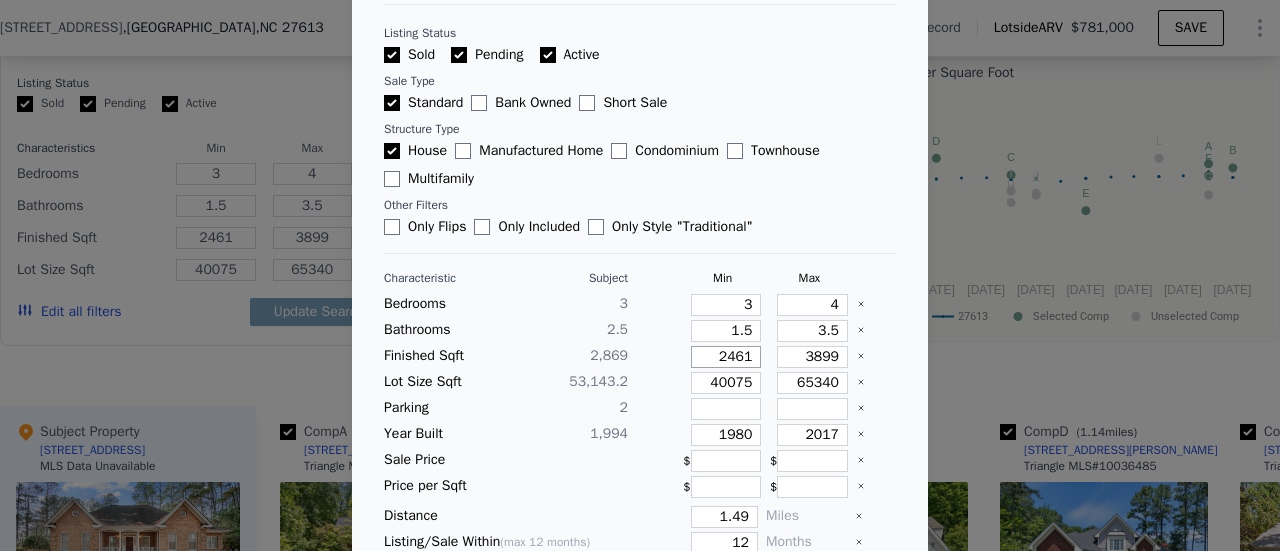 type on "2" 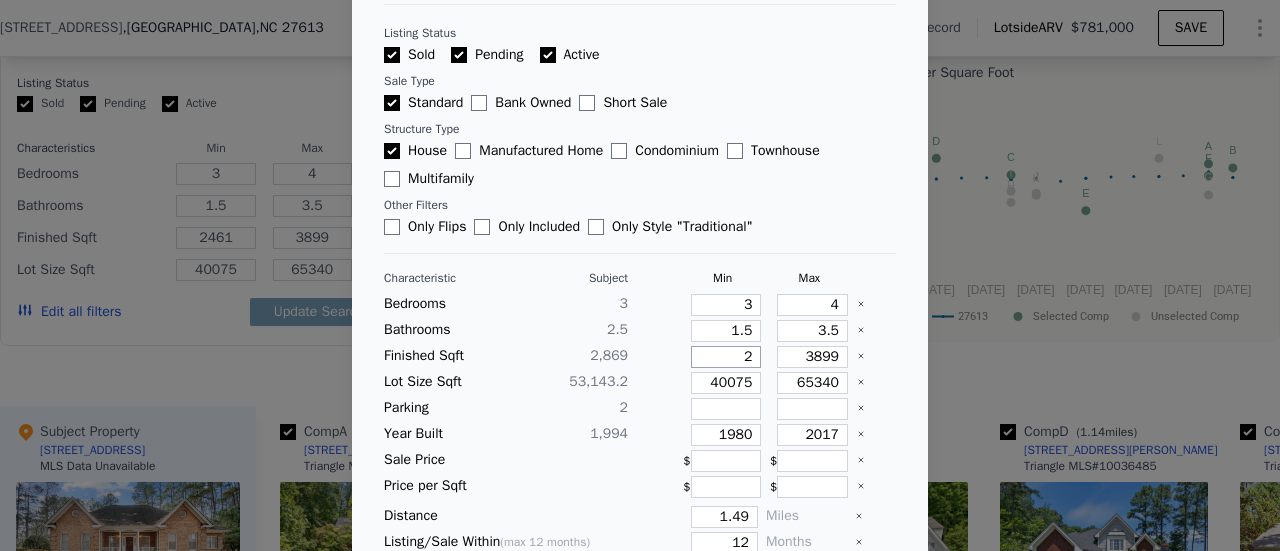 type on "2" 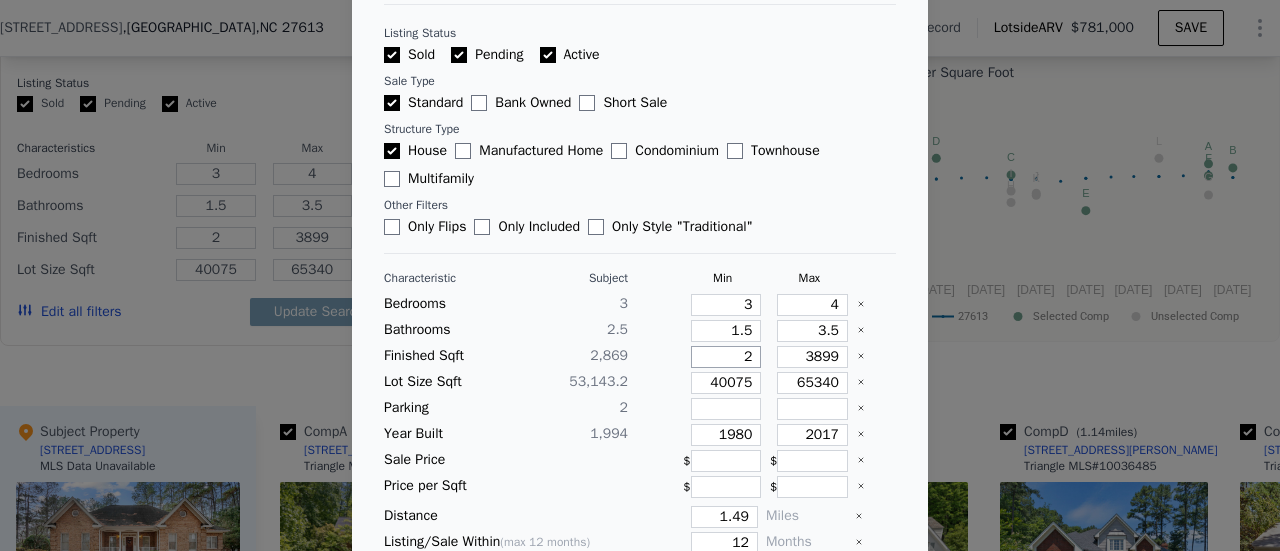 type on "26" 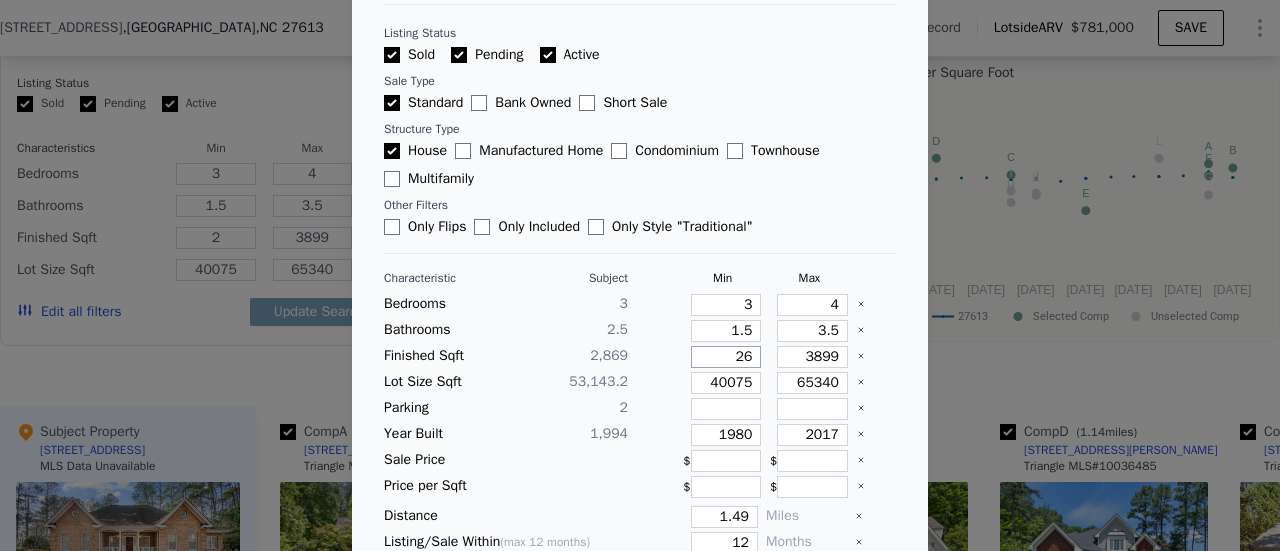 type on "26" 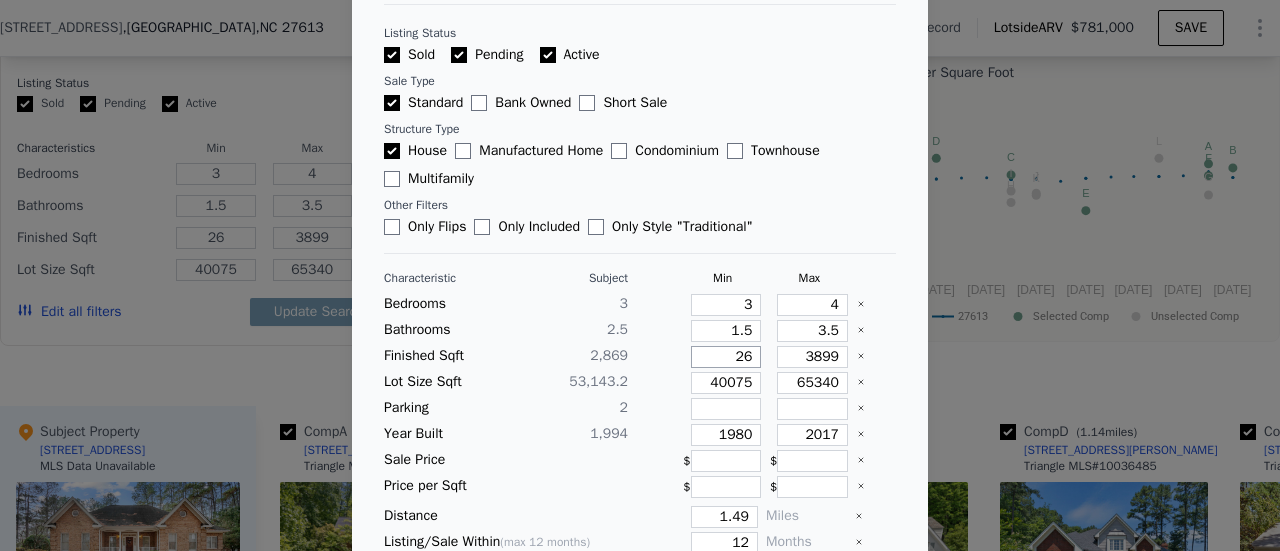 type on "261" 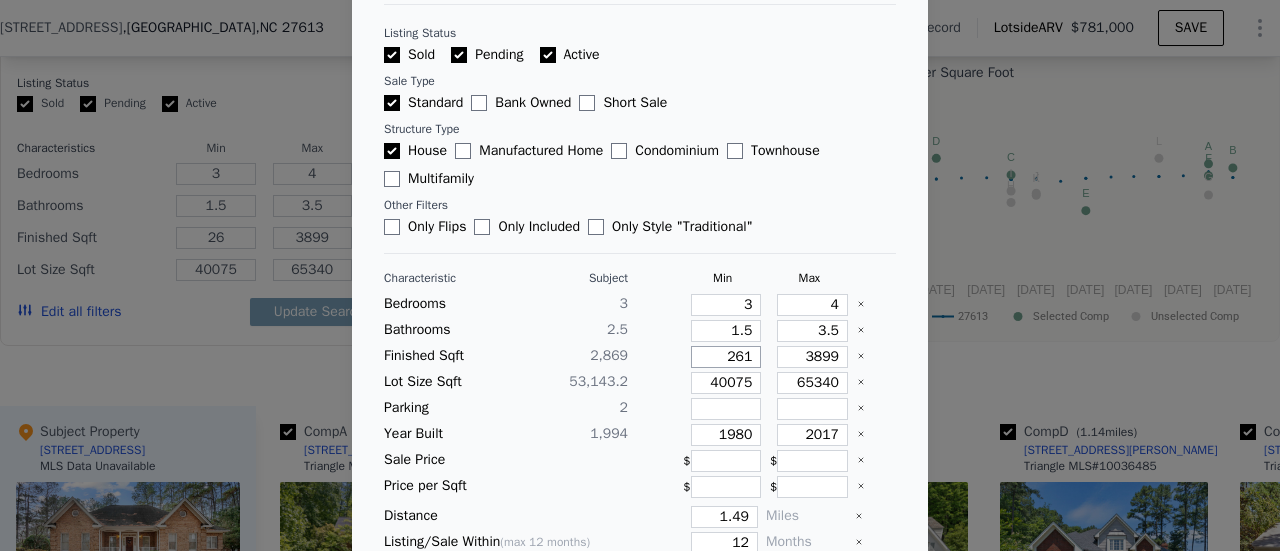 type on "261" 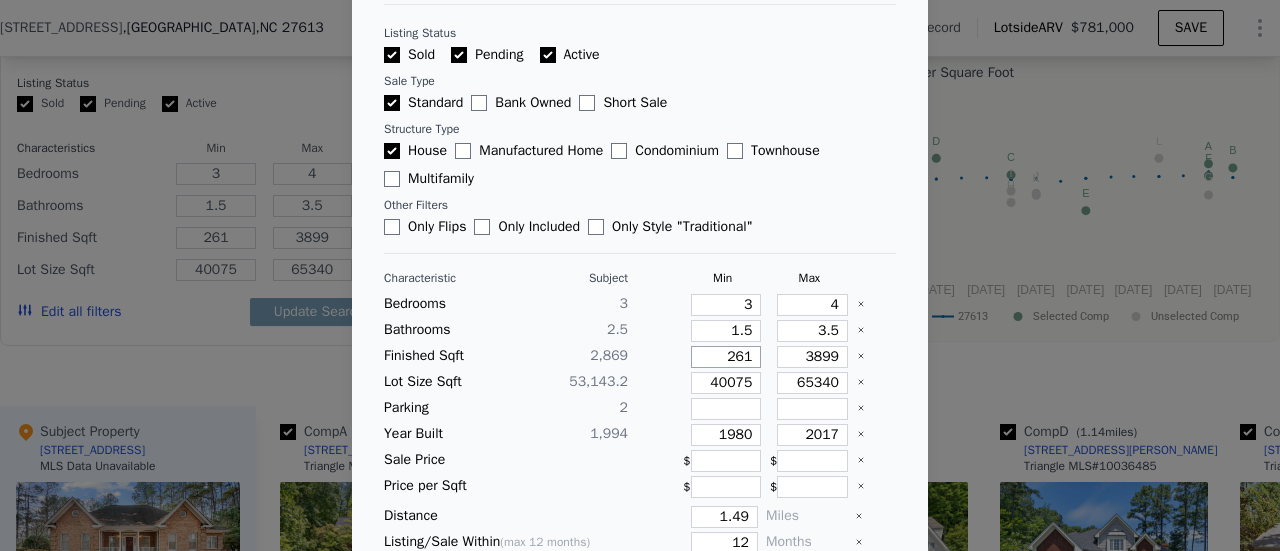 type on "2619" 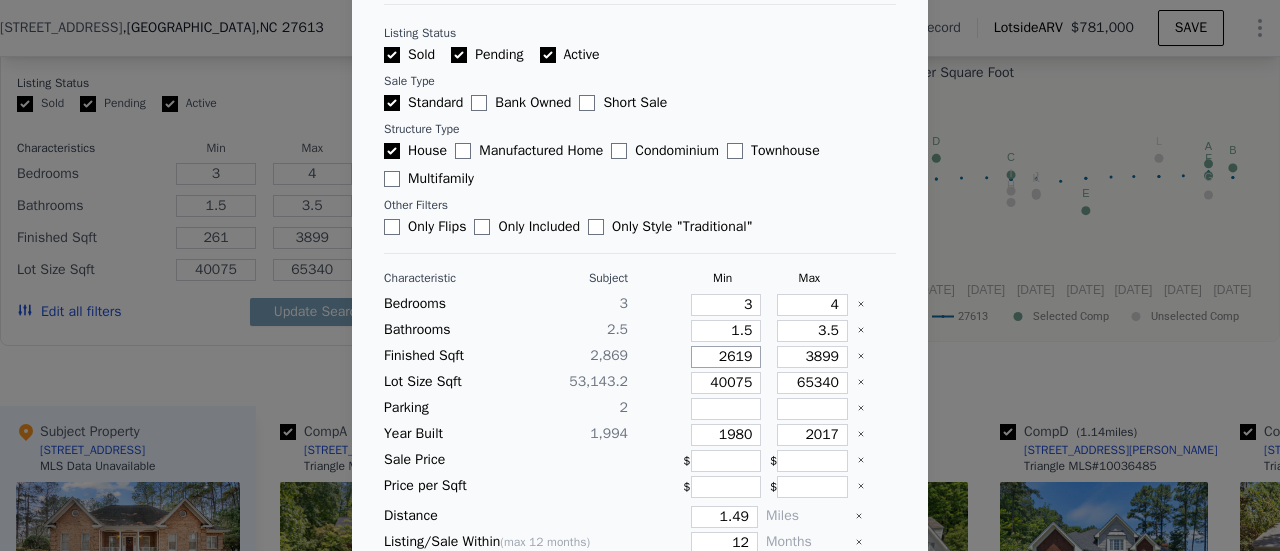 type on "2619" 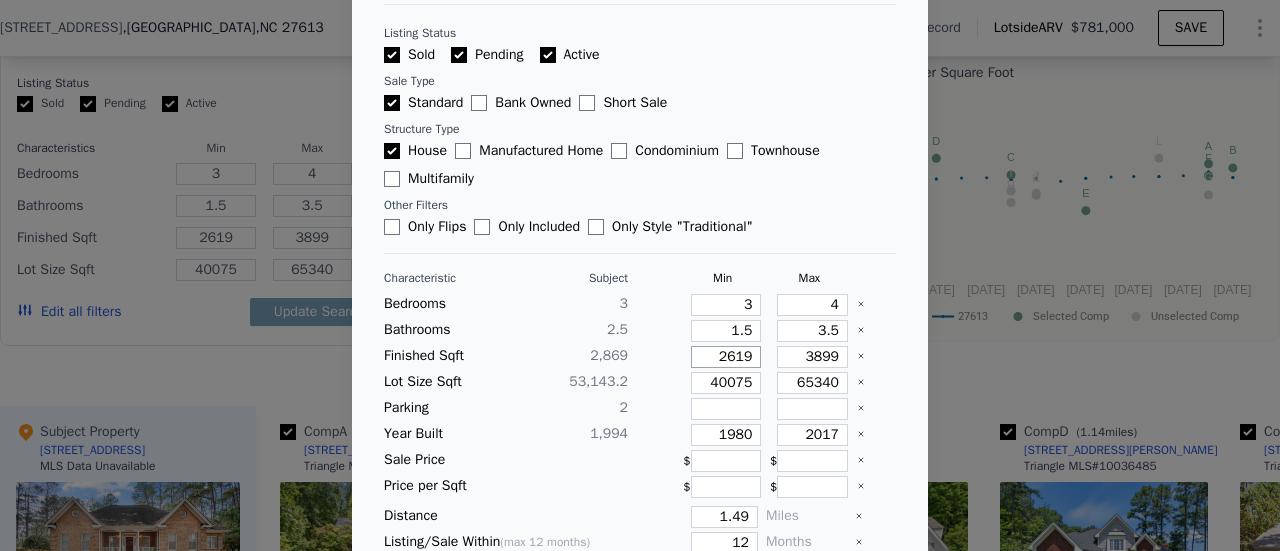 type on "2619" 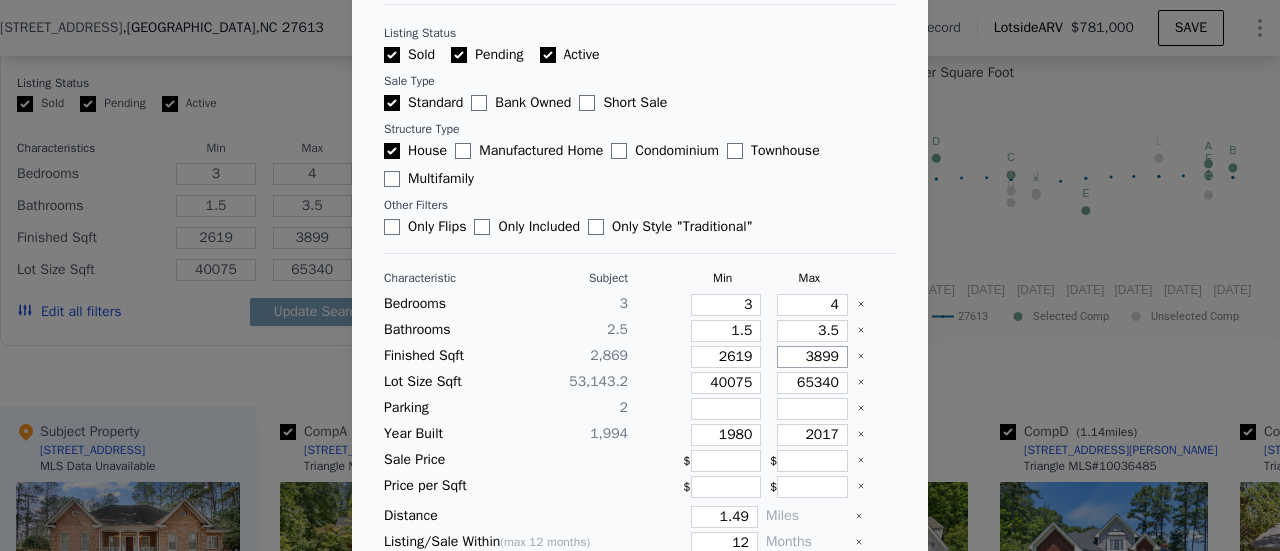 type on "3" 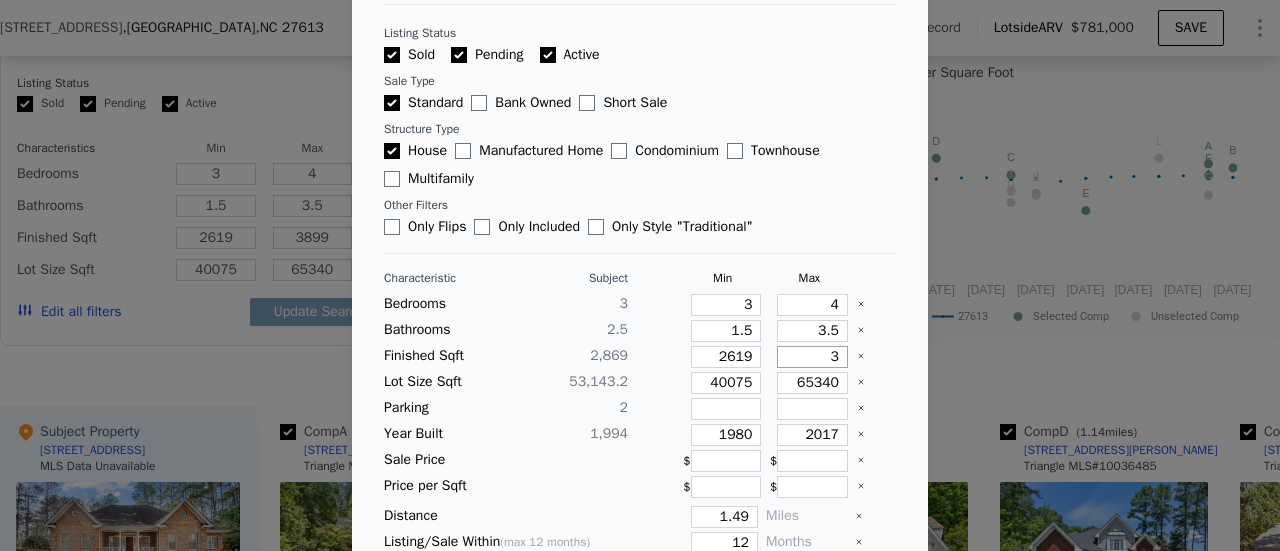 type on "3" 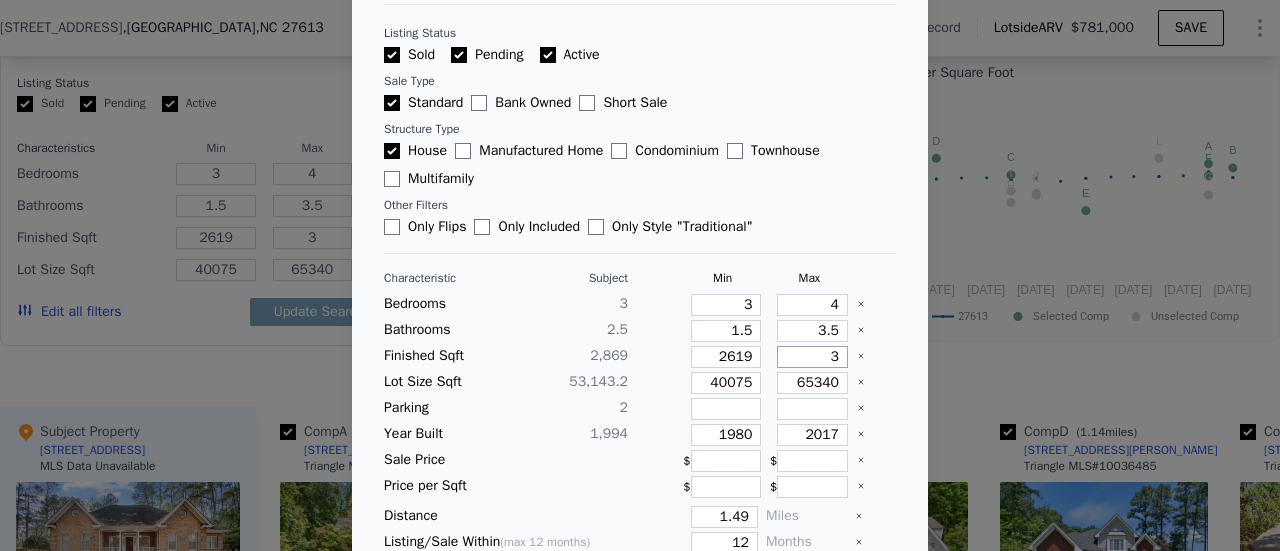 type on "31" 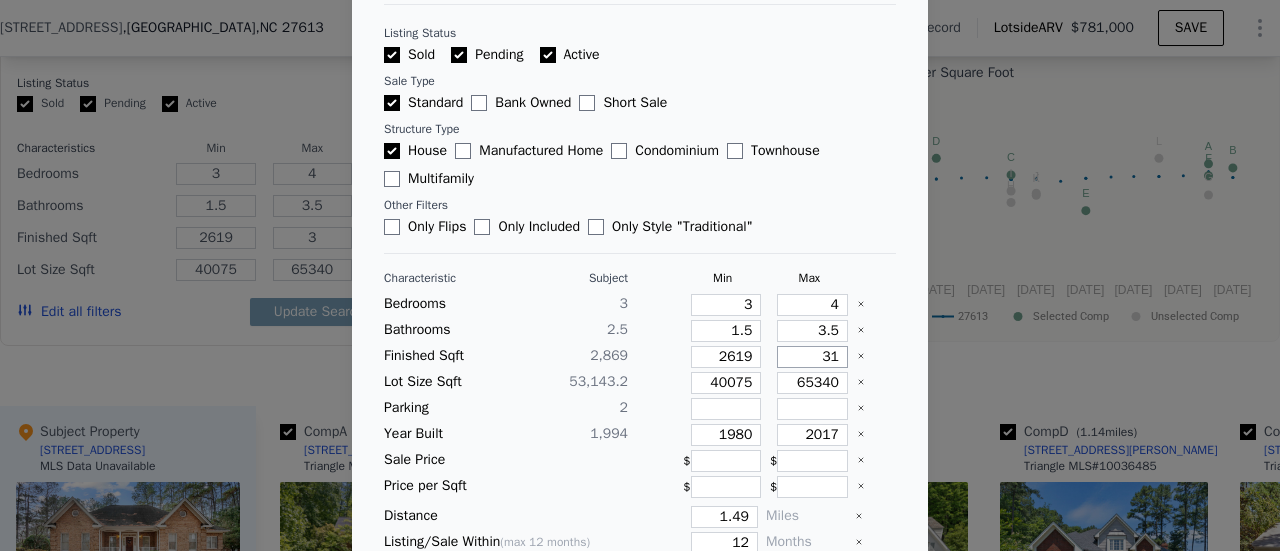 type on "31" 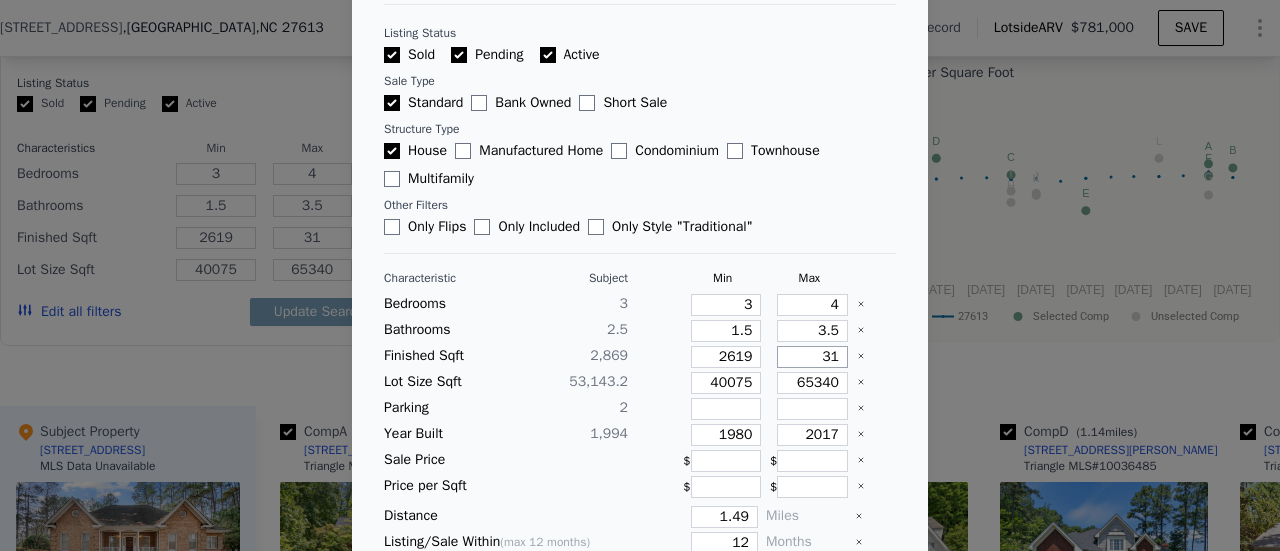 type on "311" 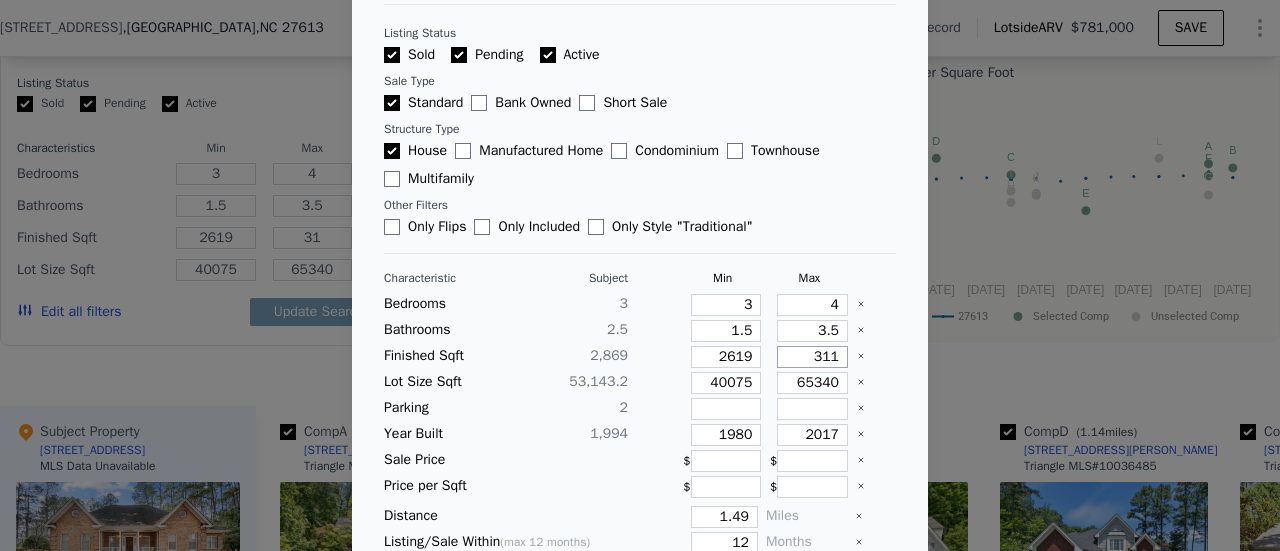 type on "311" 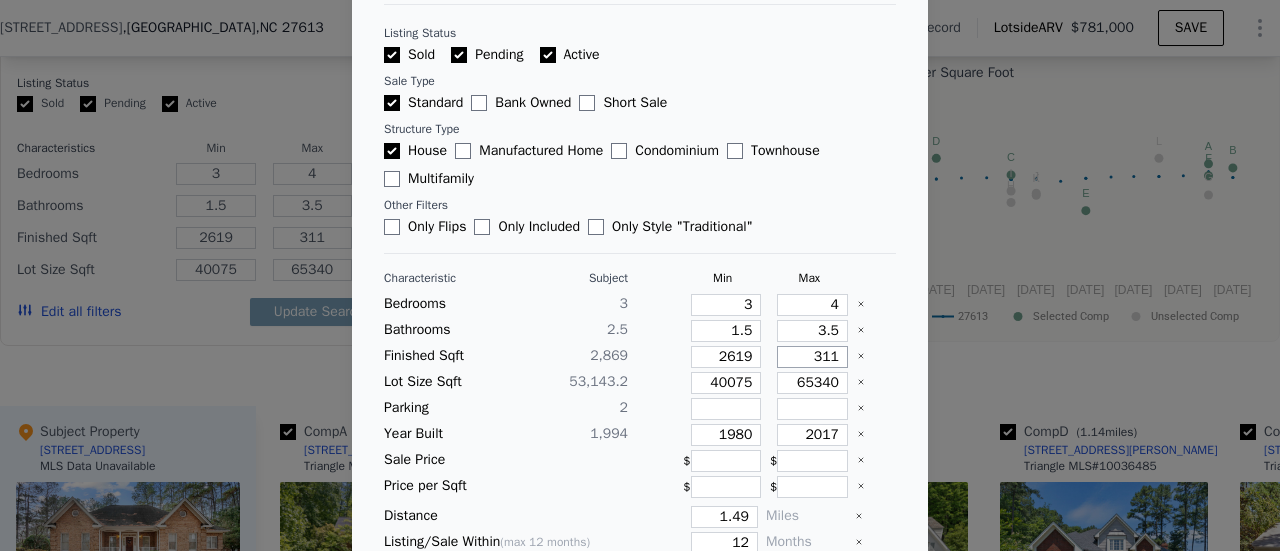 type on "3119" 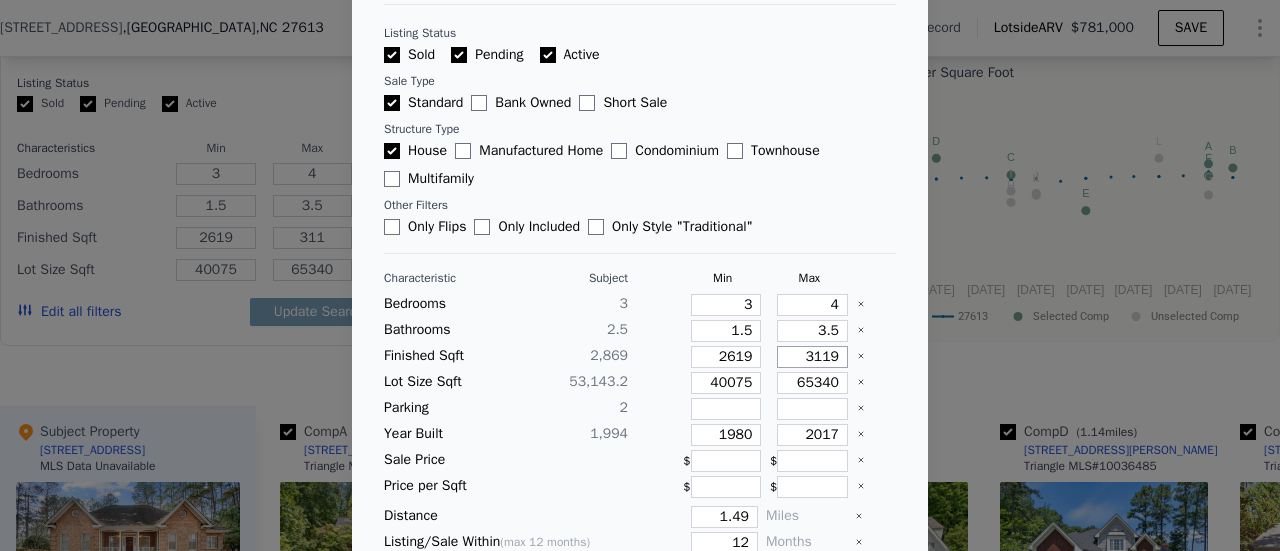 type on "3119" 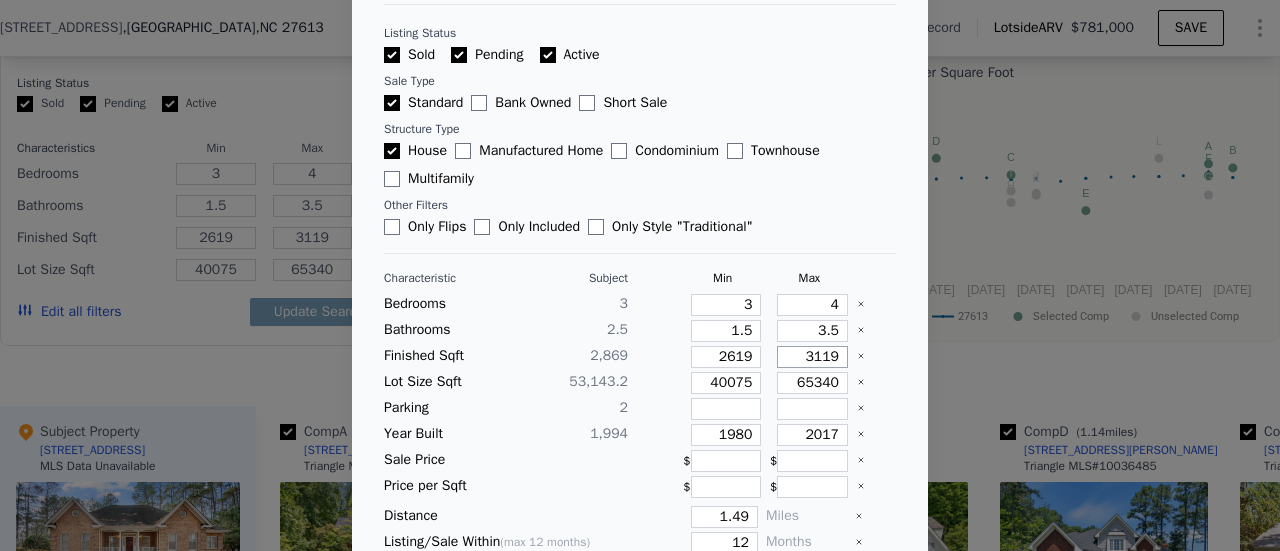 type on "3119" 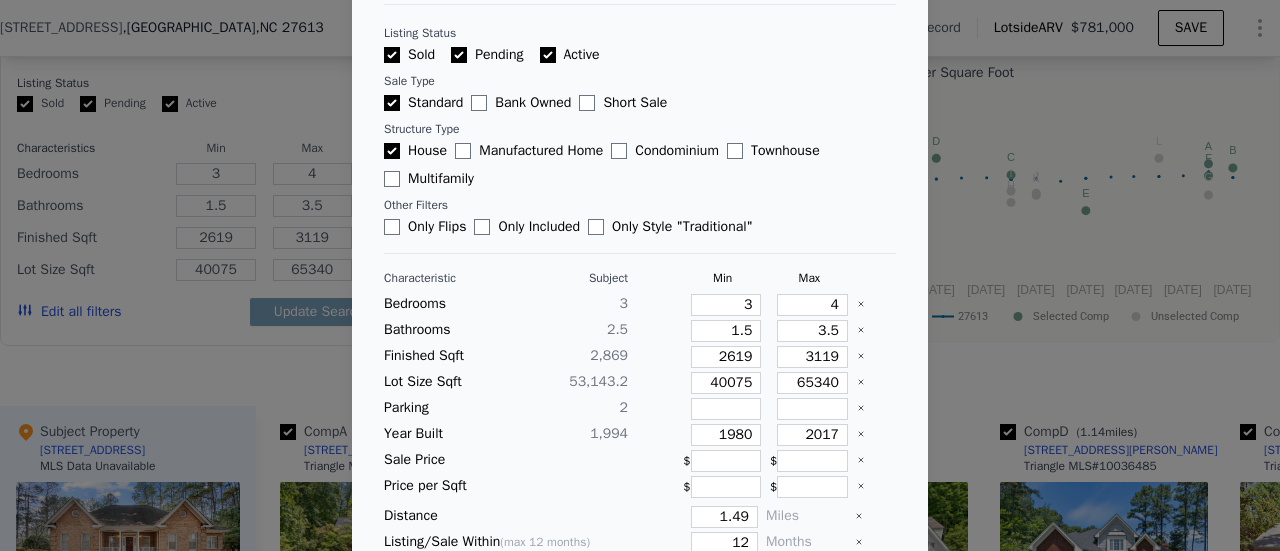 type 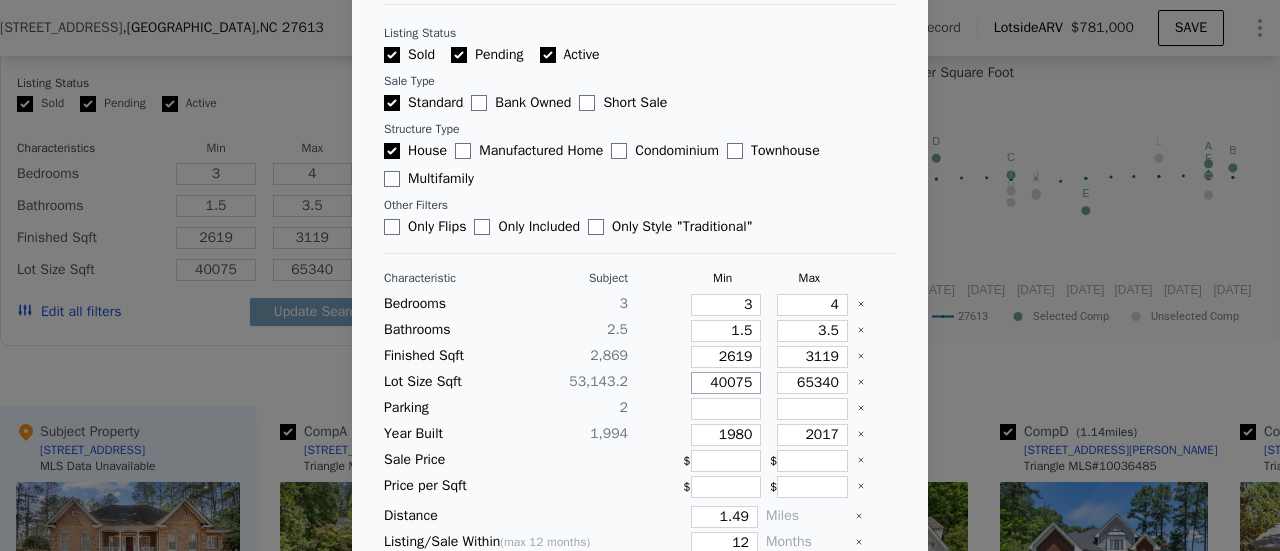 type on "3" 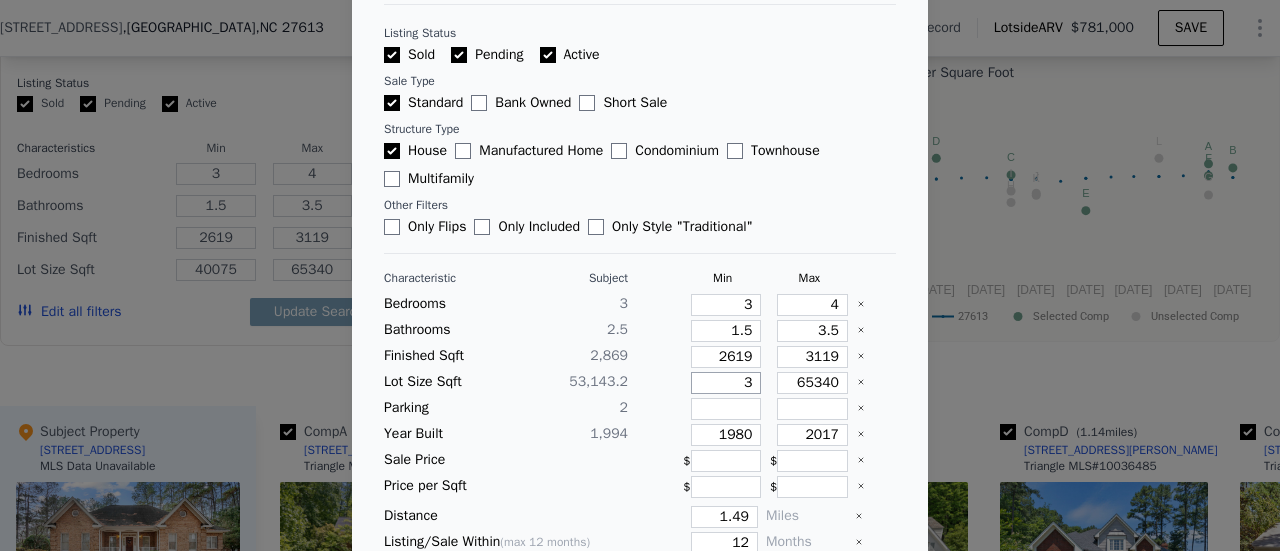 type on "3" 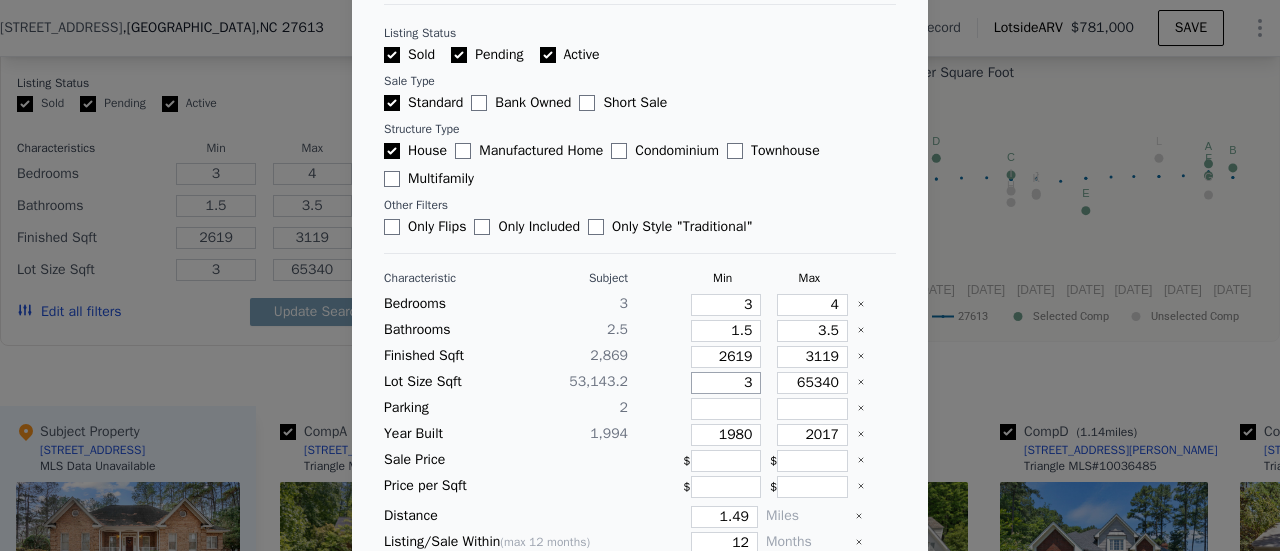 type on "31" 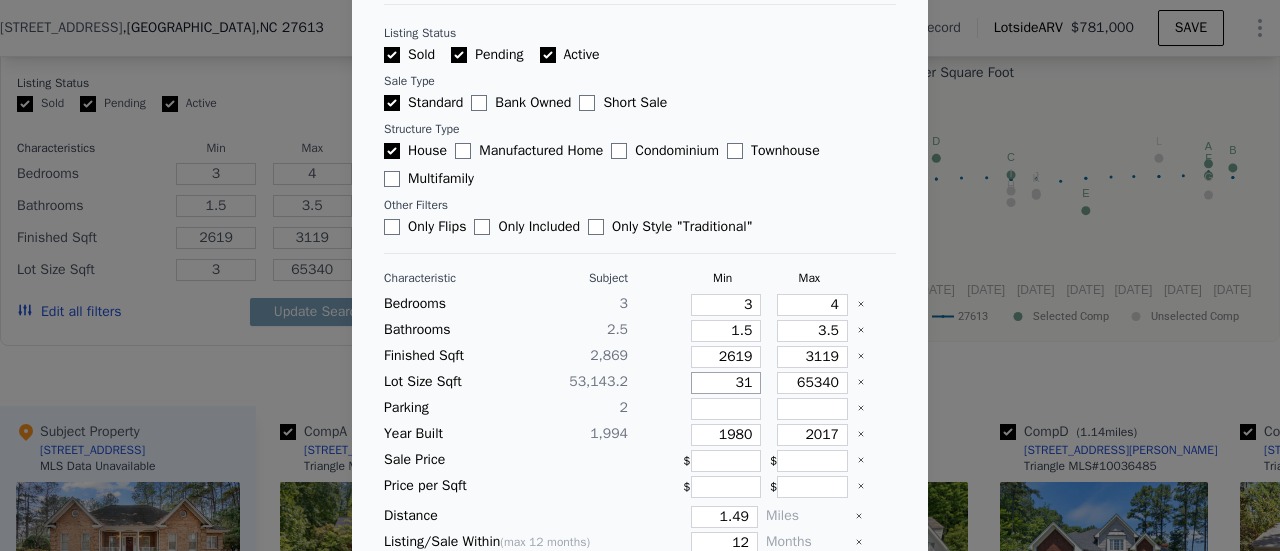 type on "31" 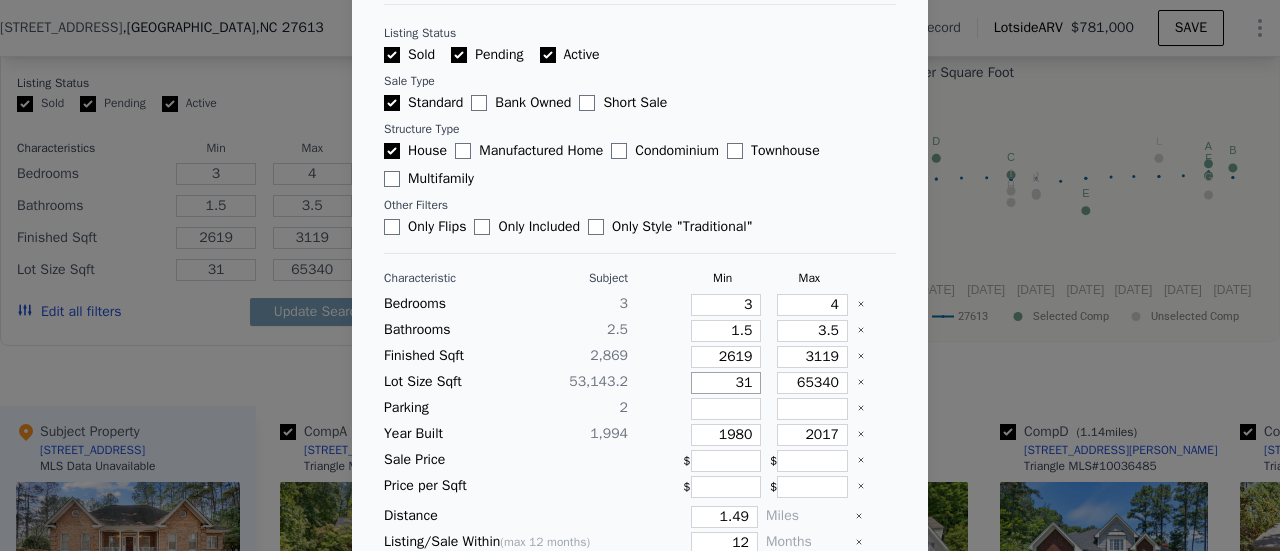 type on "318" 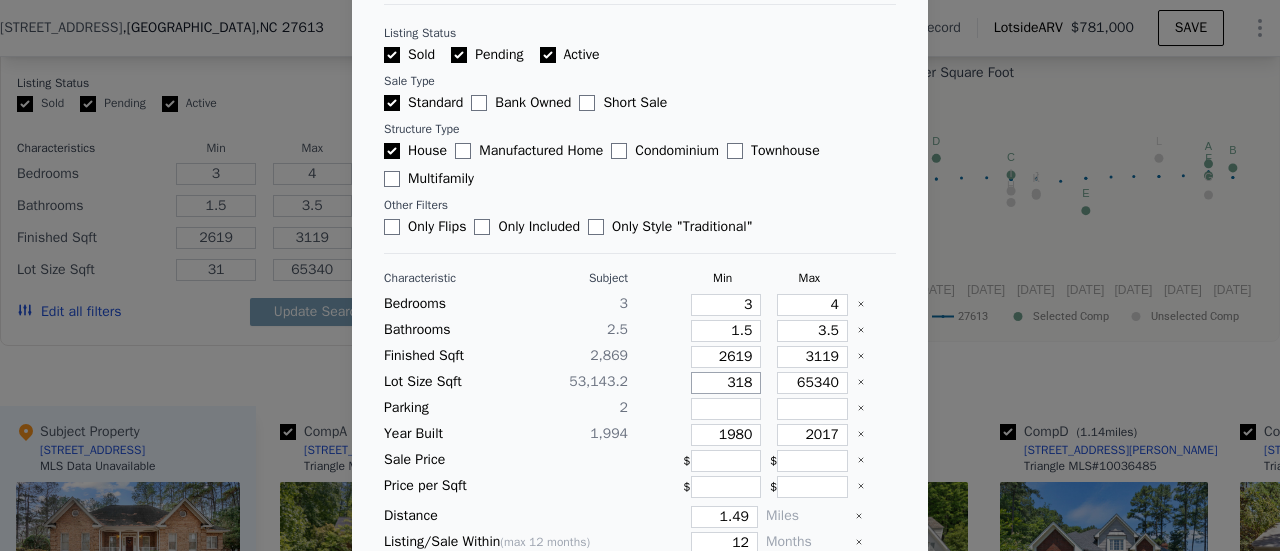 type on "318" 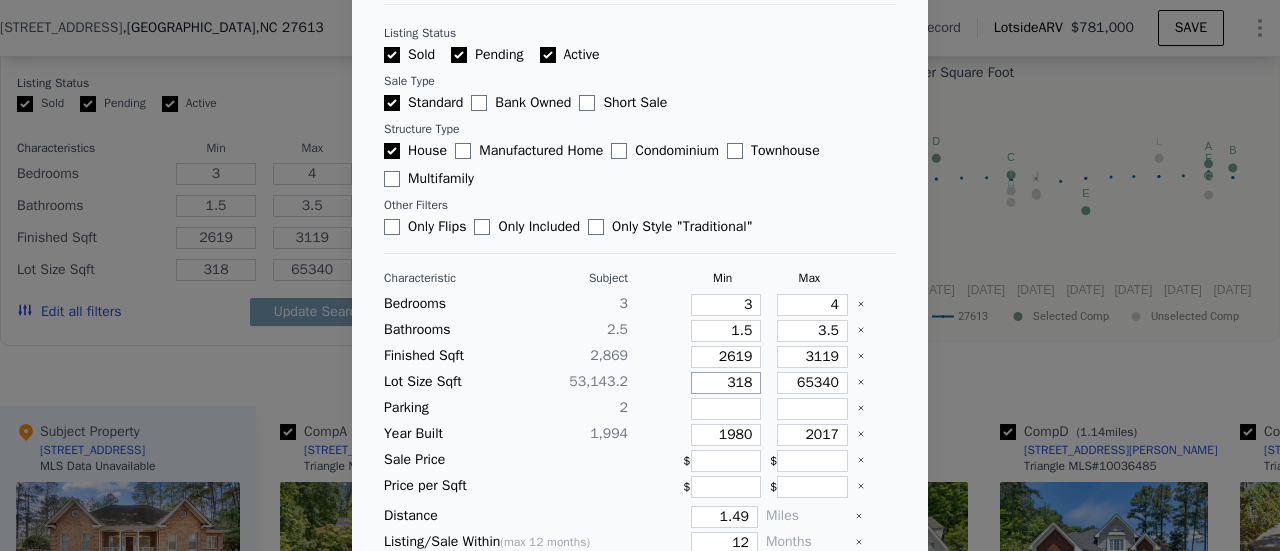 type on "3189" 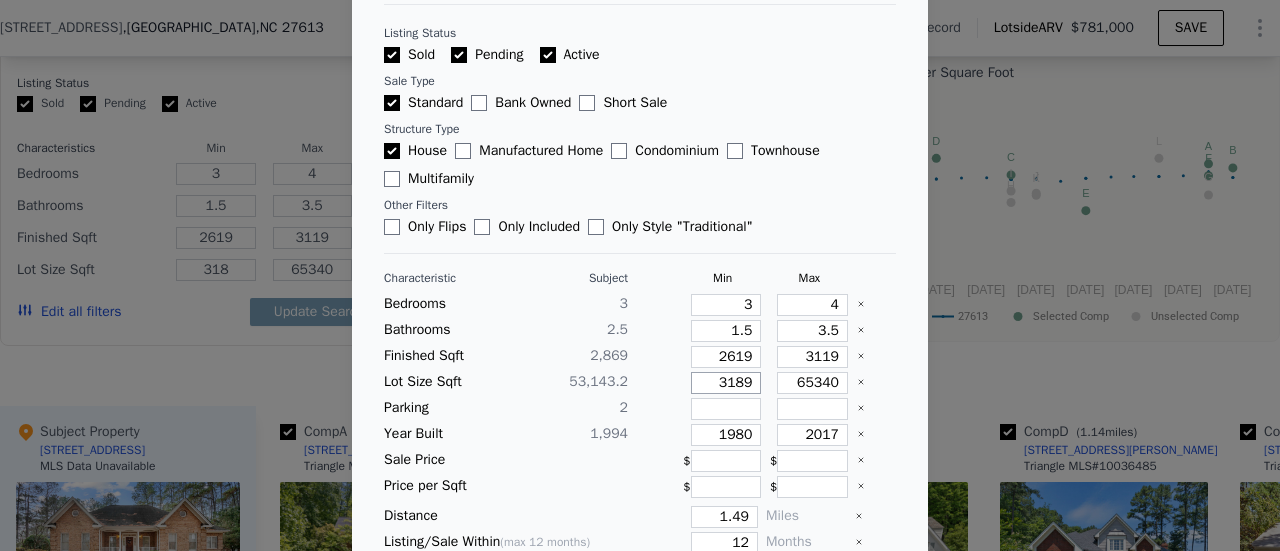 type on "3189" 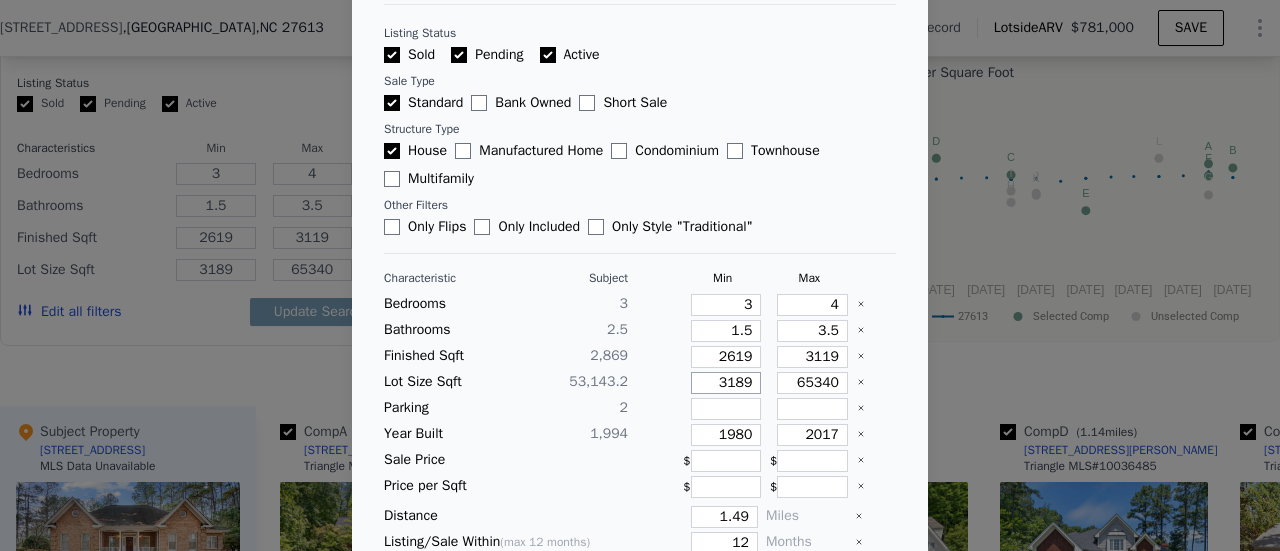 type on "31890" 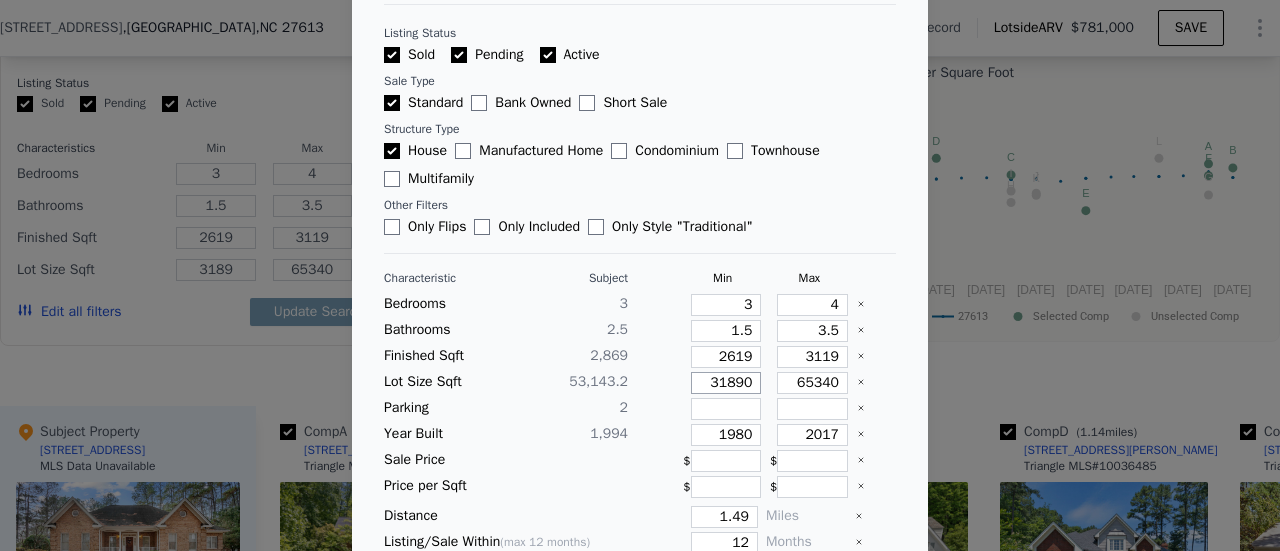 type on "31890" 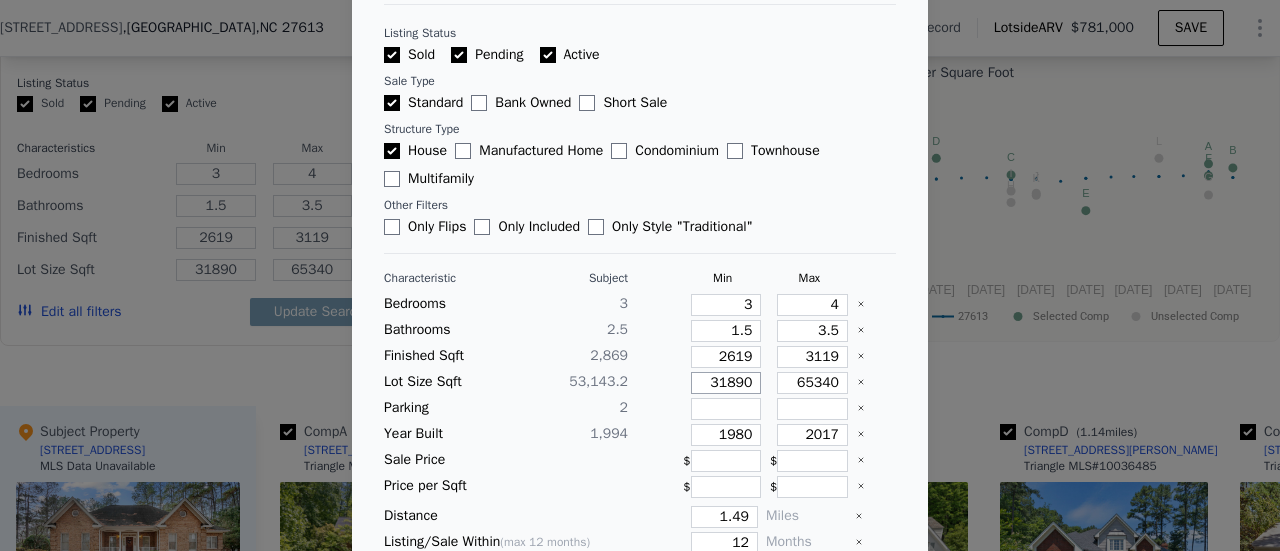 type on "31890" 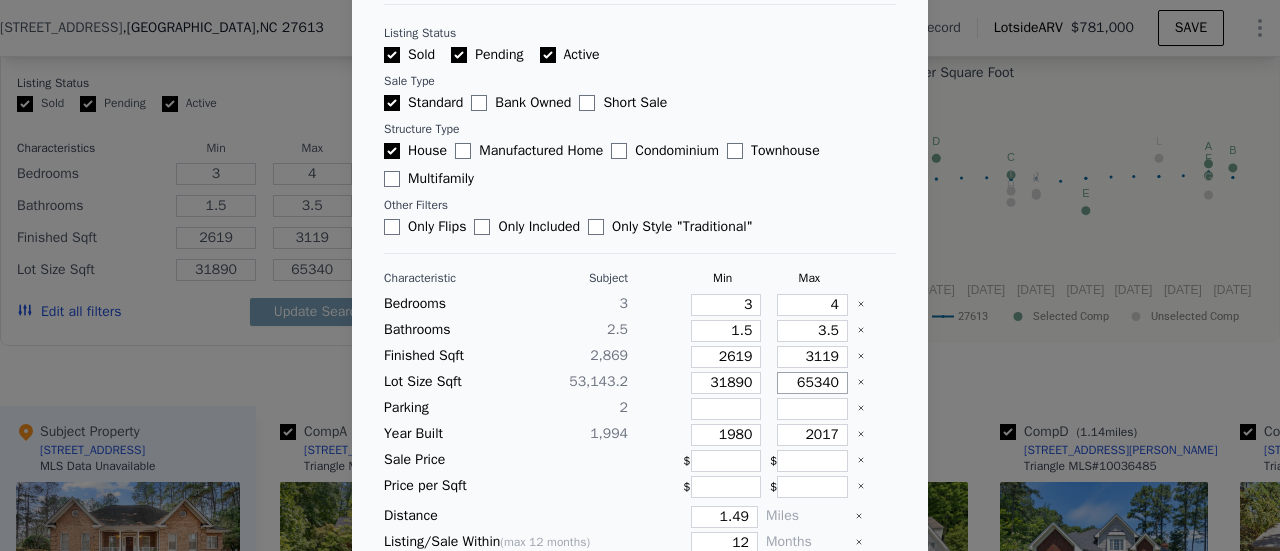 type on "7" 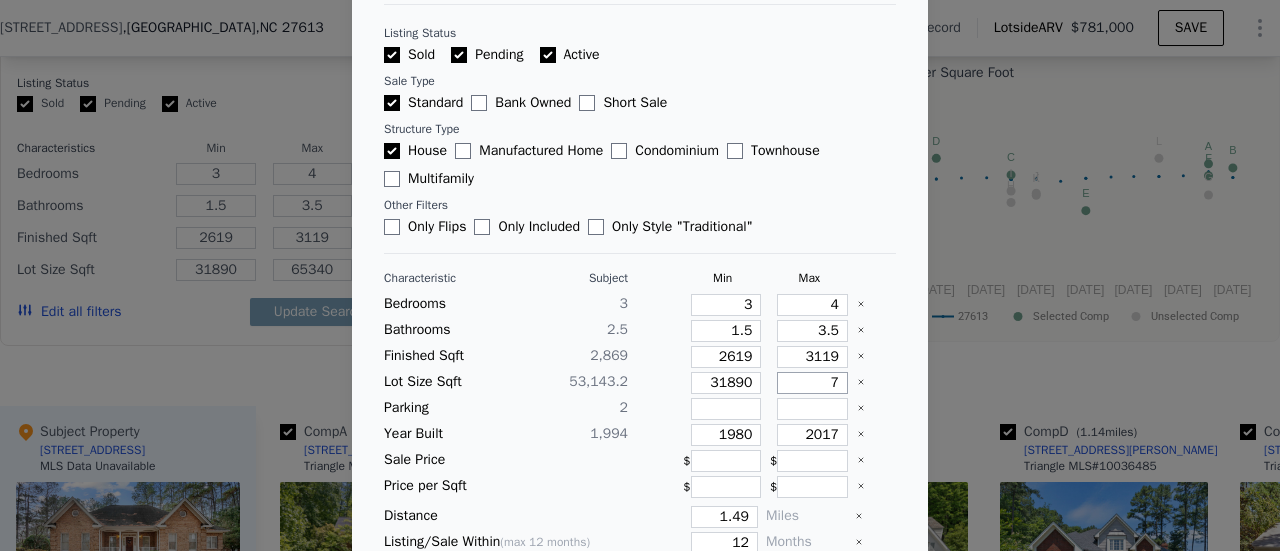 type on "7" 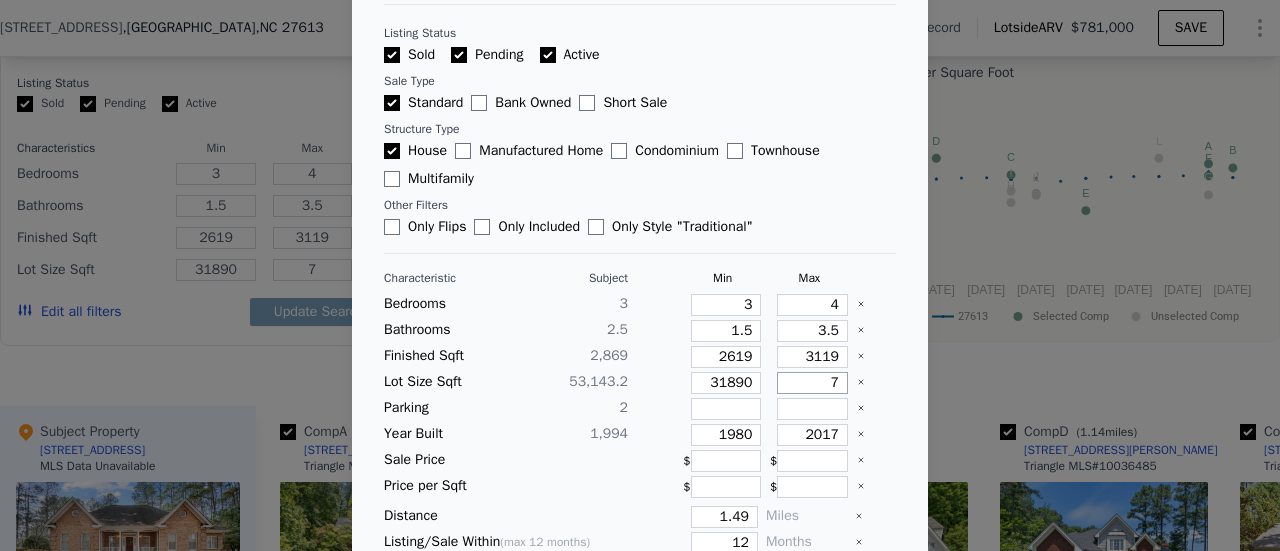 type on "74" 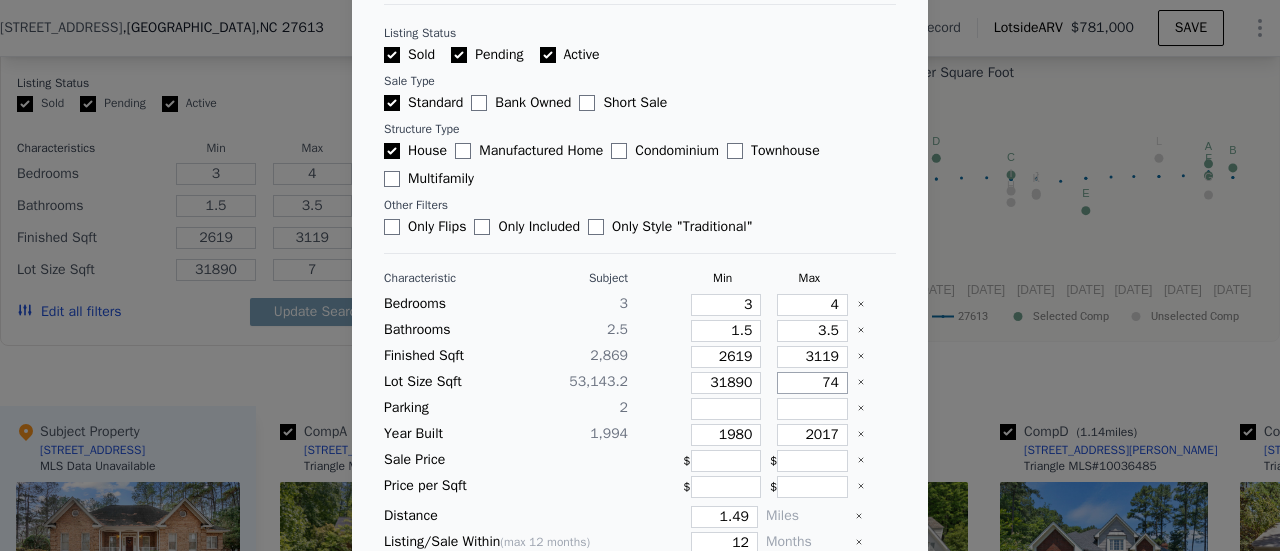 type on "74" 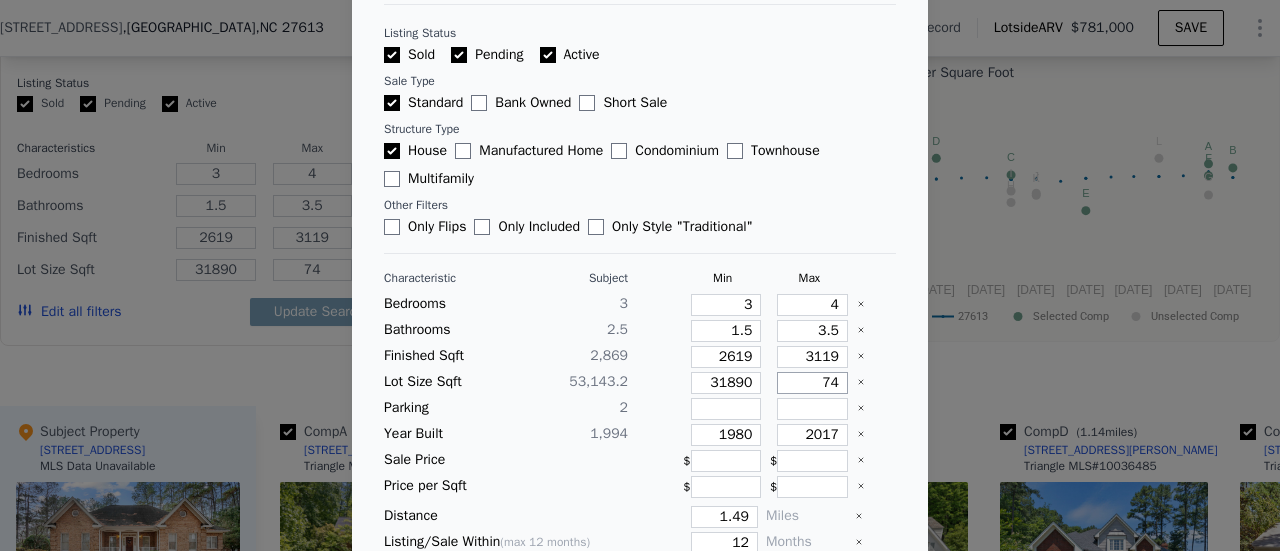 type on "744" 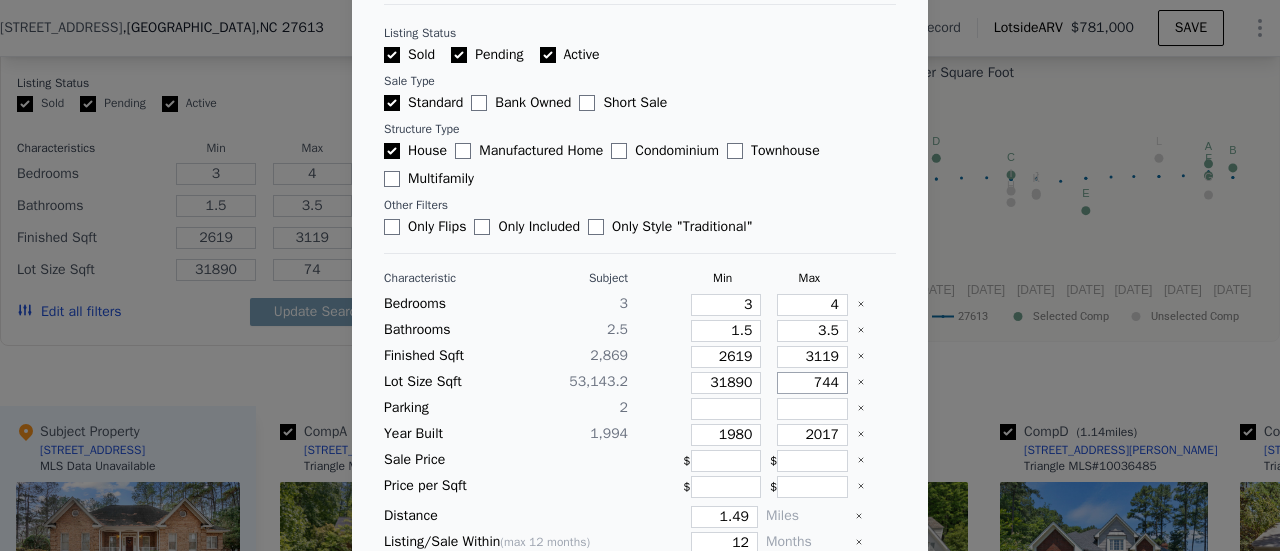 type on "744" 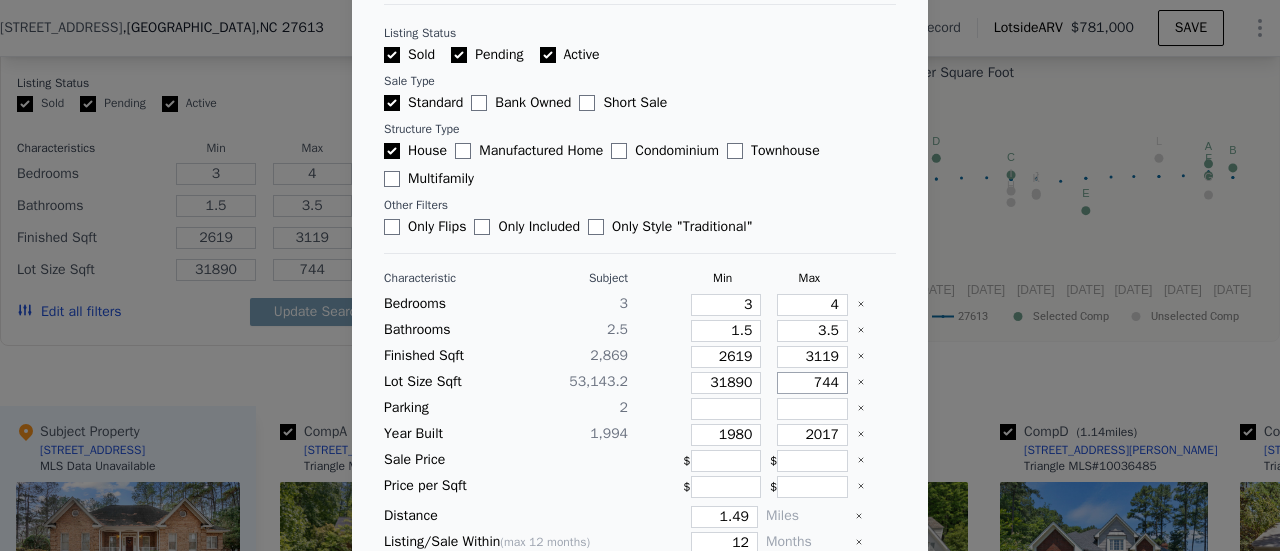 type on "7440" 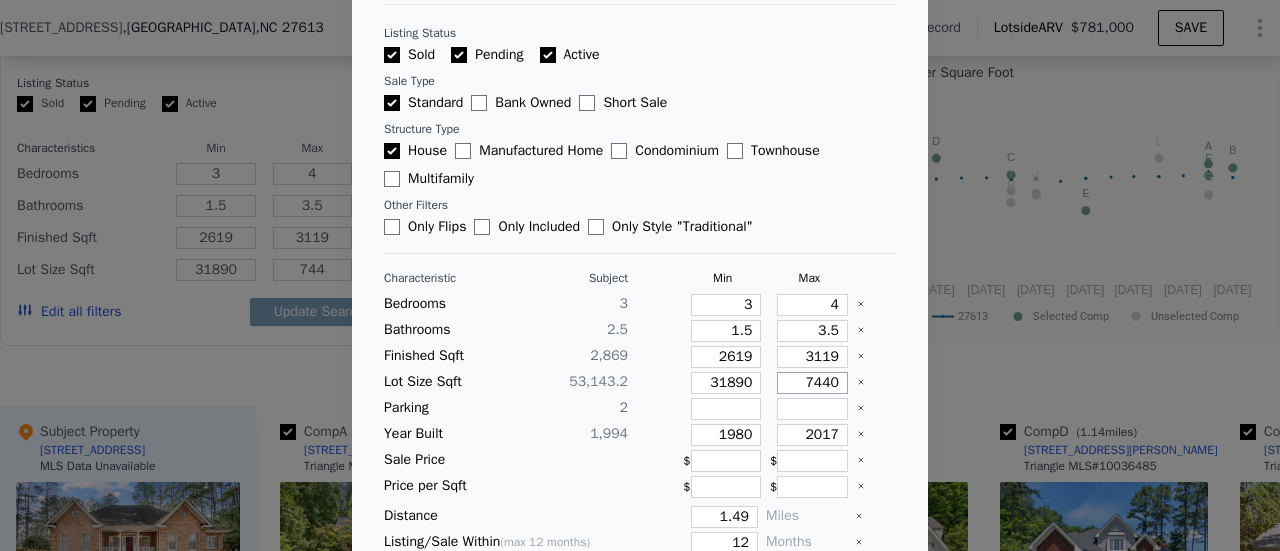 type on "7440" 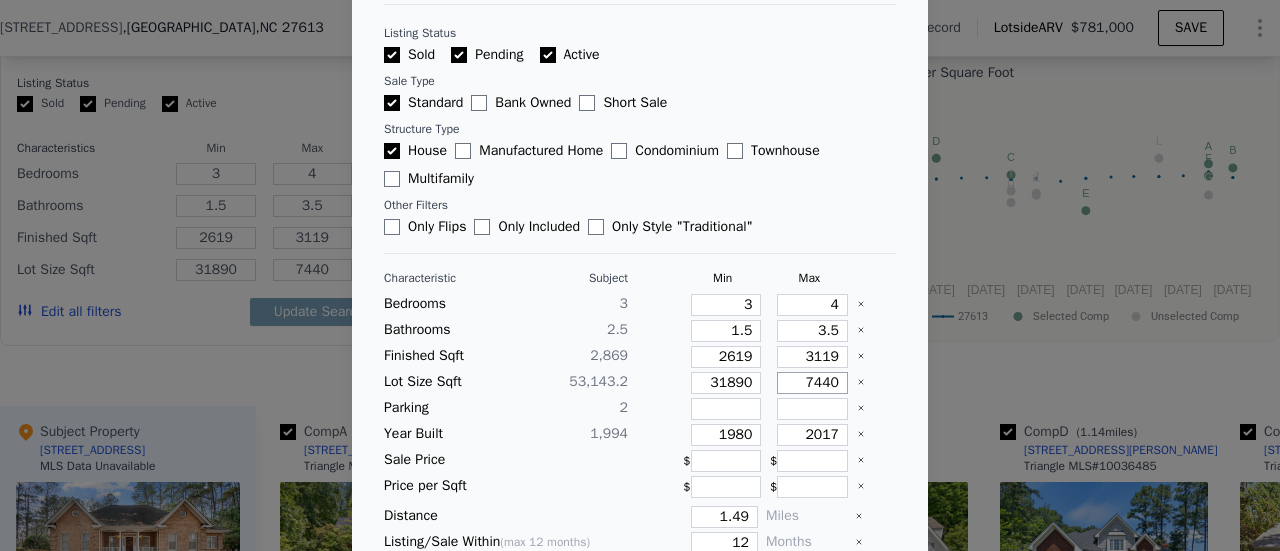 type on "74400" 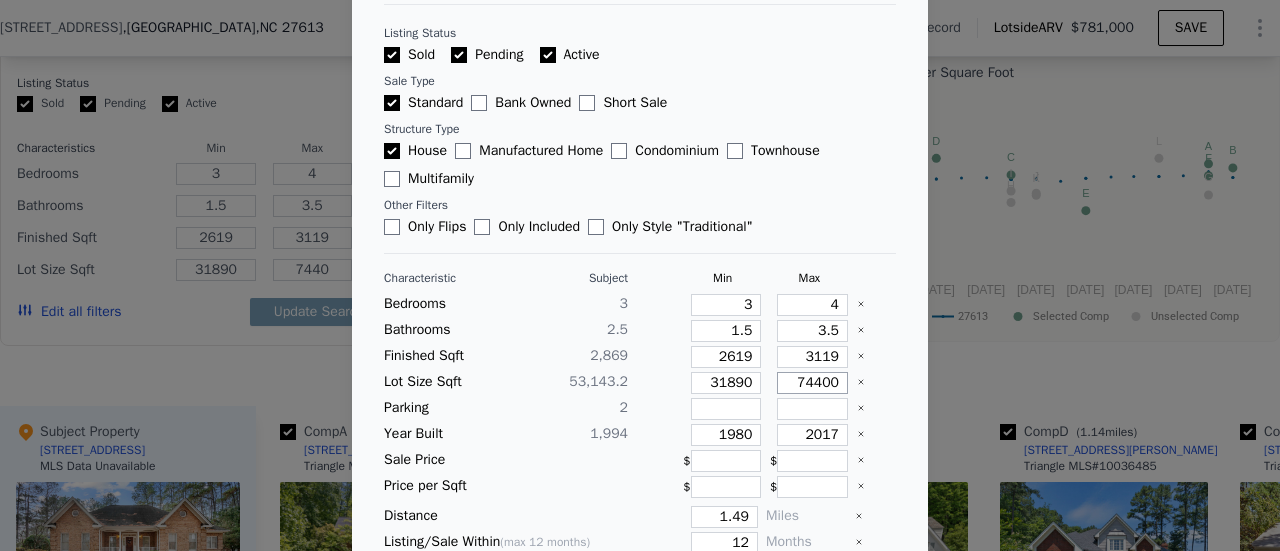 type on "74400" 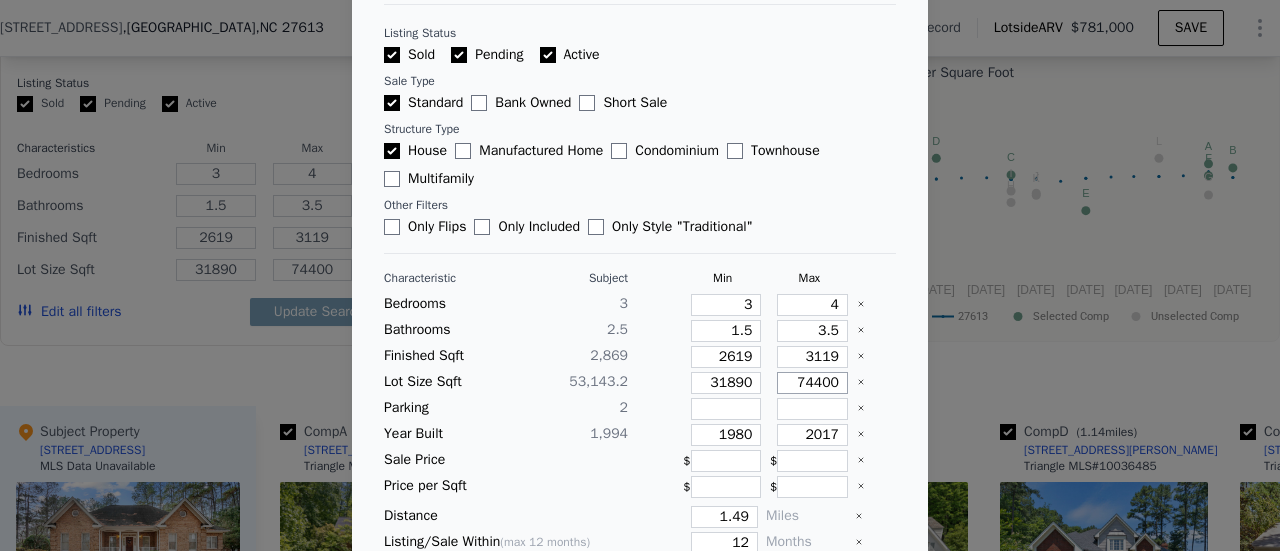 type on "74400" 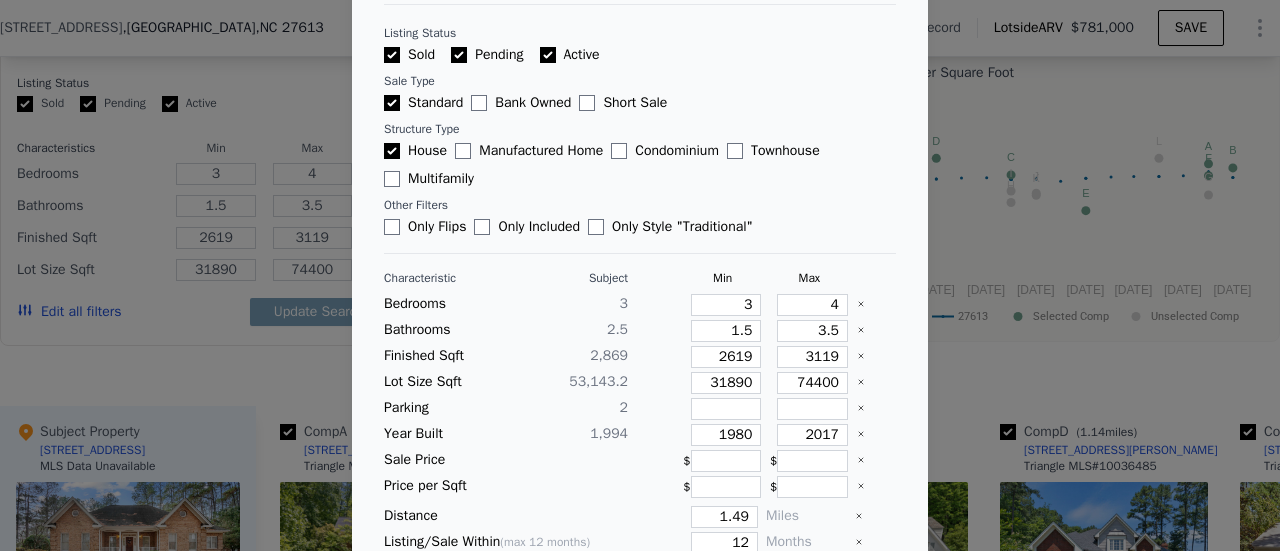 type 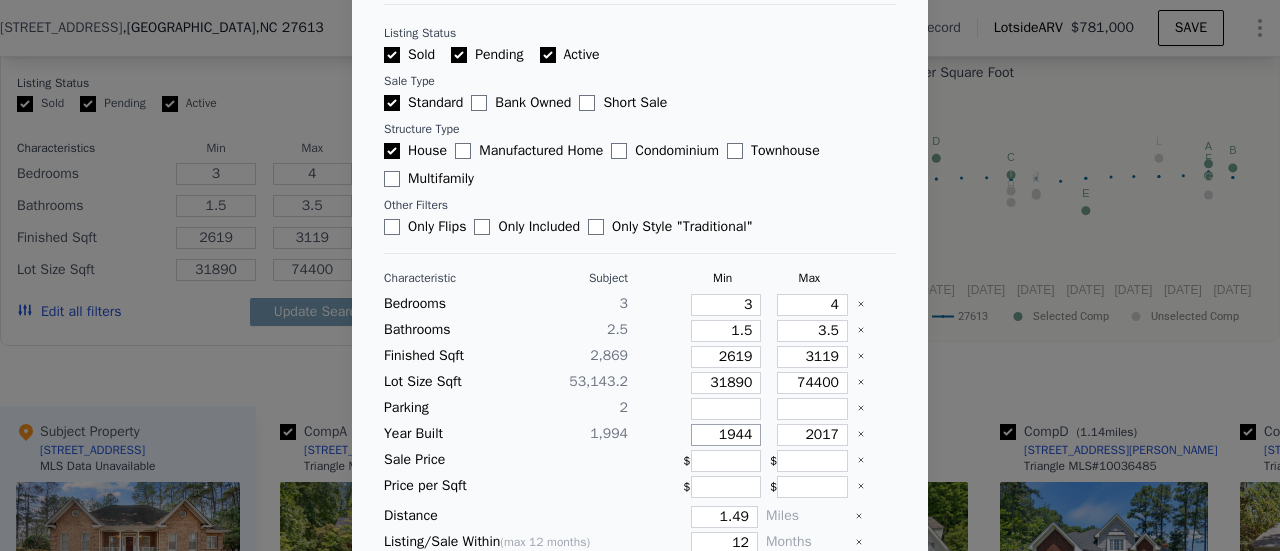 type on "1944" 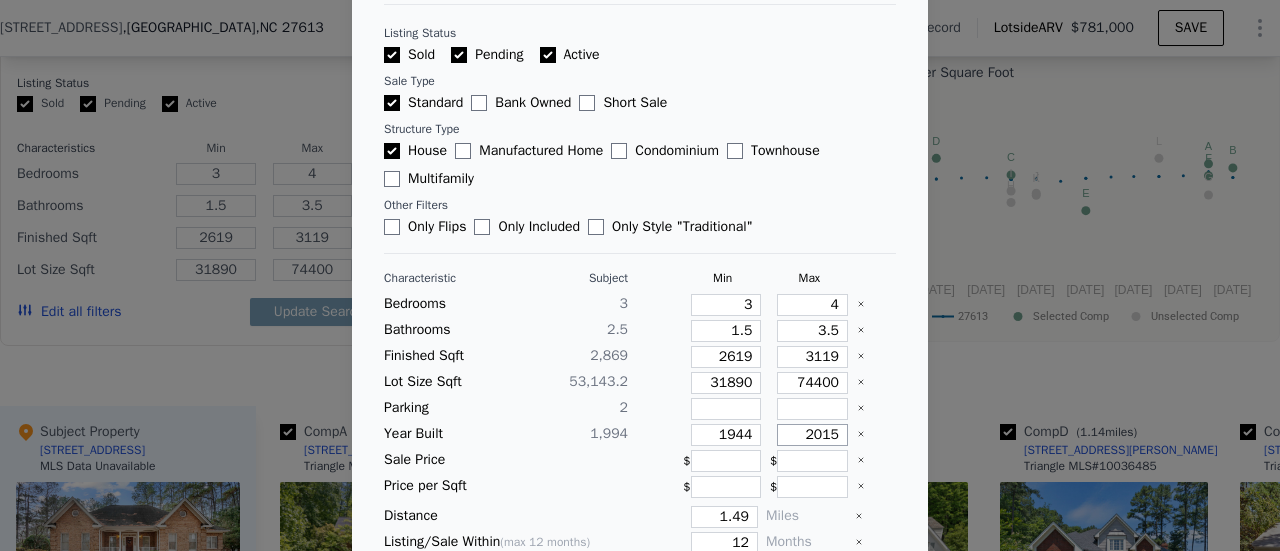 type on "2015" 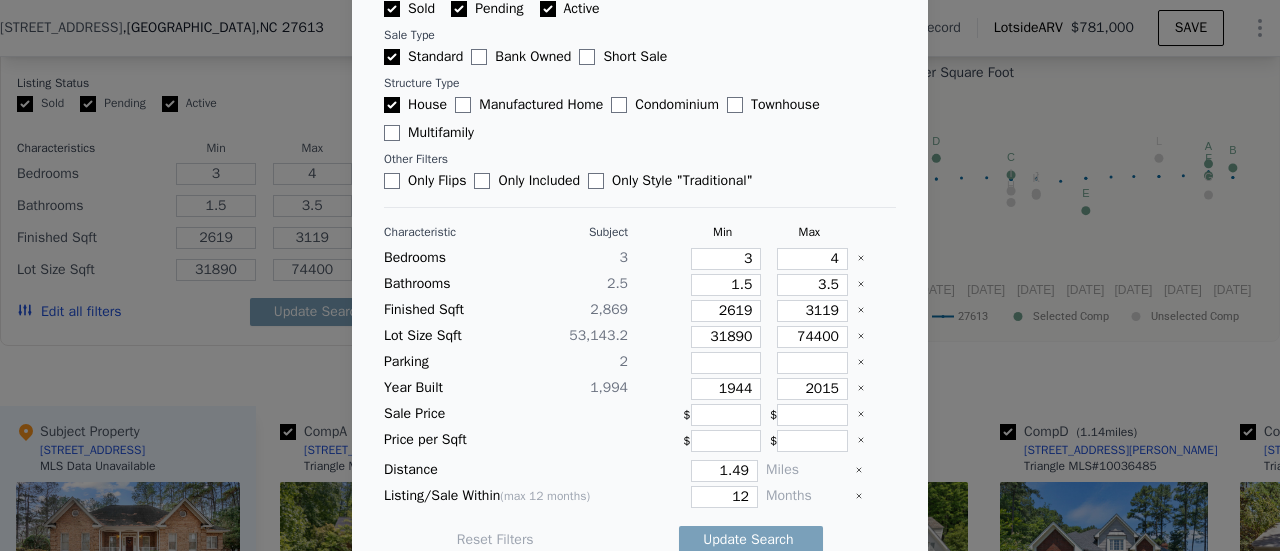 scroll, scrollTop: 167, scrollLeft: 0, axis: vertical 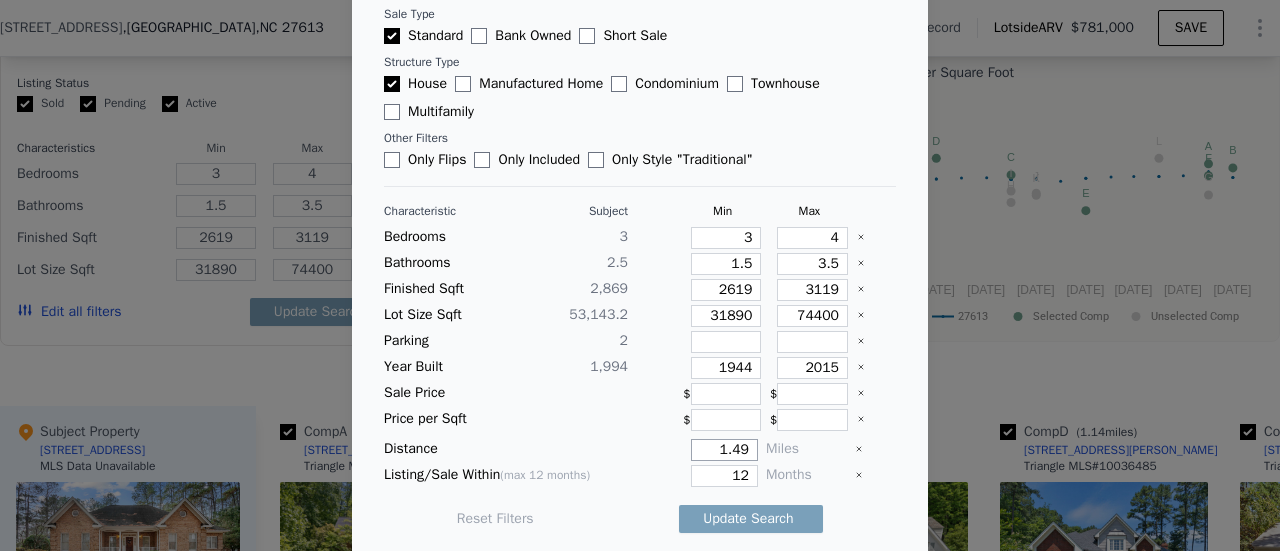 drag, startPoint x: 699, startPoint y: 442, endPoint x: 786, endPoint y: 448, distance: 87.20665 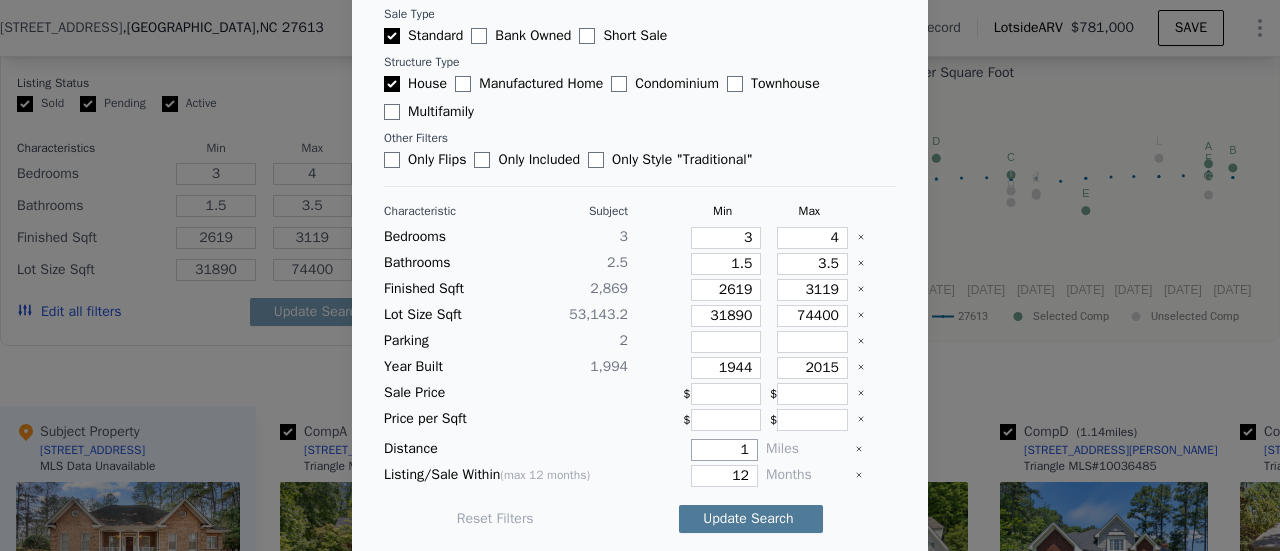 type on "5" 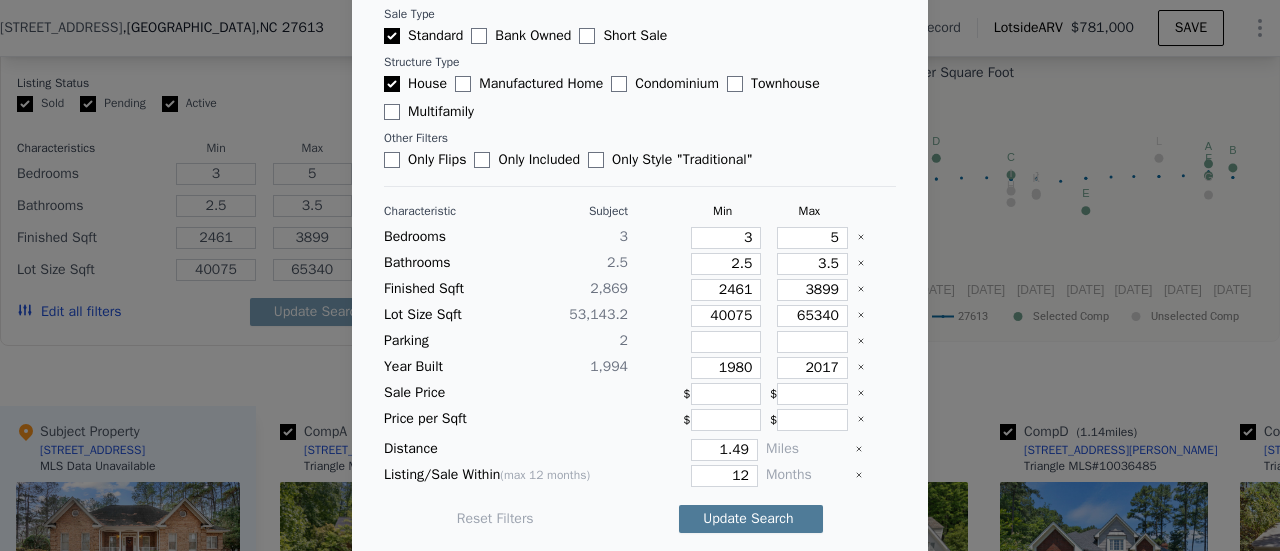 click on "Update Search" at bounding box center (751, 519) 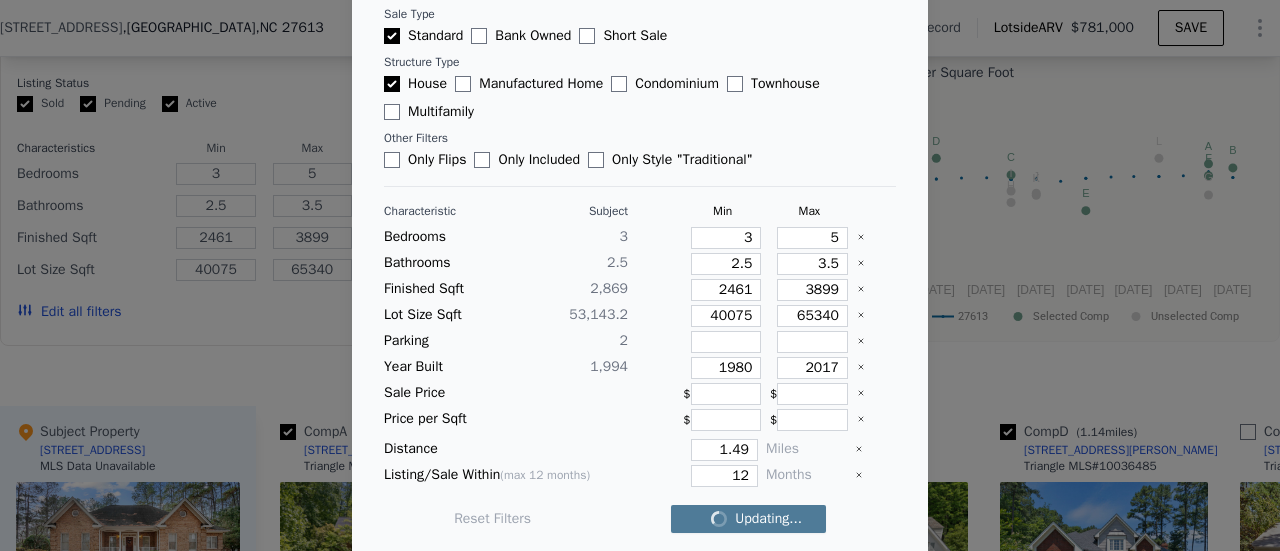checkbox on "false" 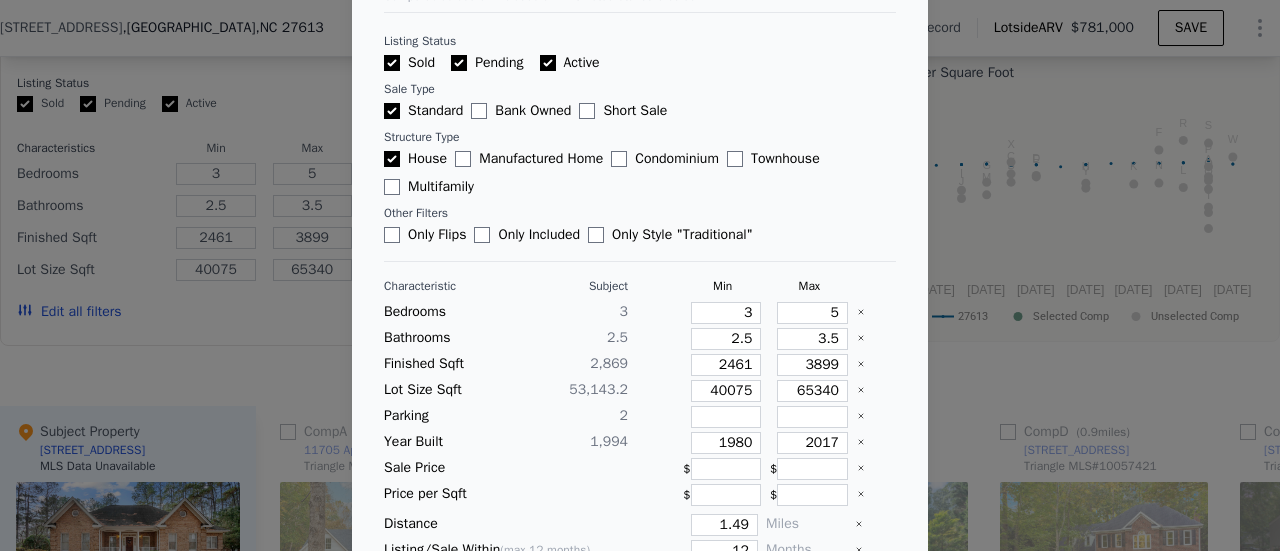scroll, scrollTop: 67, scrollLeft: 0, axis: vertical 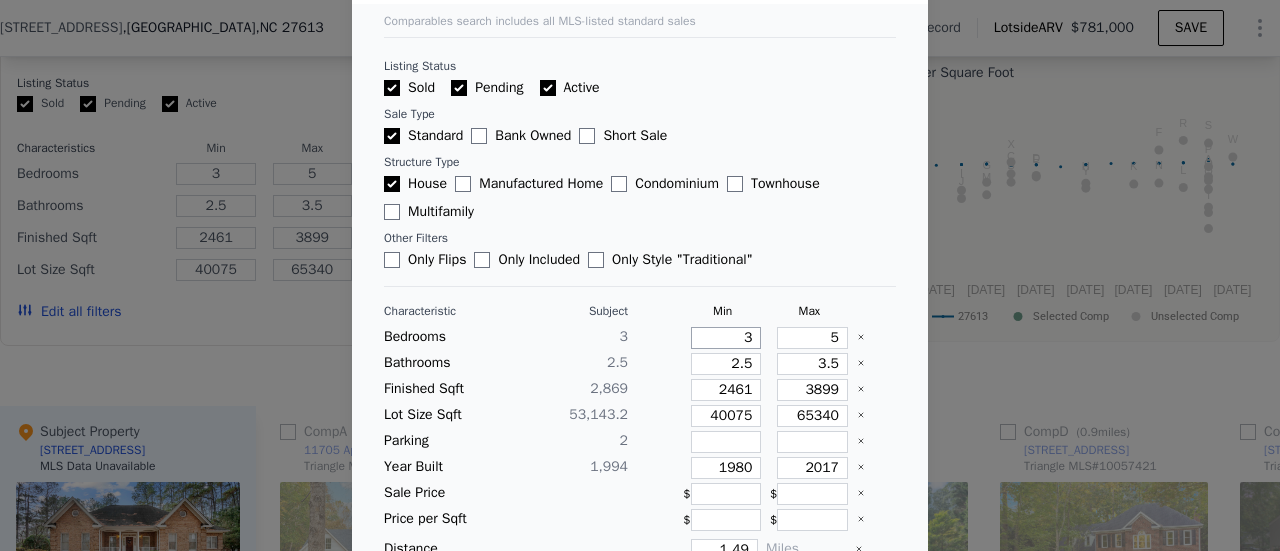 drag, startPoint x: 714, startPoint y: 336, endPoint x: 756, endPoint y: 335, distance: 42.0119 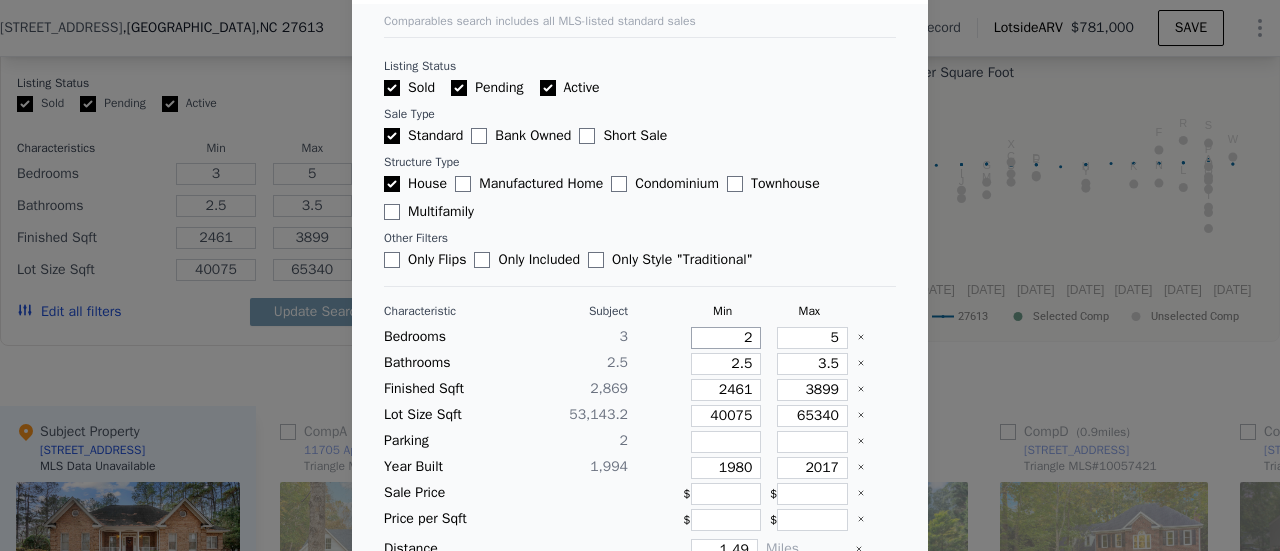 type on "2" 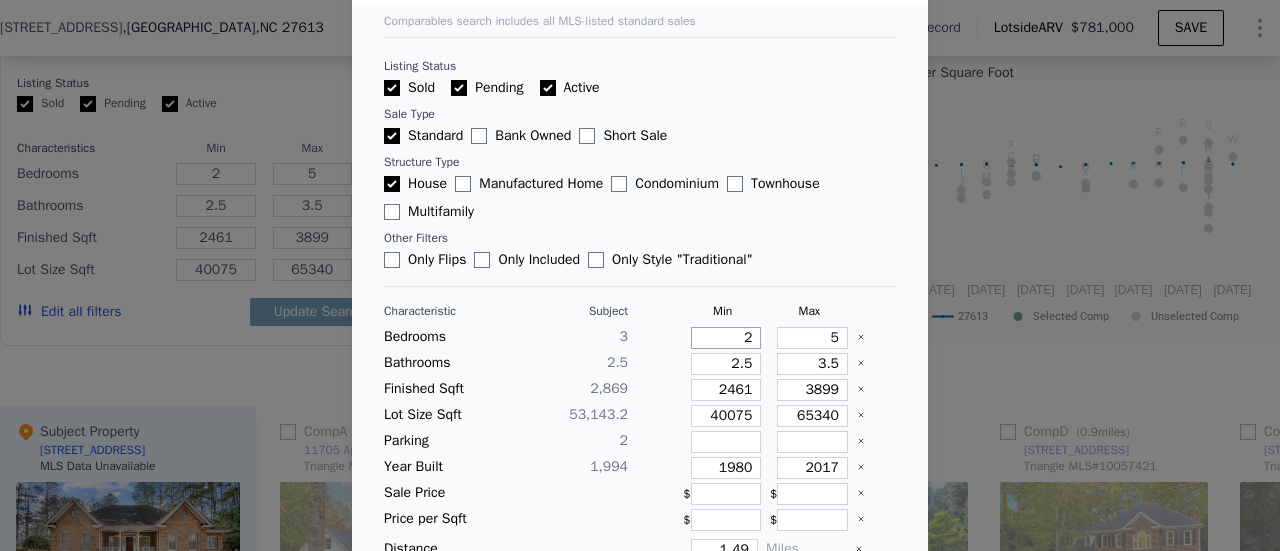 type on "2" 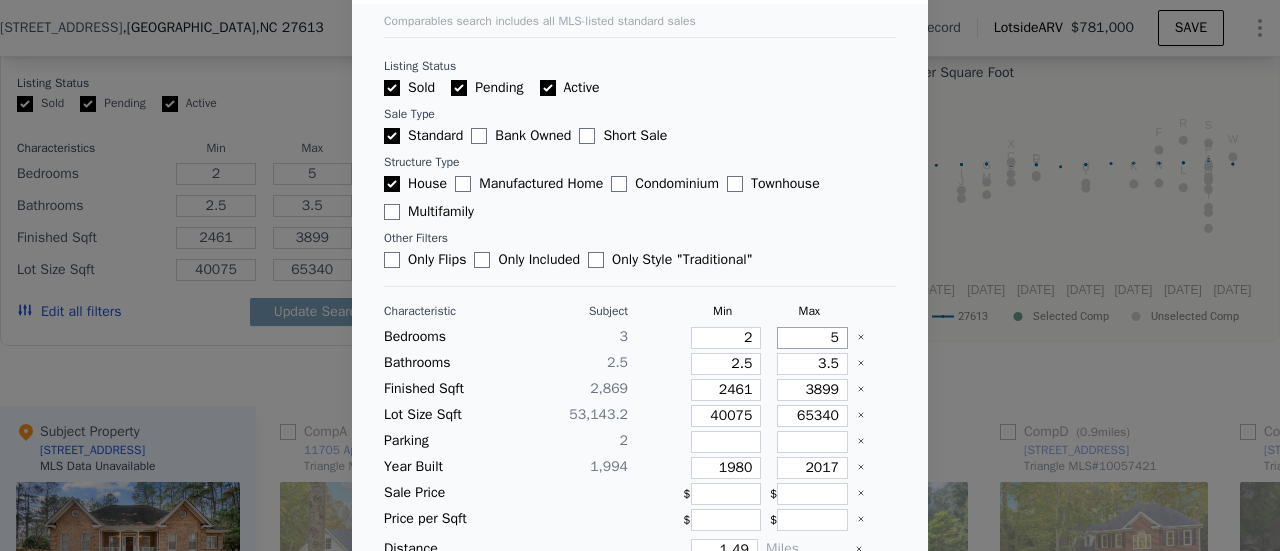 type on "4" 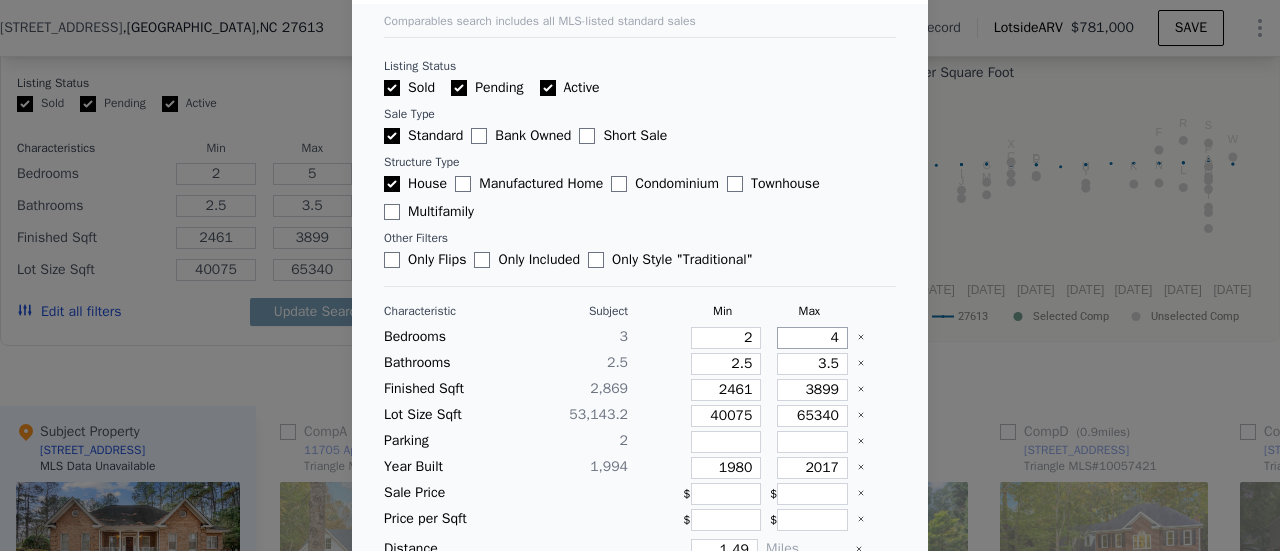 type on "4" 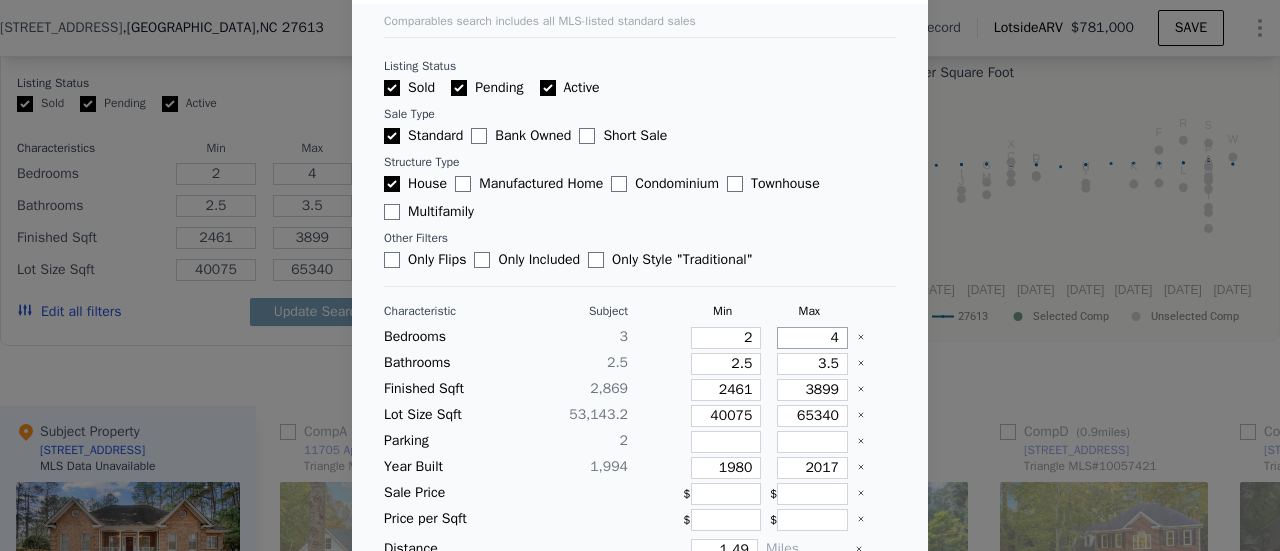 type on "4" 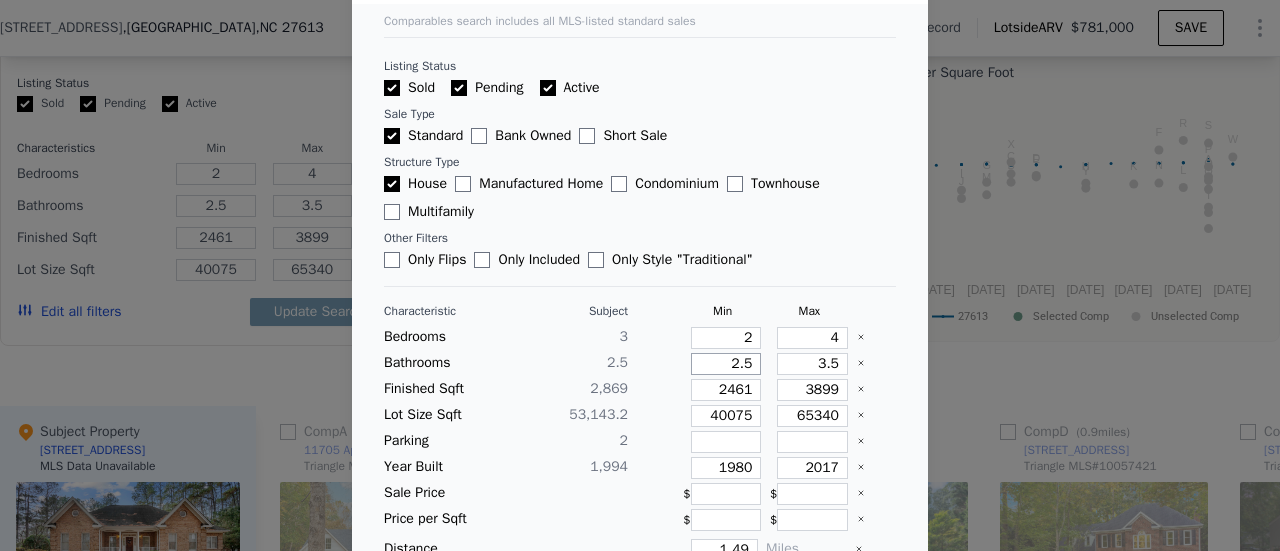 type on "1" 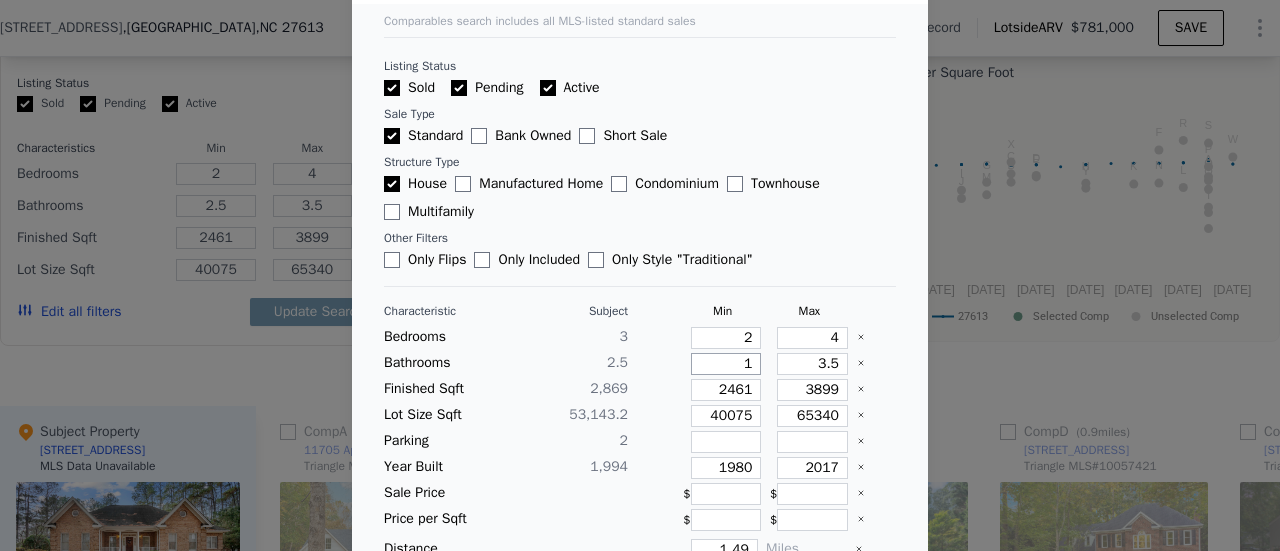 type on "1" 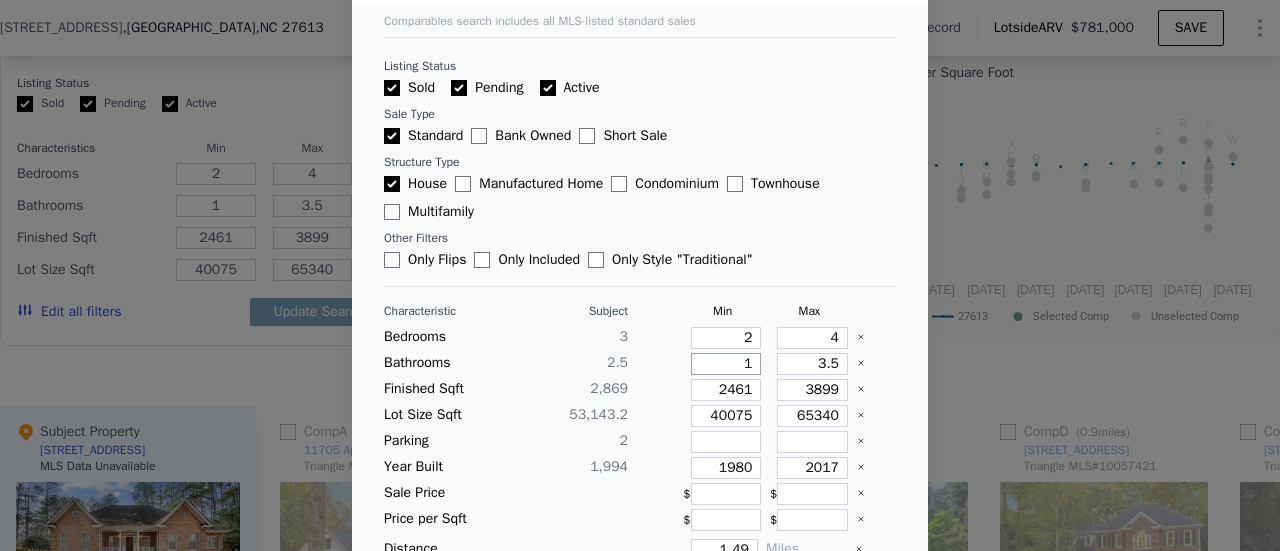 type on "1.5" 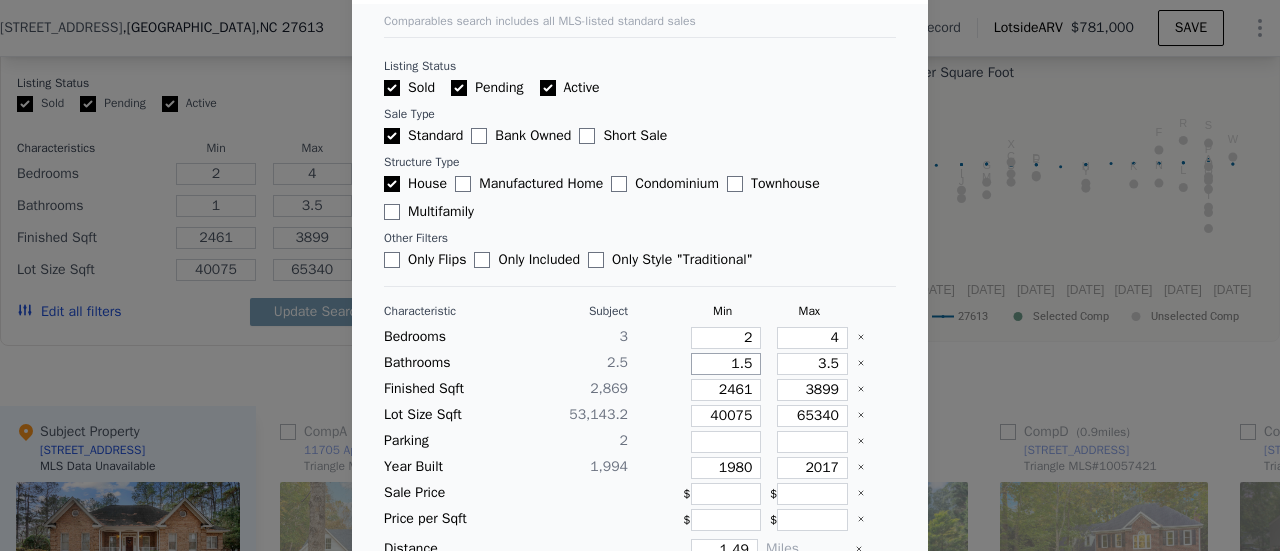 type on "1.5" 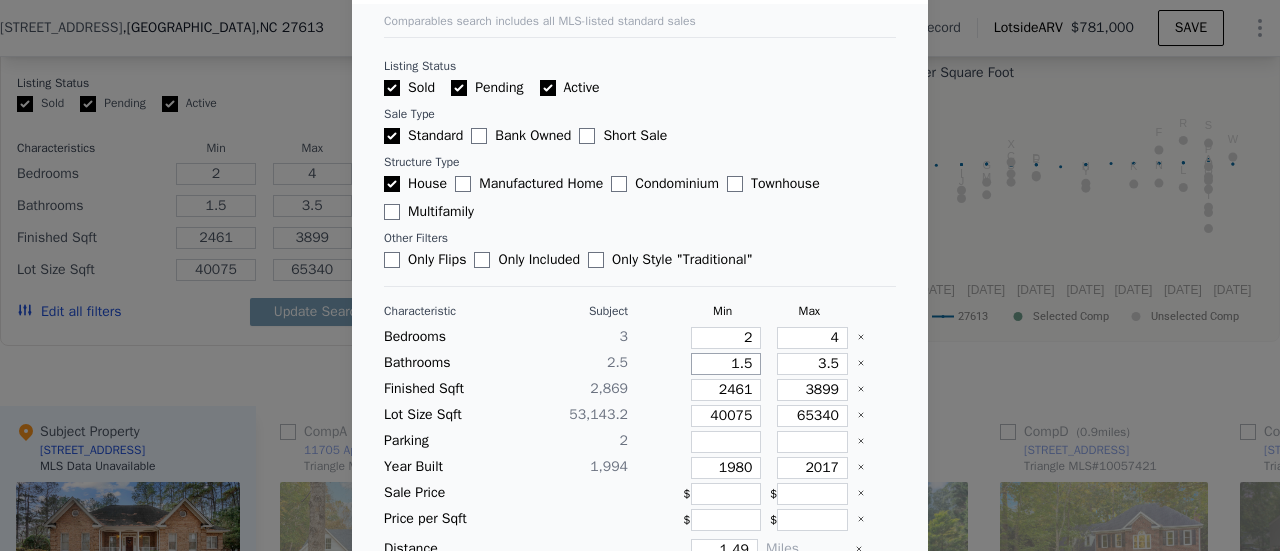 type on "1.5" 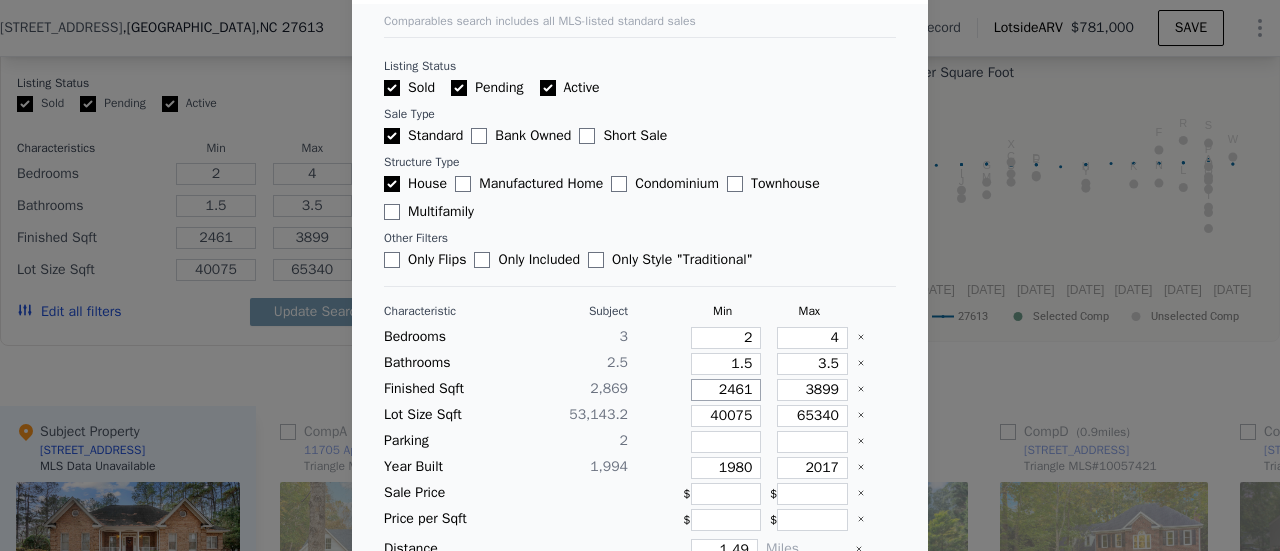 type on "2" 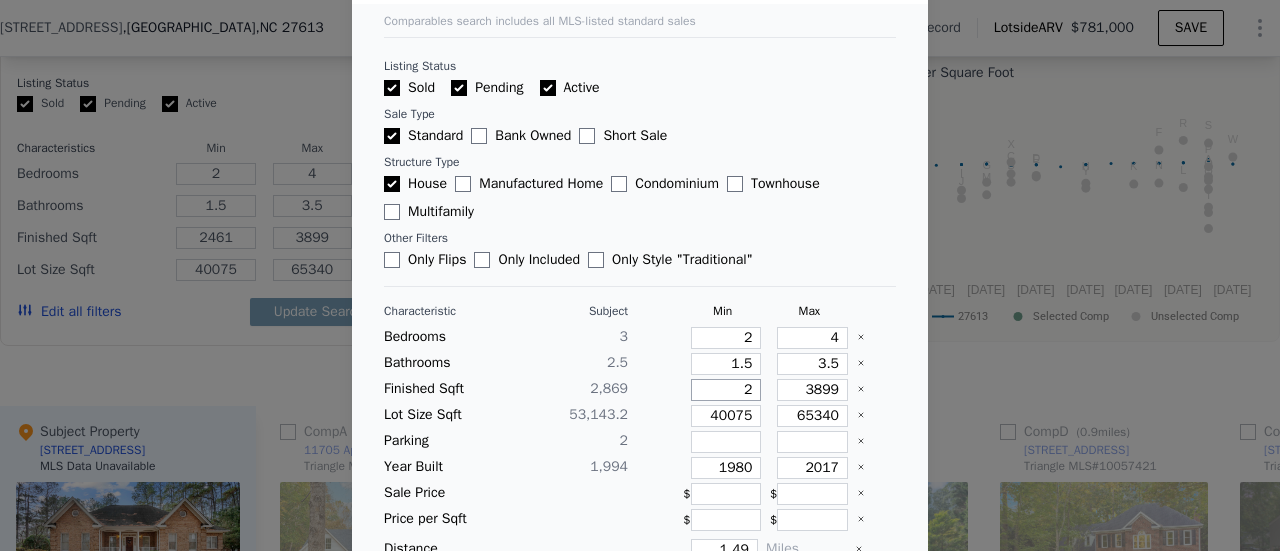 type on "2" 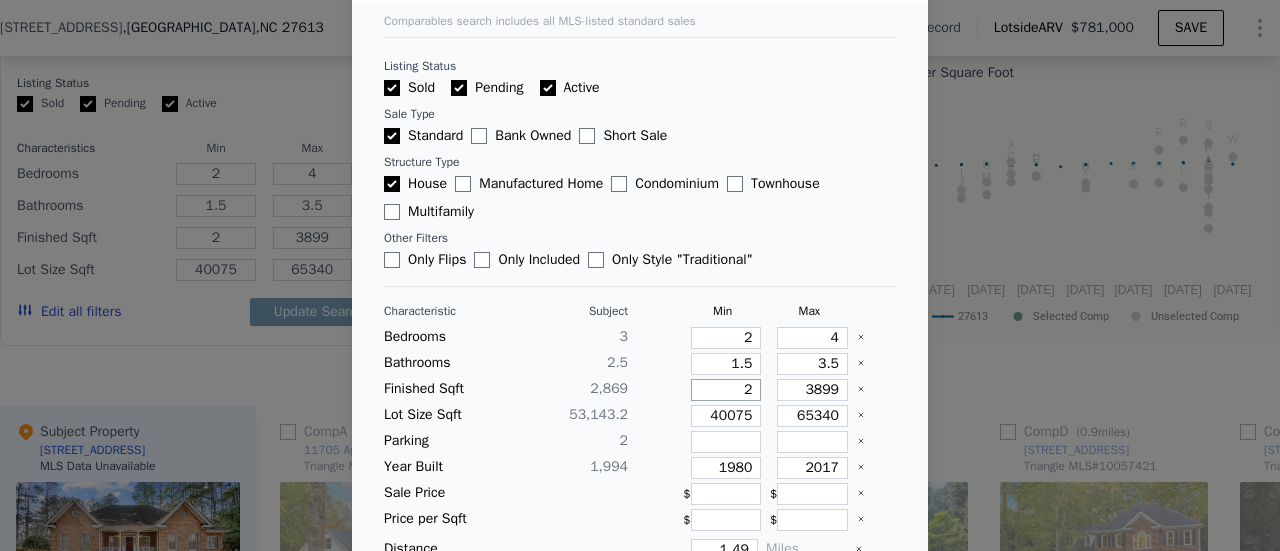 type on "26" 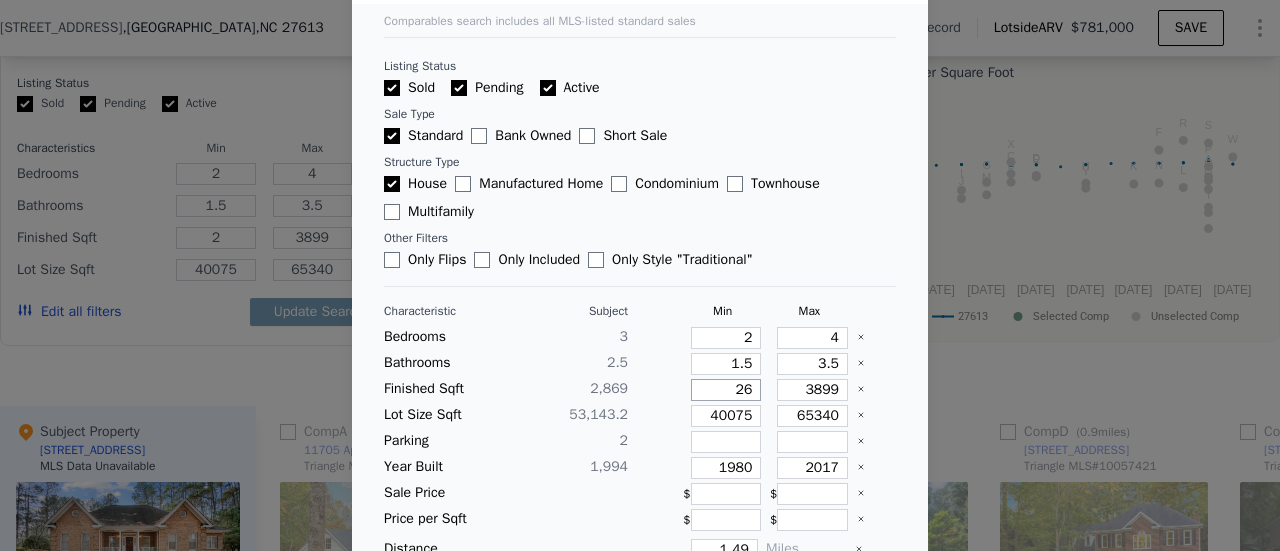 type on "26" 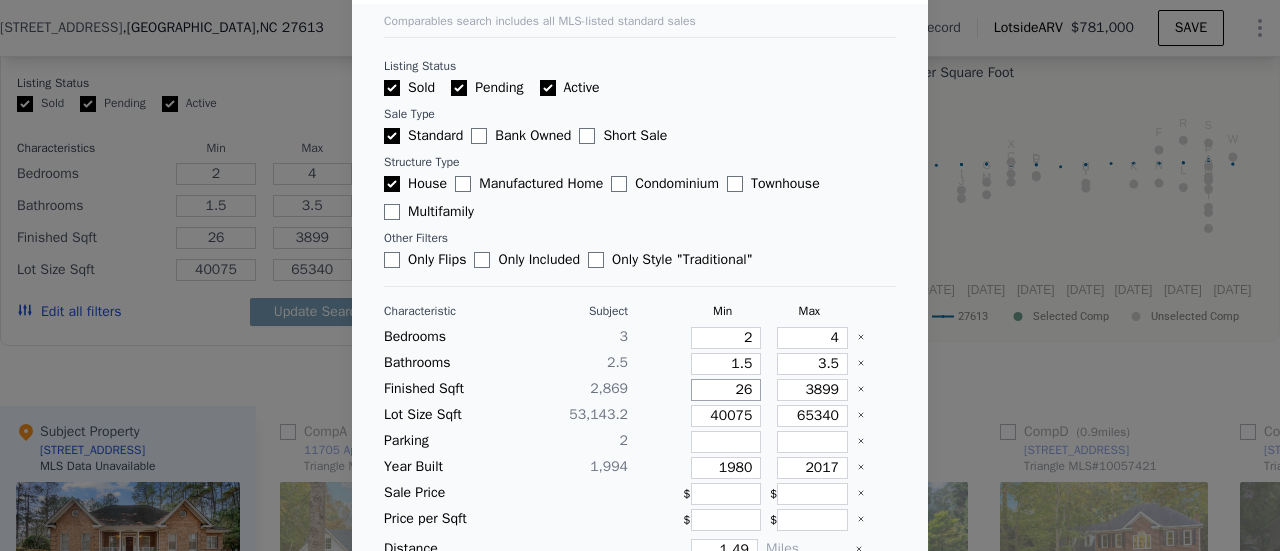 type on "261" 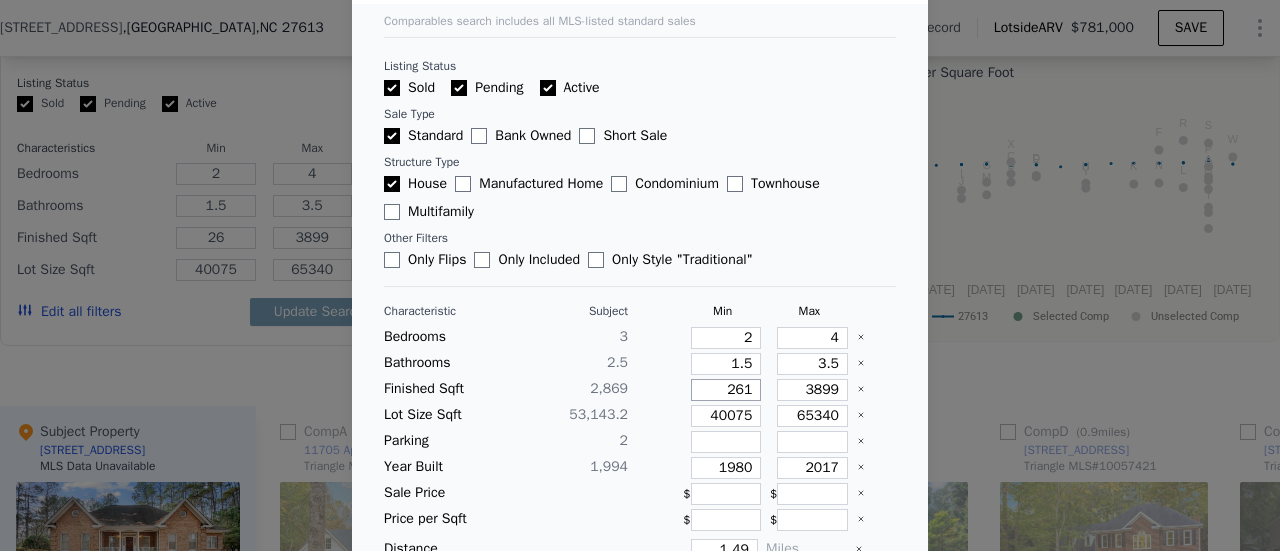 type on "261" 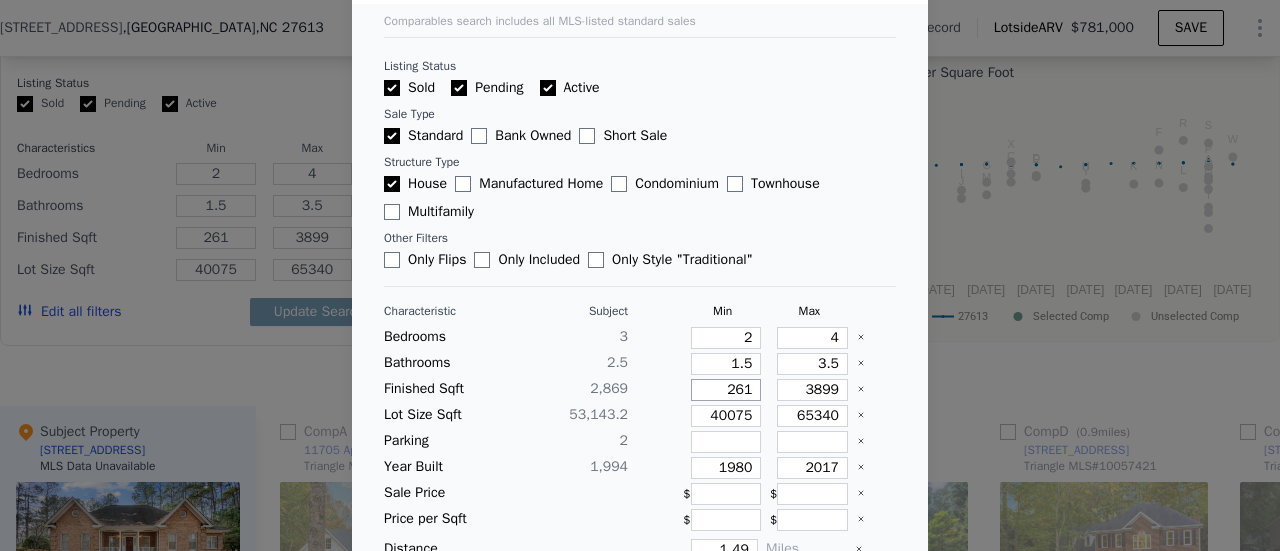 type on "2619" 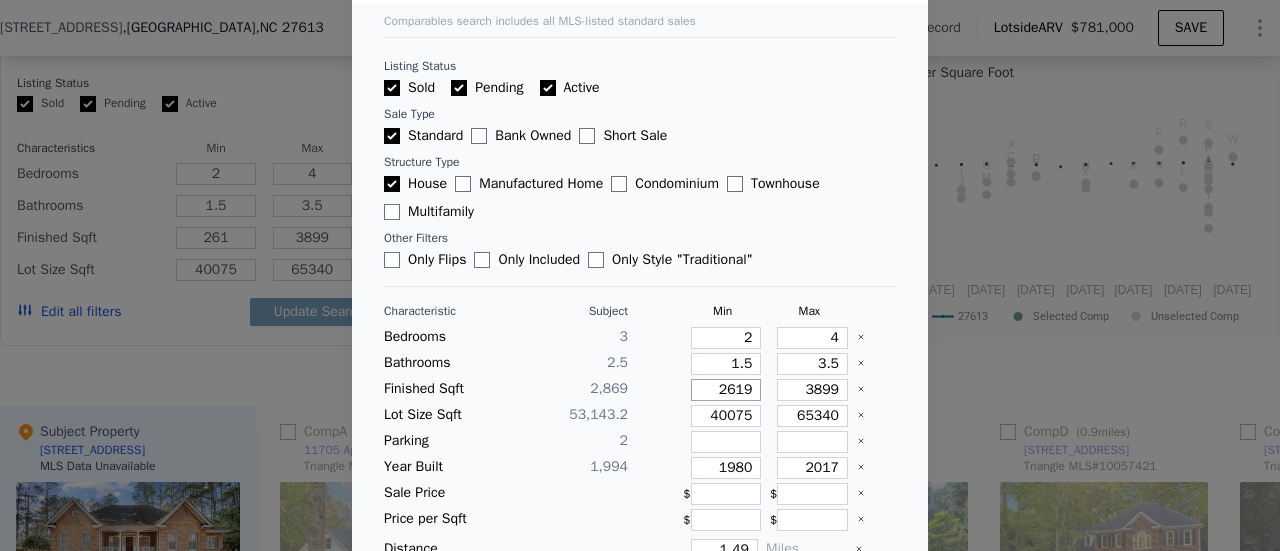 type on "2619" 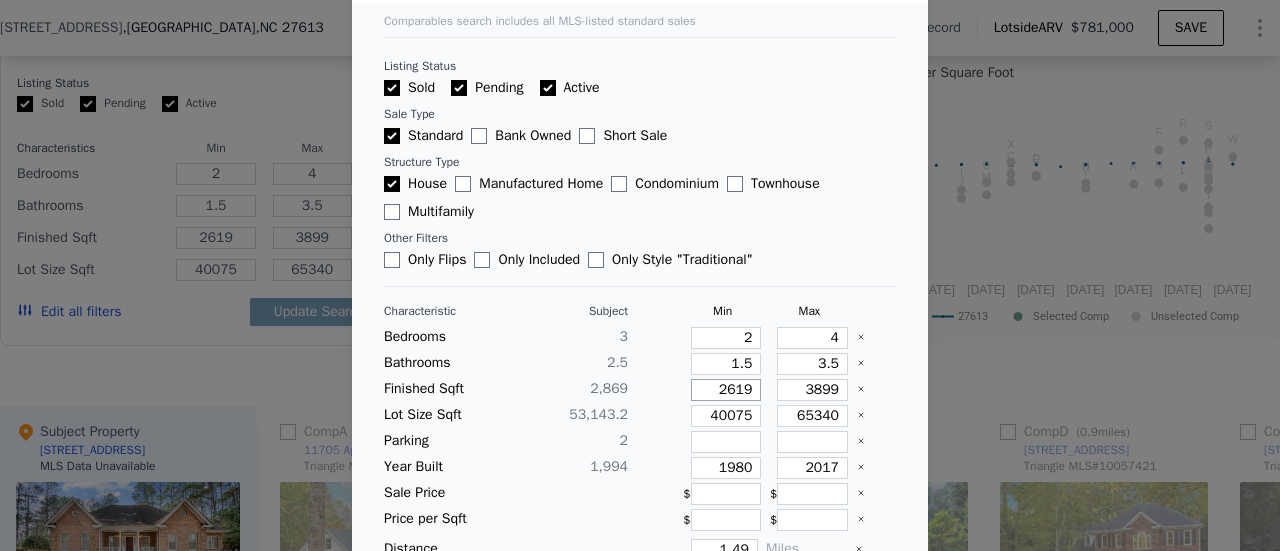 type on "2619" 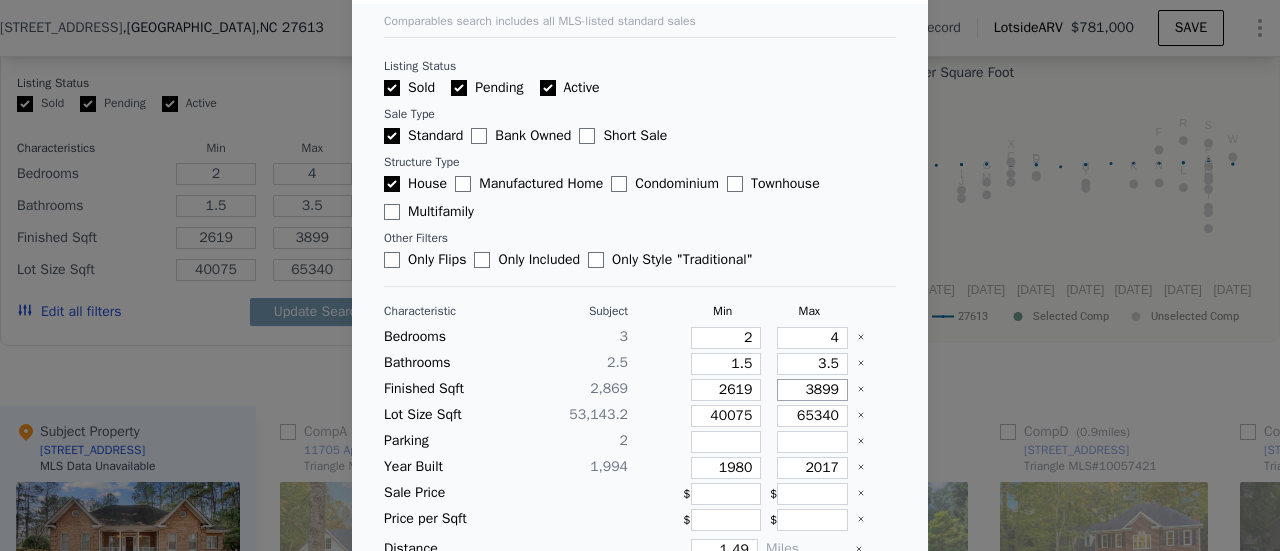 type on "3" 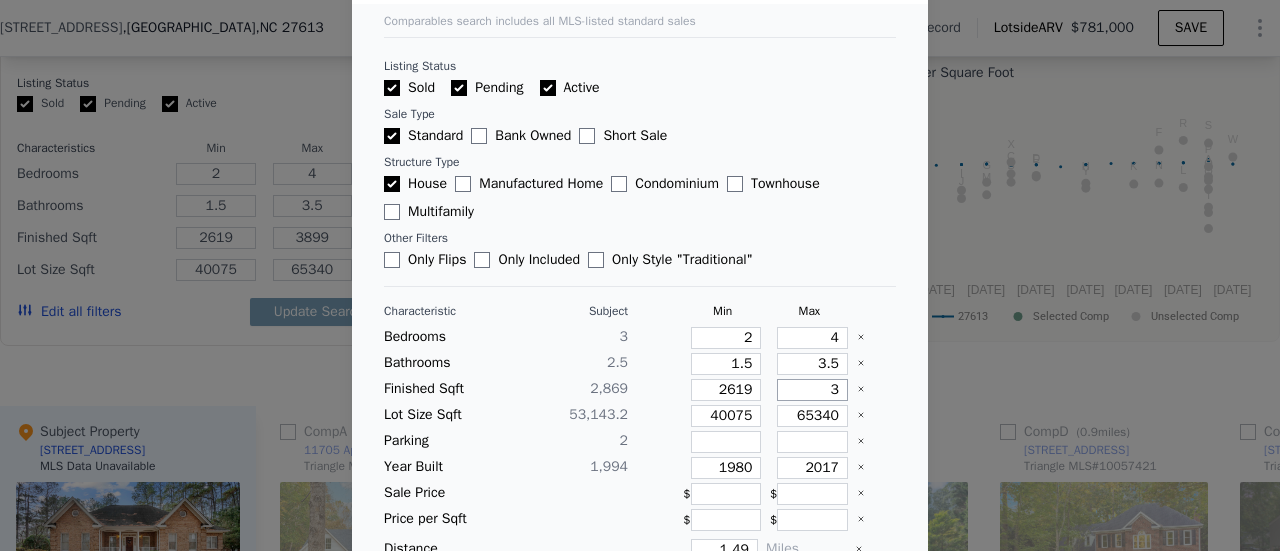 type on "3" 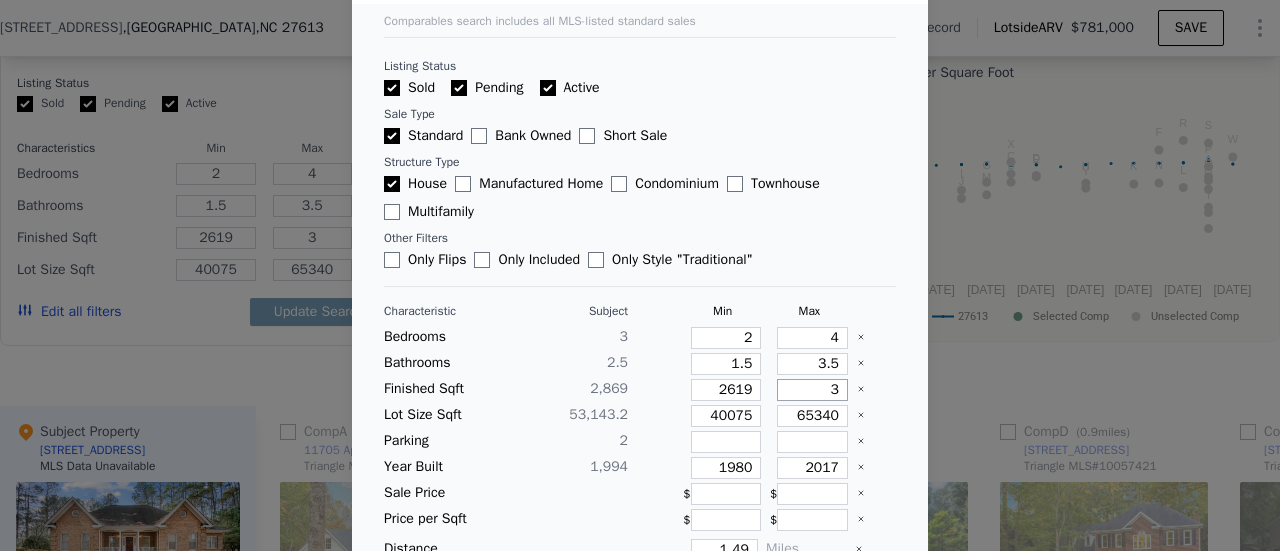 type on "31" 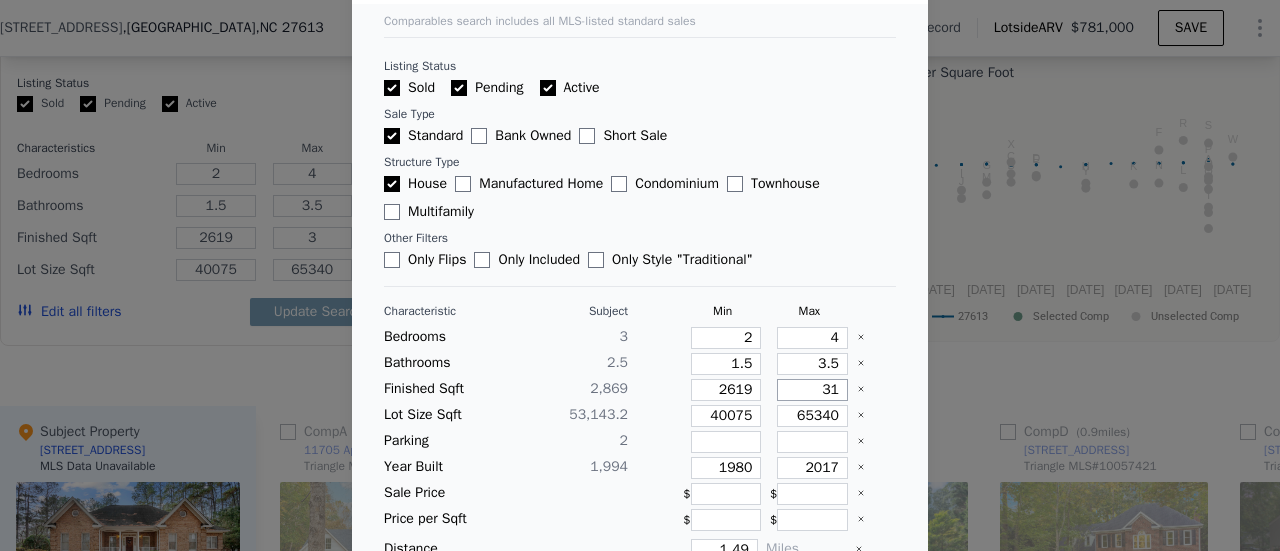 type on "31" 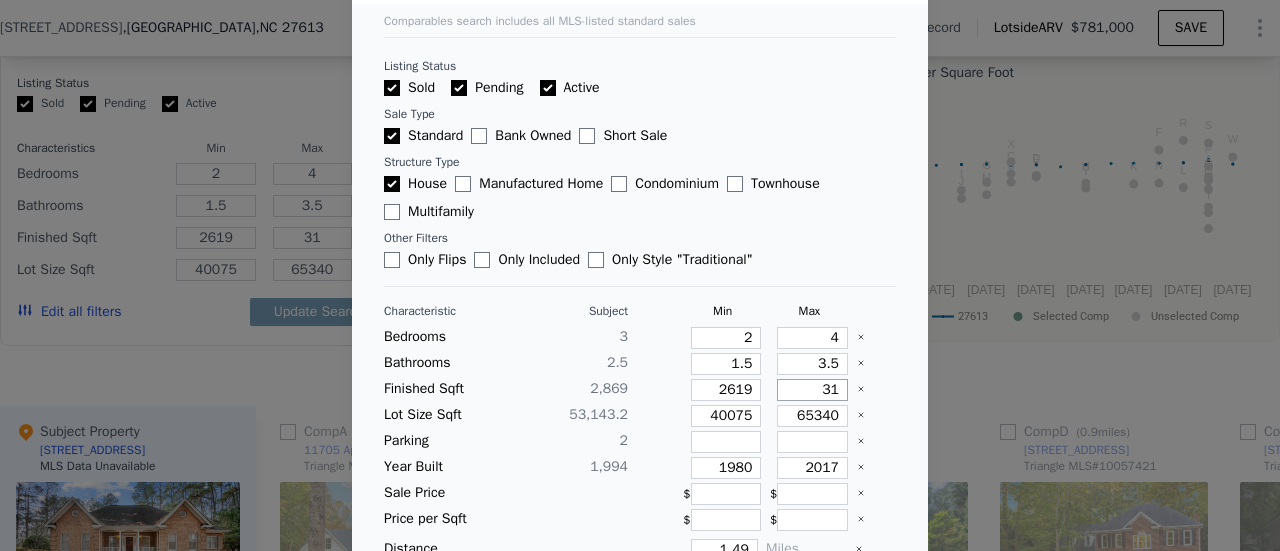 type on "311" 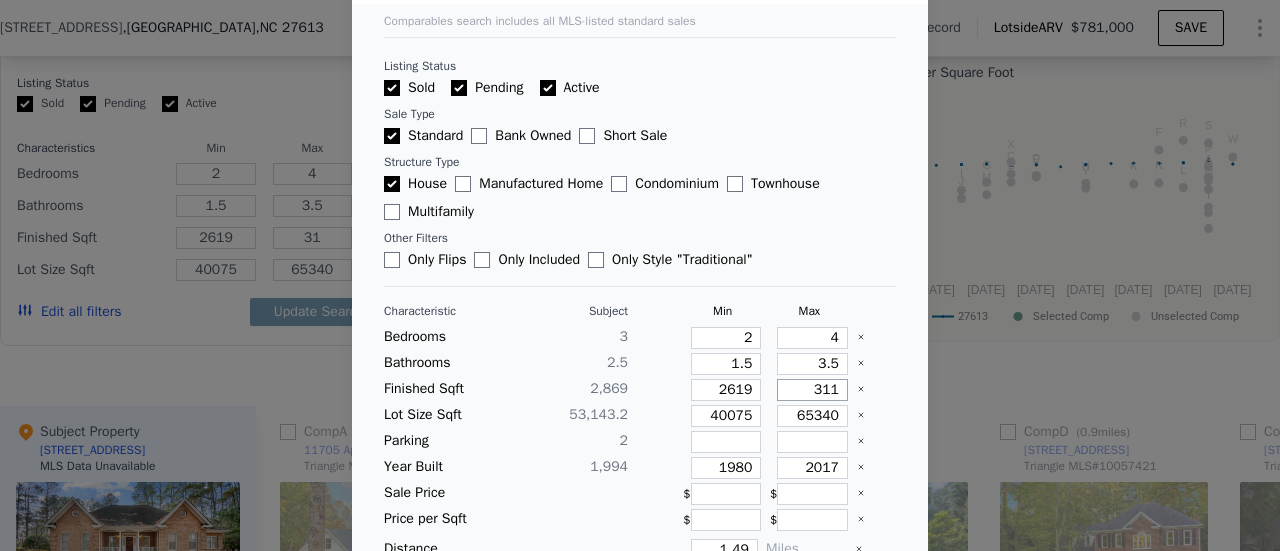 type on "311" 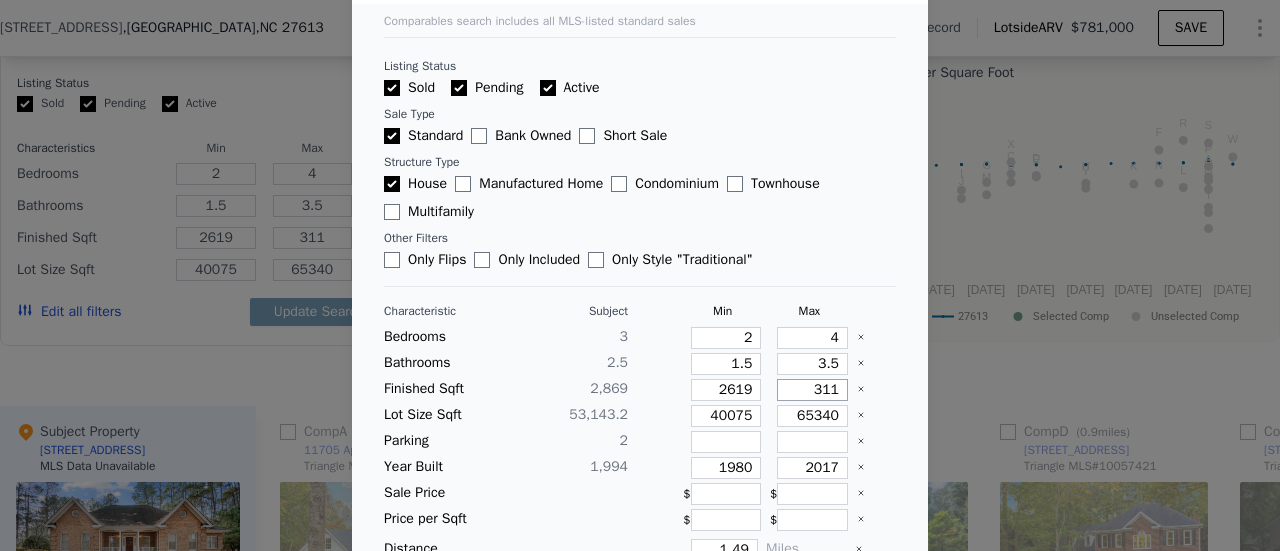 type on "3119" 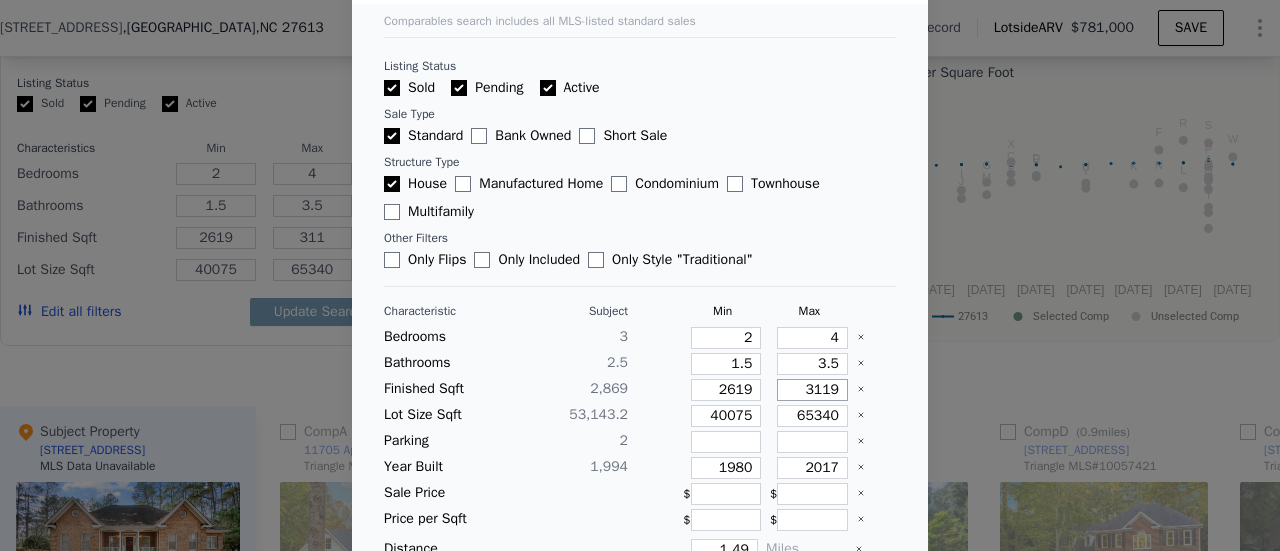 type on "3119" 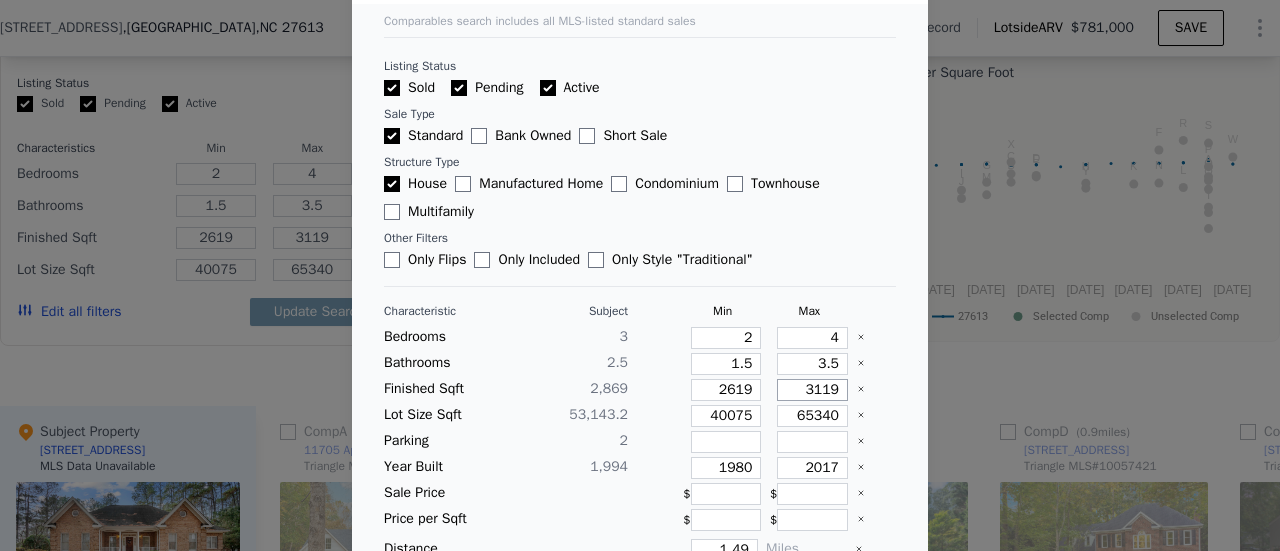 type on "3119" 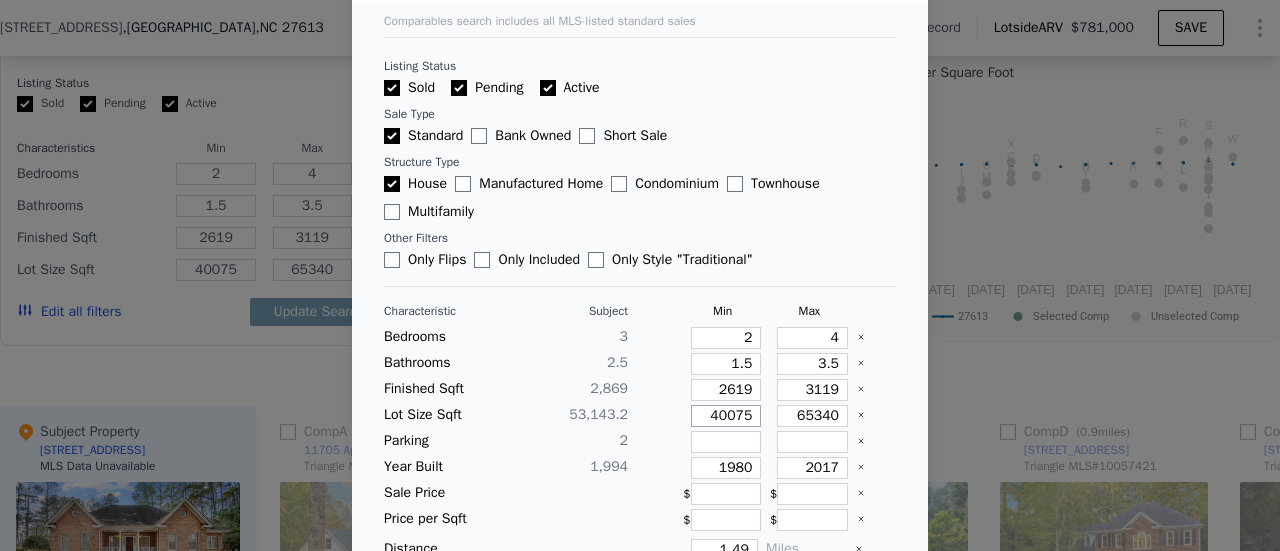 type on "3" 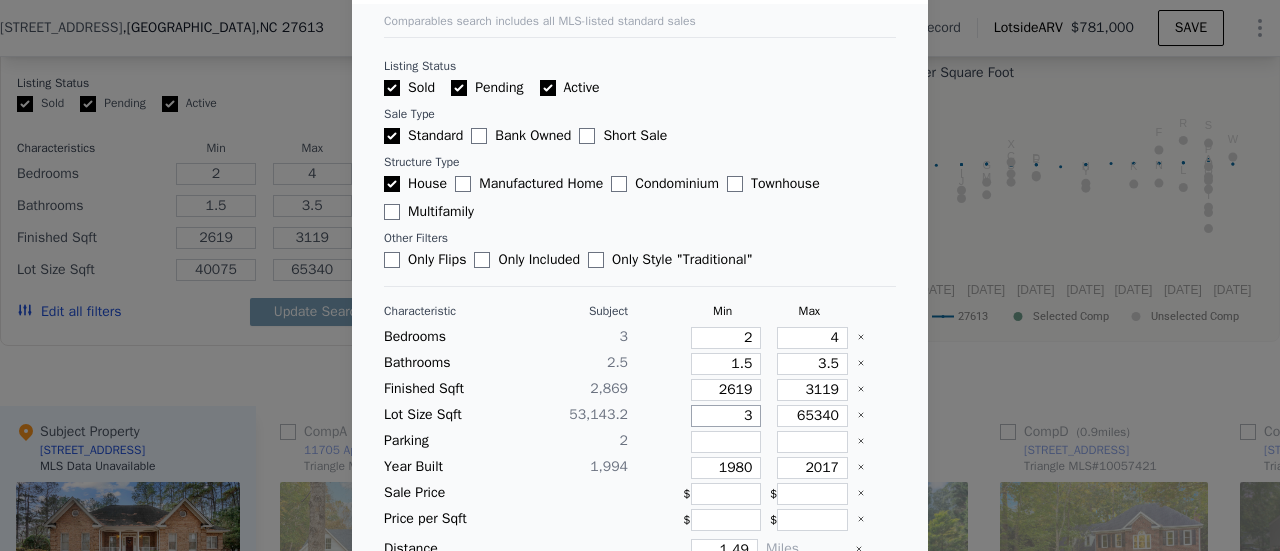type on "3" 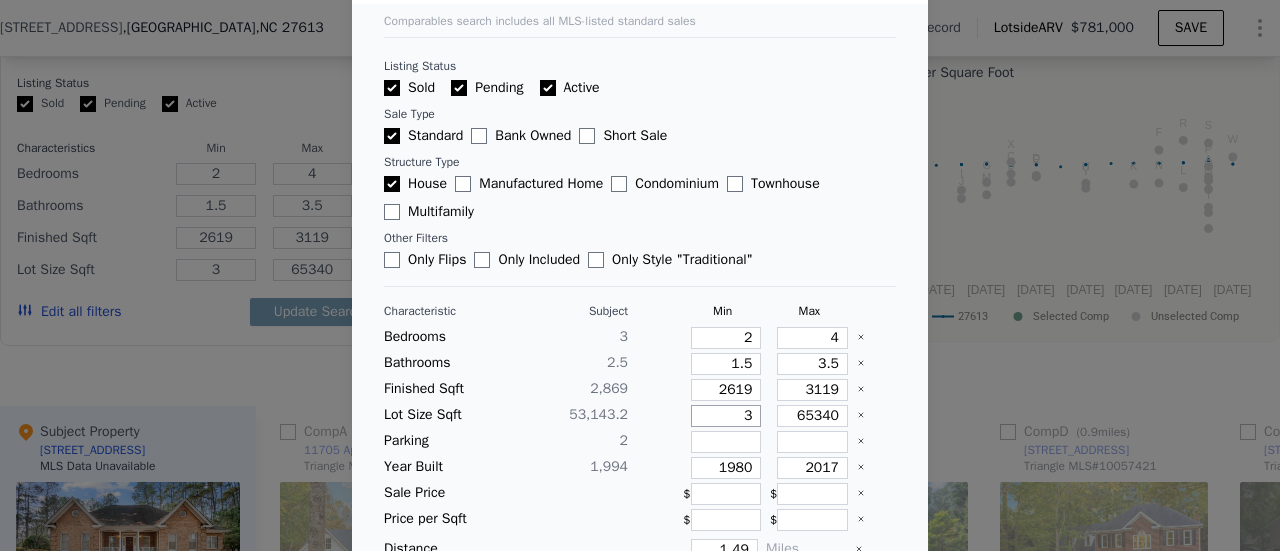 type on "31" 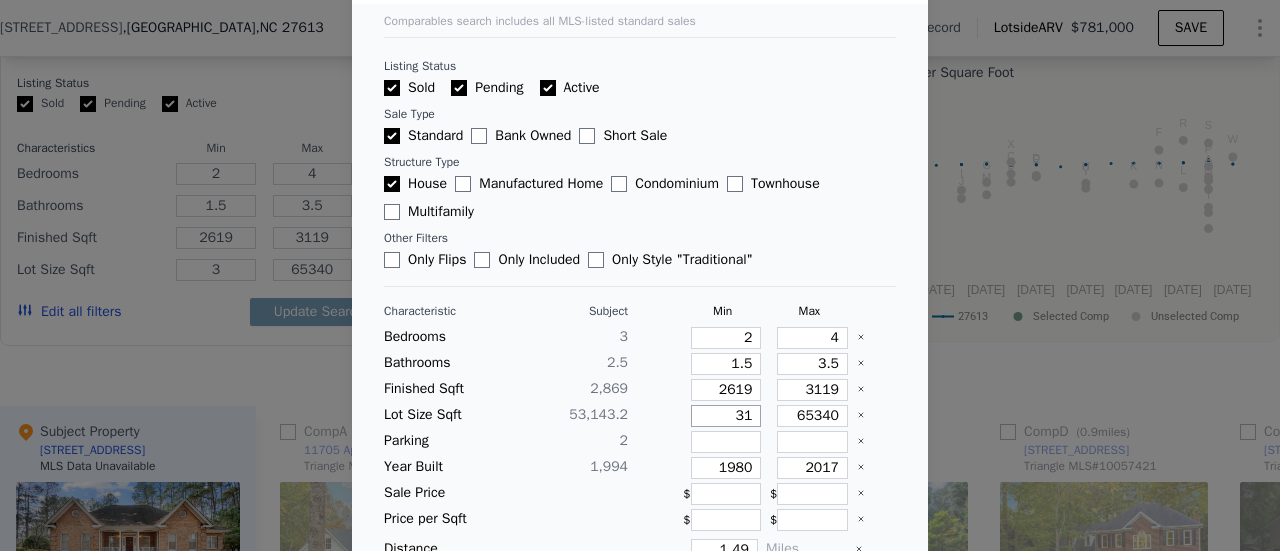 type on "31" 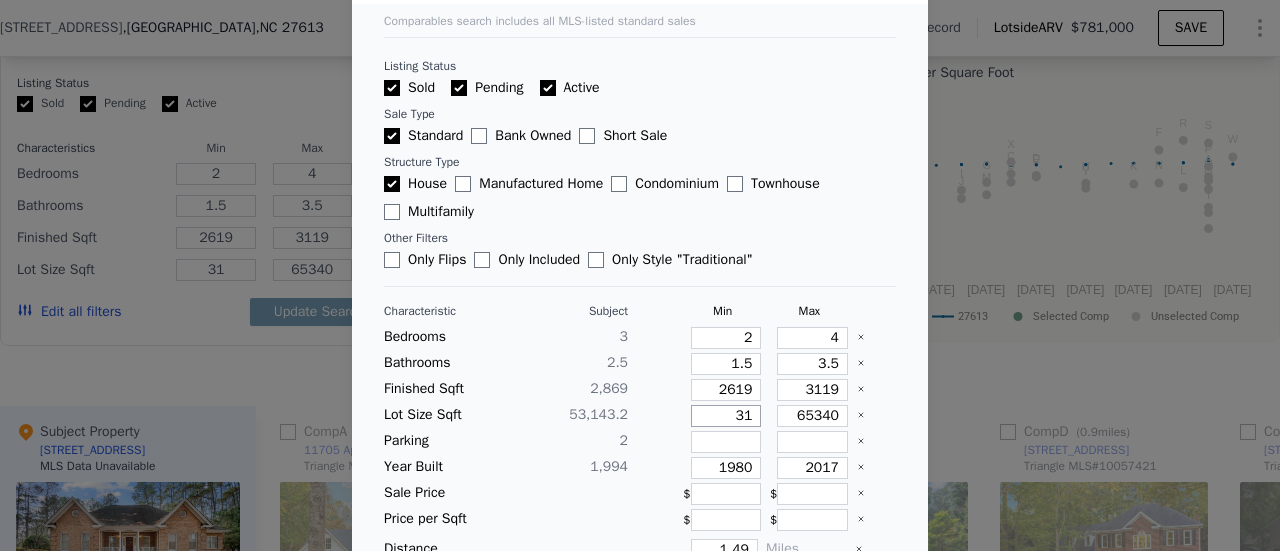 type on "318" 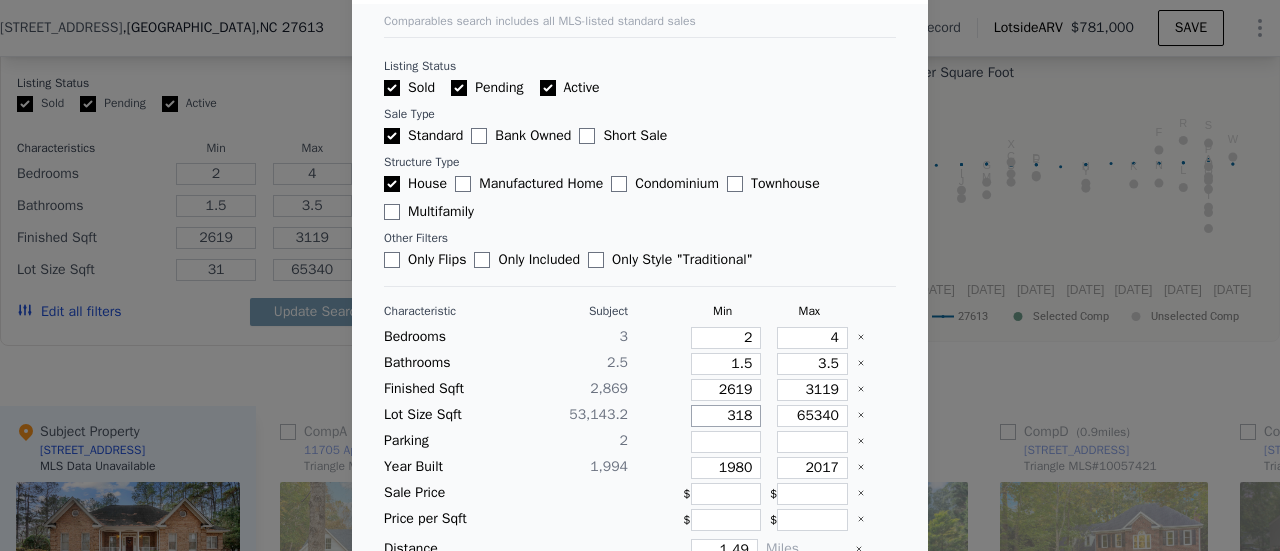 type on "318" 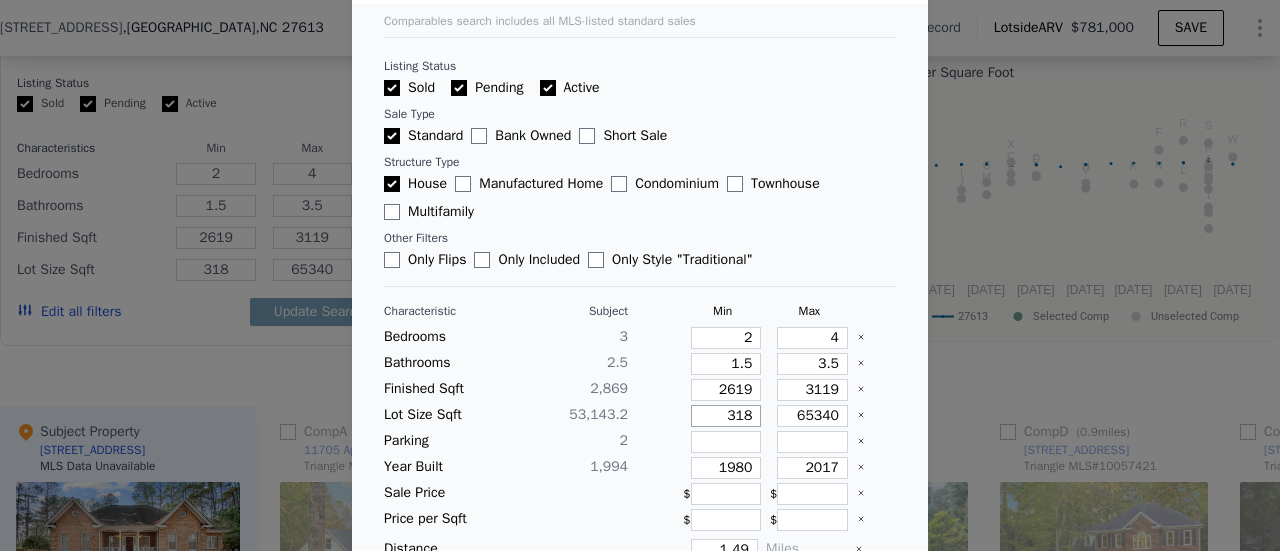 type on "3189" 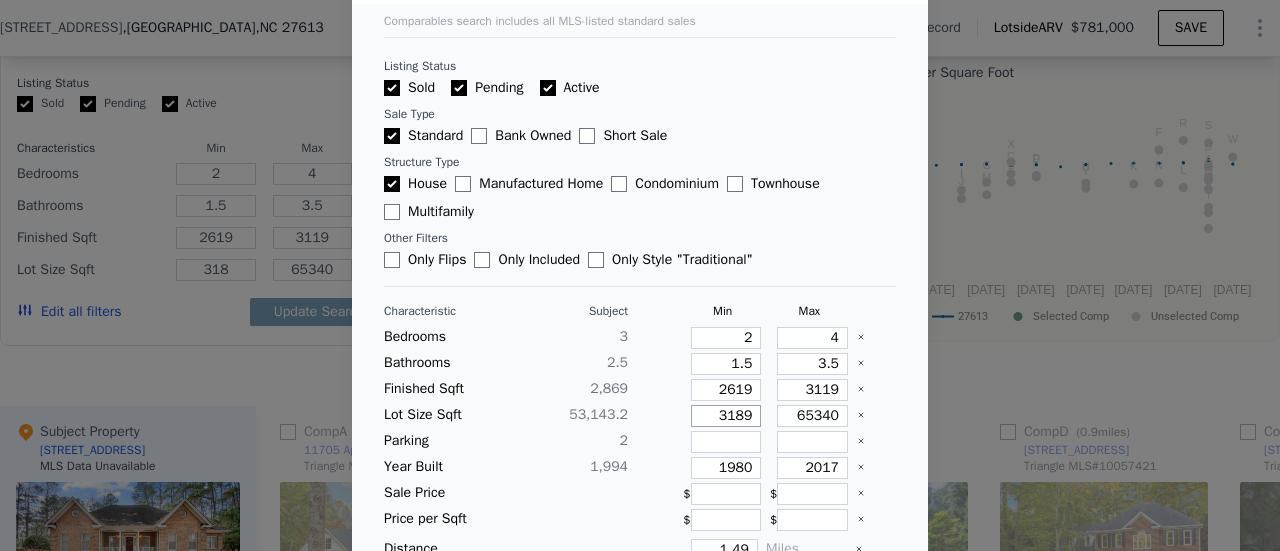 type on "3189" 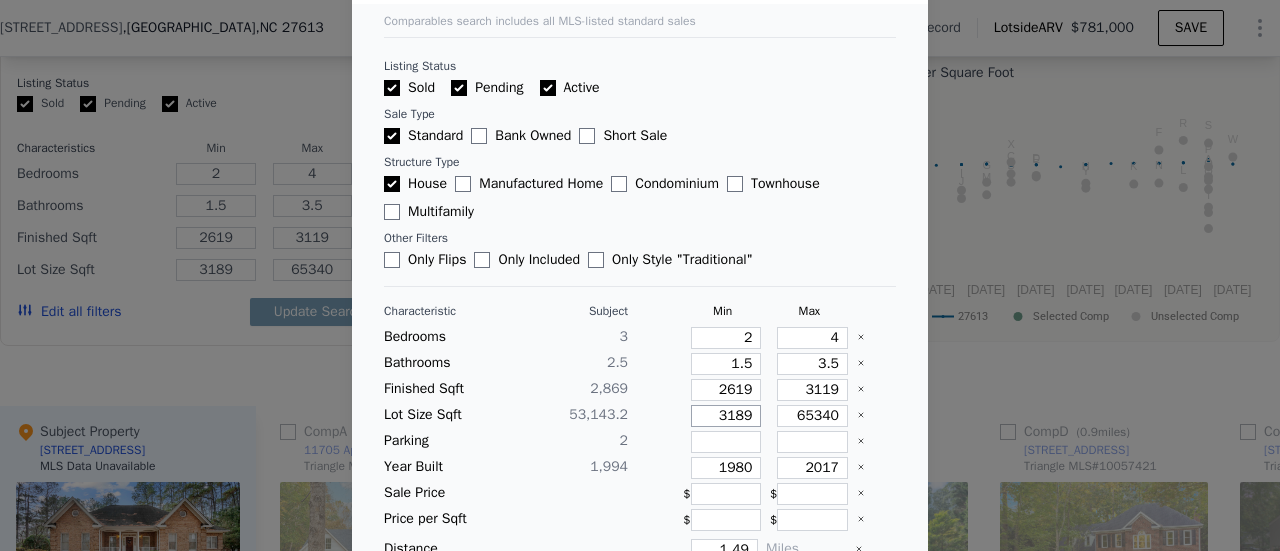 type on "31890" 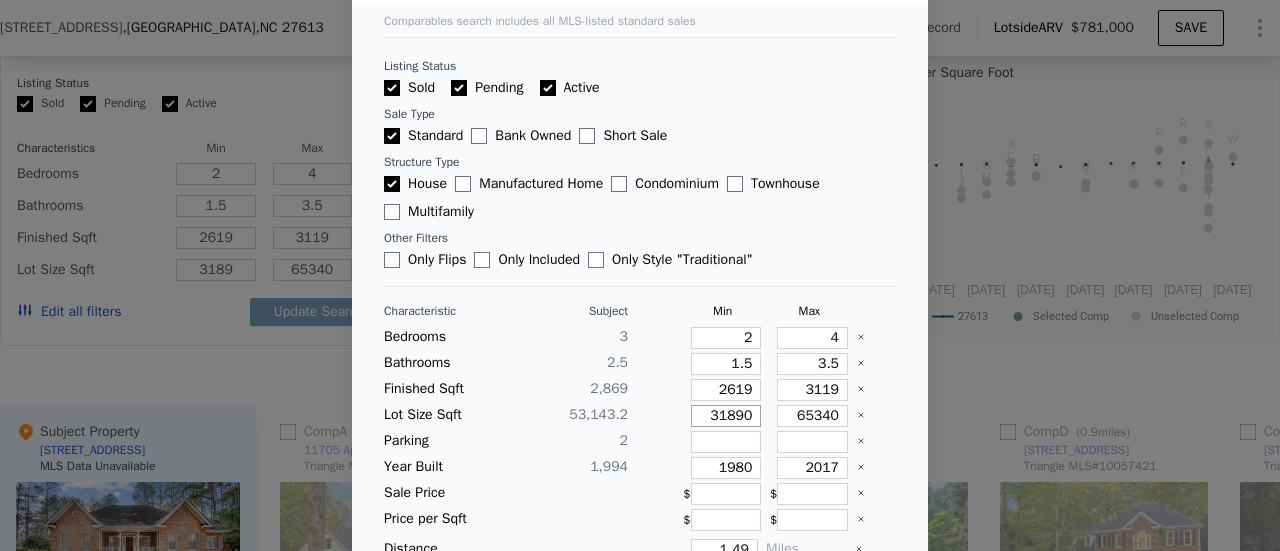 type on "31890" 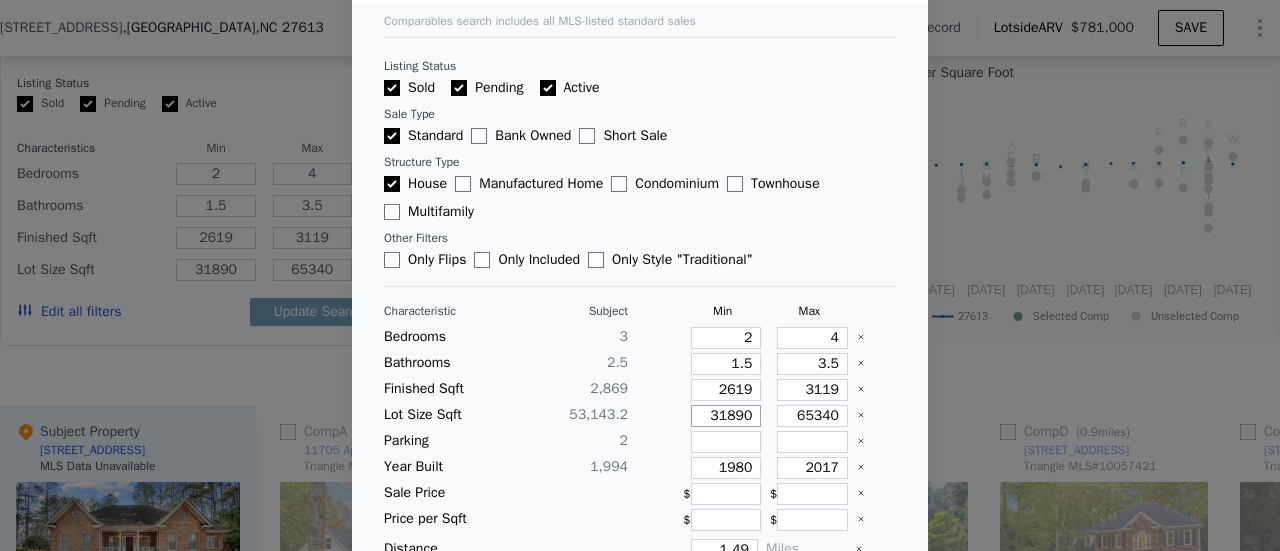 type on "31890" 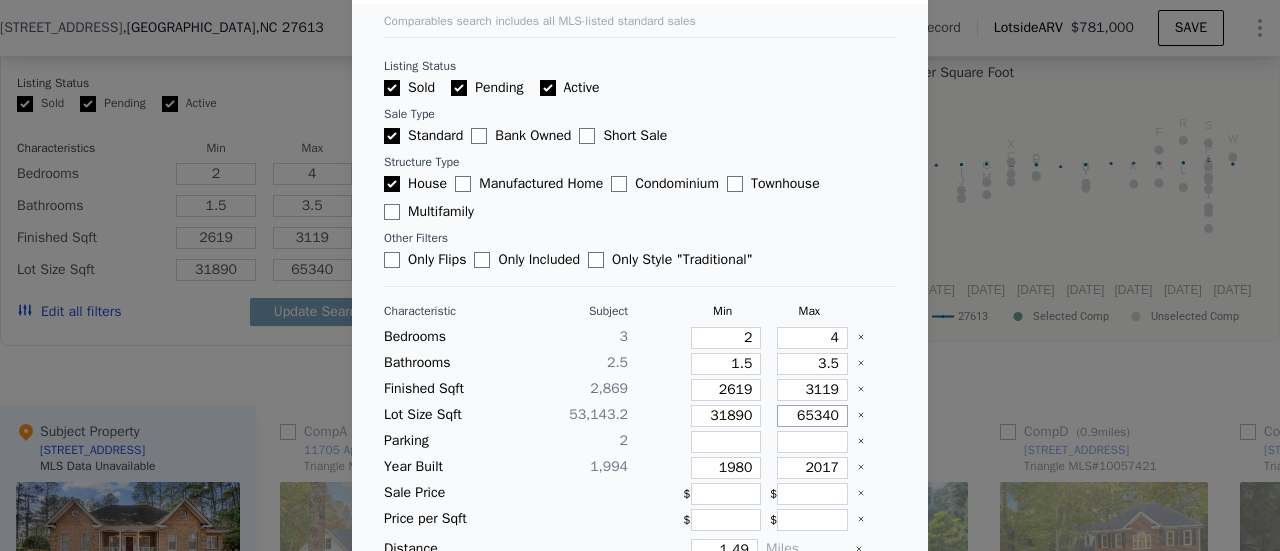 type on "7" 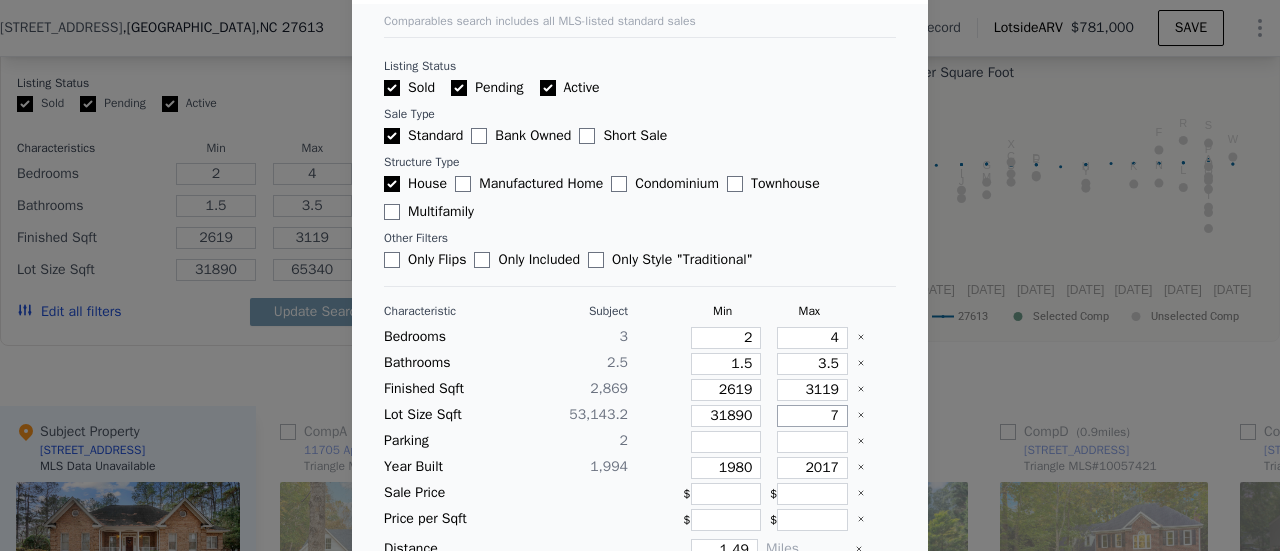 type on "7" 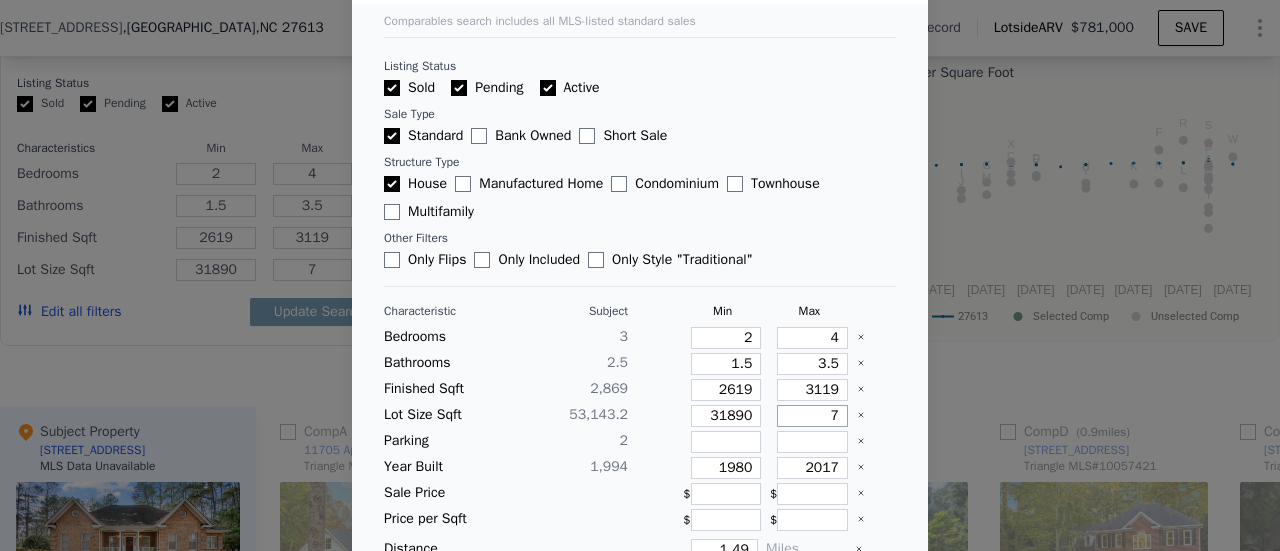type on "74" 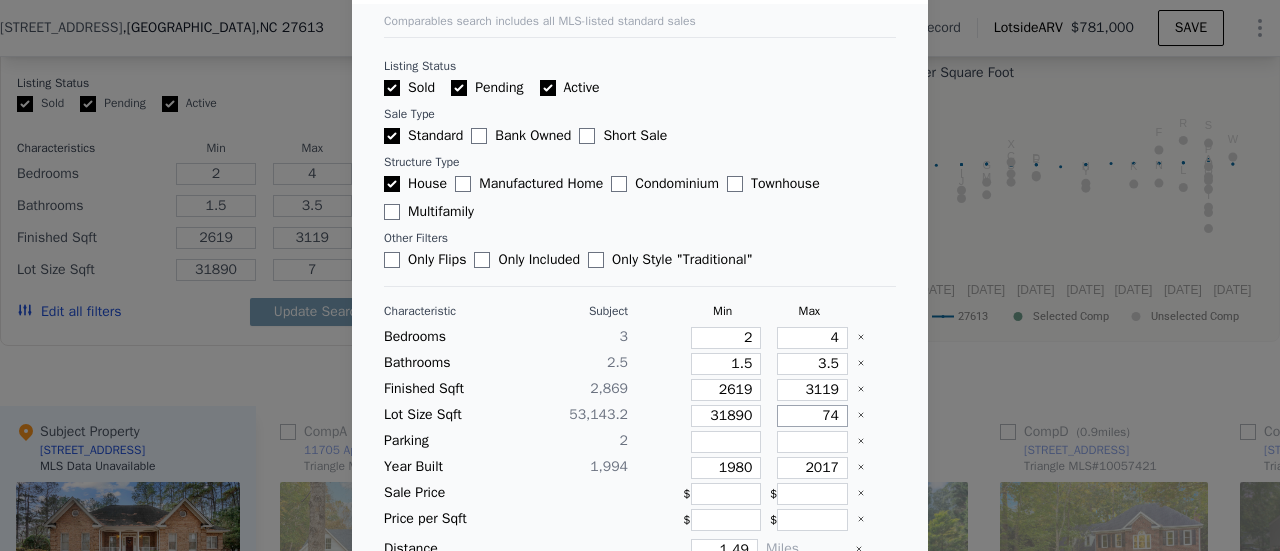 type on "74" 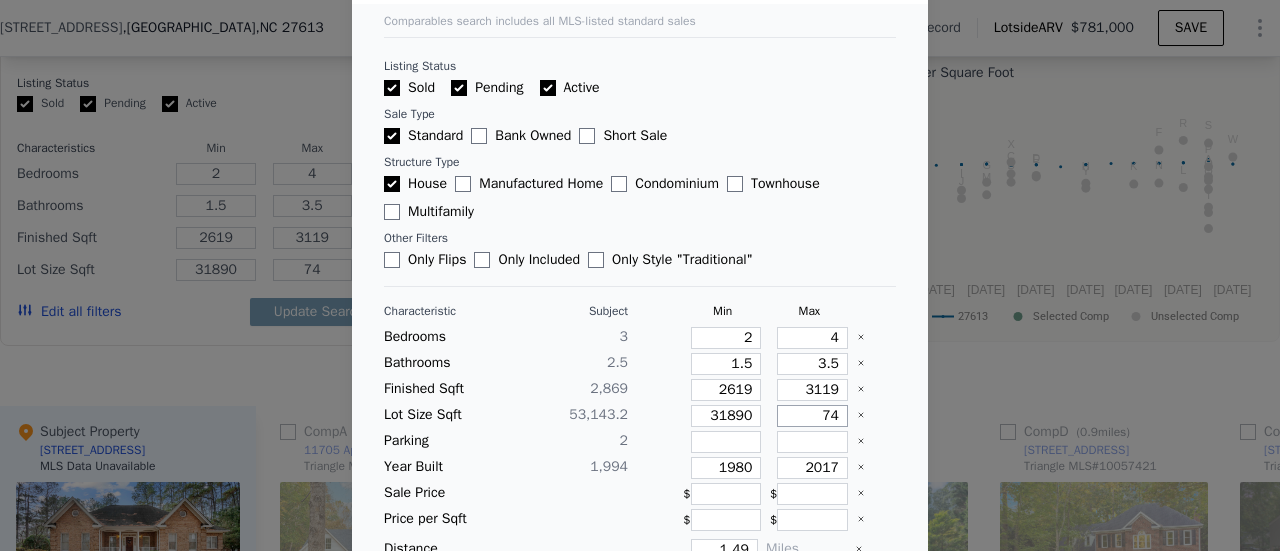 type on "744" 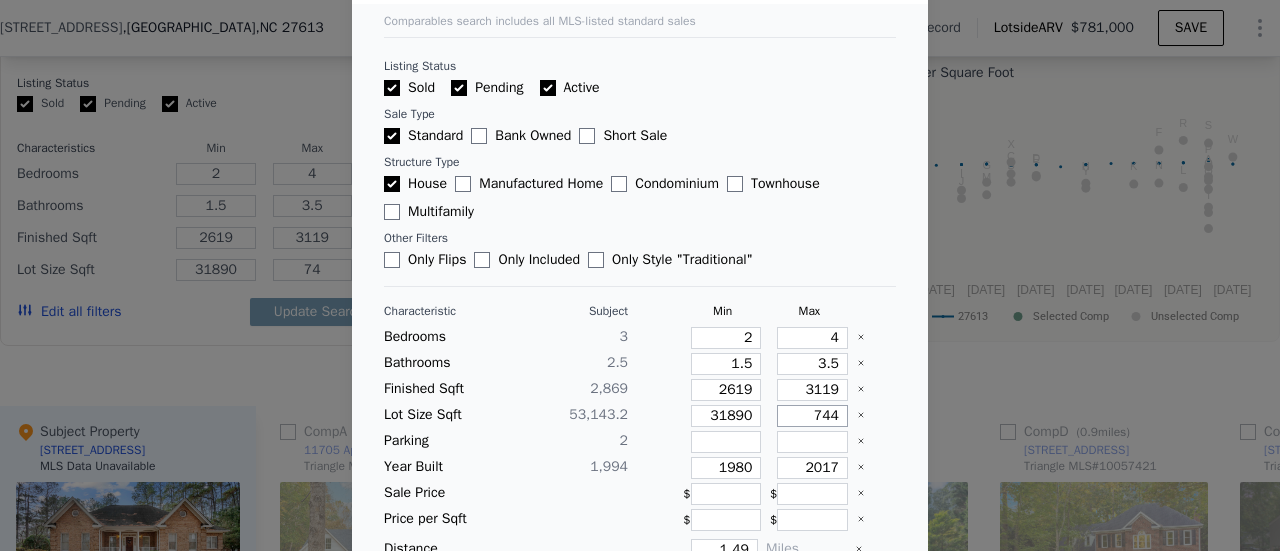 type on "744" 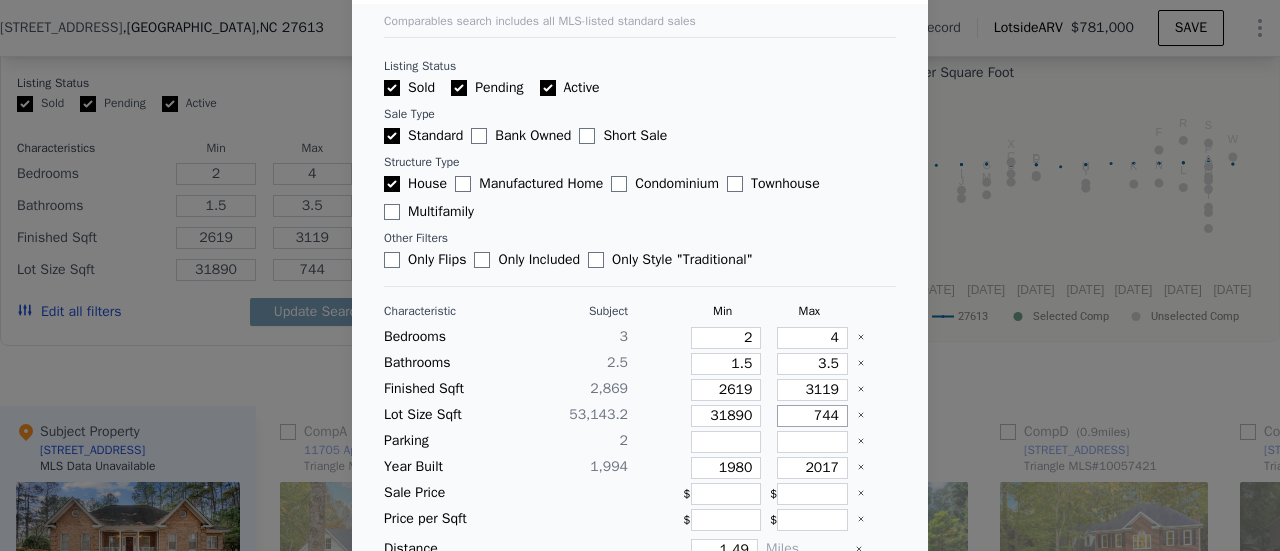 type on "7440" 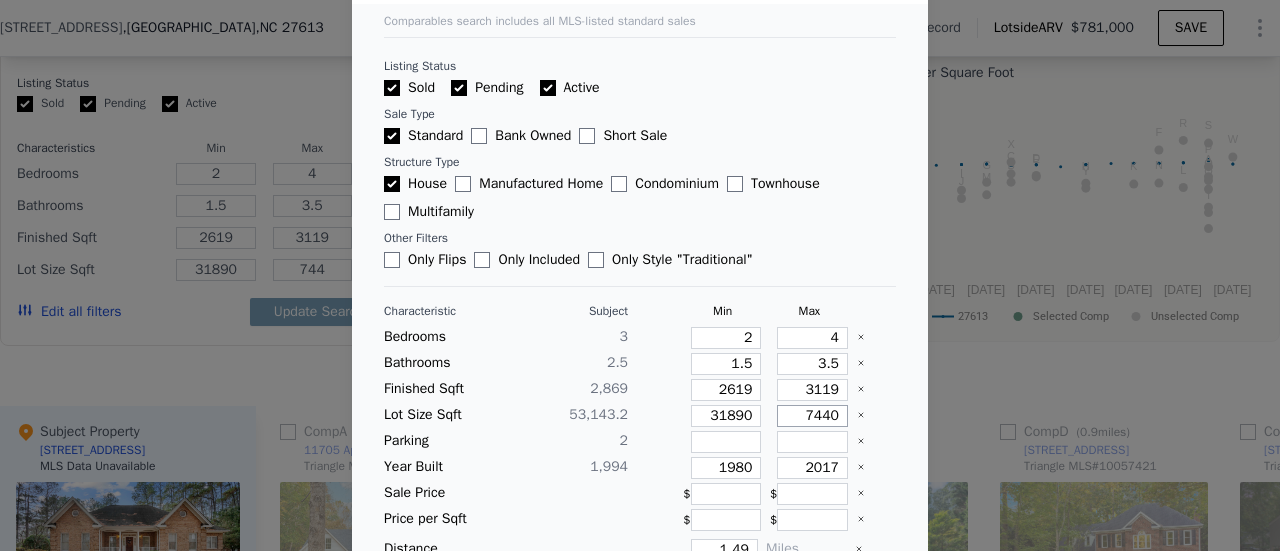 type on "7440" 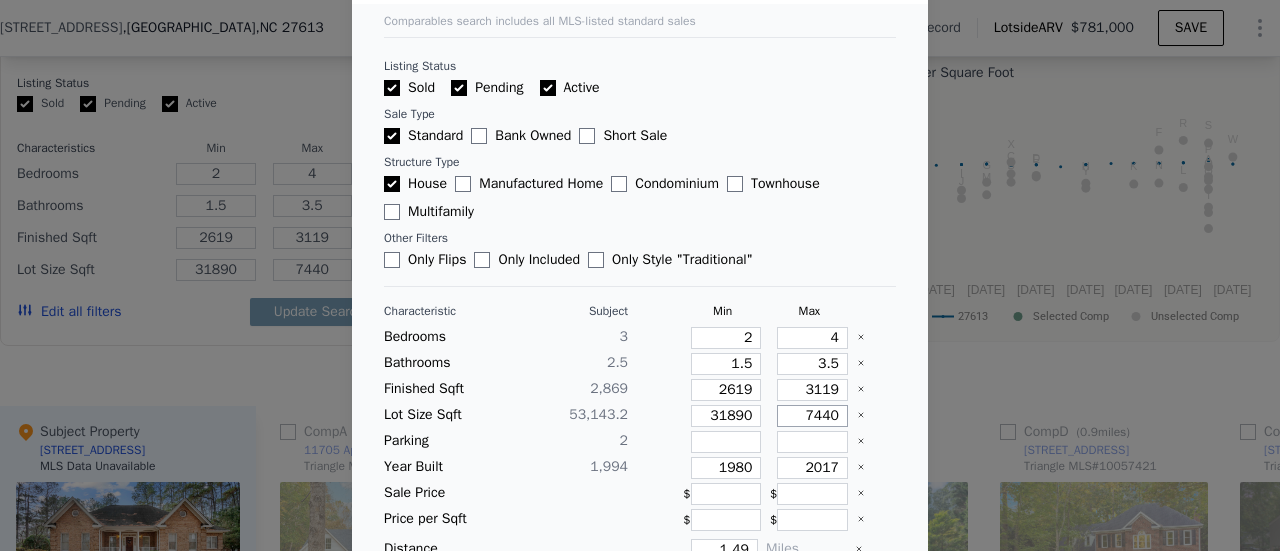 type on "74400" 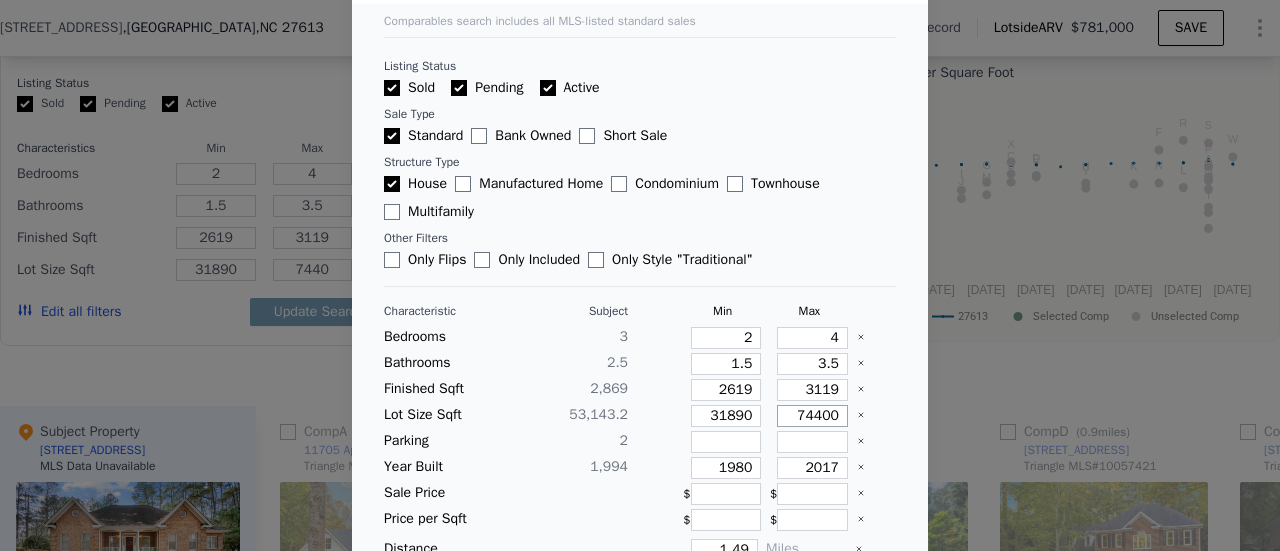 type on "74400" 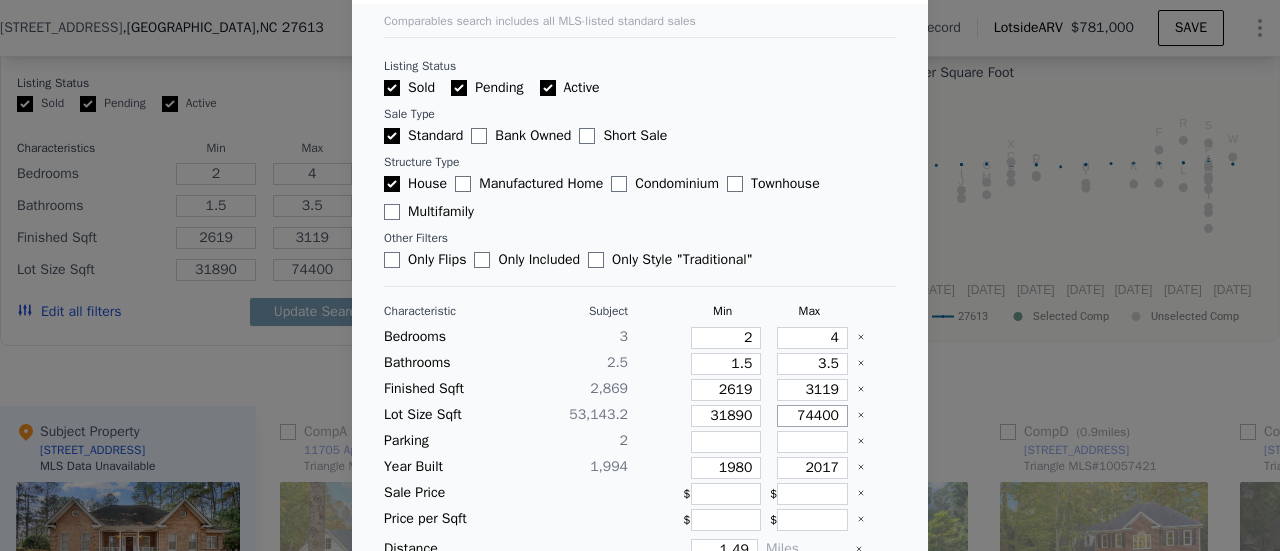 type on "74400" 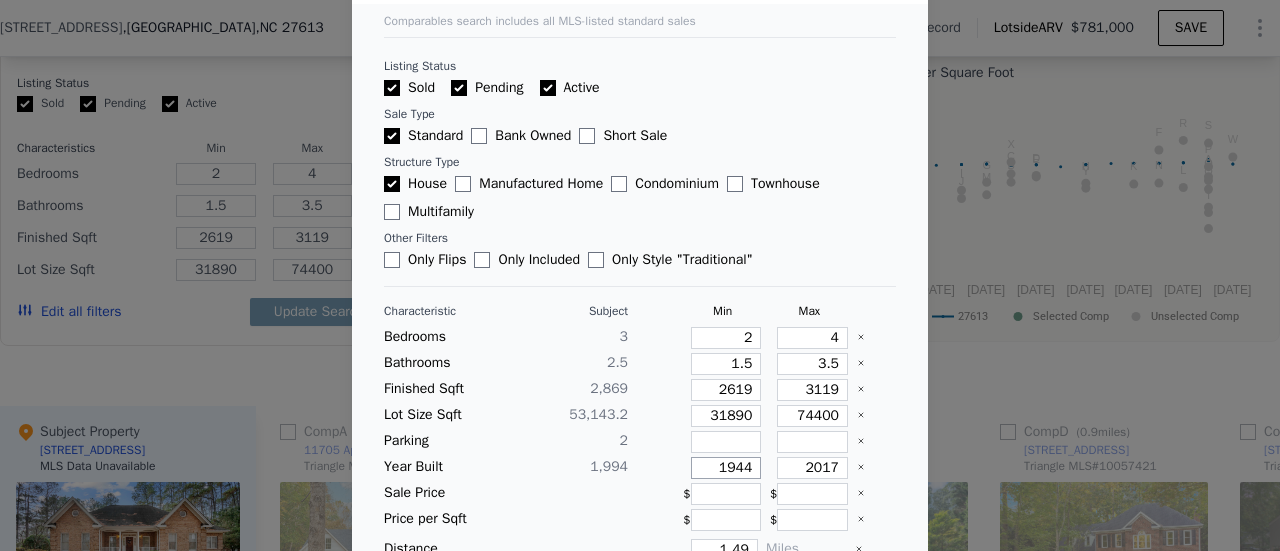 type on "1944" 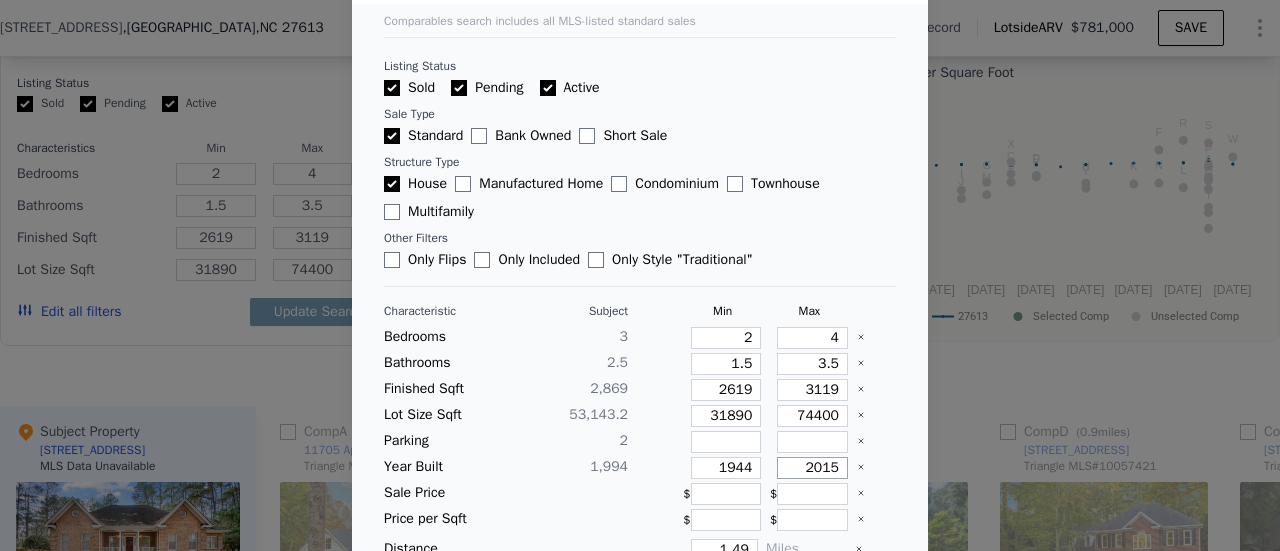 type on "2015" 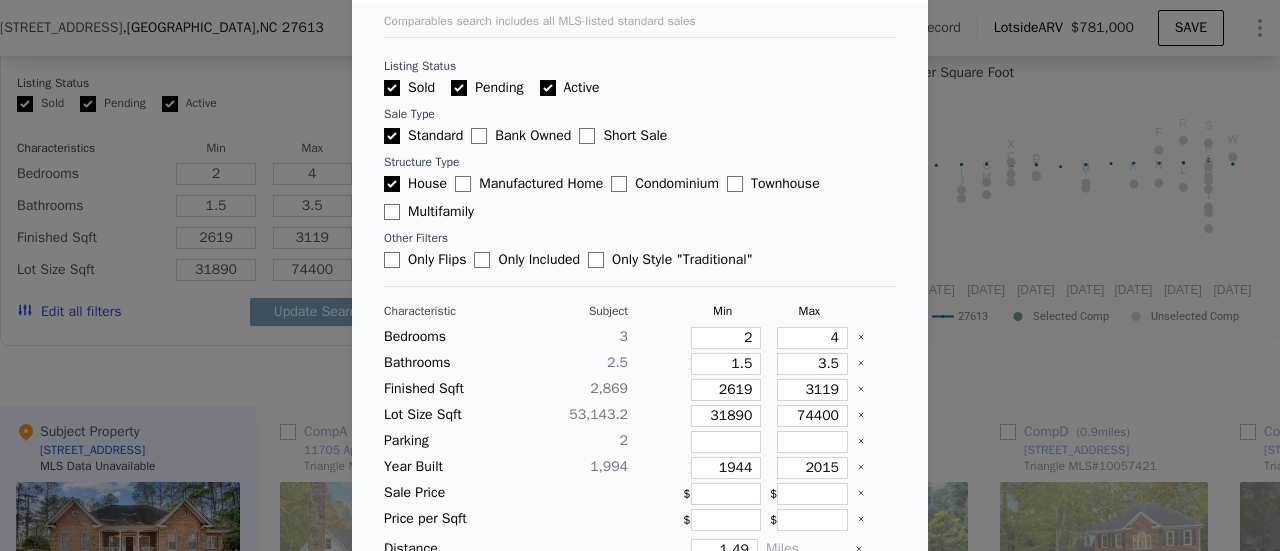 type 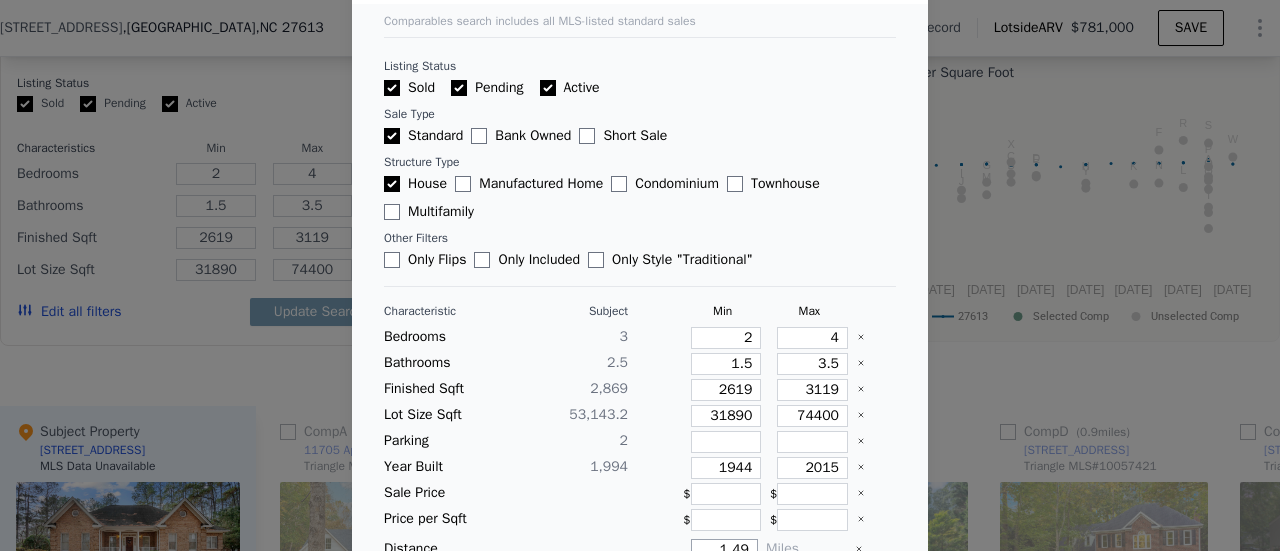 scroll, scrollTop: 70, scrollLeft: 0, axis: vertical 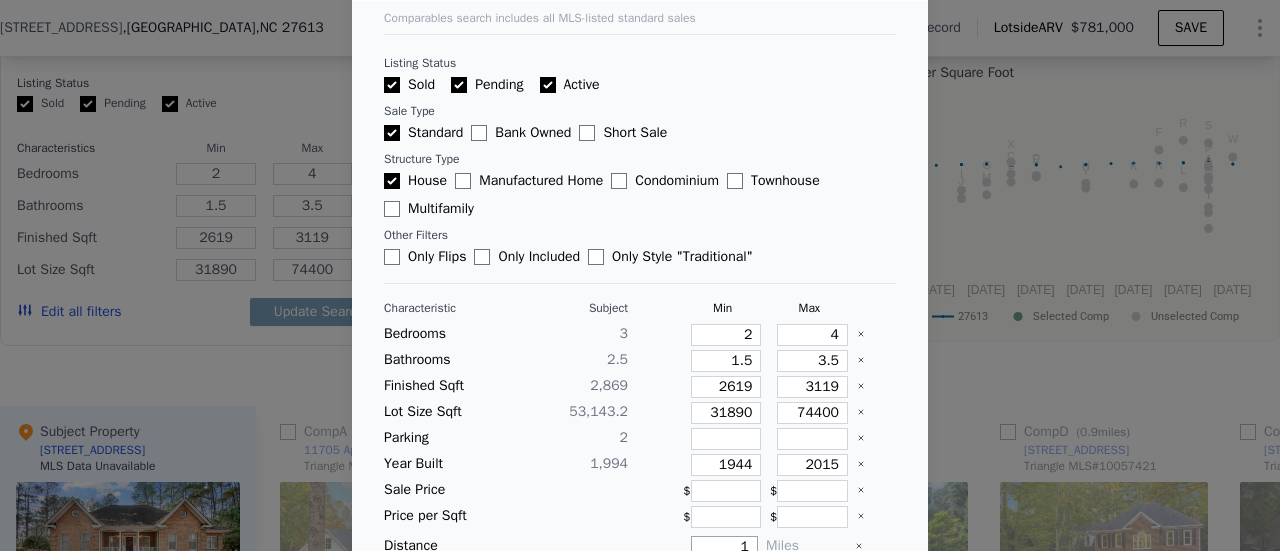 type on "1" 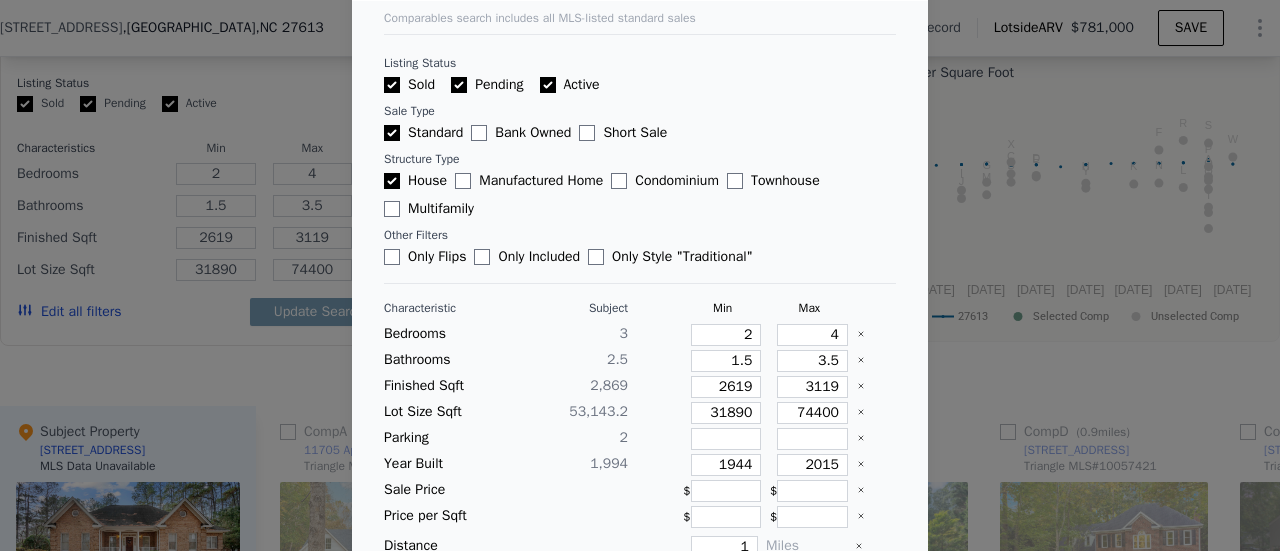 type 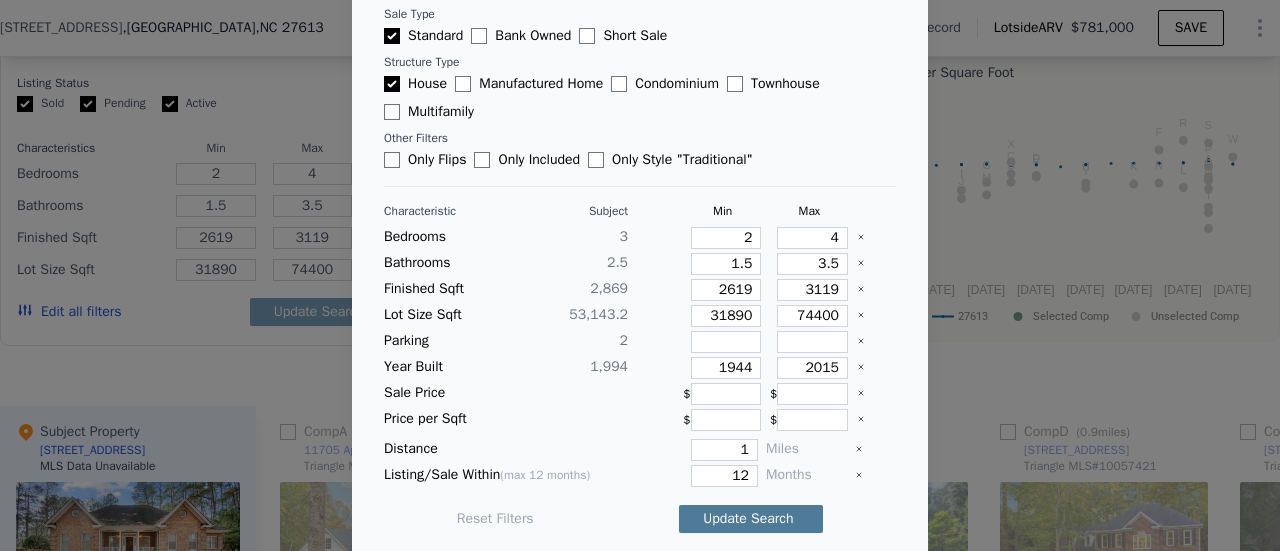 click on "Update Search" at bounding box center [751, 519] 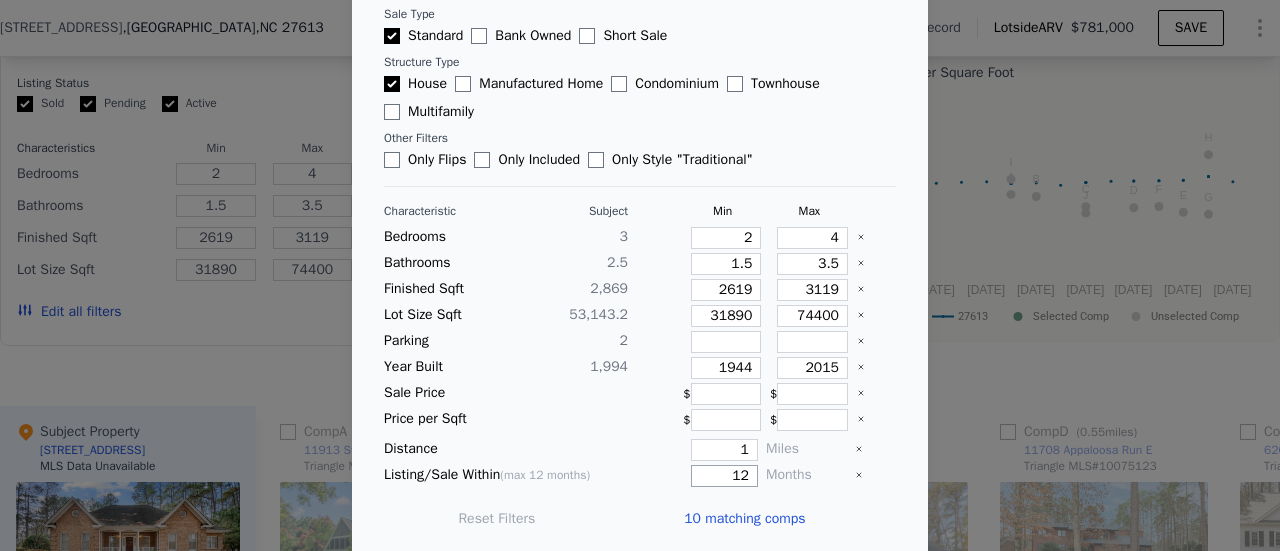 click on "12" at bounding box center [724, 476] 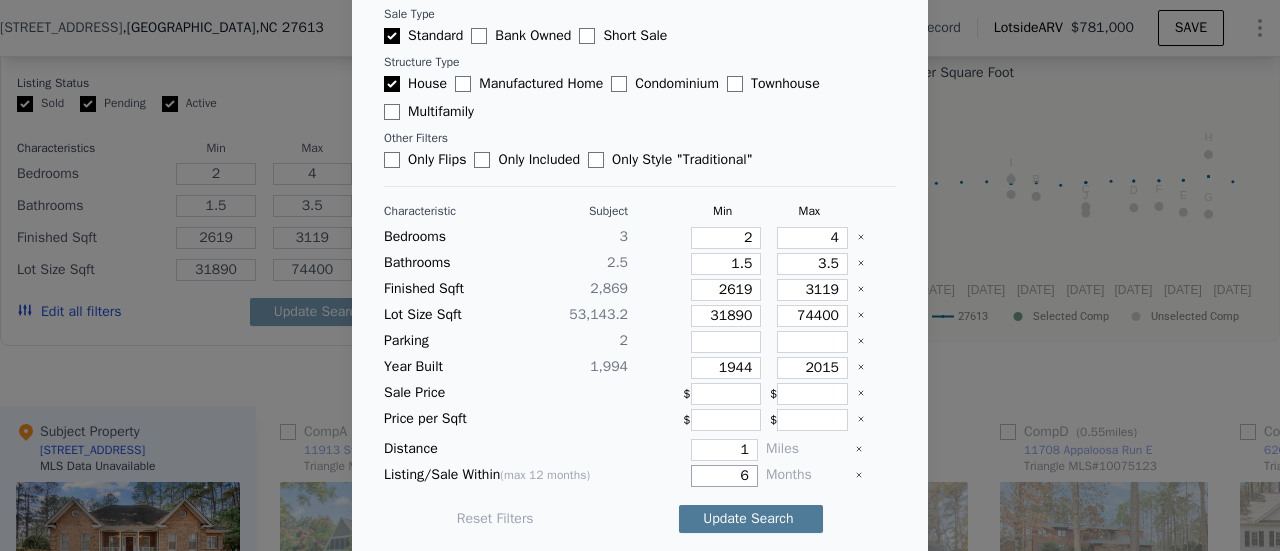 type on "6" 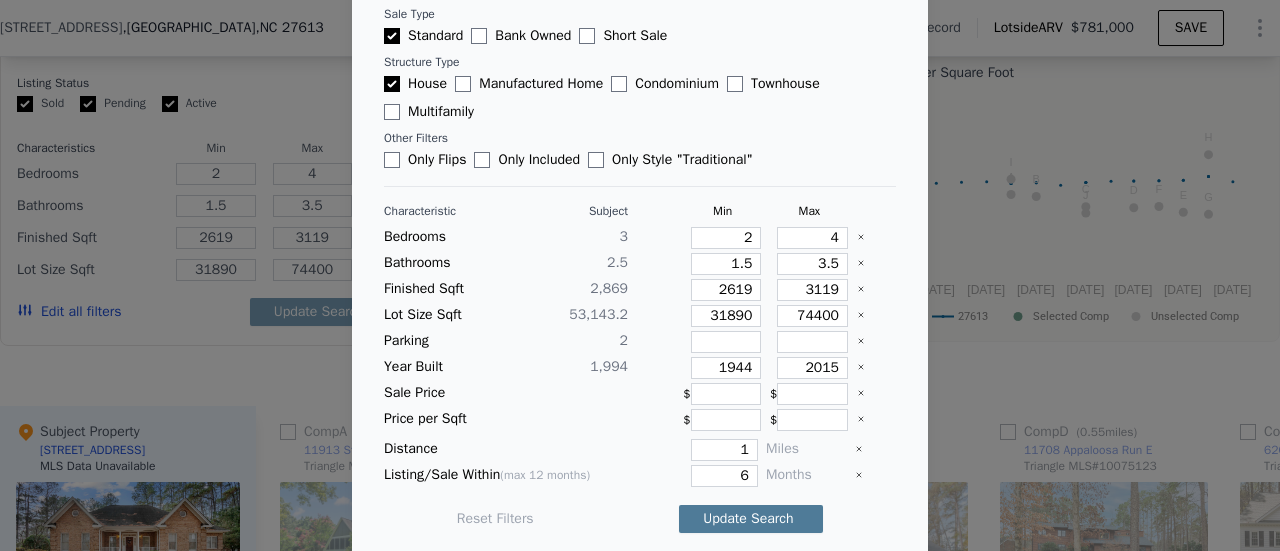 click on "Update Search" at bounding box center (751, 519) 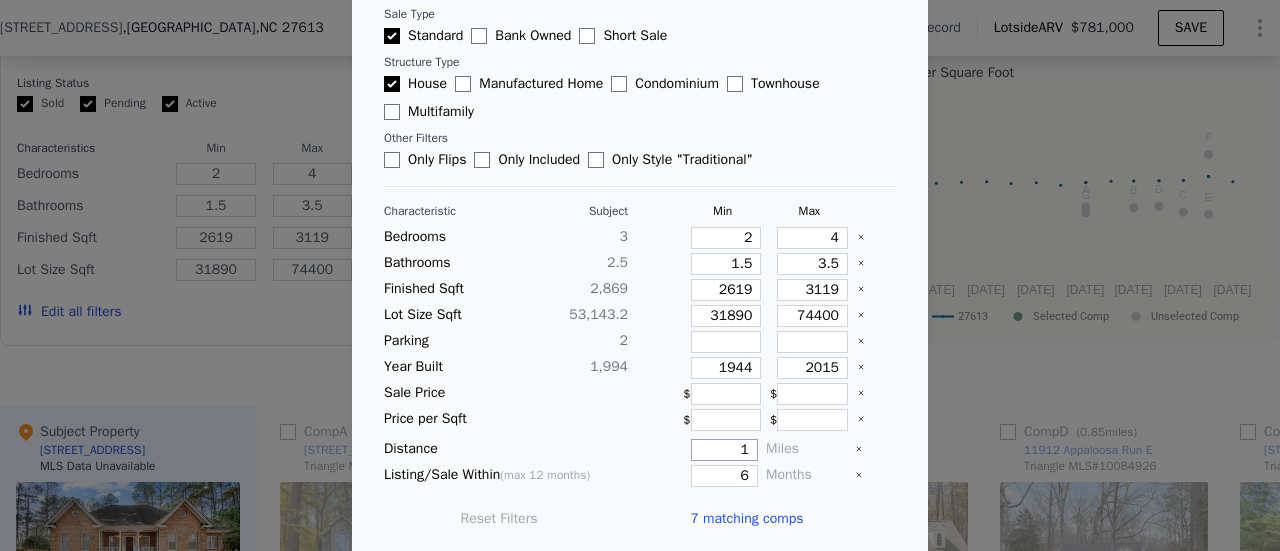 drag, startPoint x: 713, startPoint y: 447, endPoint x: 736, endPoint y: 447, distance: 23 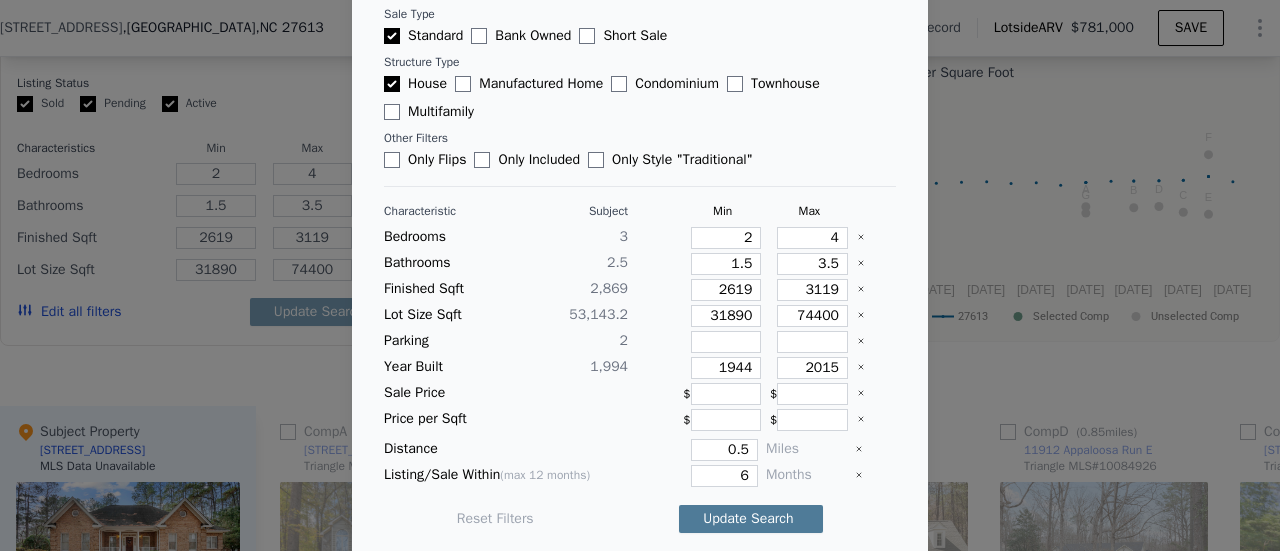 click on "Update Search" at bounding box center (751, 519) 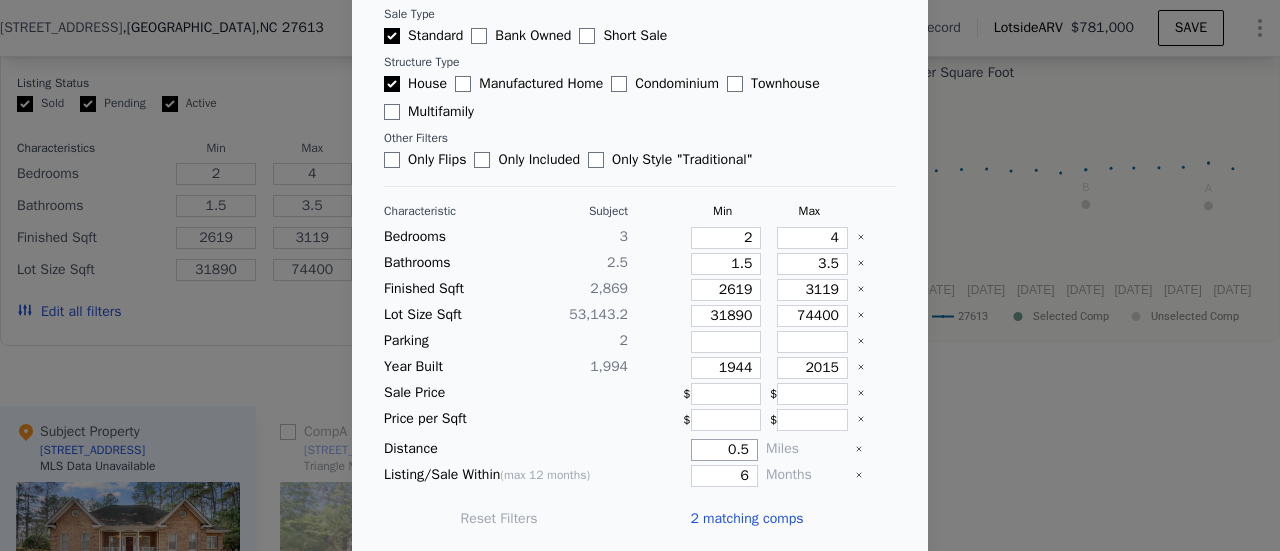 click on "0.5" at bounding box center (724, 450) 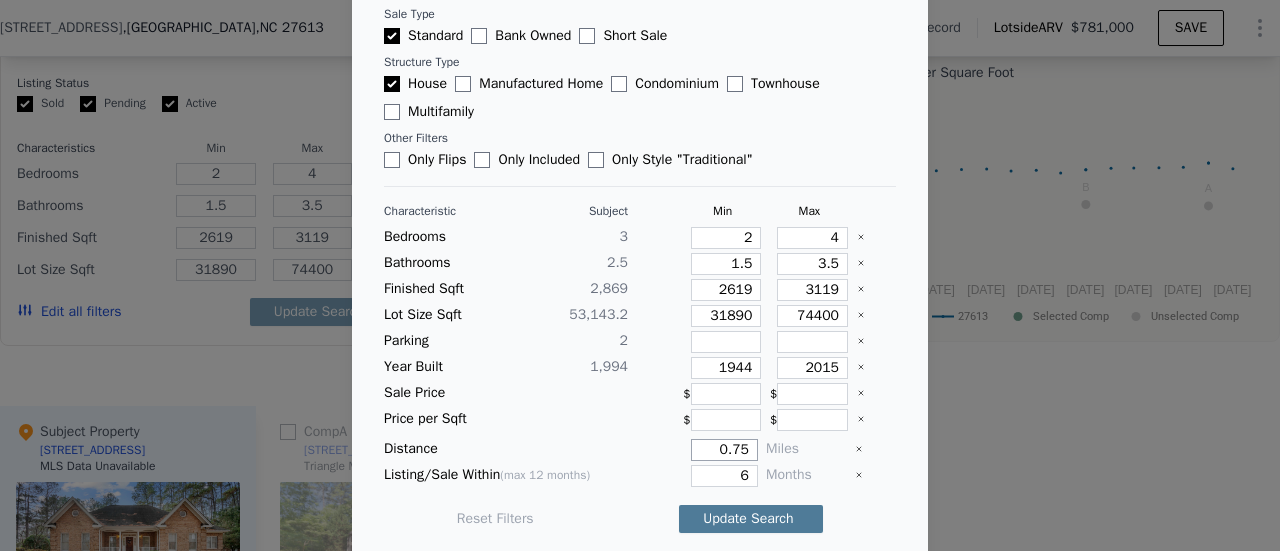type on "0.75" 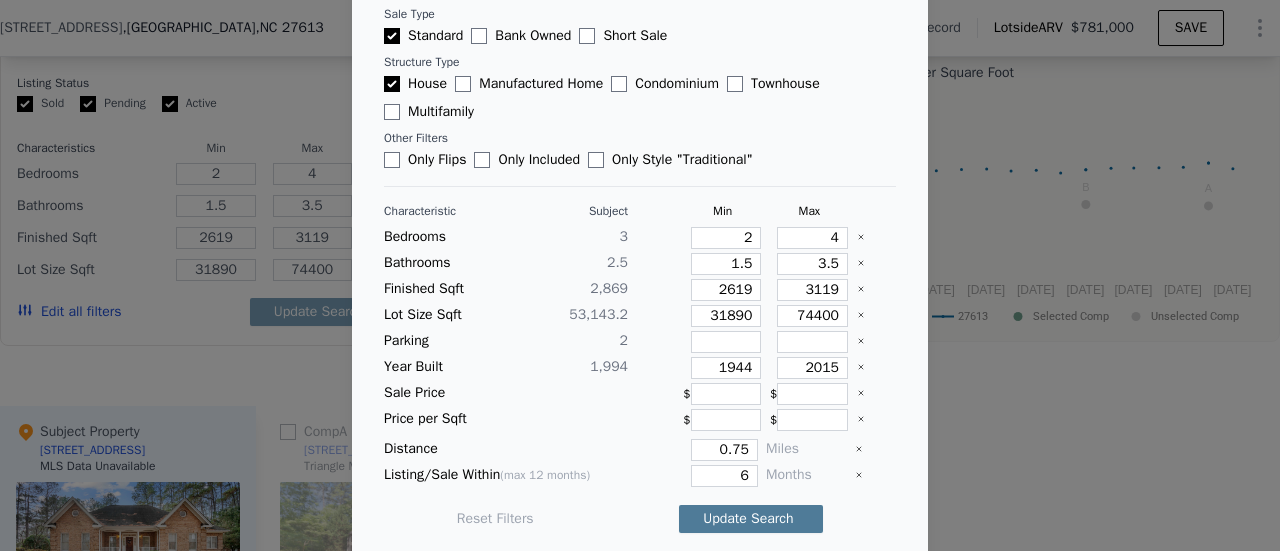 click on "Update Search" at bounding box center [751, 519] 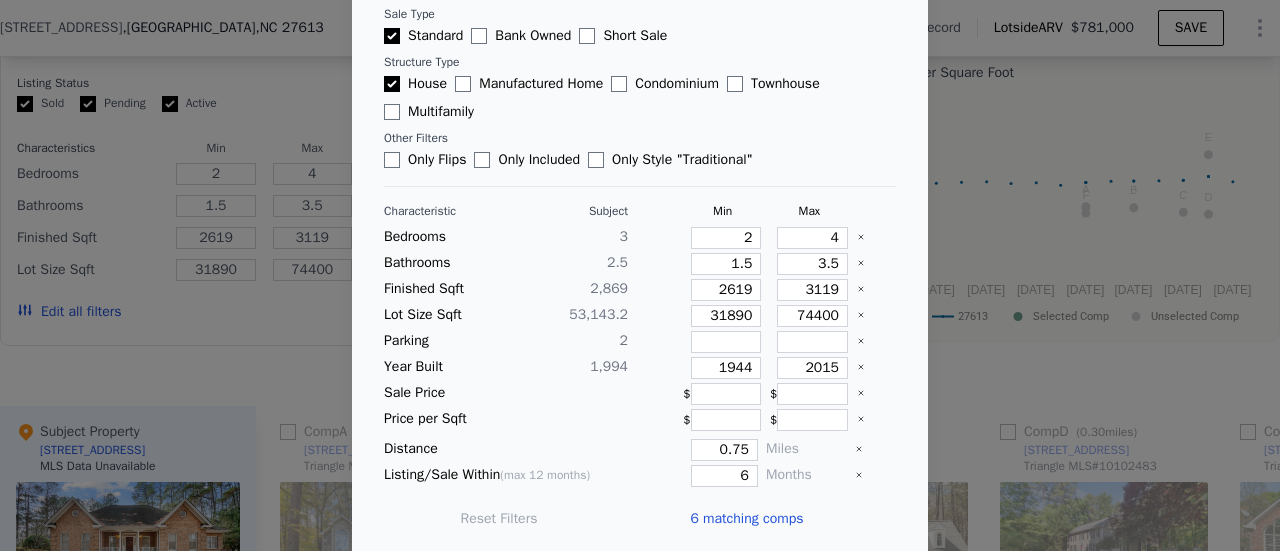 click on "6 matching comps" at bounding box center (746, 519) 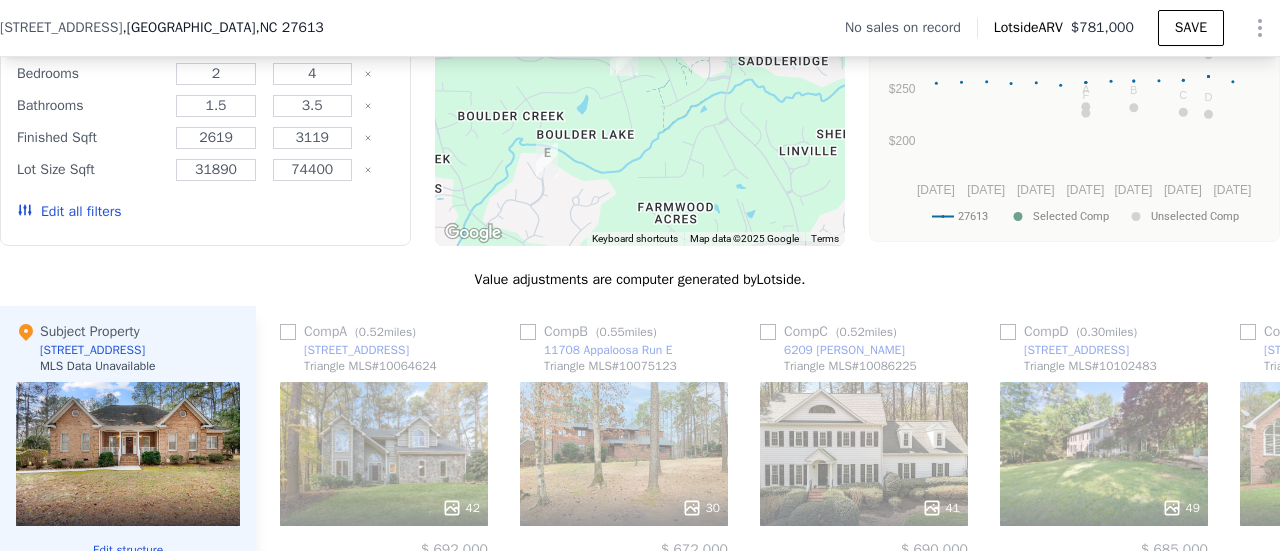 scroll, scrollTop: 1892, scrollLeft: 0, axis: vertical 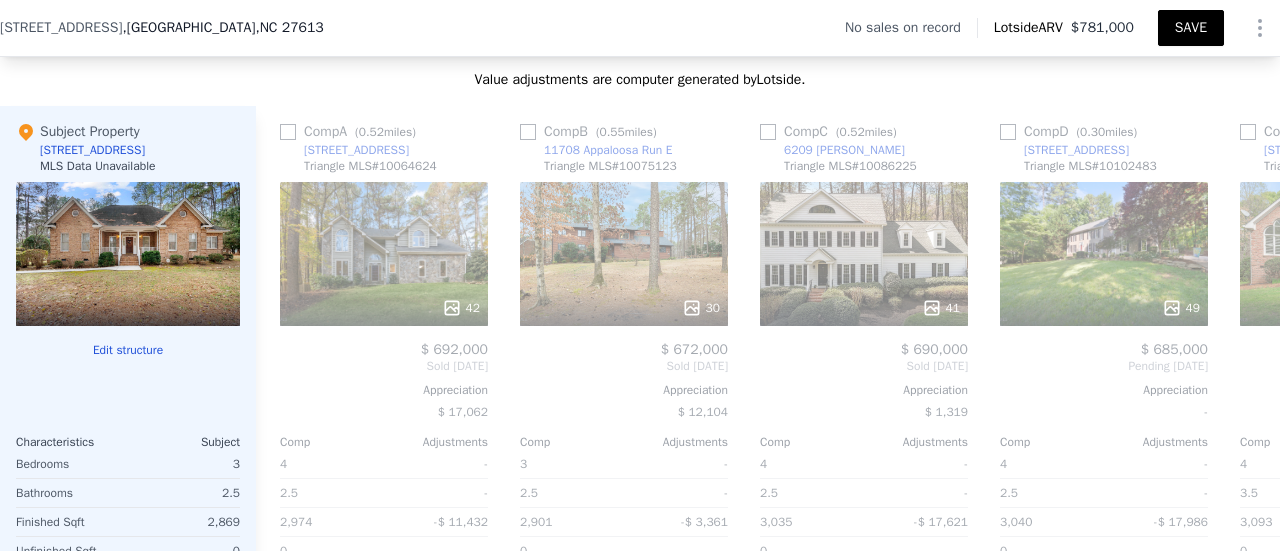 click on "SAVE" at bounding box center [1191, 28] 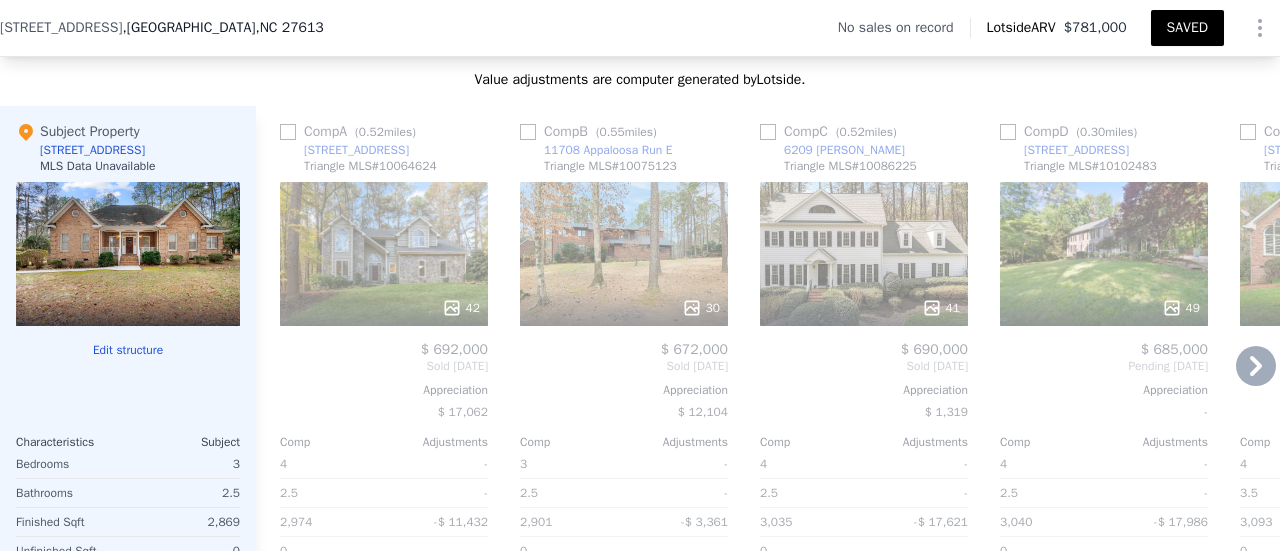 click 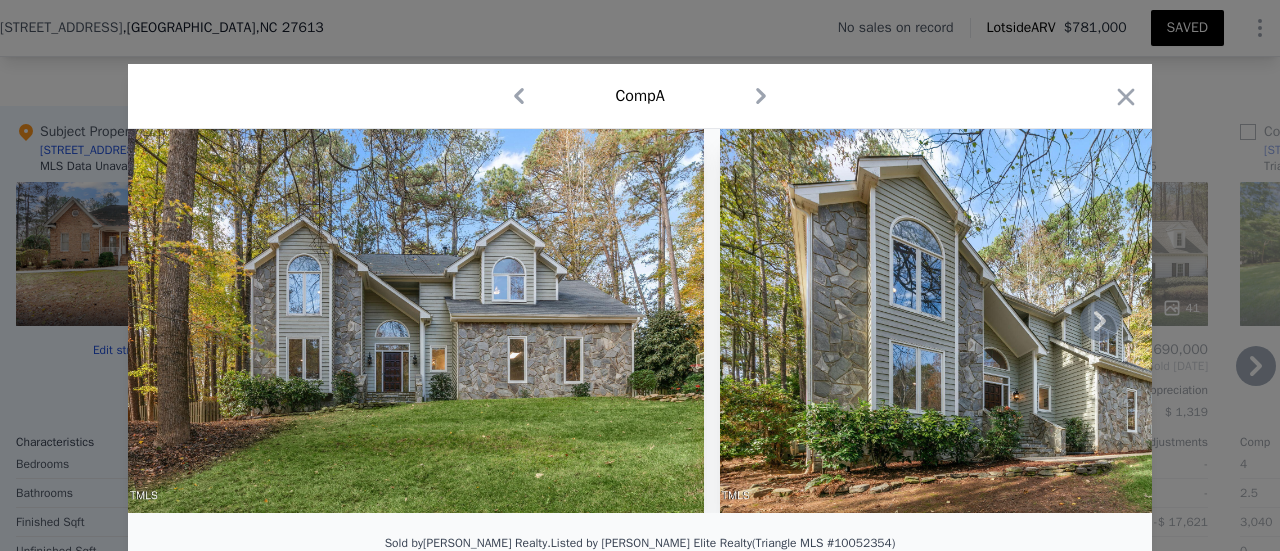type on "3" 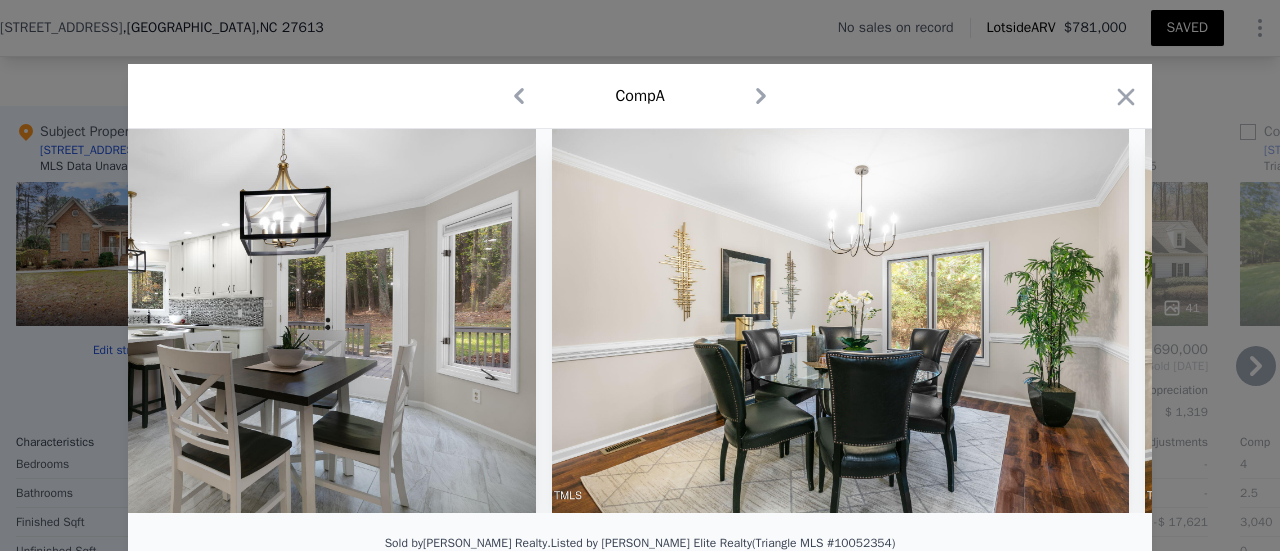 scroll, scrollTop: 0, scrollLeft: 9742, axis: horizontal 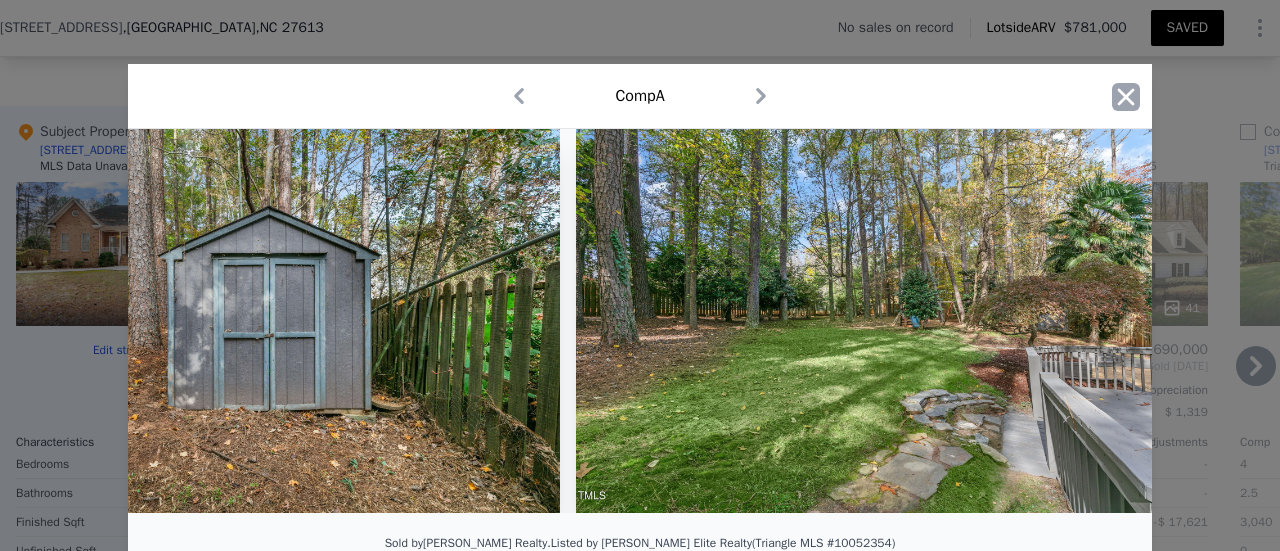 click 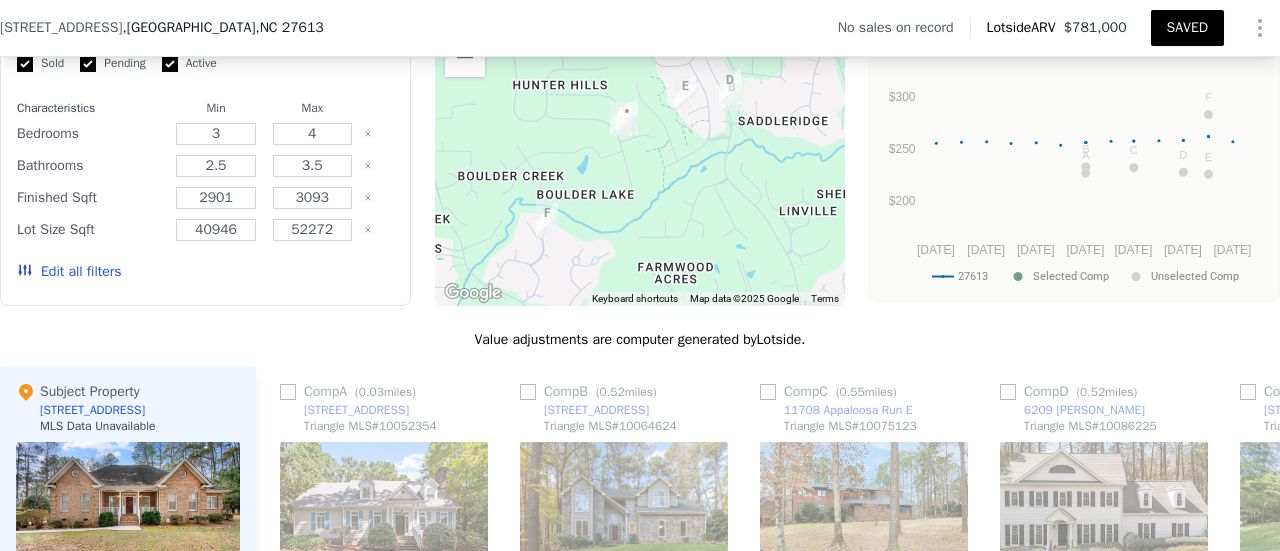 scroll, scrollTop: 1692, scrollLeft: 0, axis: vertical 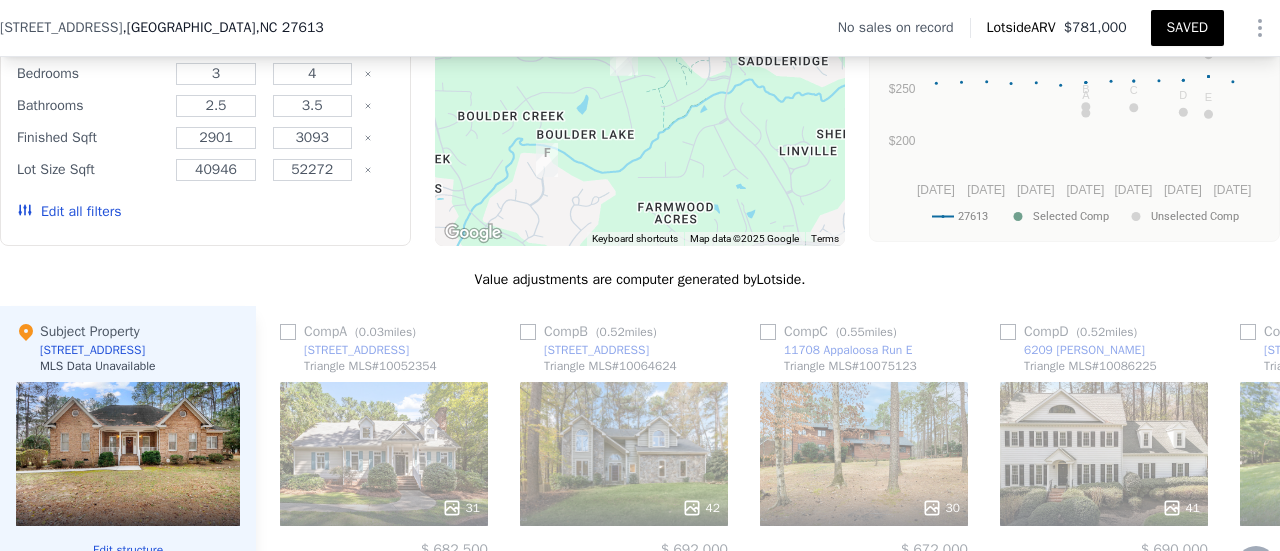 click on "Edit all filters" at bounding box center [69, 212] 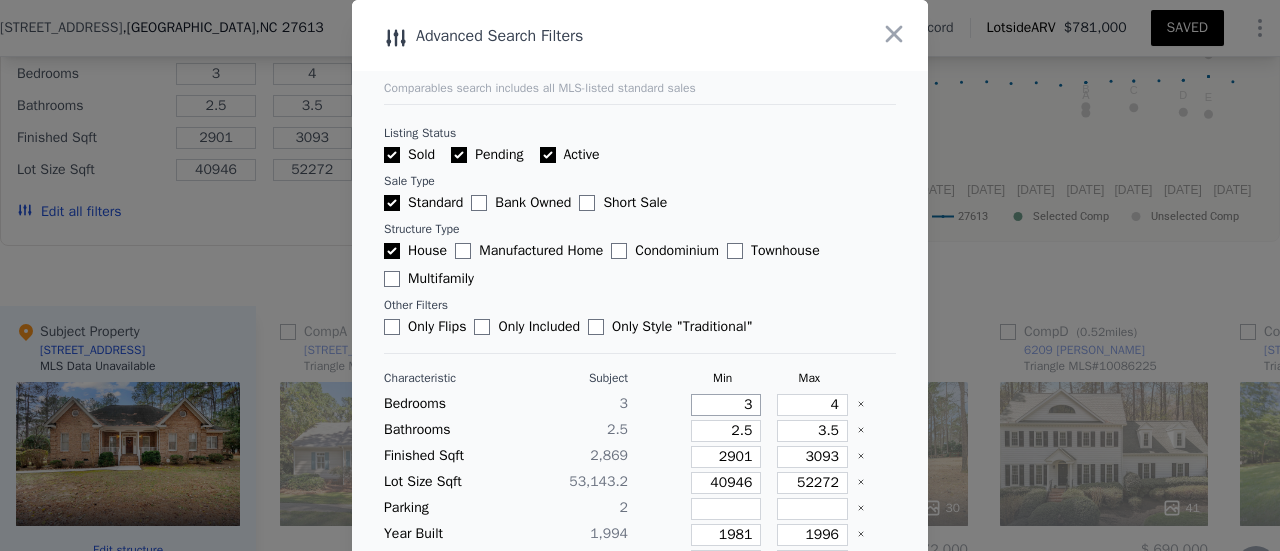 drag, startPoint x: 722, startPoint y: 409, endPoint x: 760, endPoint y: 406, distance: 38.118237 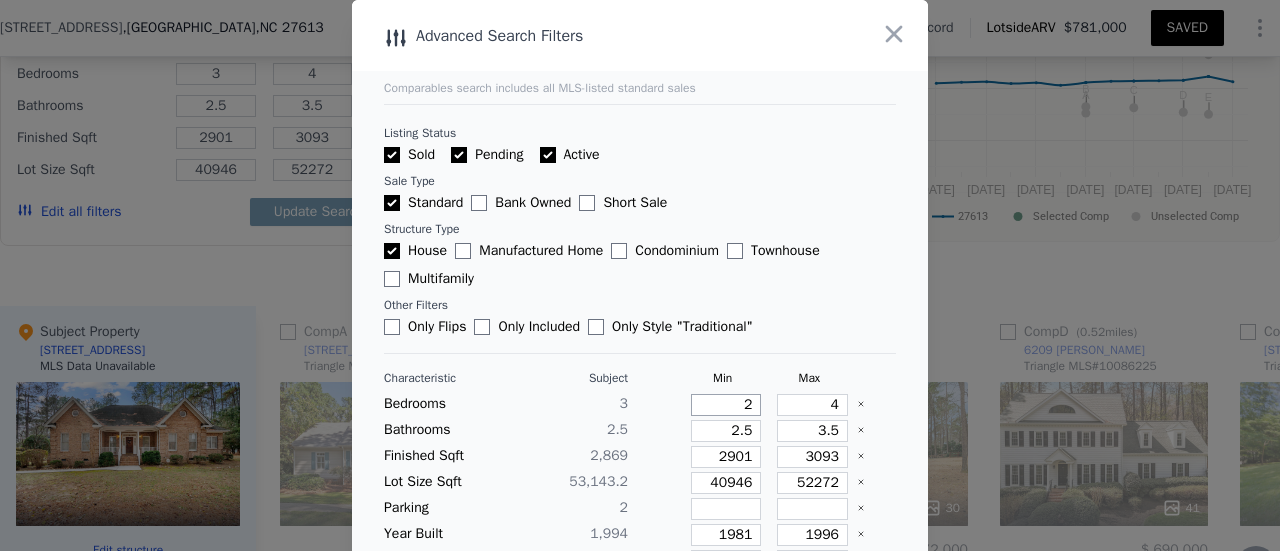 type on "2" 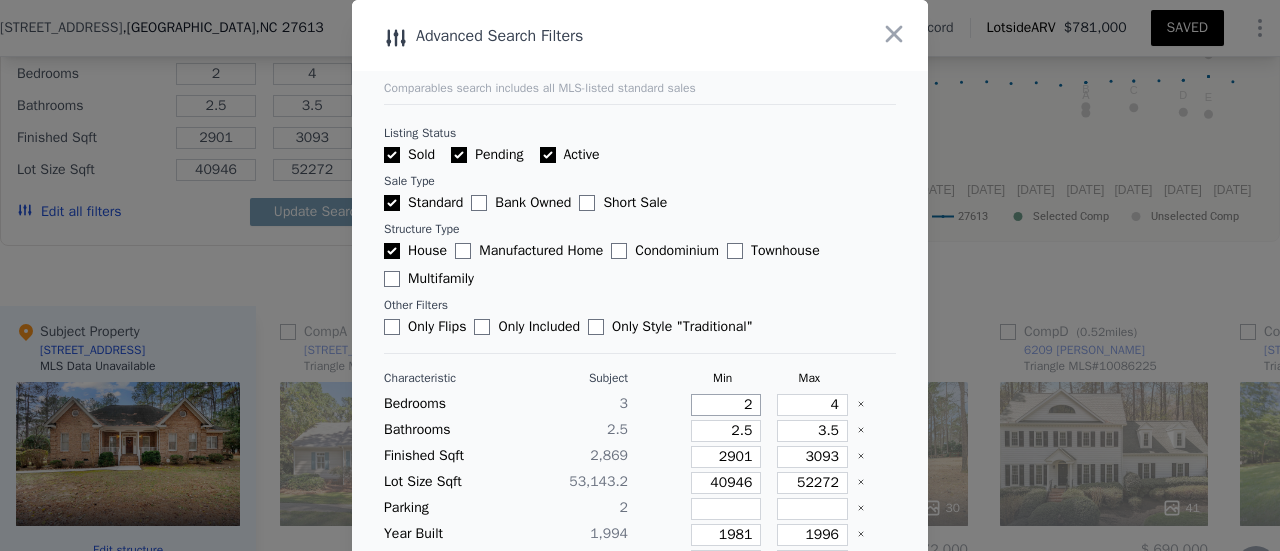 type on "2" 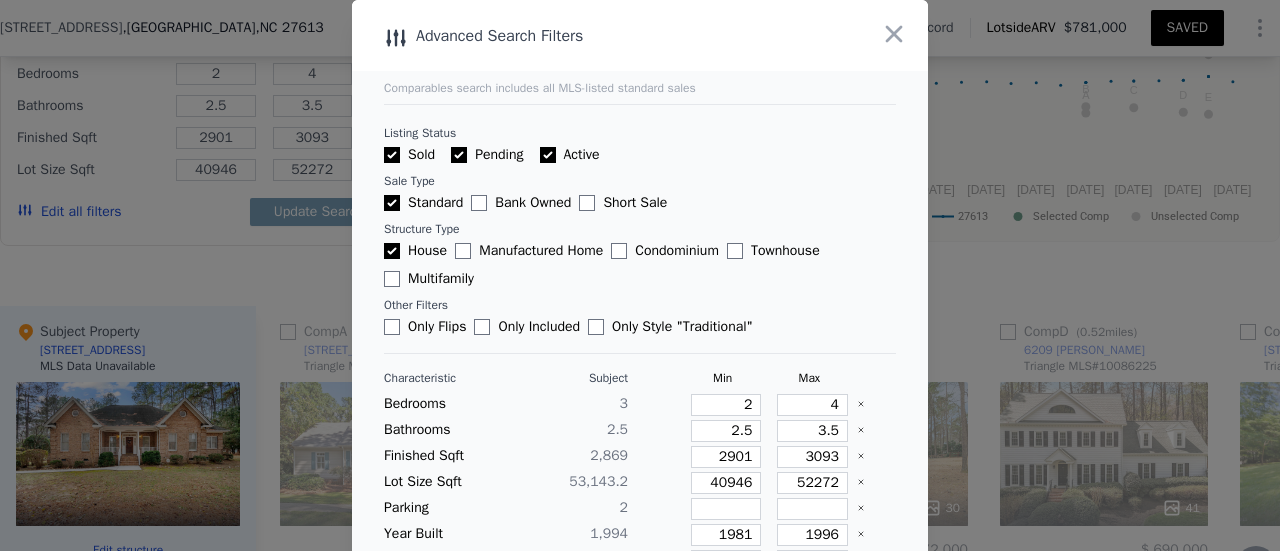 type 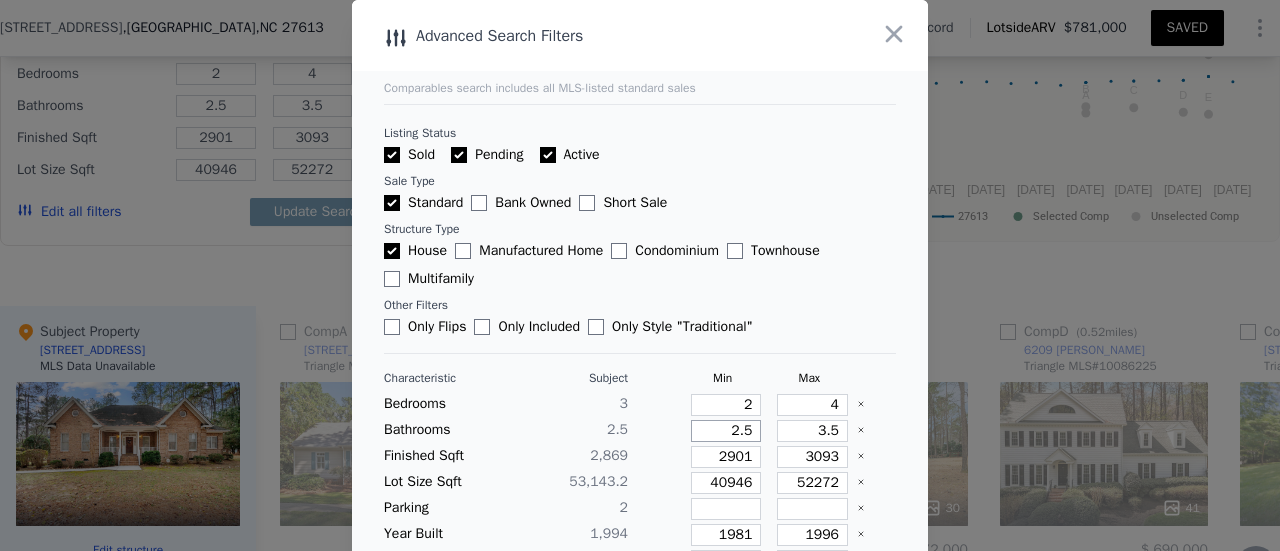 type on "1" 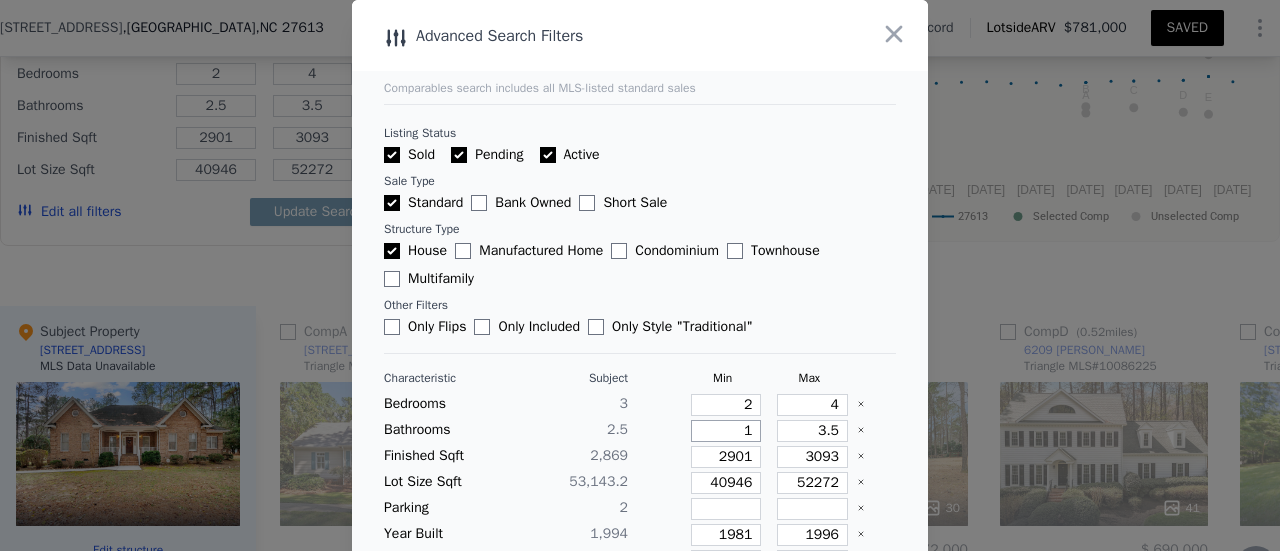 type on "1" 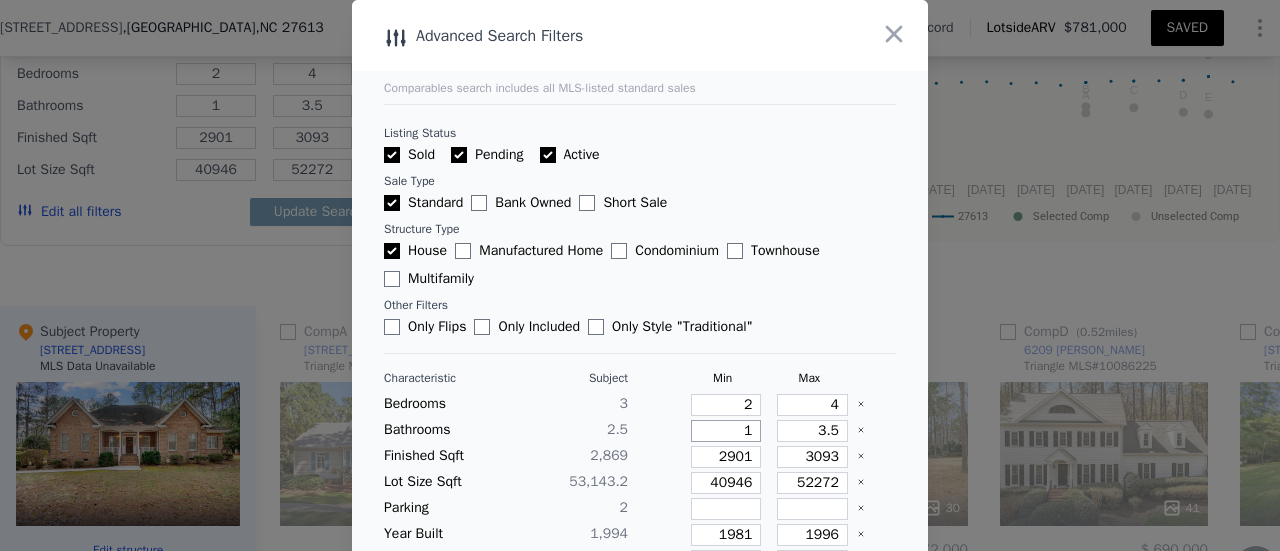 type on "1.5" 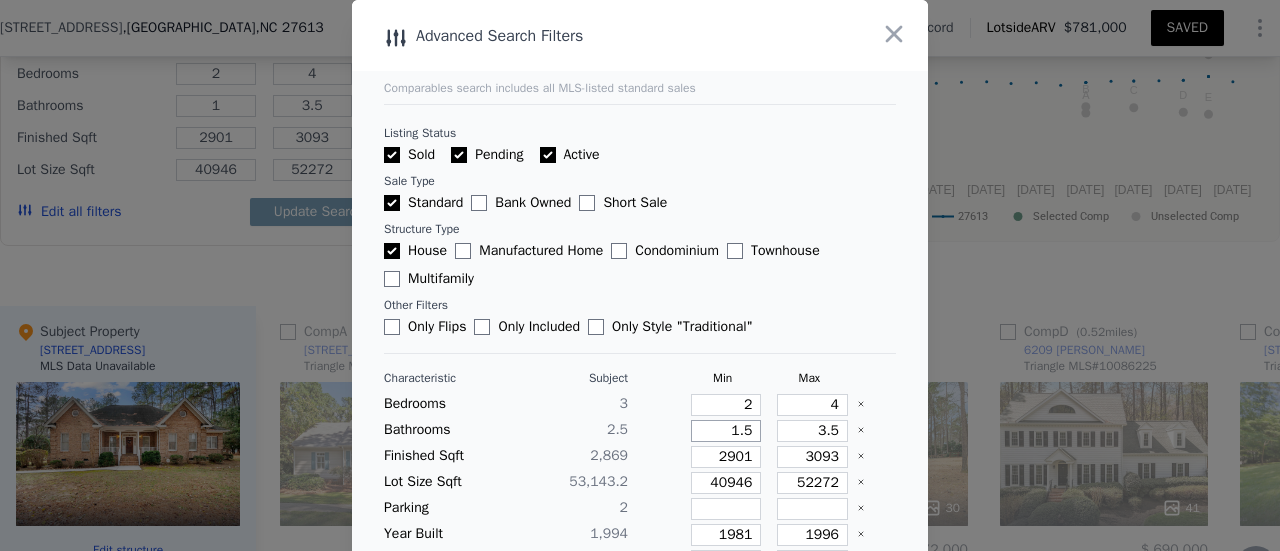 type on "1.5" 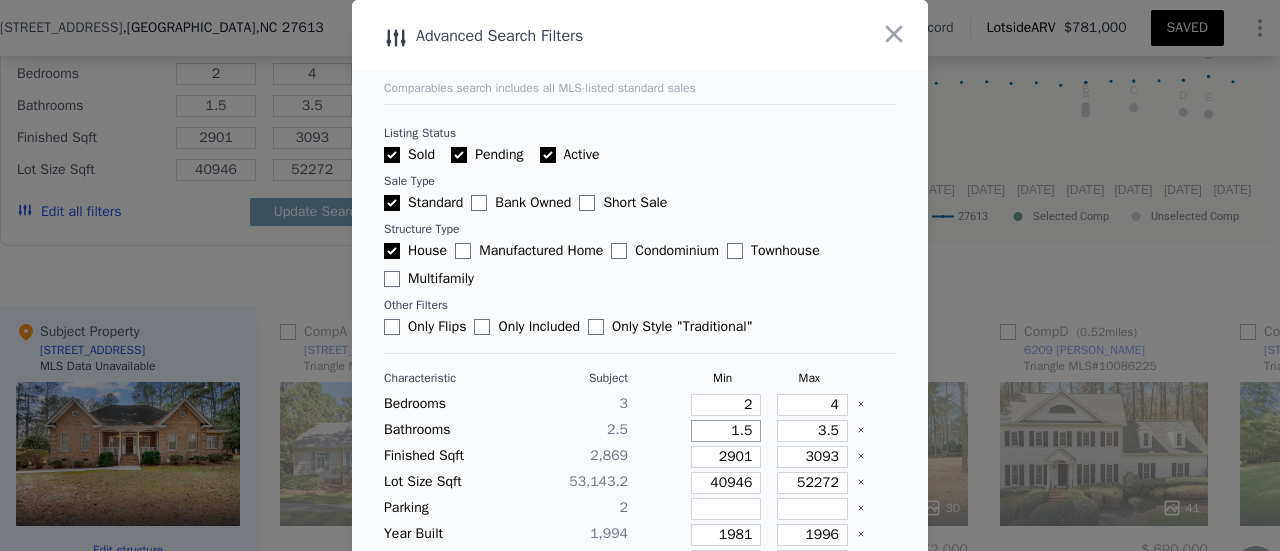 type on "1.5" 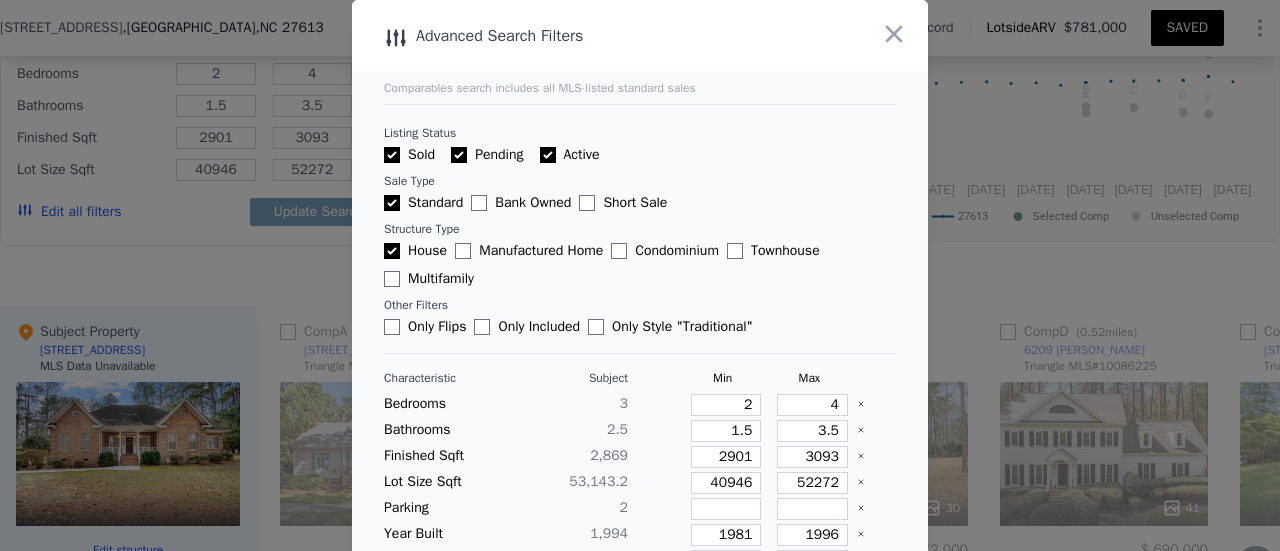 type 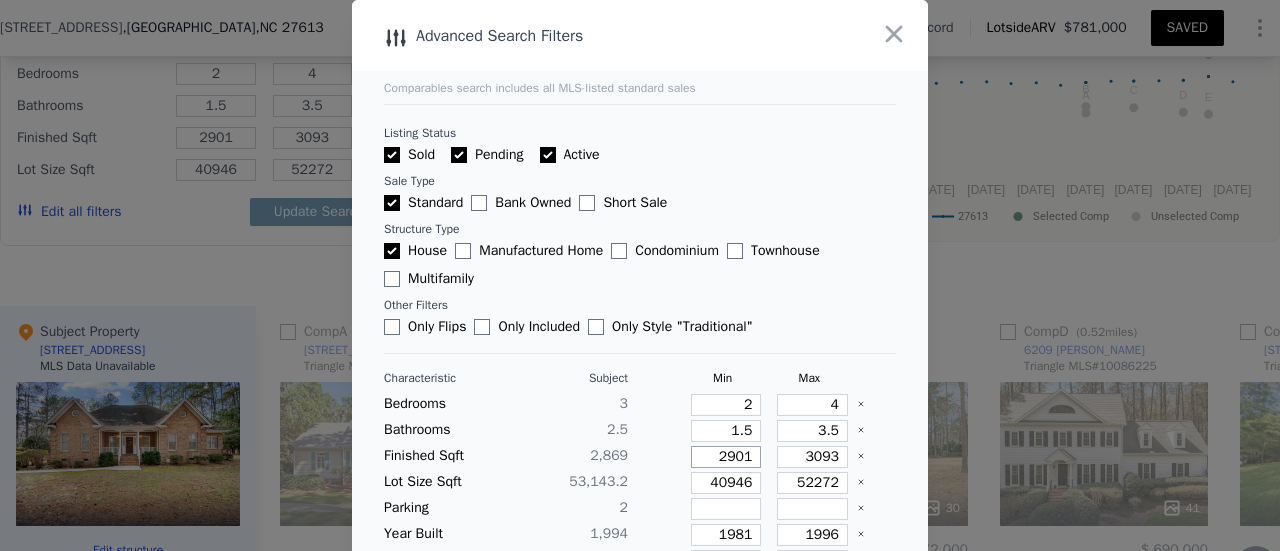 type on "2" 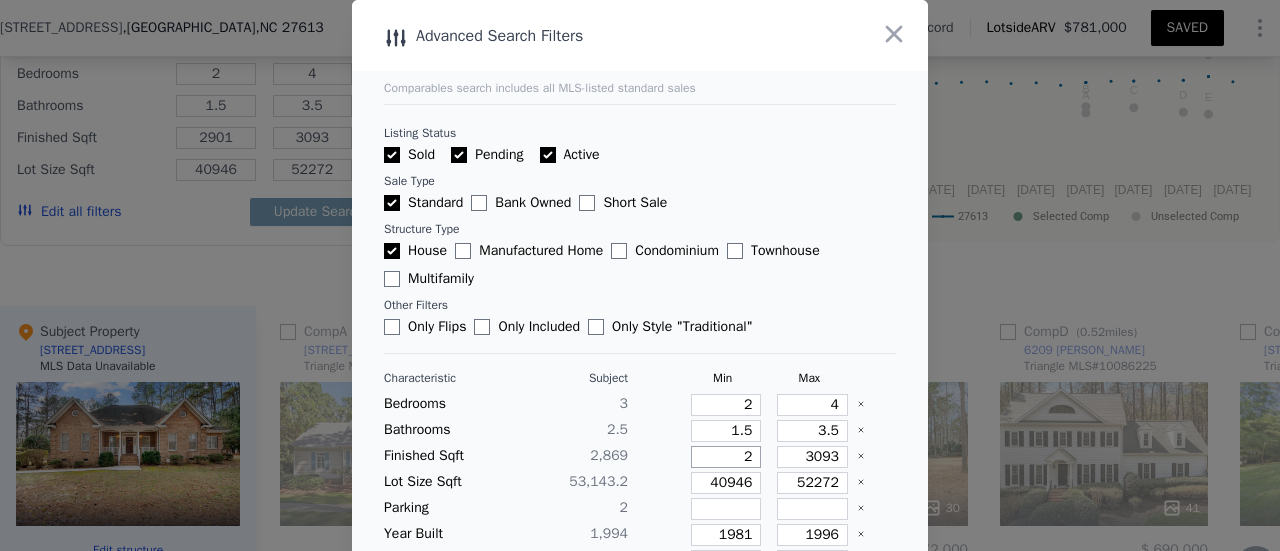 type on "2" 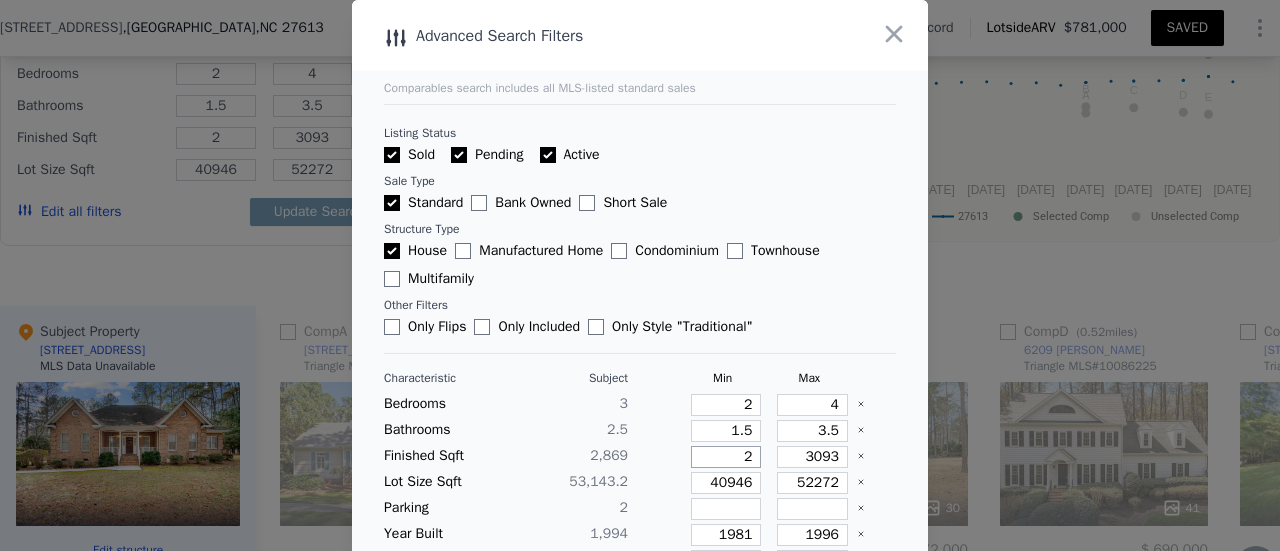 type on "26" 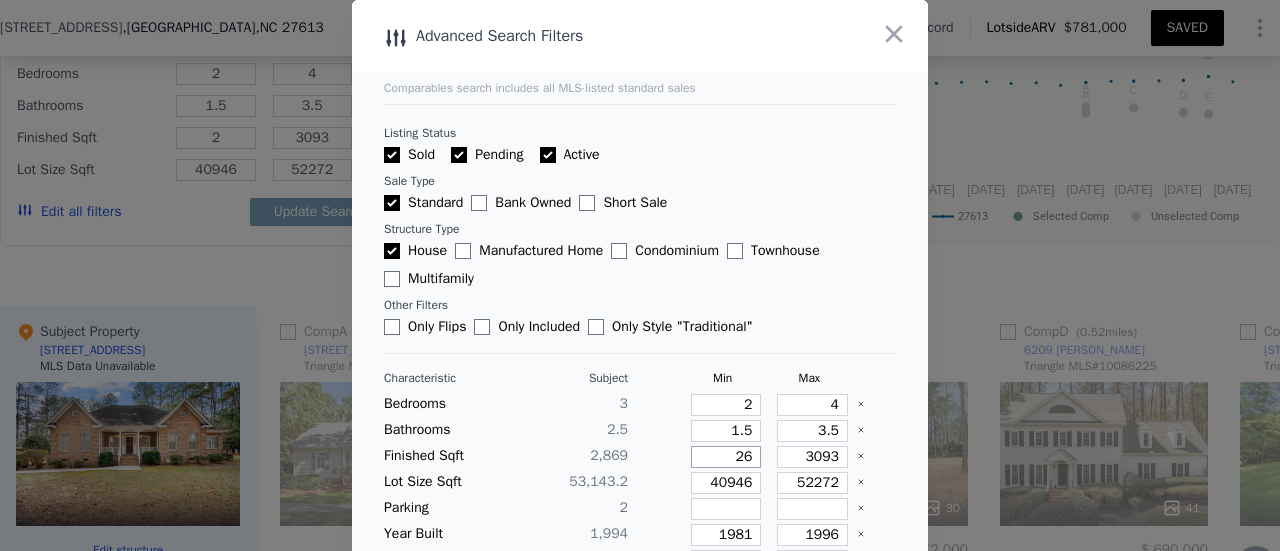 type on "26" 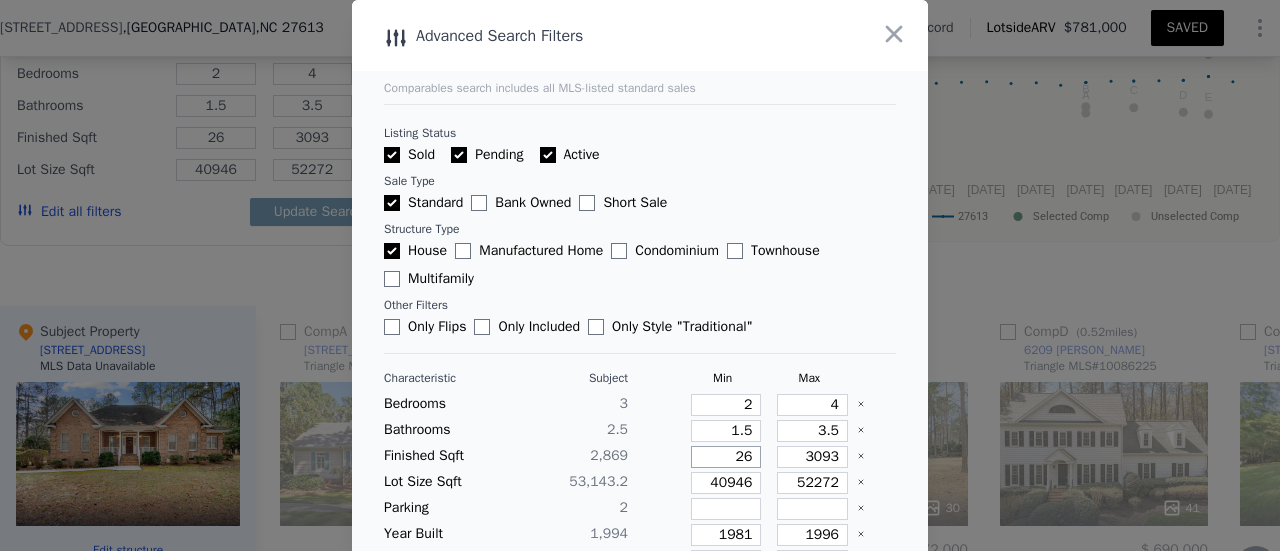 type on "261" 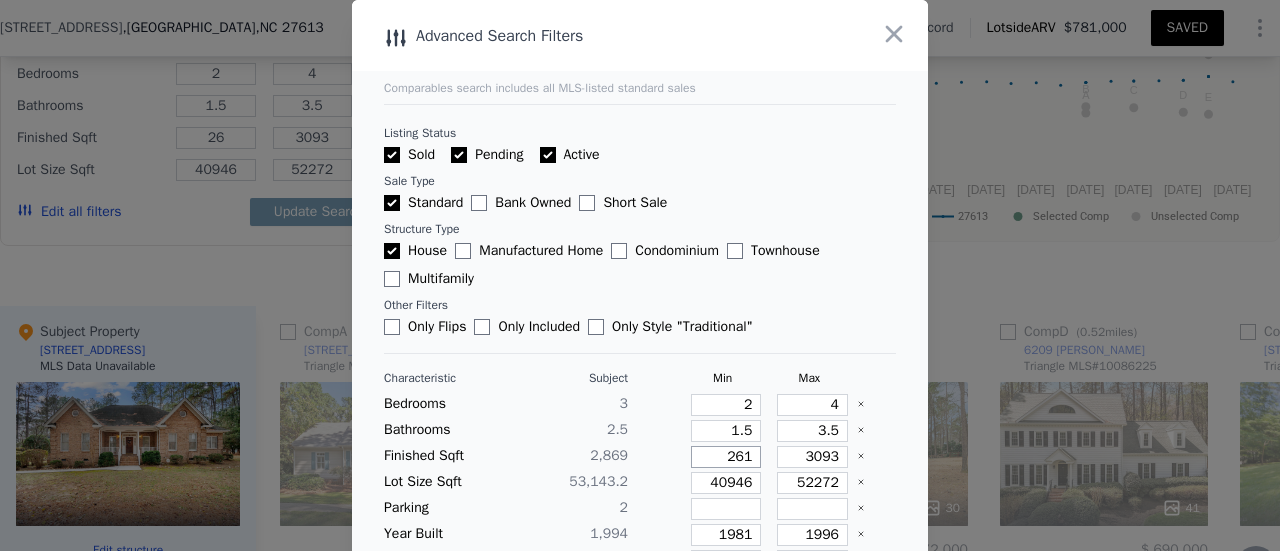 type on "261" 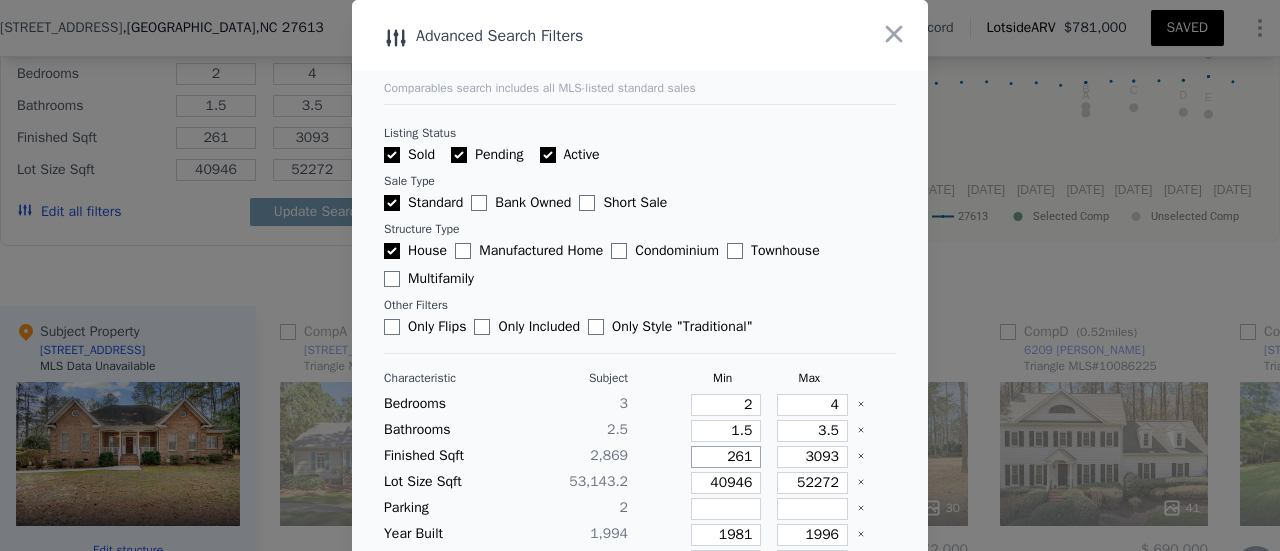 type on "2619" 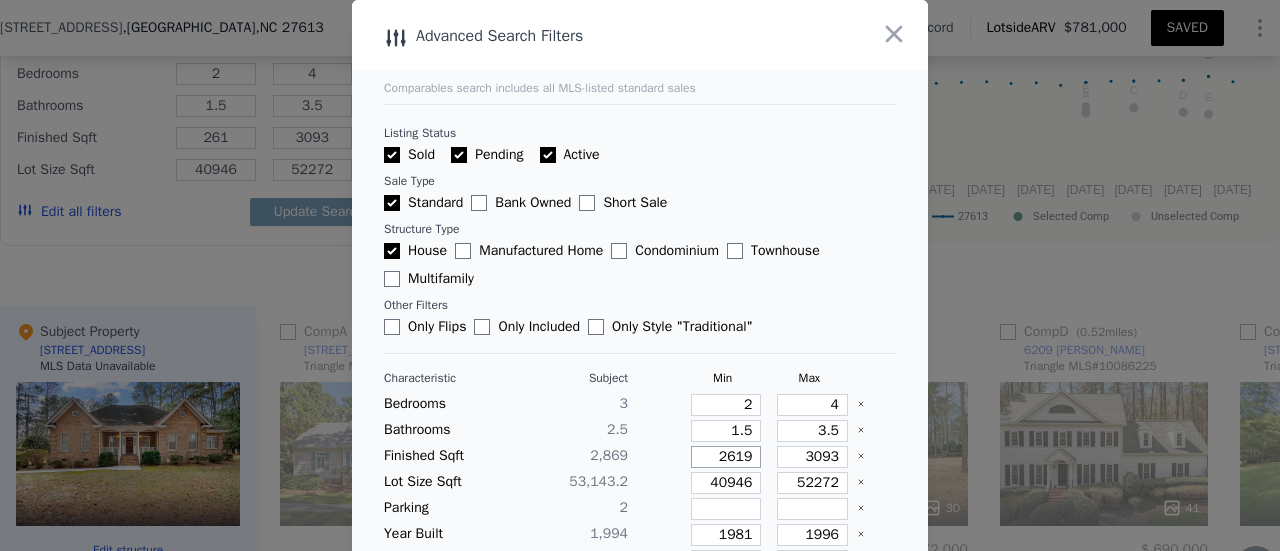 type on "2619" 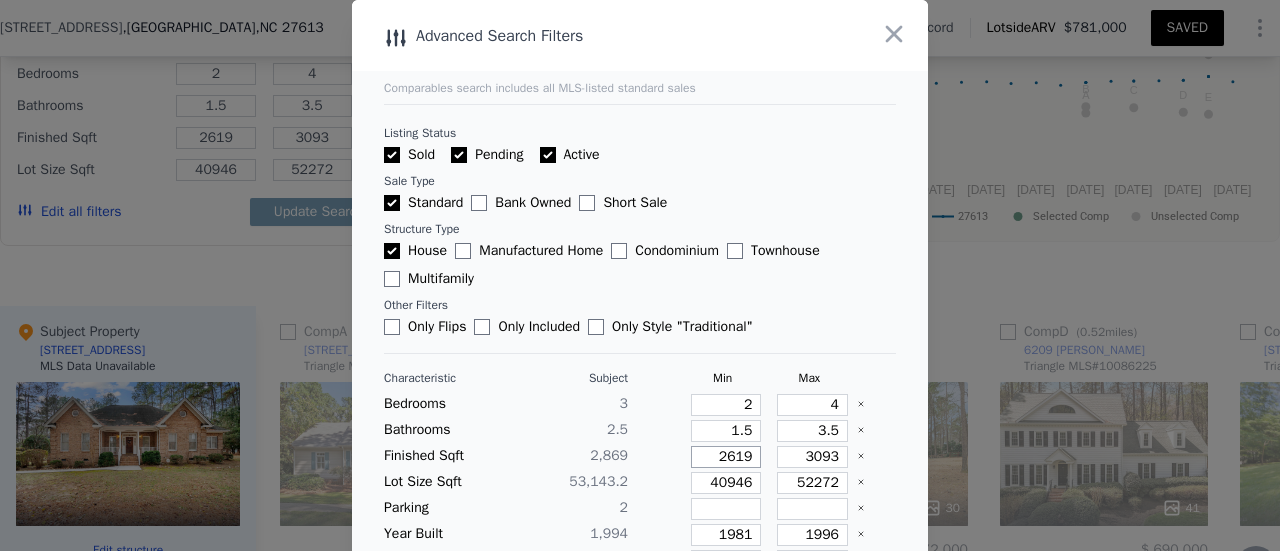 type on "2619" 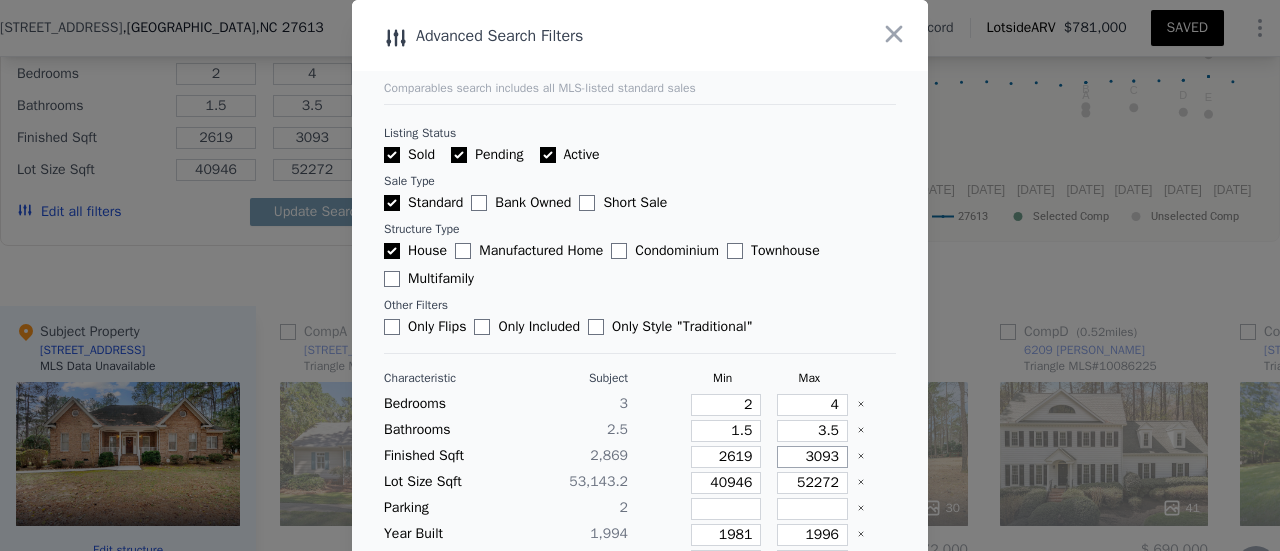 type on "3" 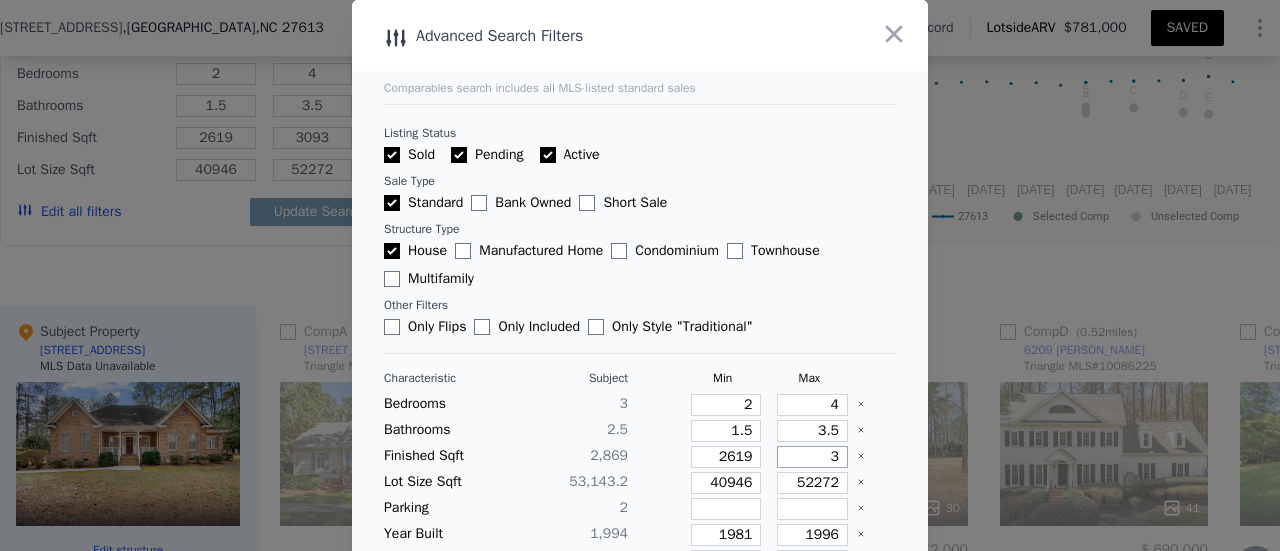 type on "3" 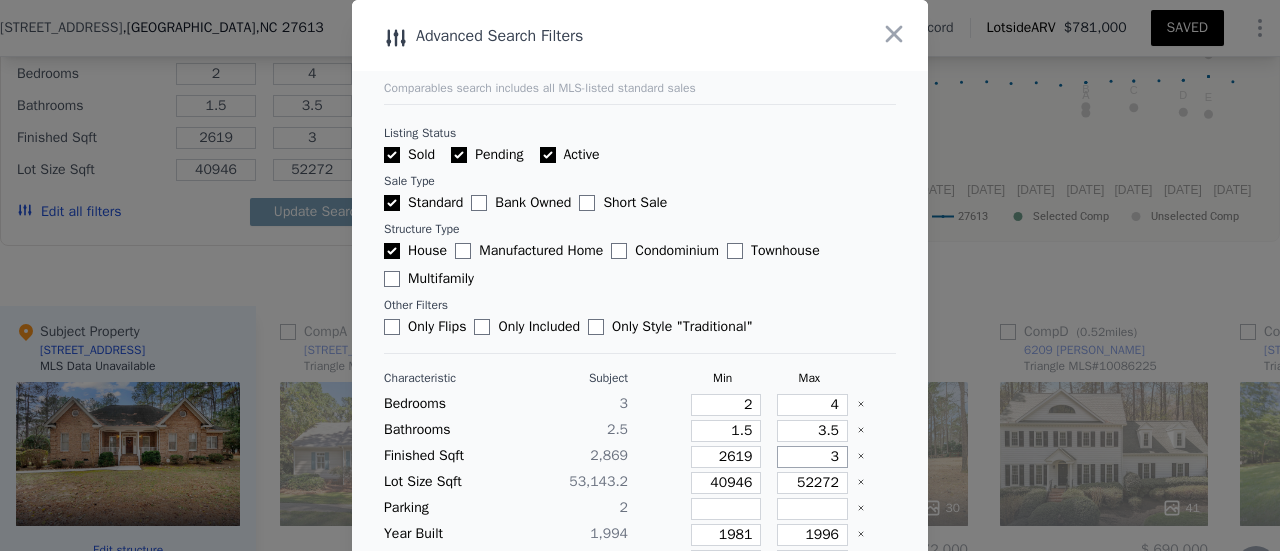type on "31" 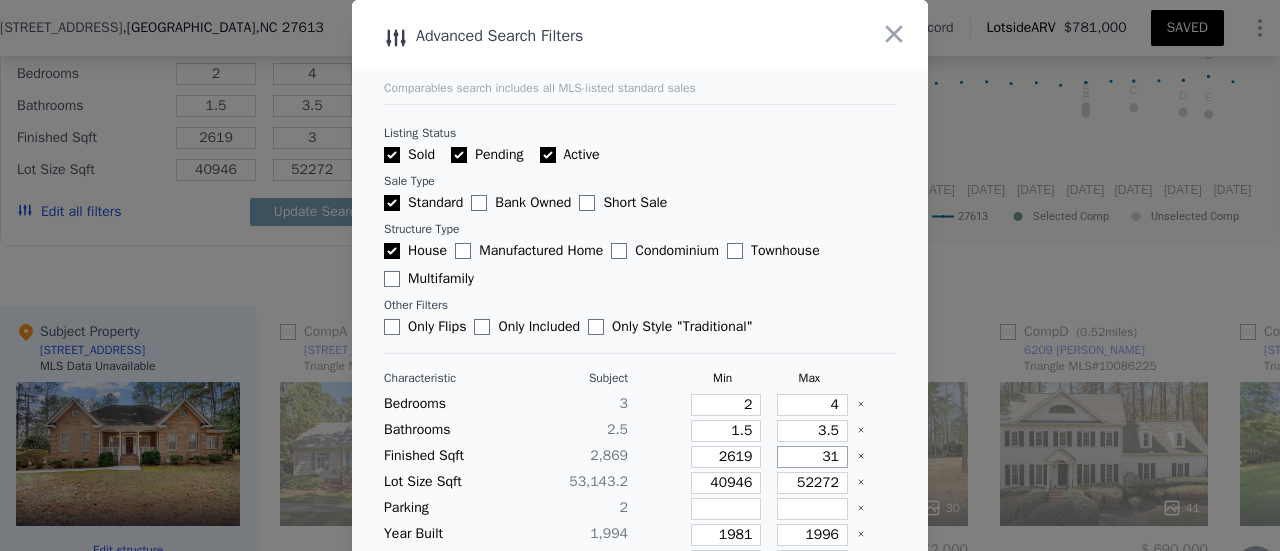 type on "31" 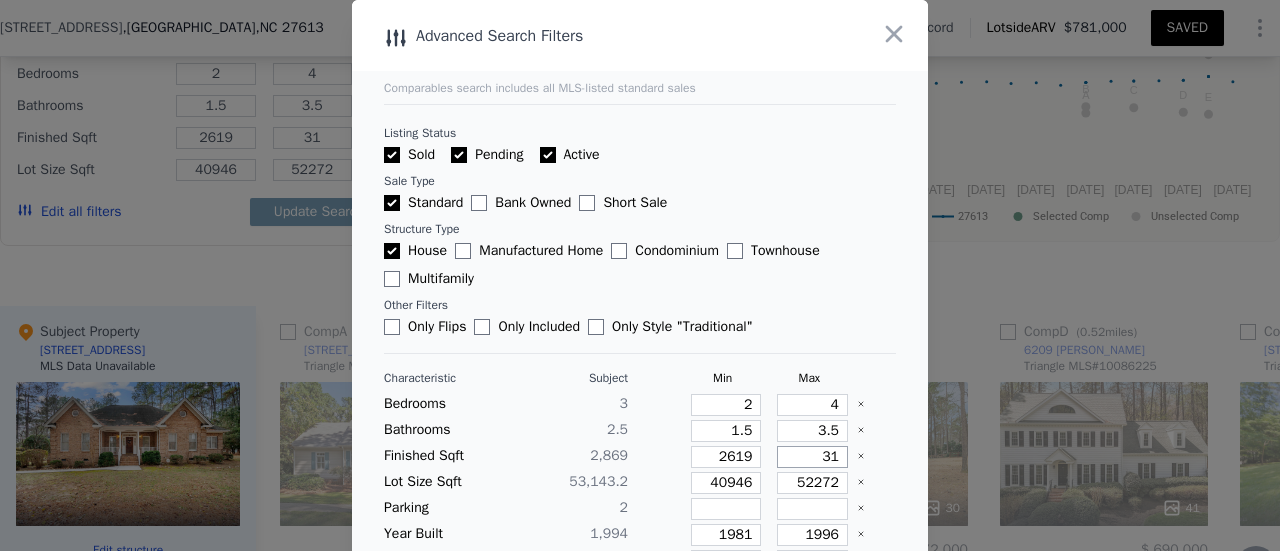 type on "311" 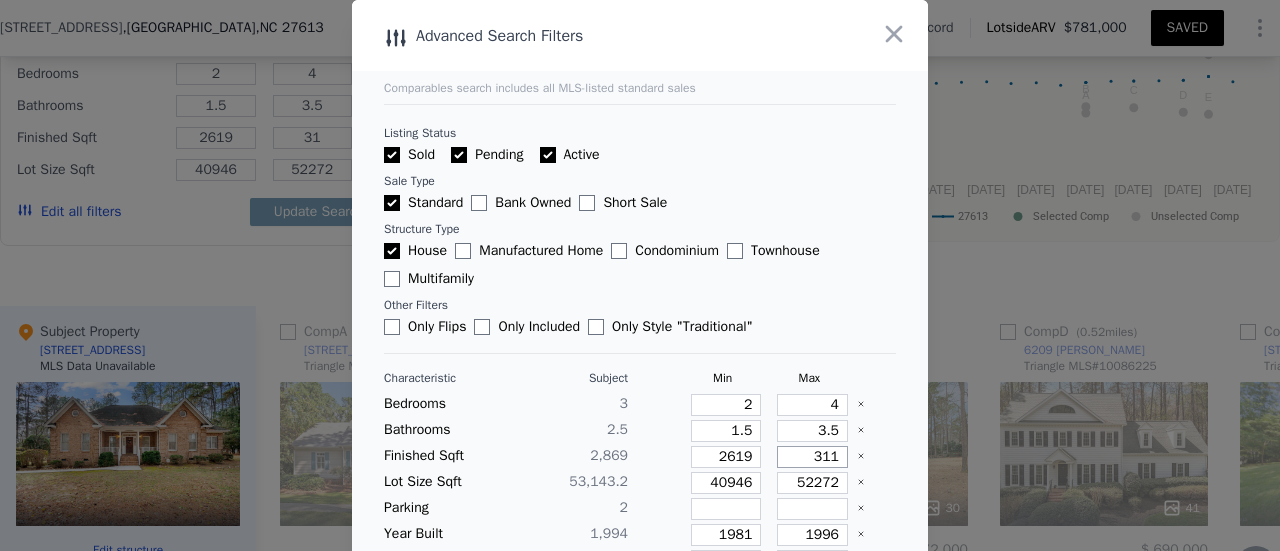 type on "311" 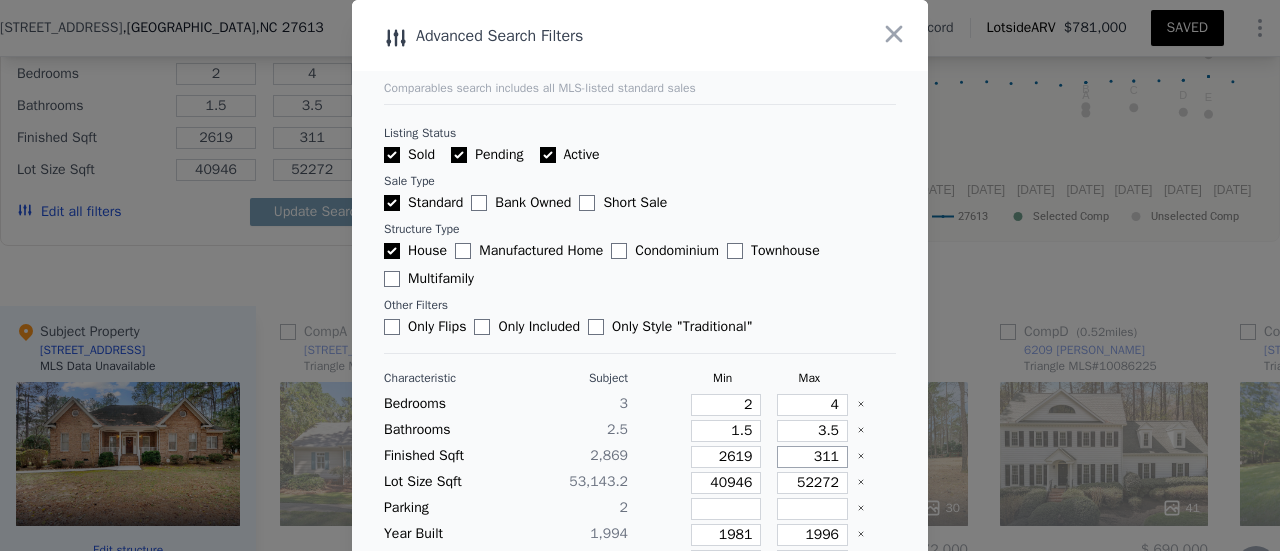 type on "3119" 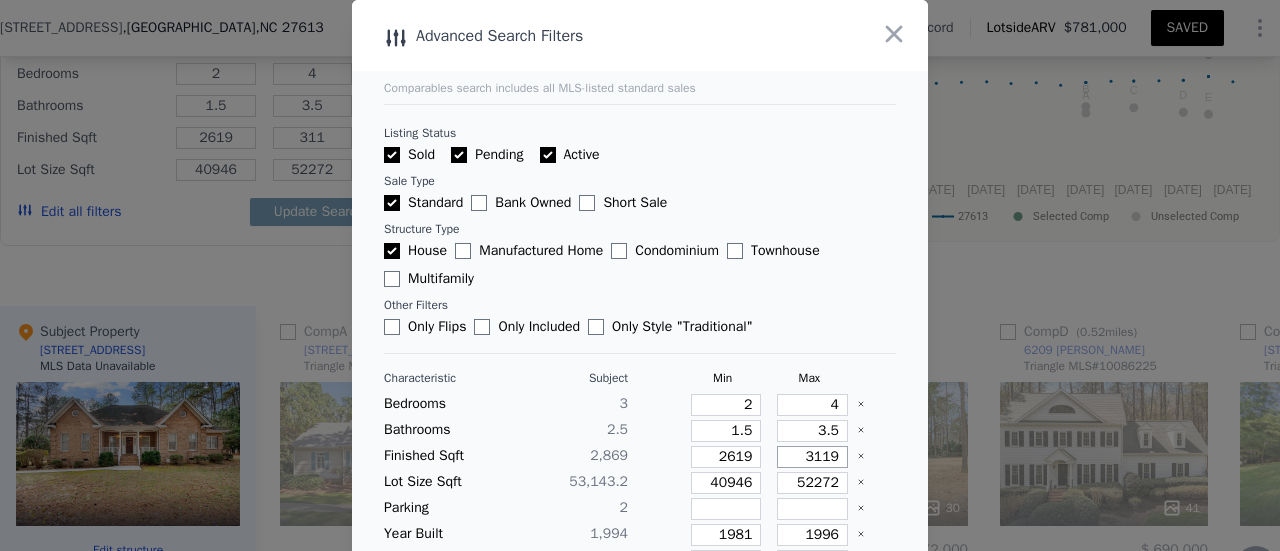 type on "3119" 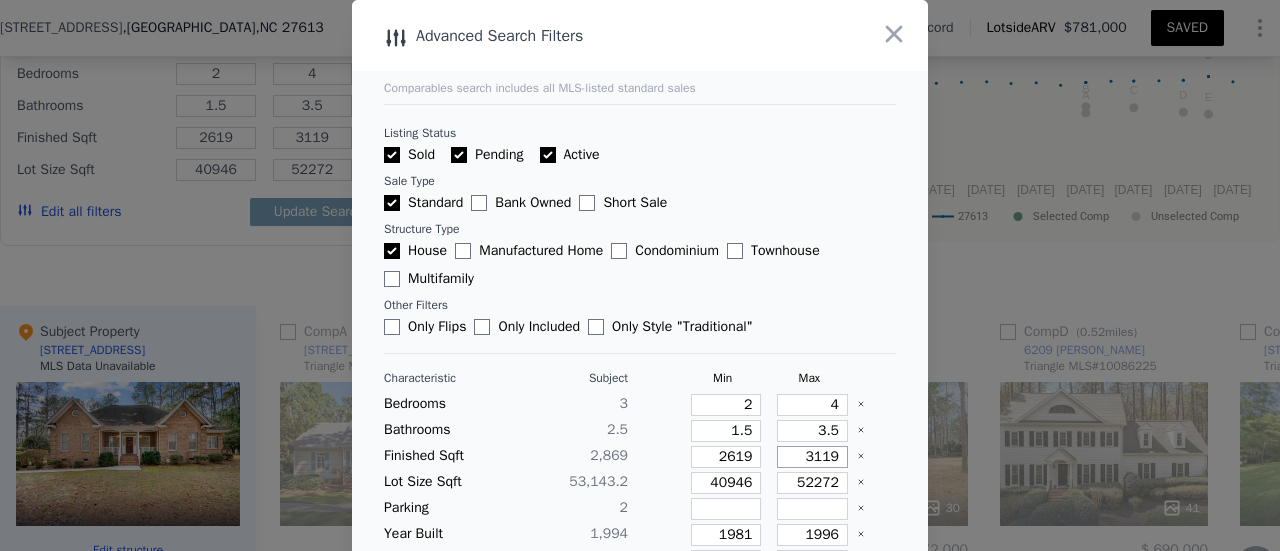 type on "3119" 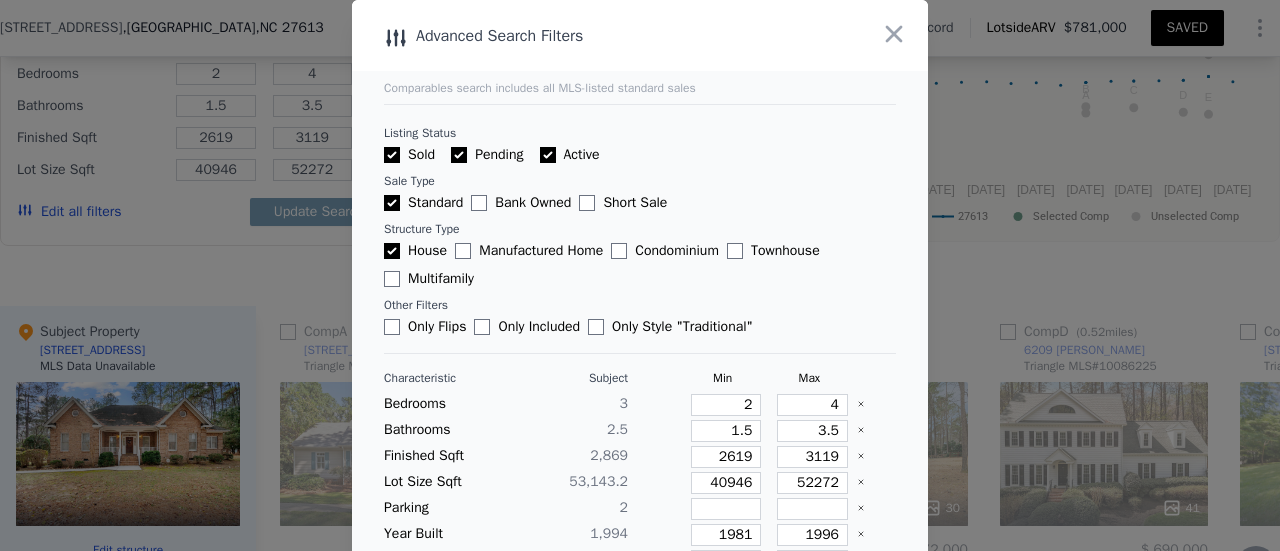 type 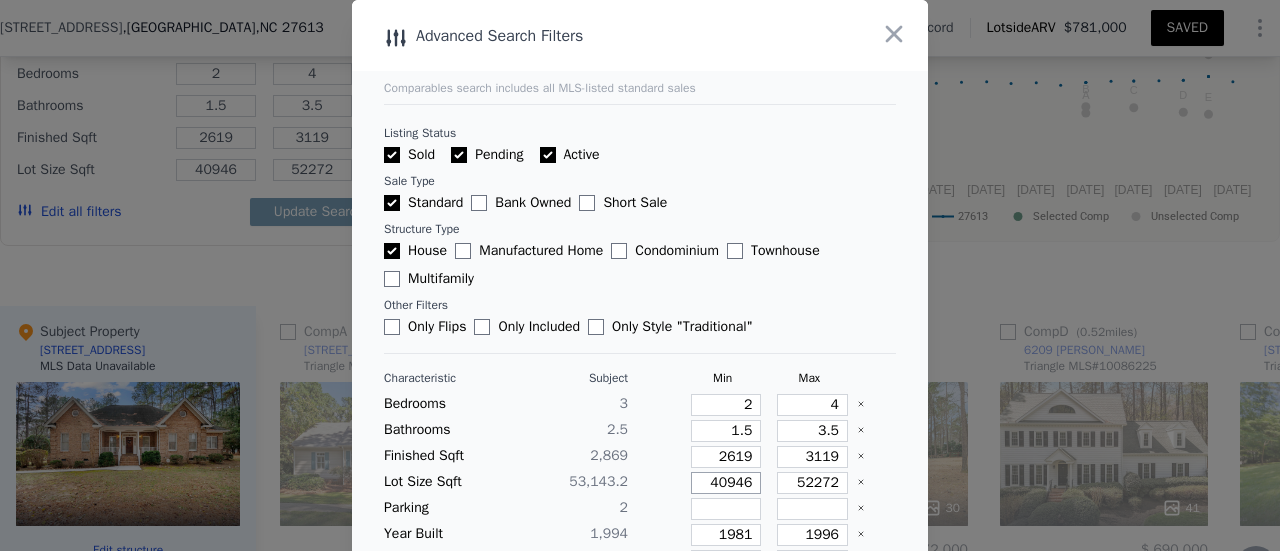 type on "3" 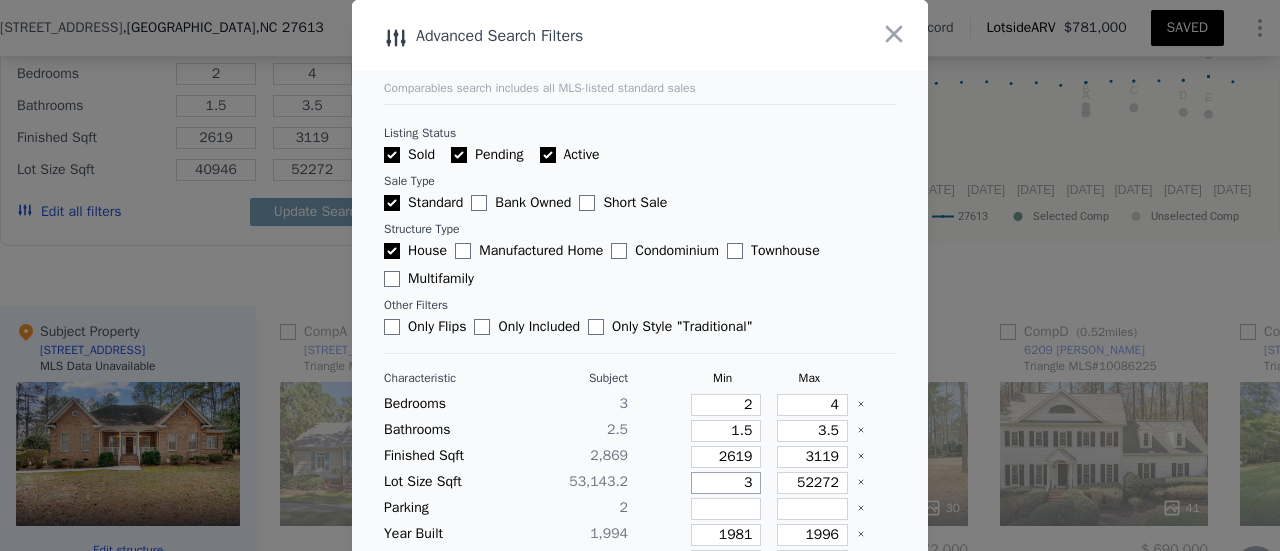 type on "3" 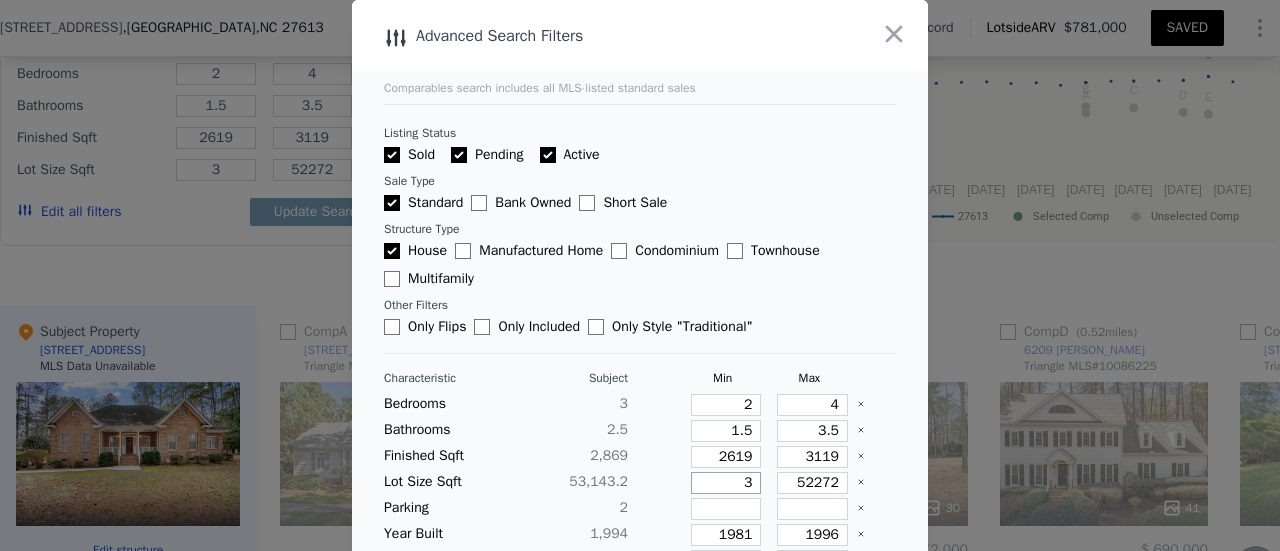type on "31" 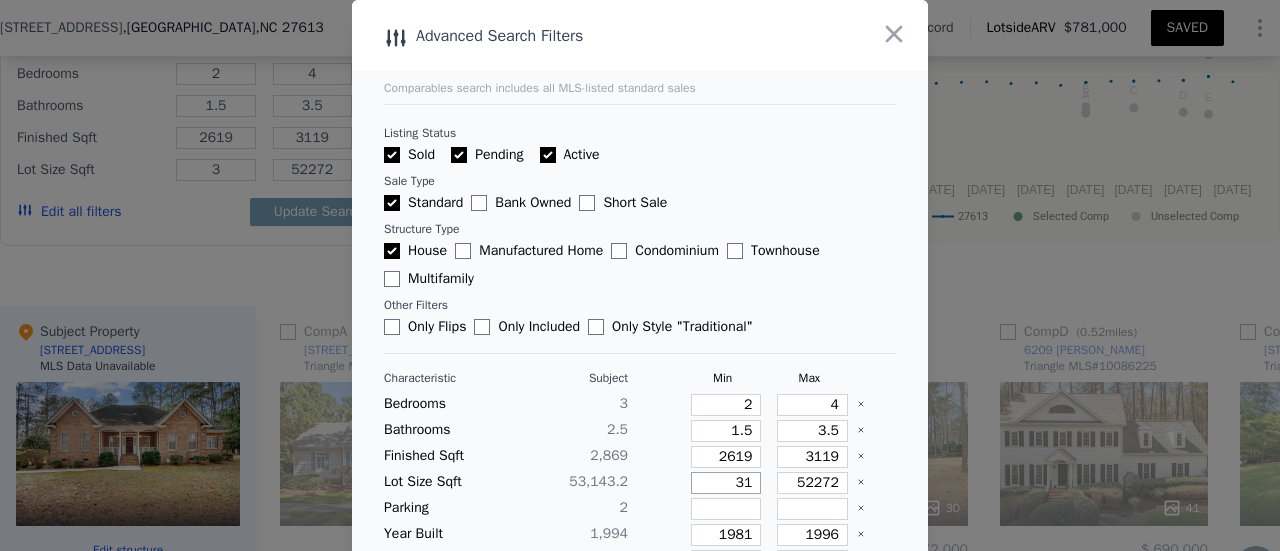 type on "31" 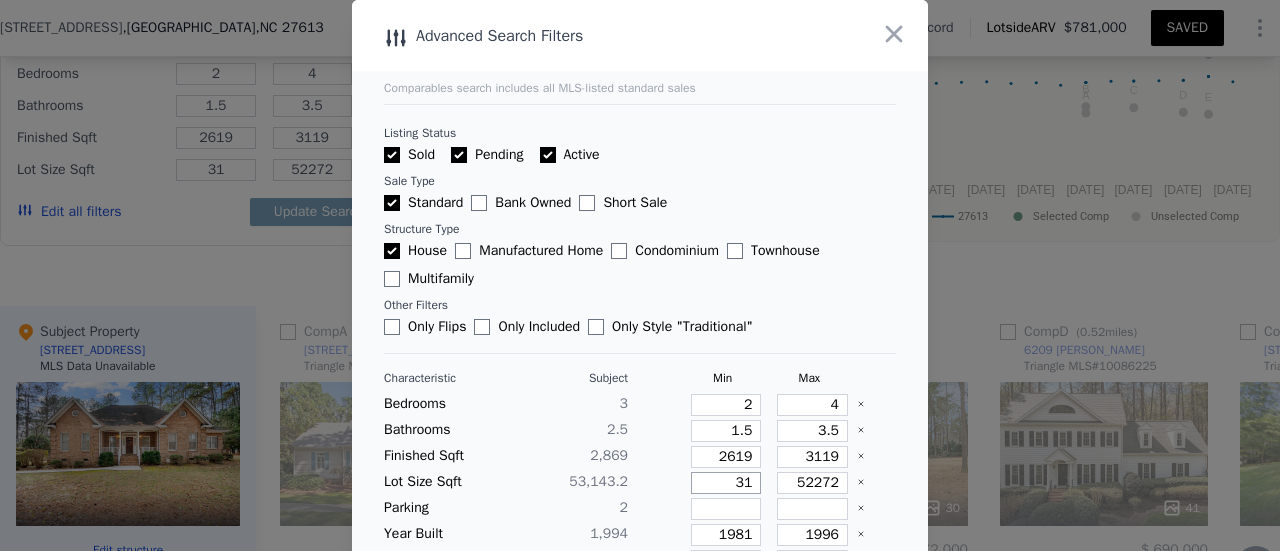 type on "318" 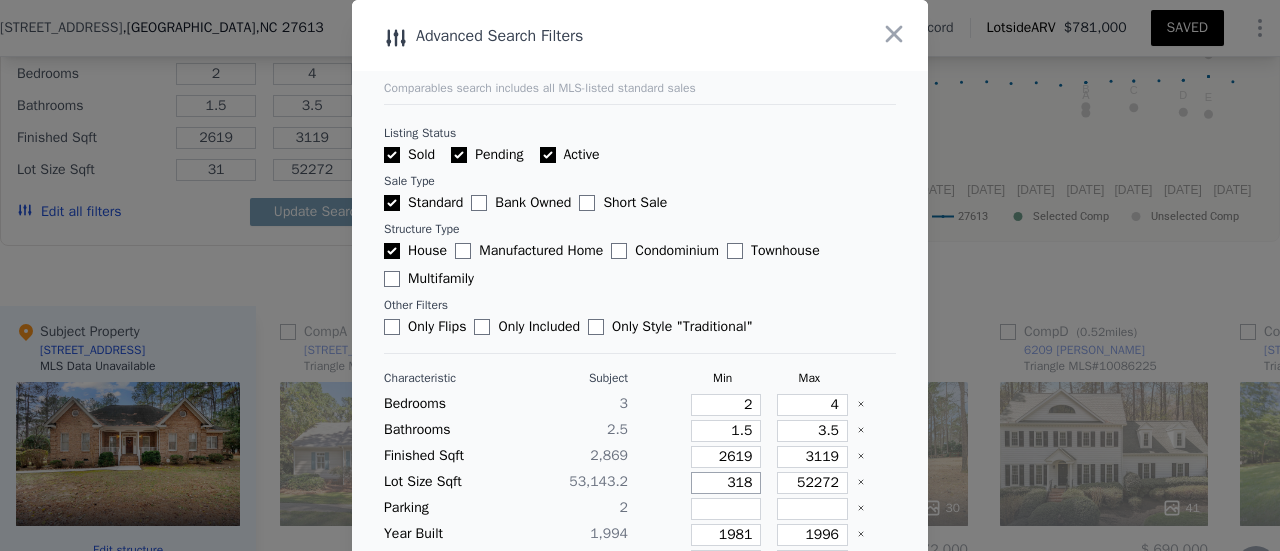 type on "318" 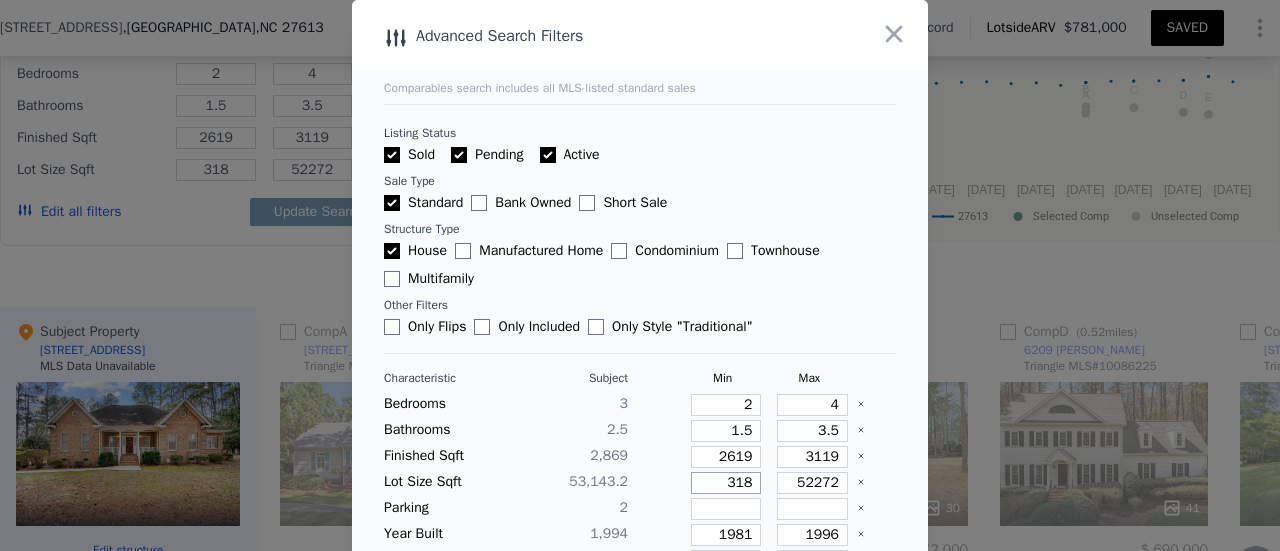 type on "3189" 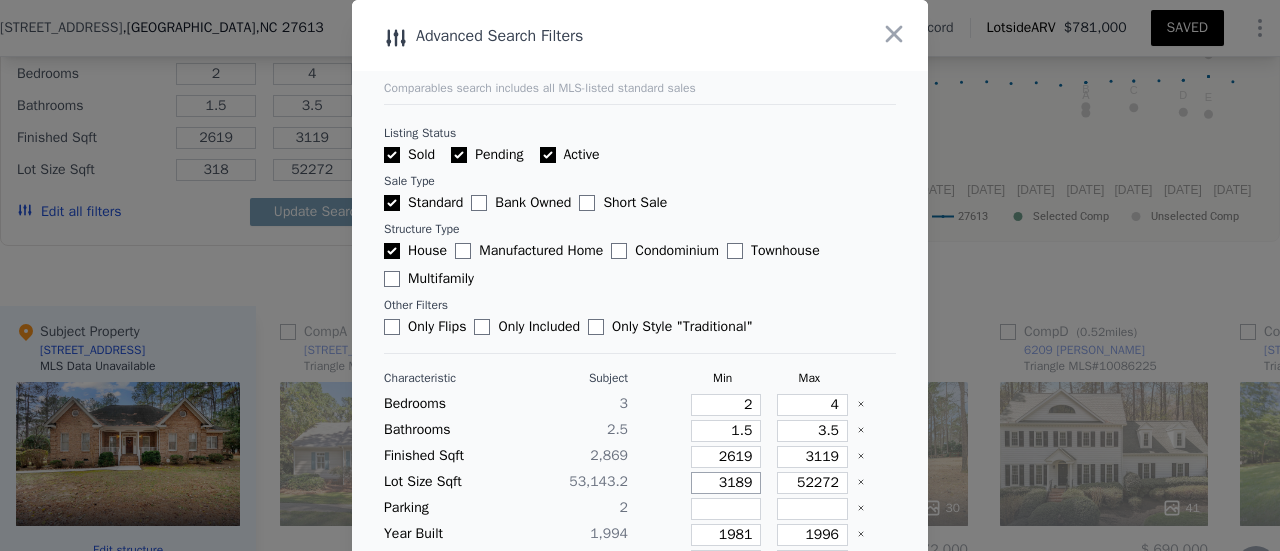 type on "3189" 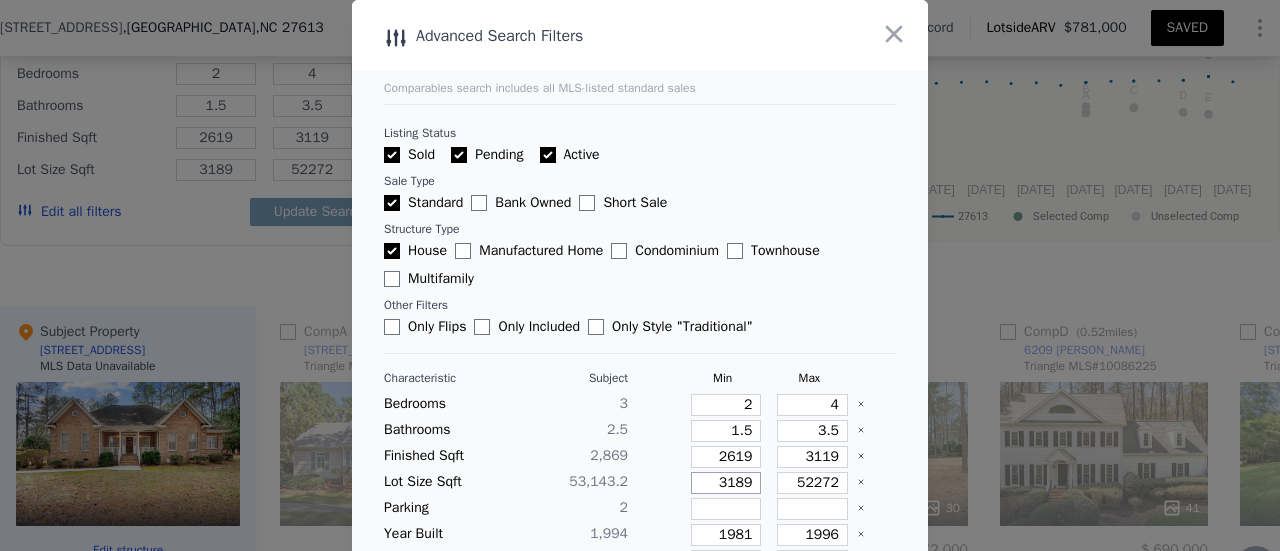 type on "31890" 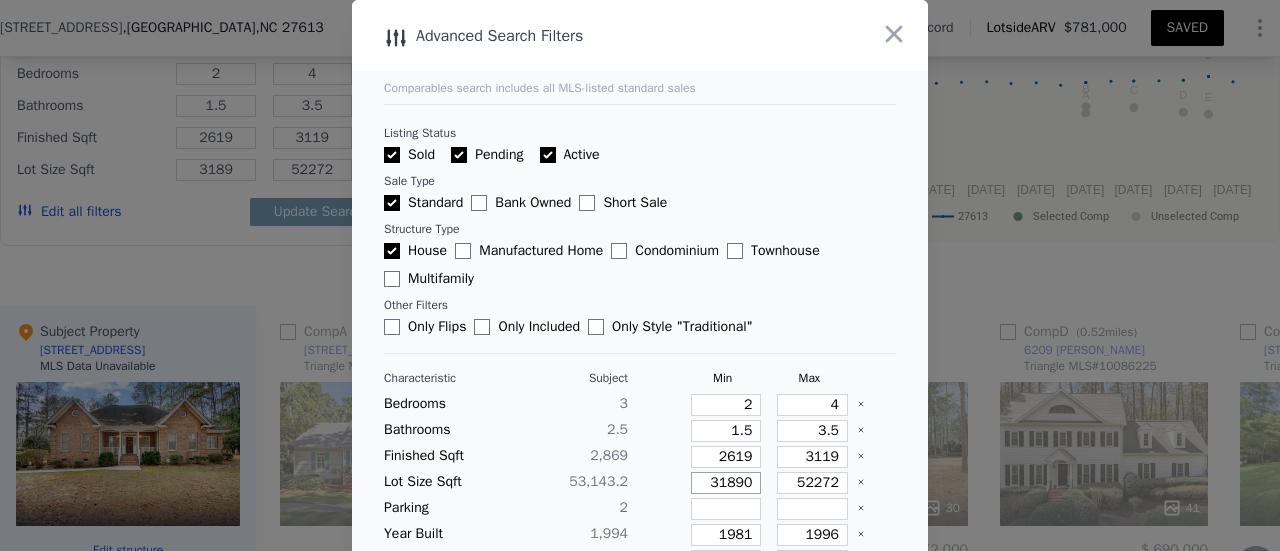 type on "31890" 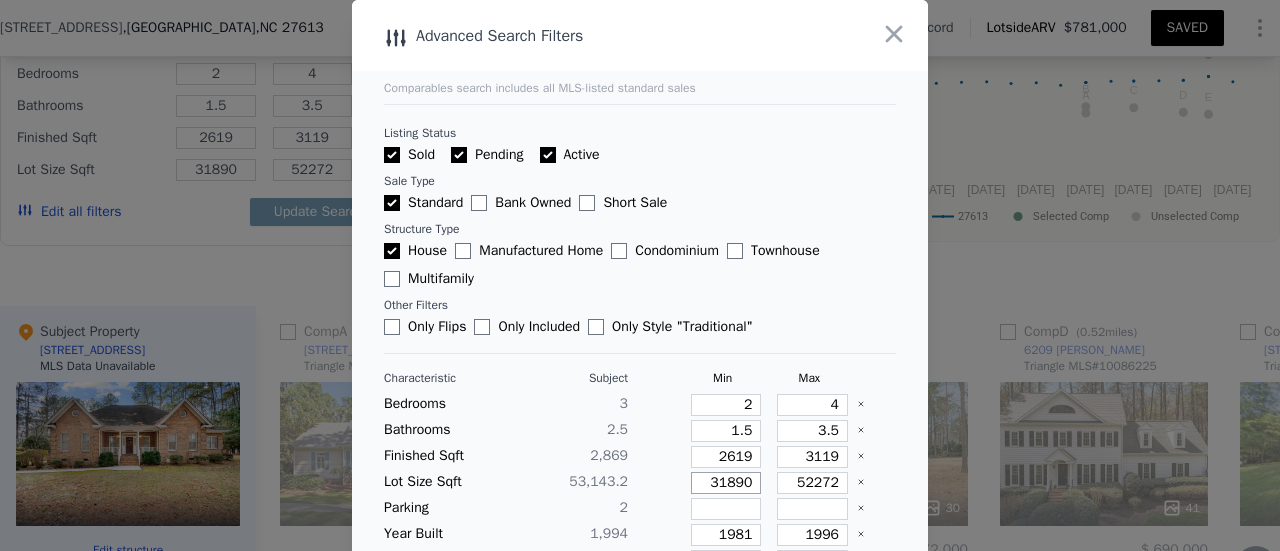 type on "31890" 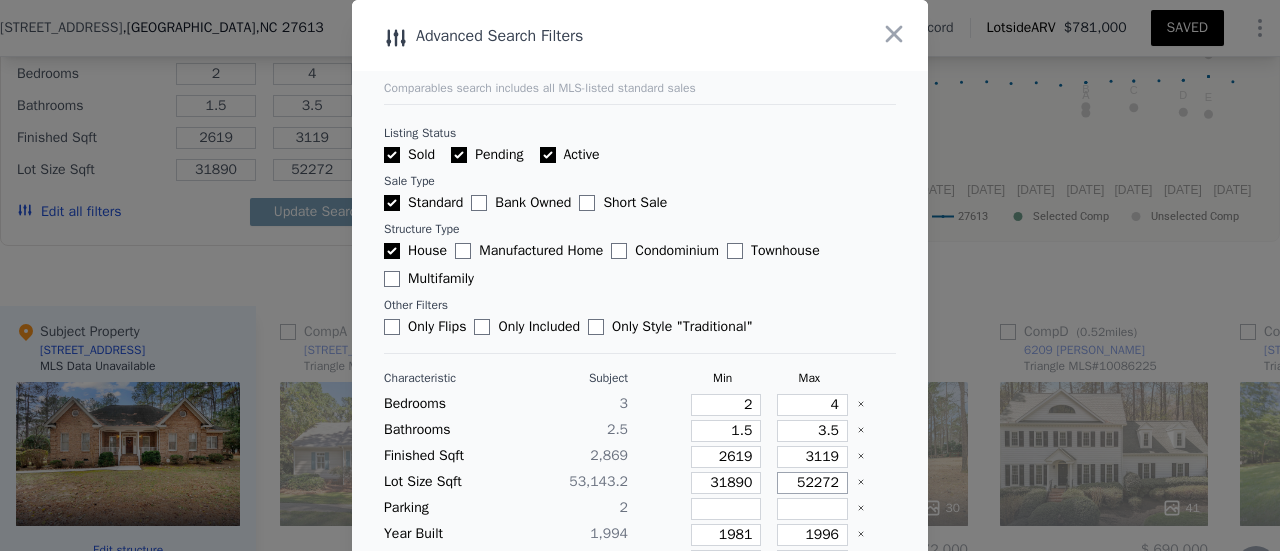 type on "7" 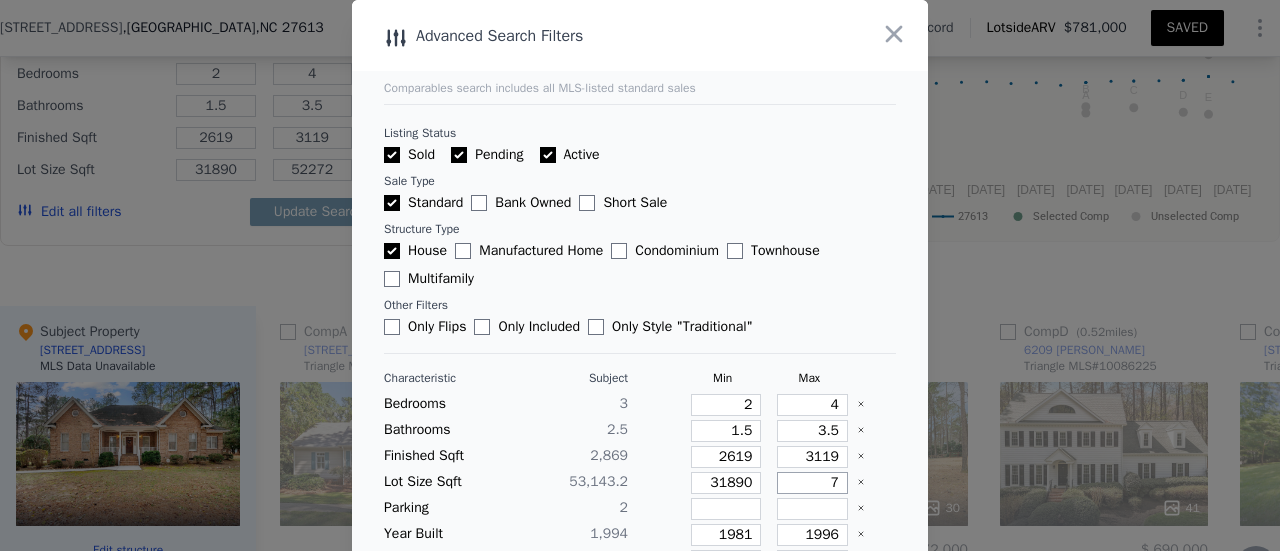 type on "7" 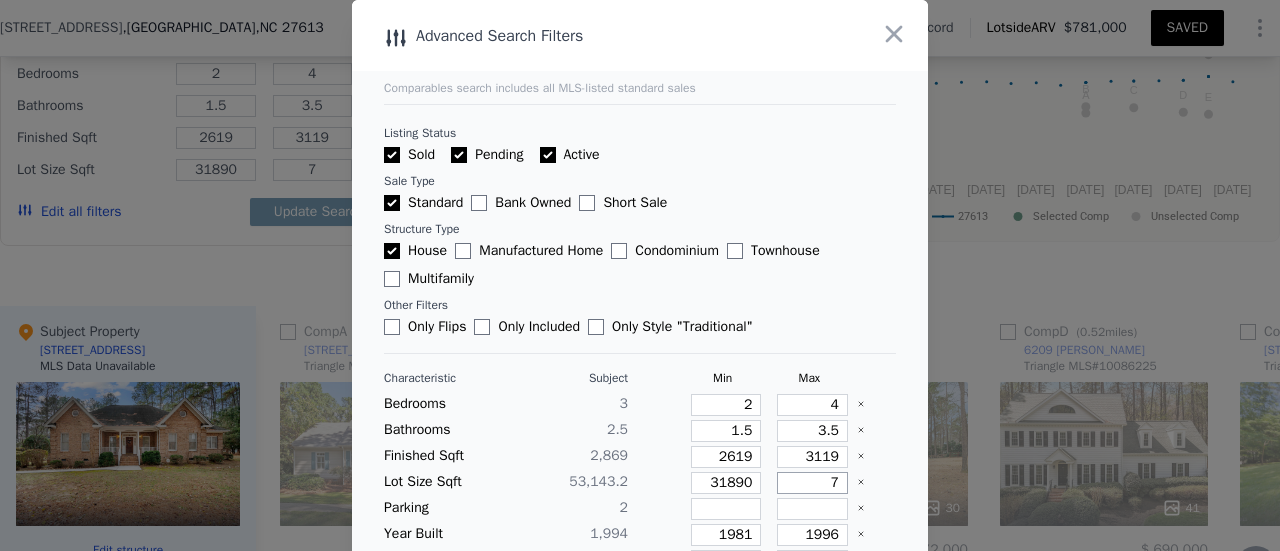type on "74" 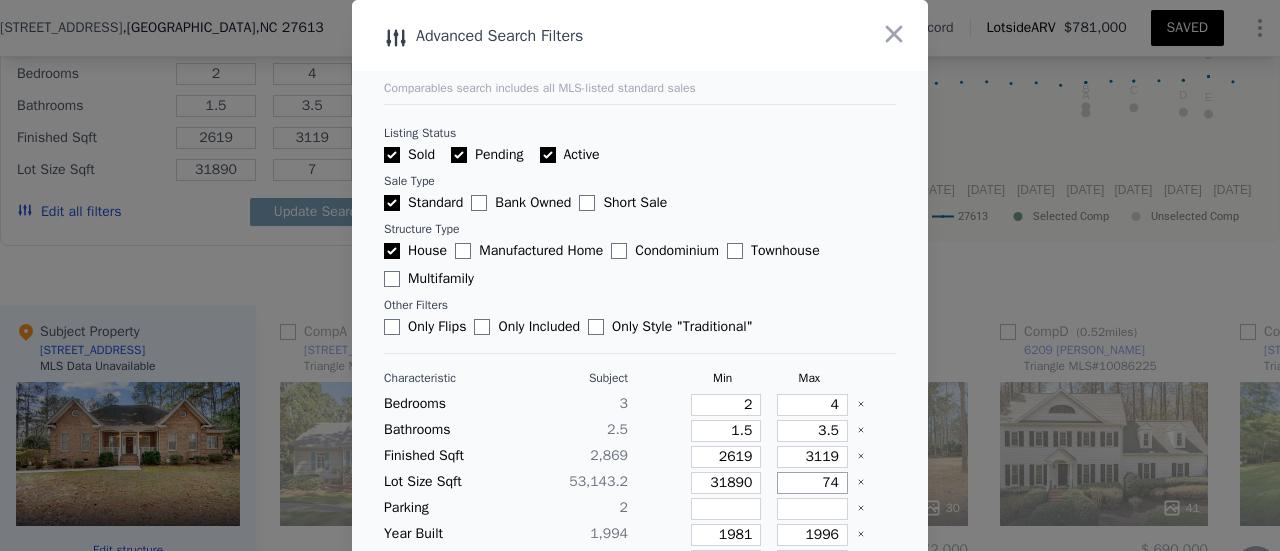 type on "74" 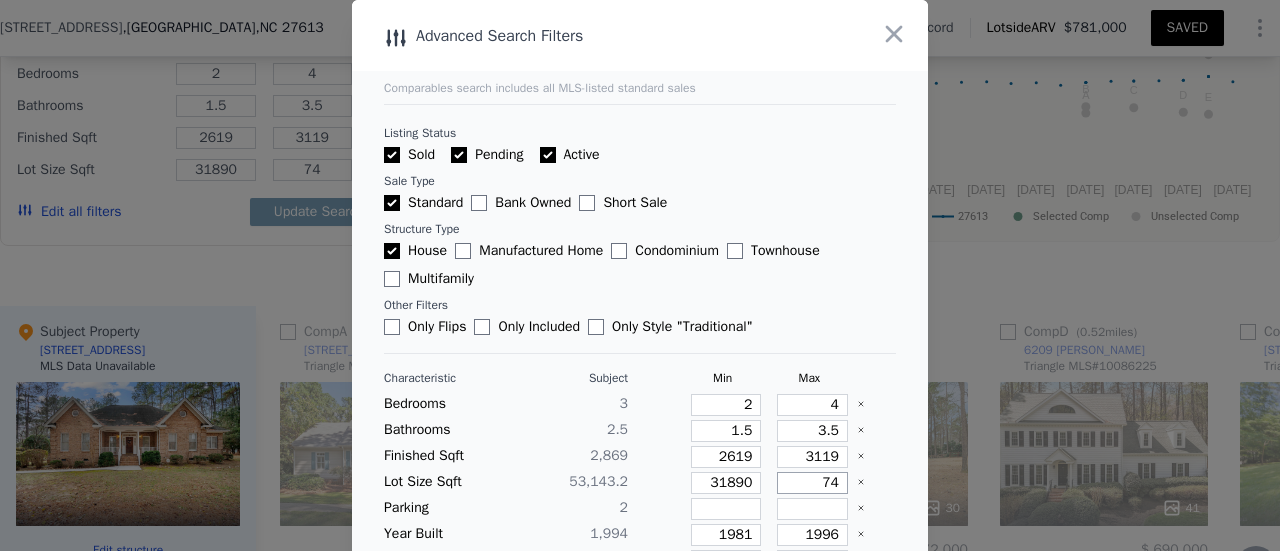 type on "744" 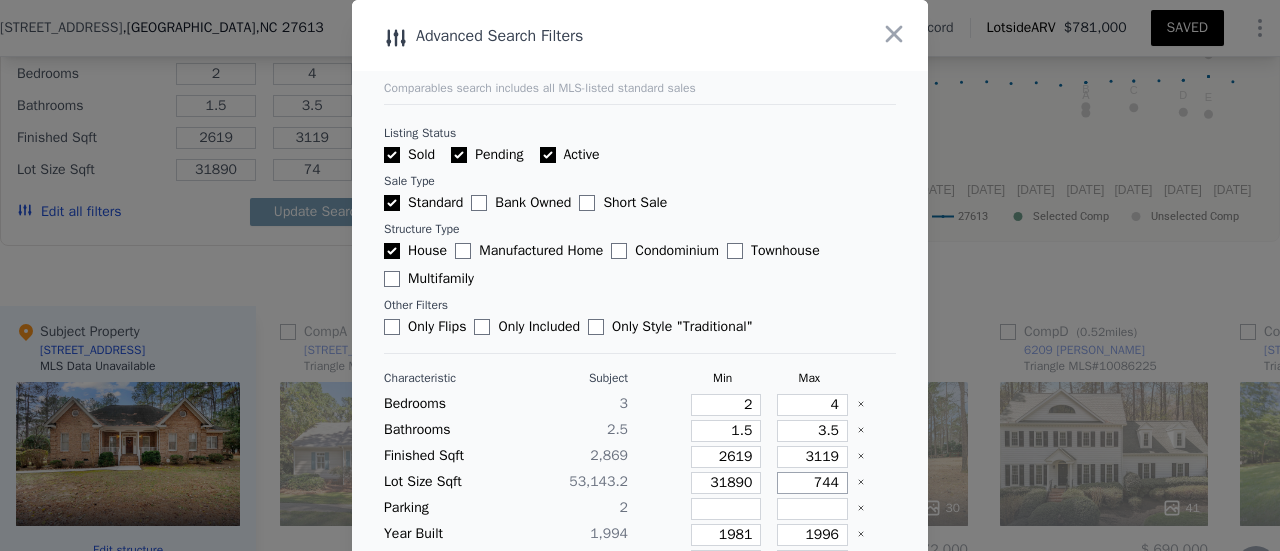 type on "744" 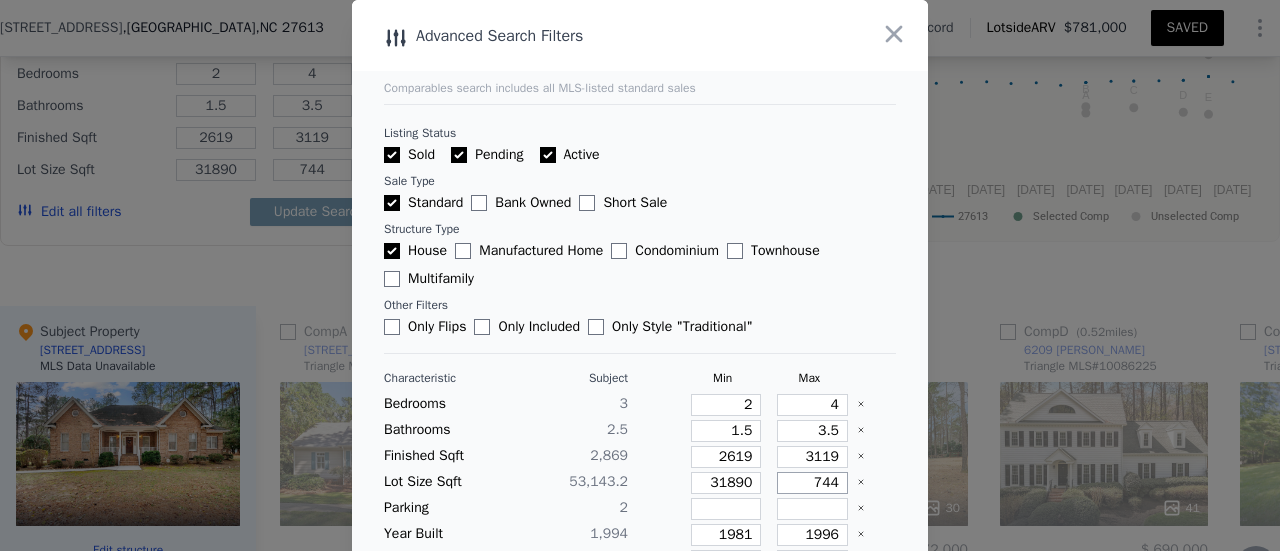 type on "7440" 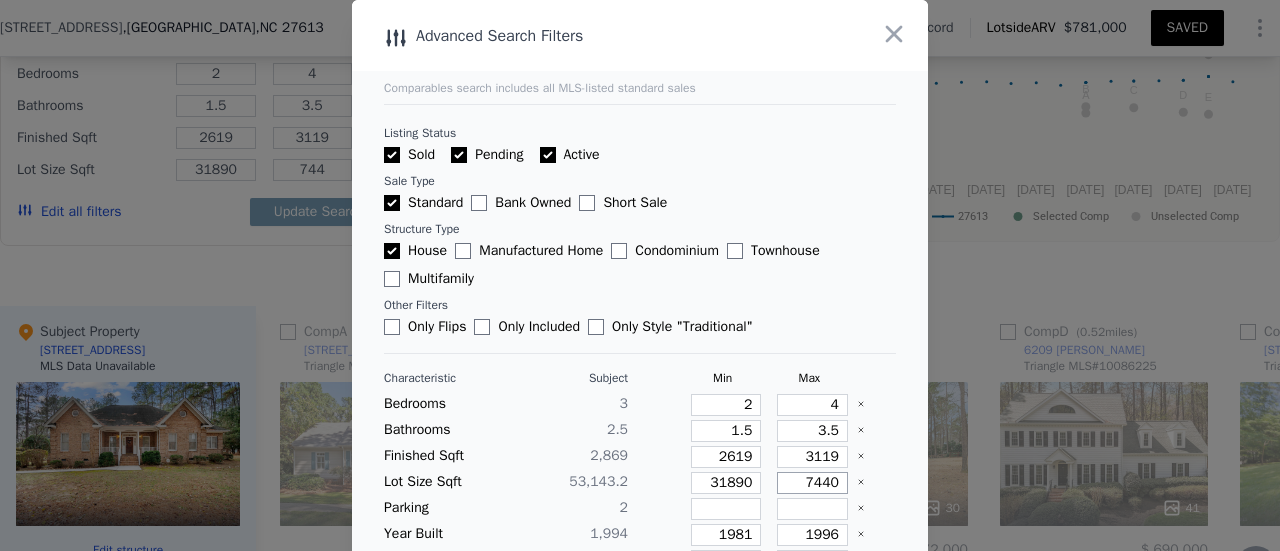 type on "7440" 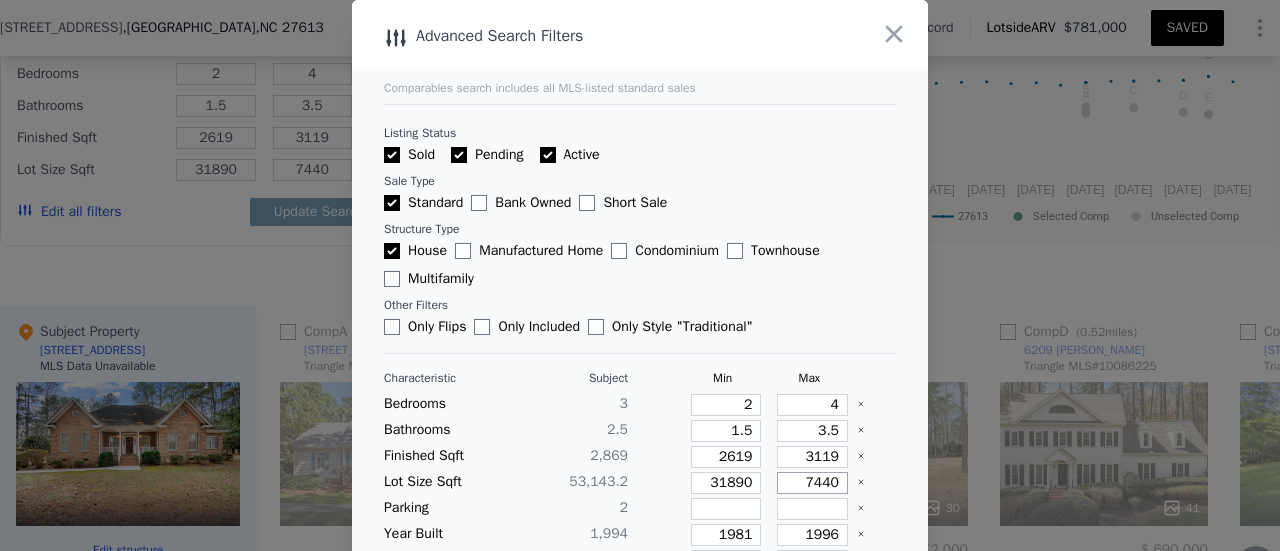 type on "74400" 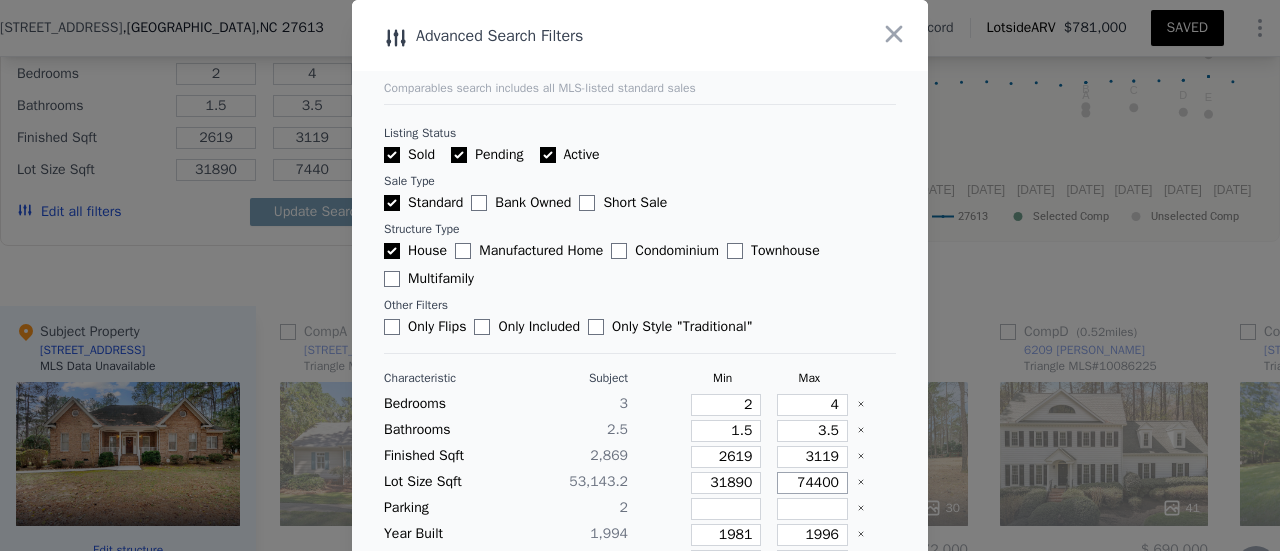type on "74400" 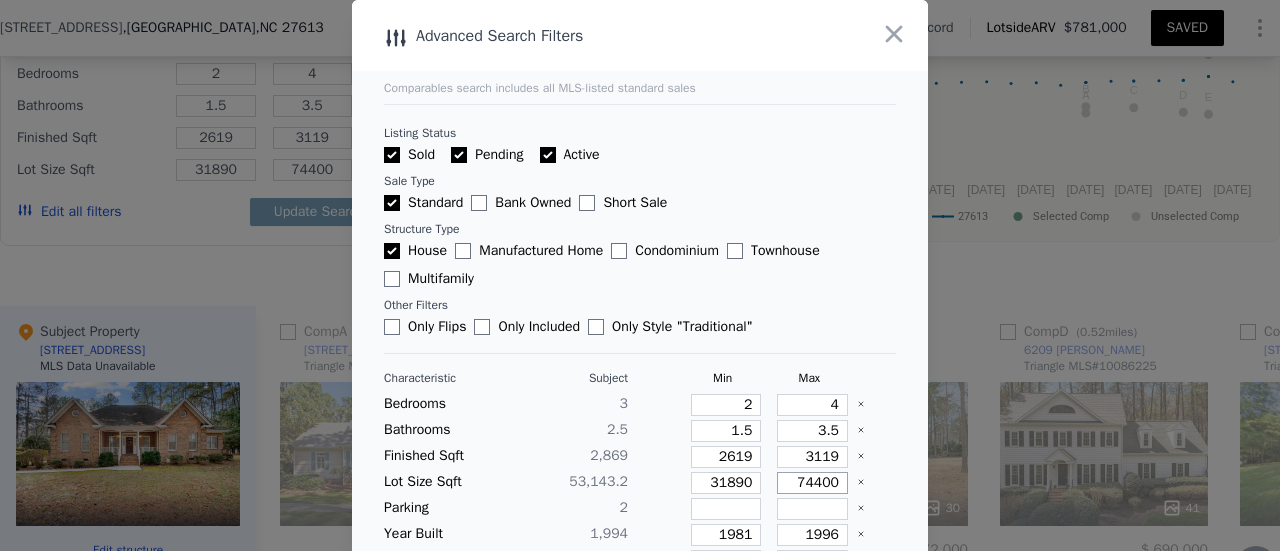type on "74400" 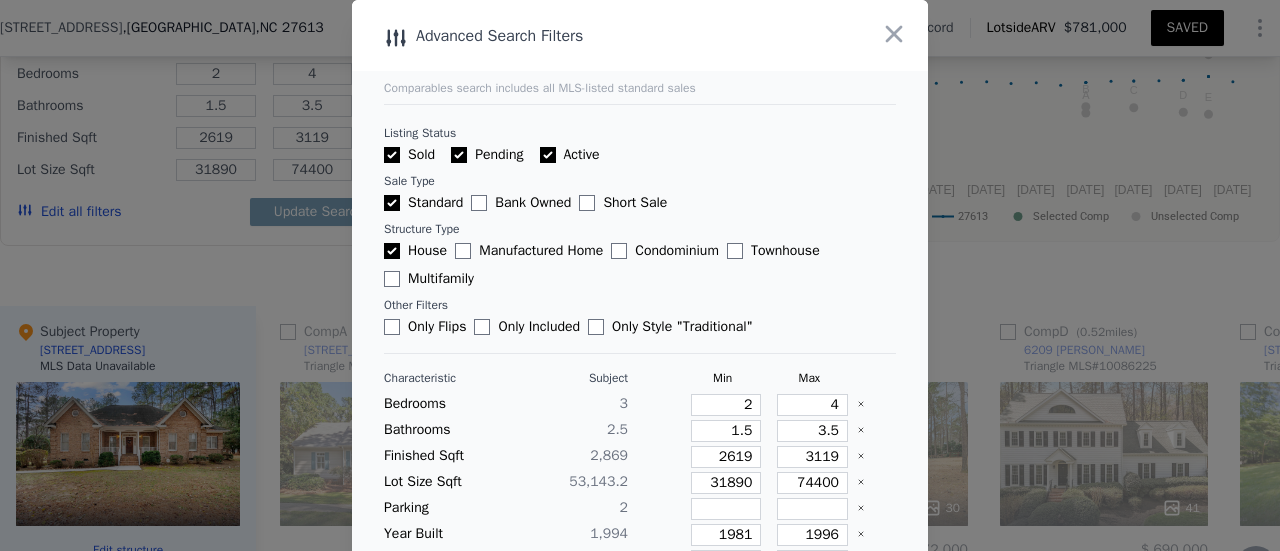 type 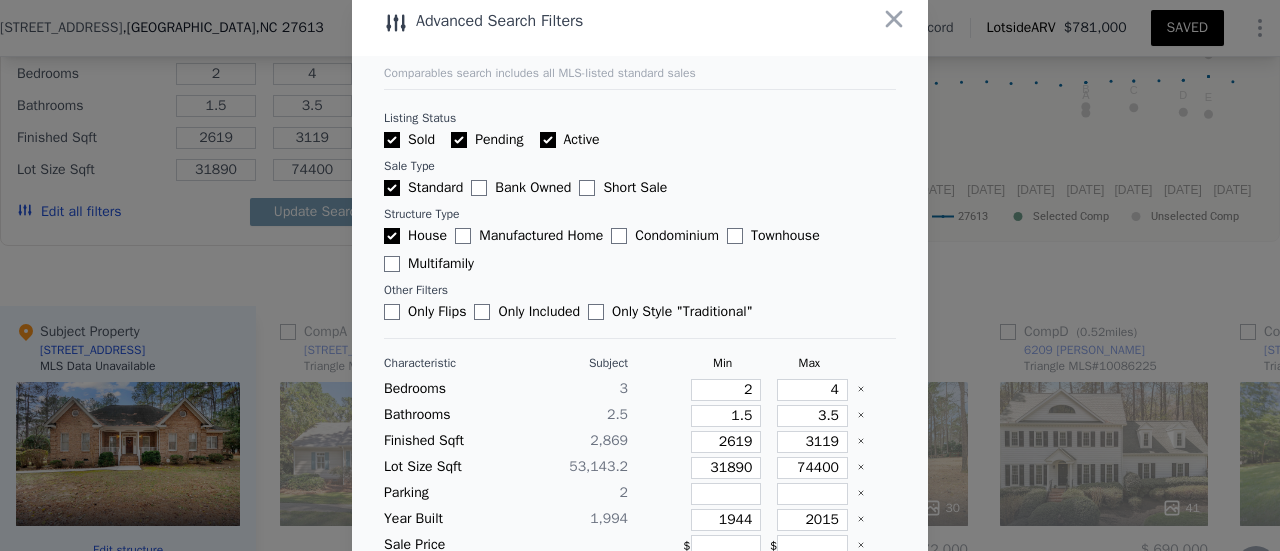 scroll, scrollTop: 167, scrollLeft: 0, axis: vertical 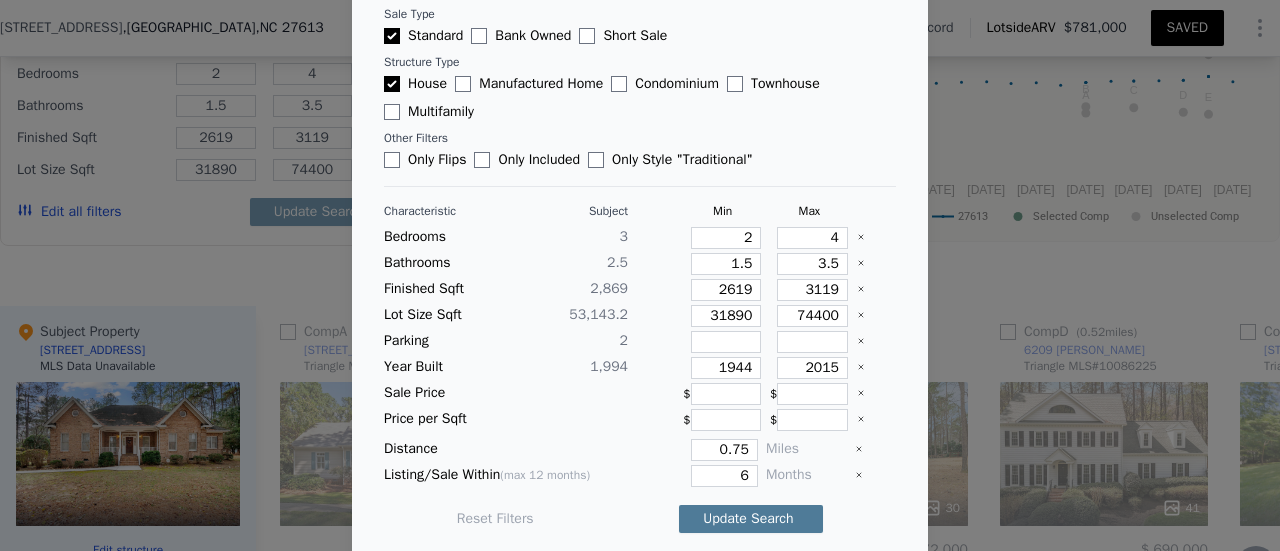 click on "Update Search" at bounding box center (751, 519) 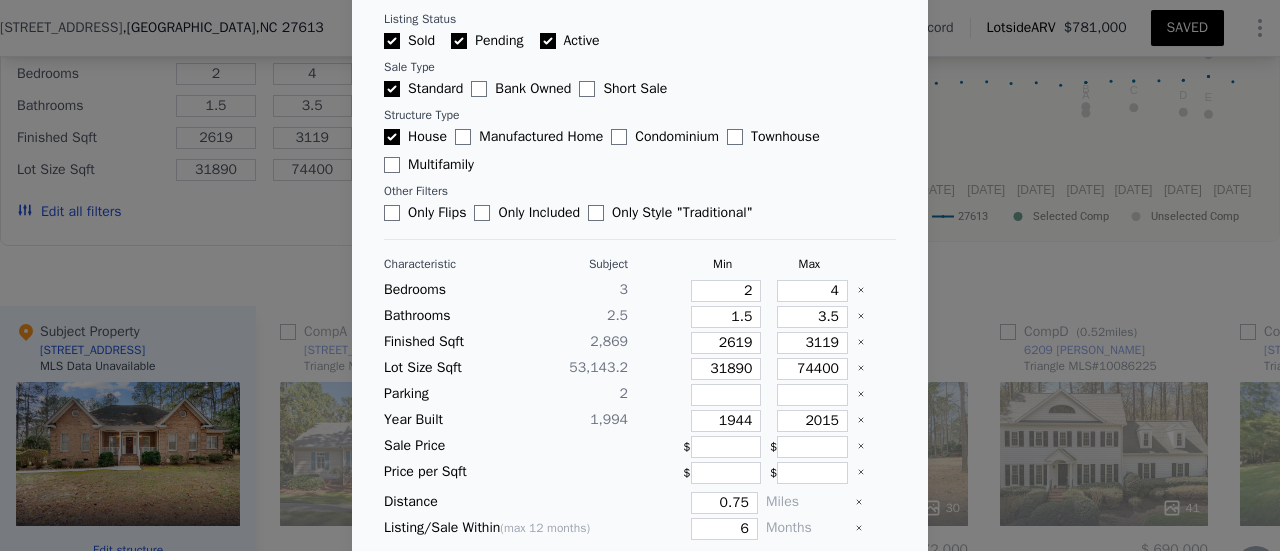 scroll, scrollTop: 100, scrollLeft: 0, axis: vertical 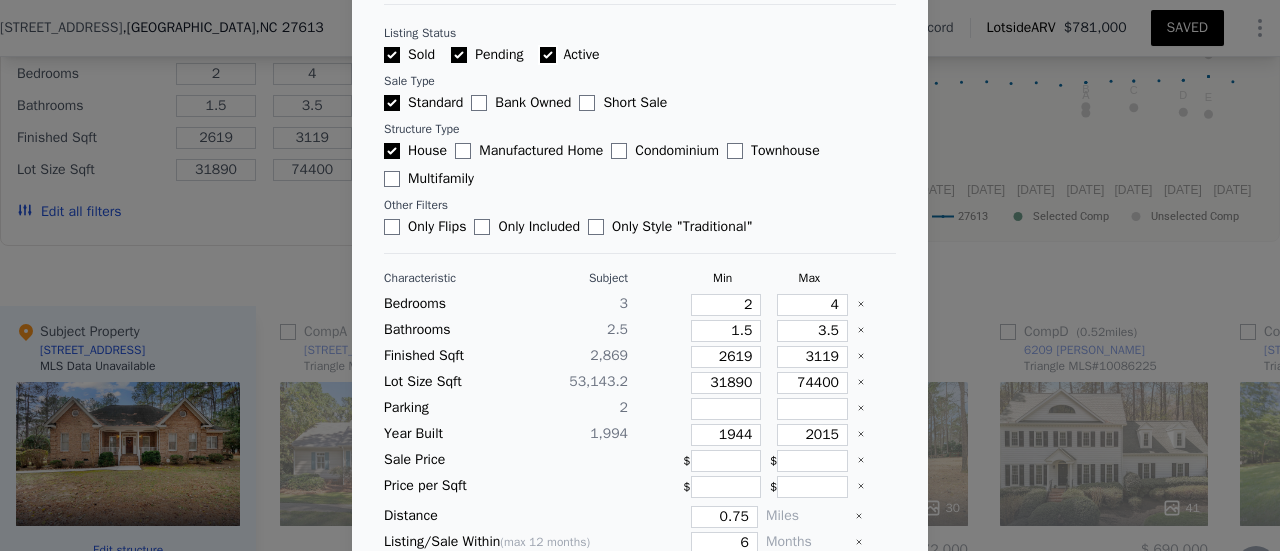 click on "Active" at bounding box center (548, 55) 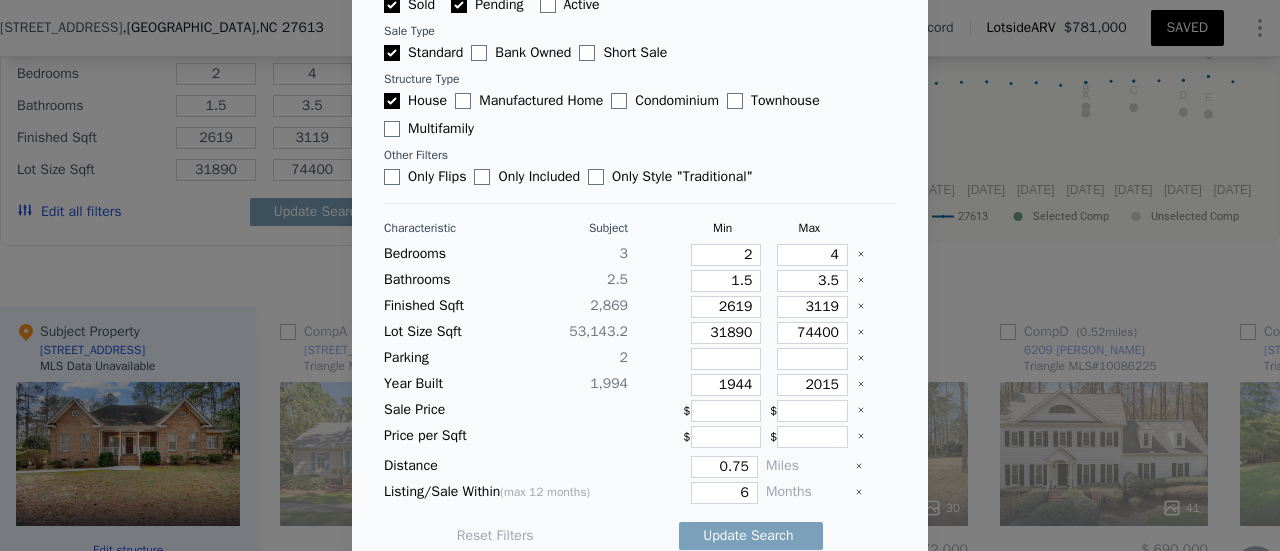 scroll, scrollTop: 167, scrollLeft: 0, axis: vertical 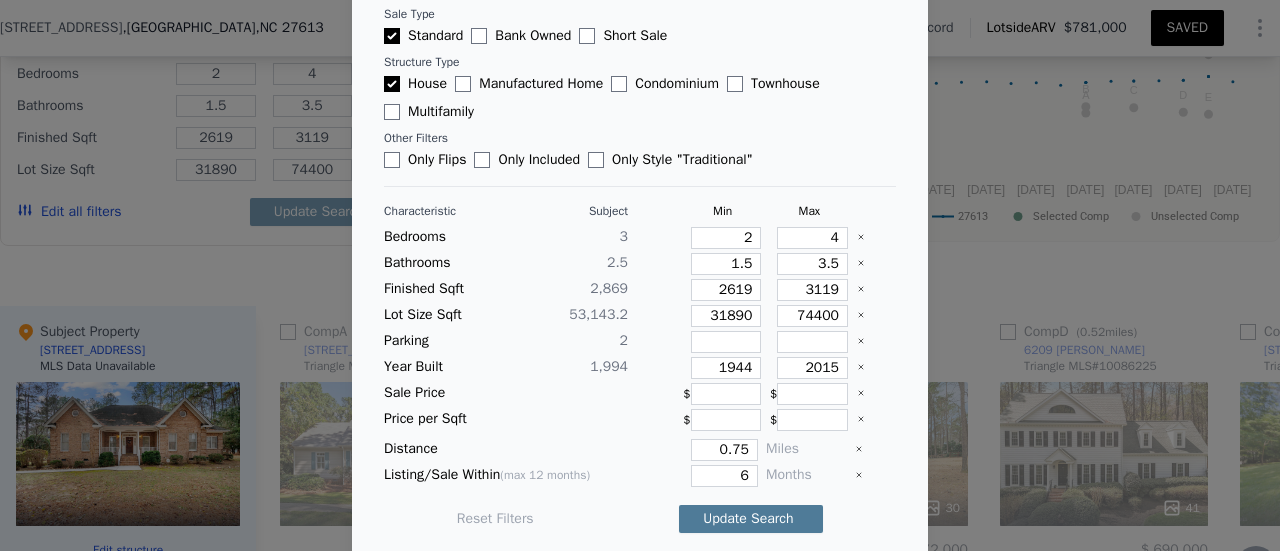 click on "Update Search" at bounding box center (751, 519) 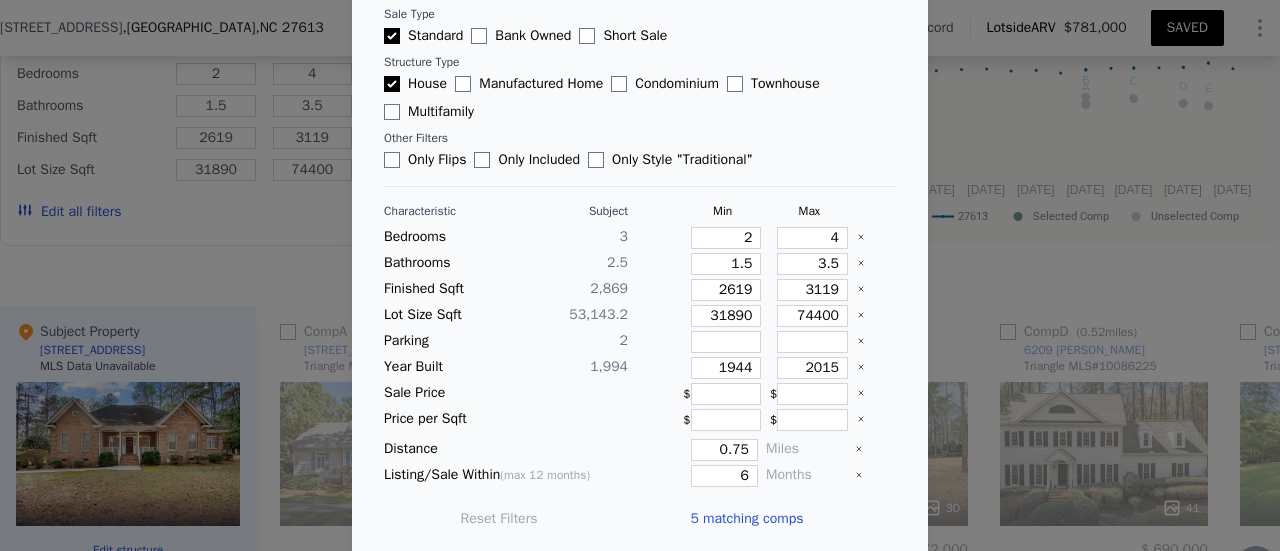 click on "5 matching comps" at bounding box center [746, 519] 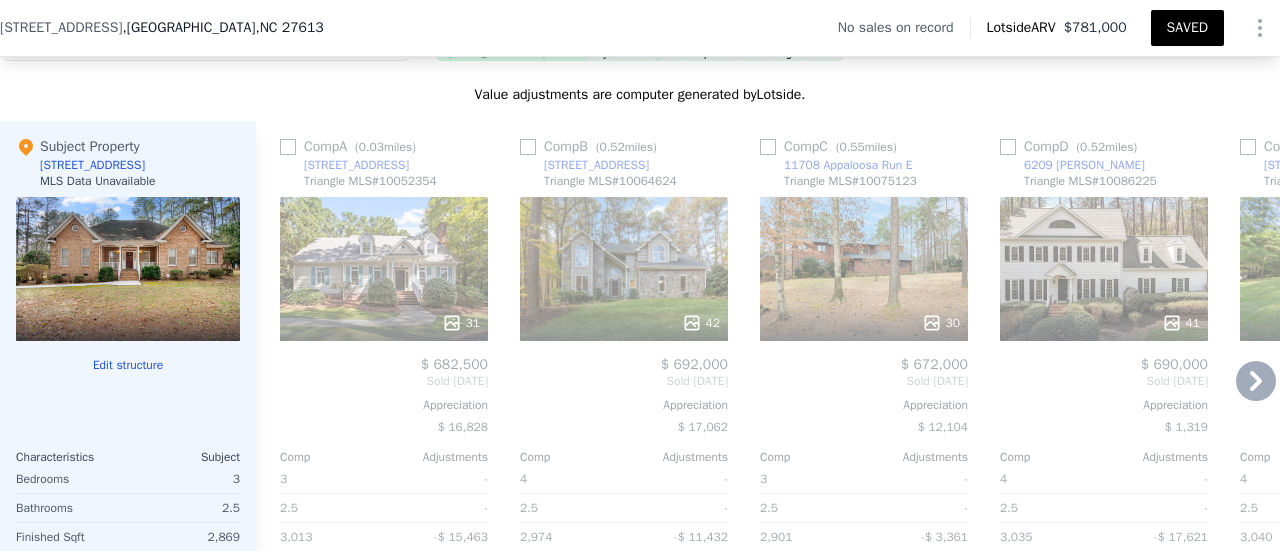 scroll, scrollTop: 1892, scrollLeft: 0, axis: vertical 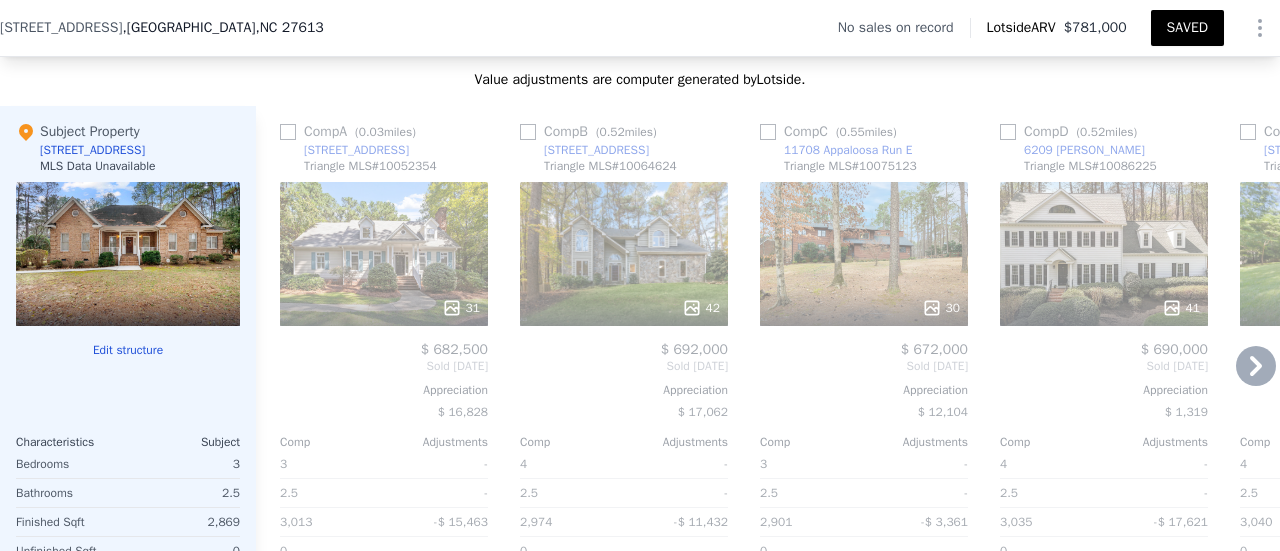 click at bounding box center [528, 132] 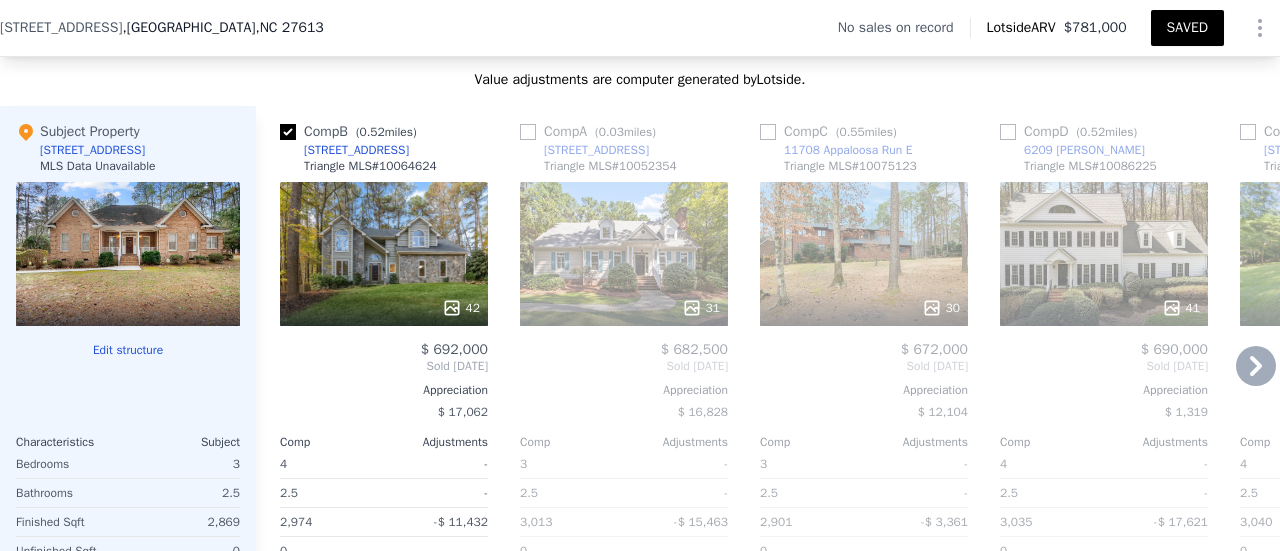 click on "30" at bounding box center [941, 308] 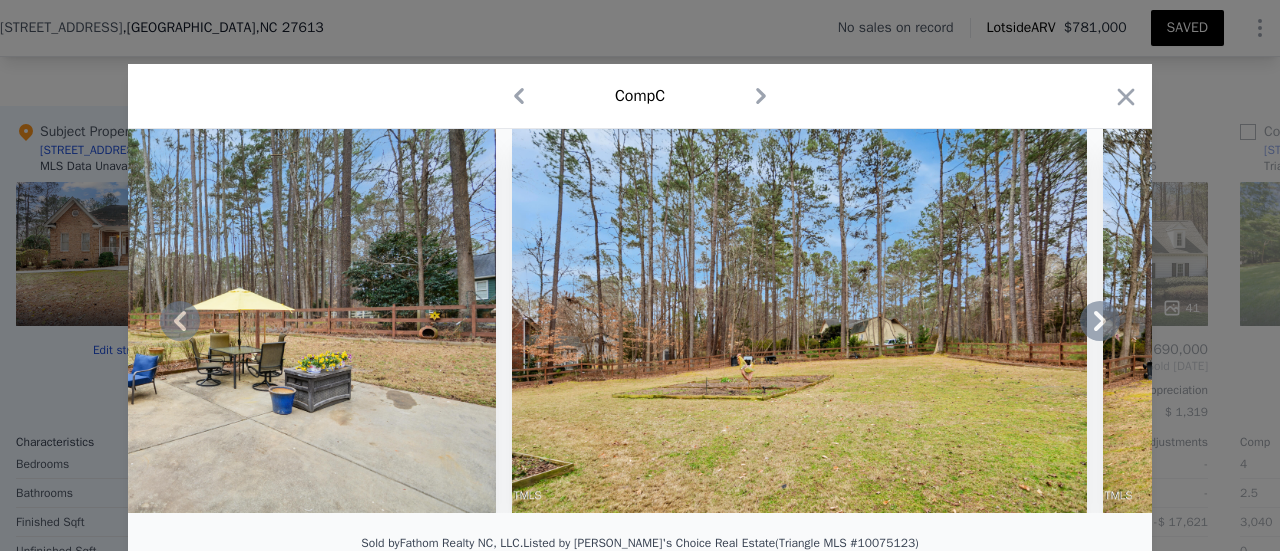 scroll, scrollTop: 0, scrollLeft: 16710, axis: horizontal 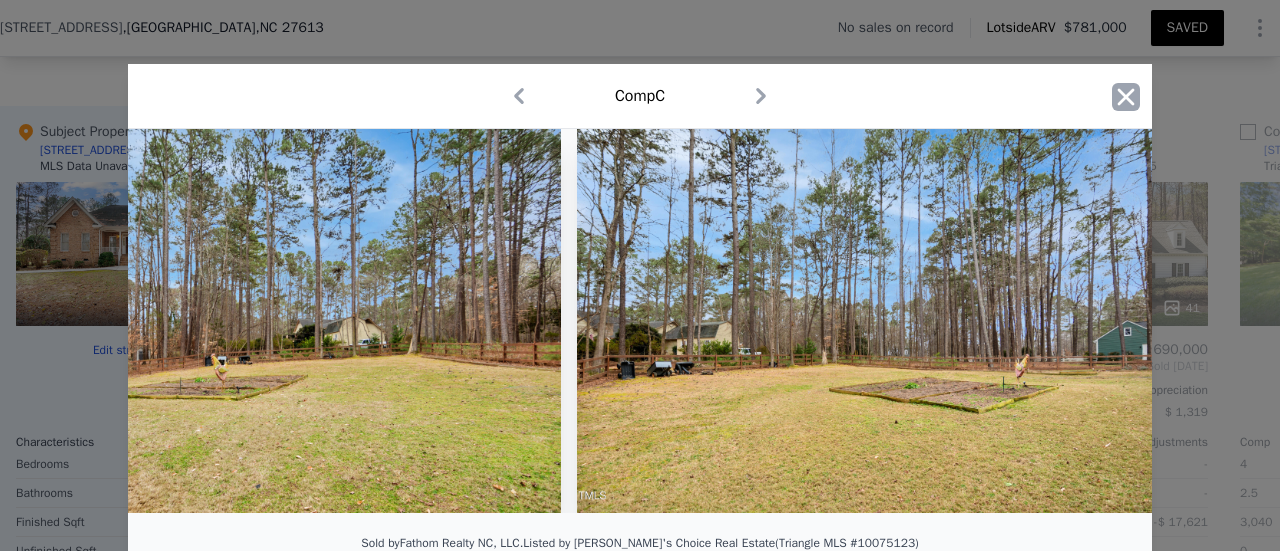 click 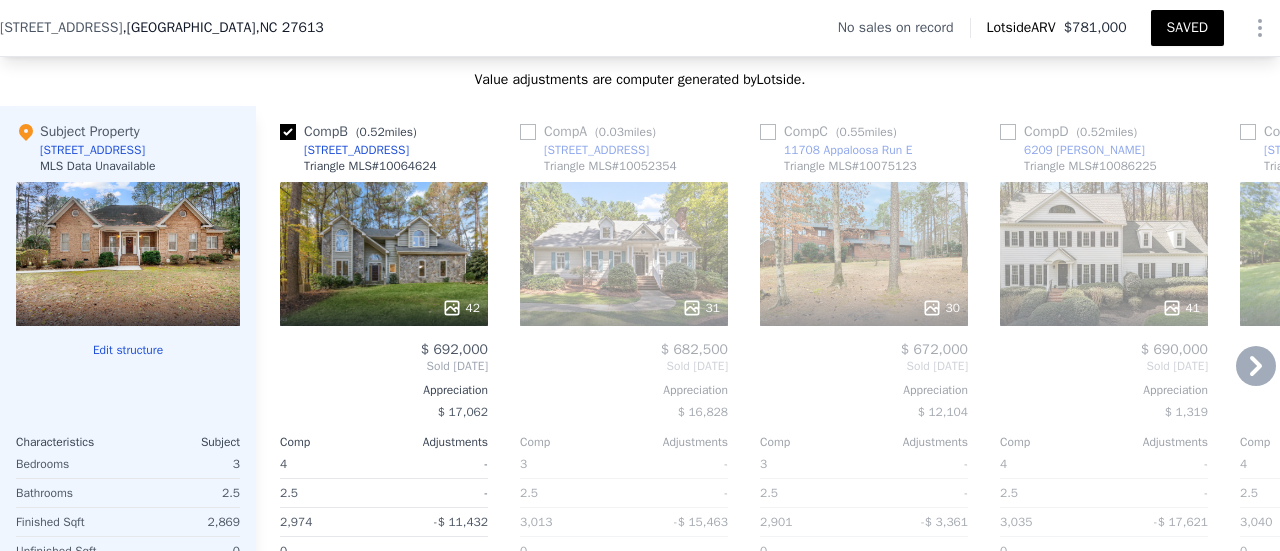 click at bounding box center [768, 132] 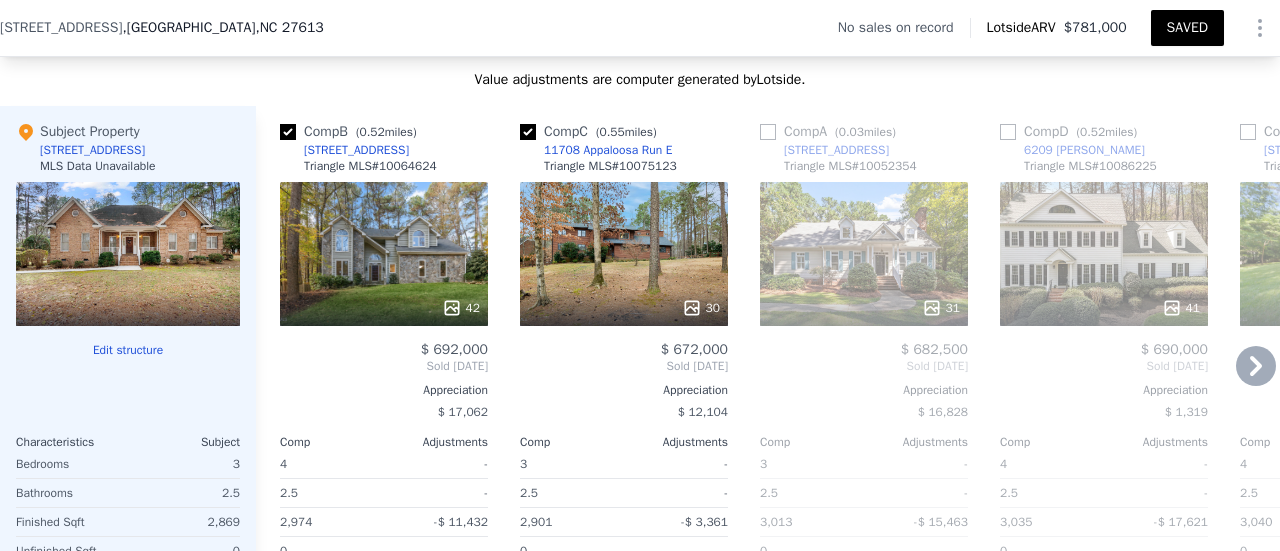 click 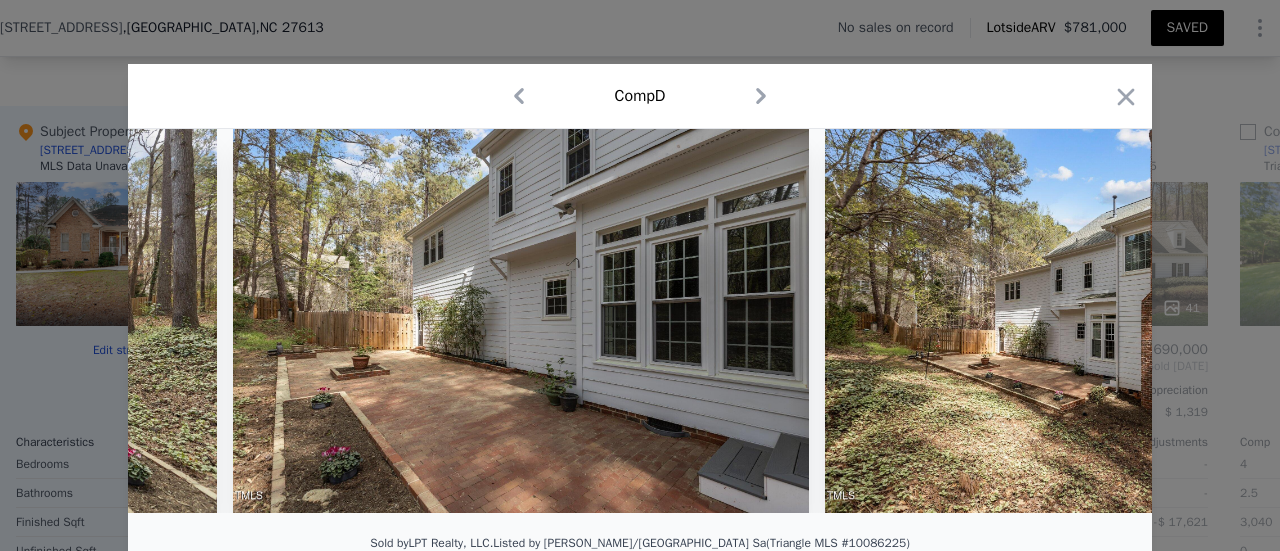 scroll, scrollTop: 0, scrollLeft: 20364, axis: horizontal 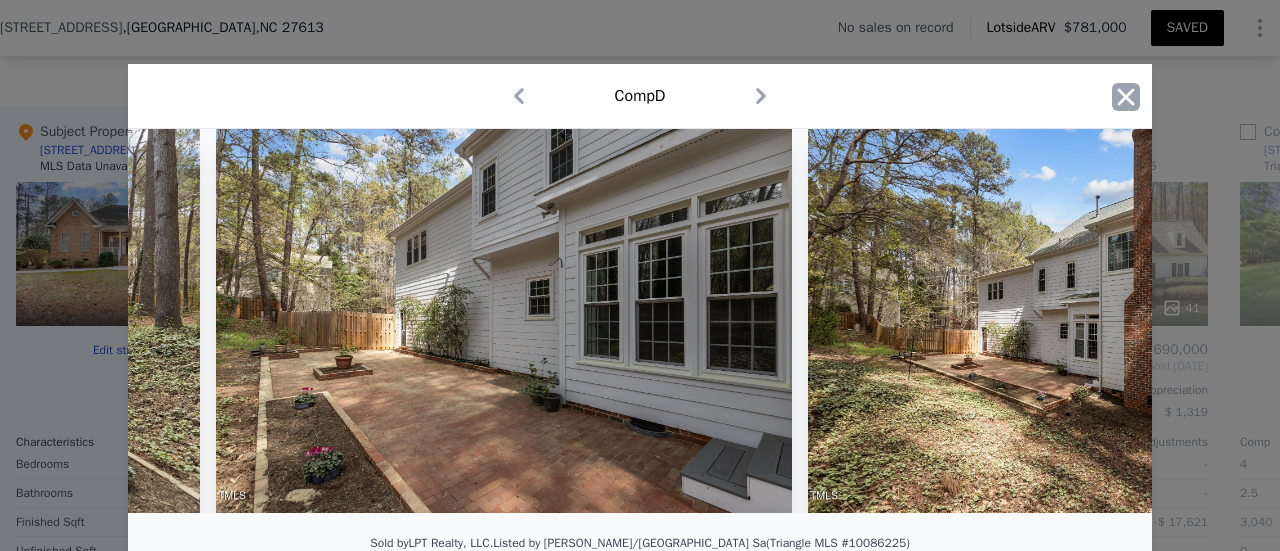 click 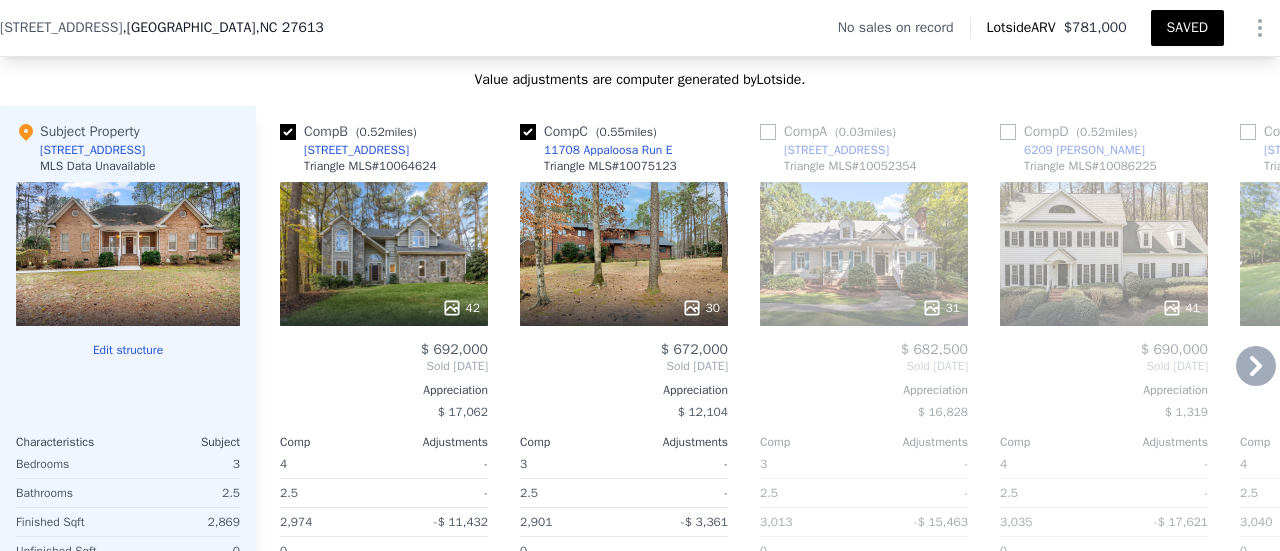 click at bounding box center [1008, 132] 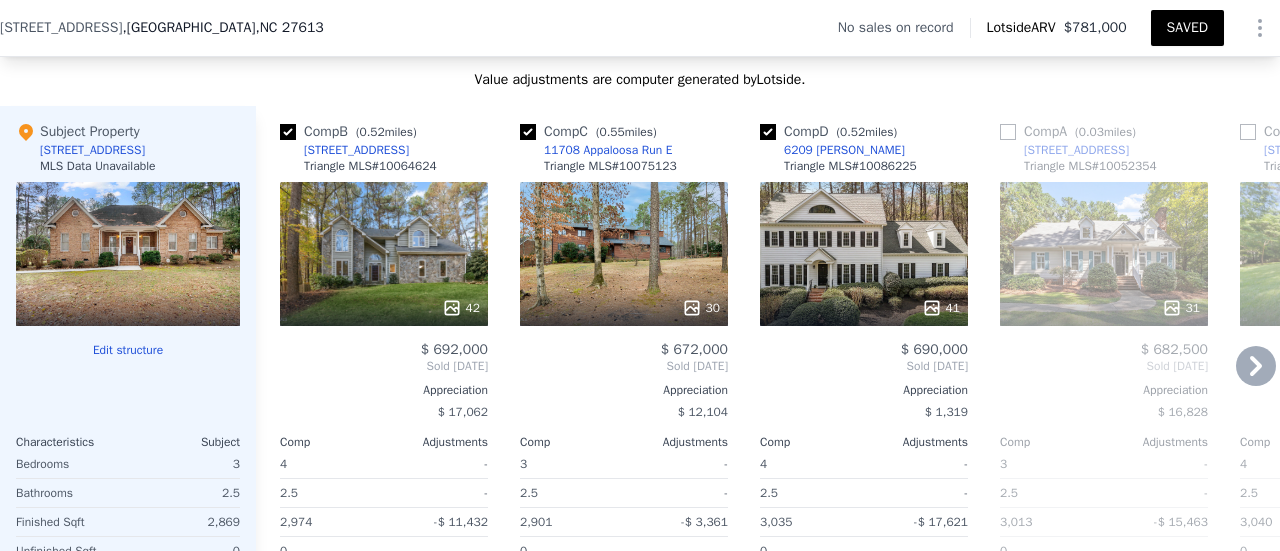 click 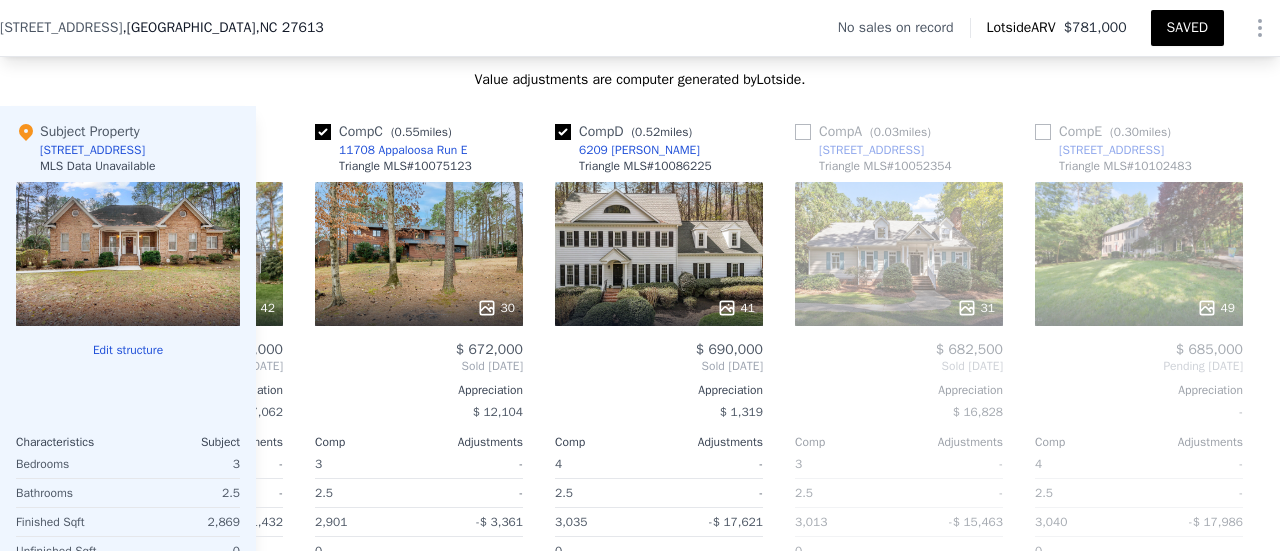 scroll, scrollTop: 0, scrollLeft: 239, axis: horizontal 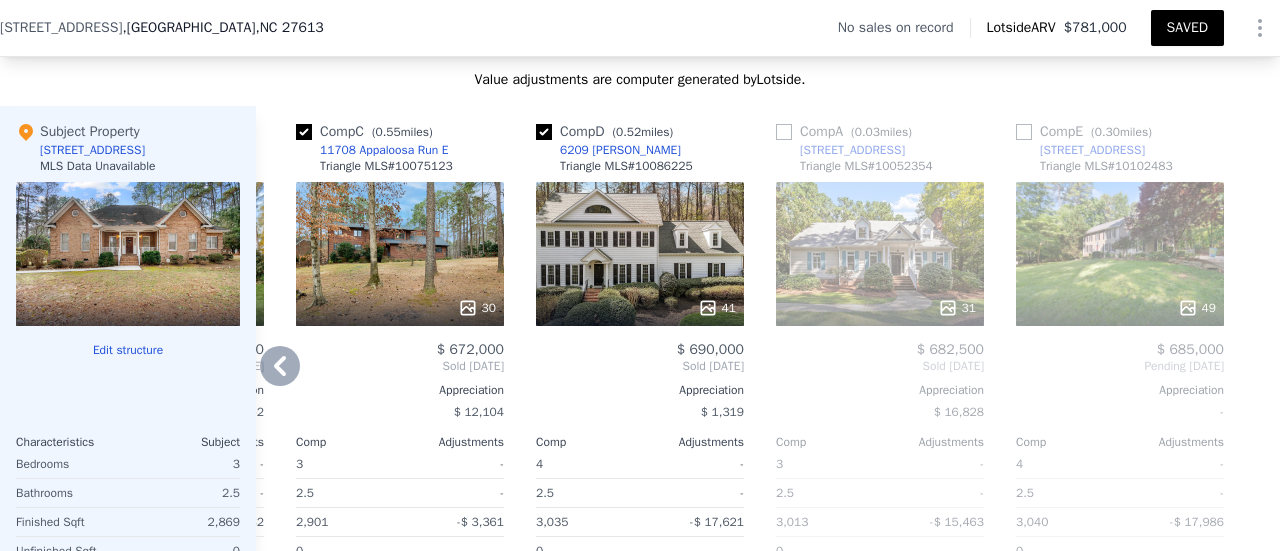click on "49" at bounding box center [1197, 308] 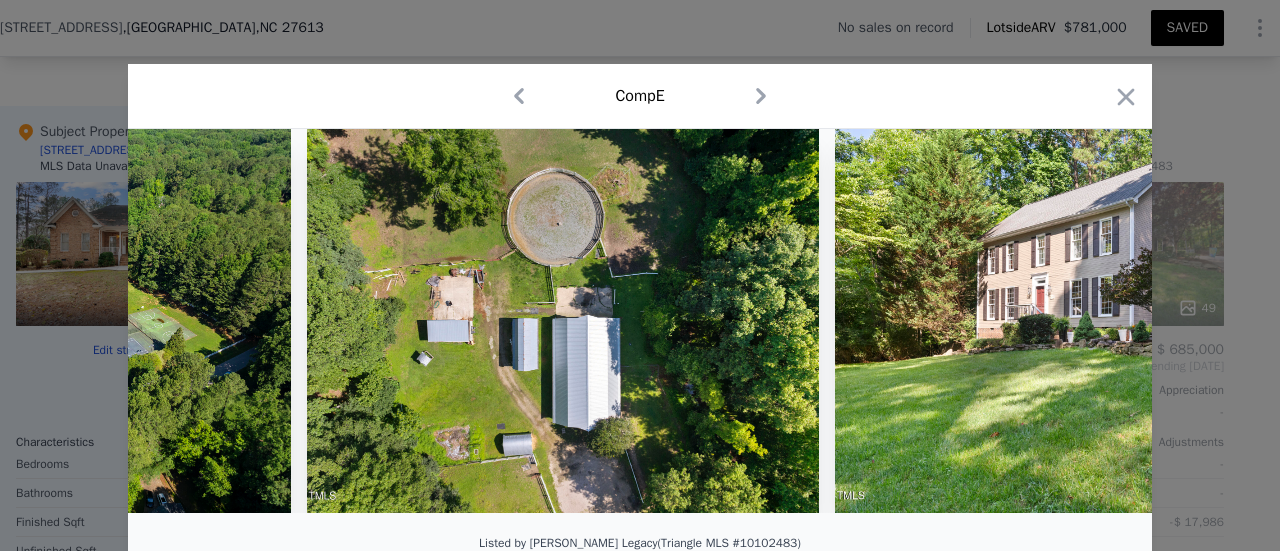 scroll, scrollTop: 0, scrollLeft: 26922, axis: horizontal 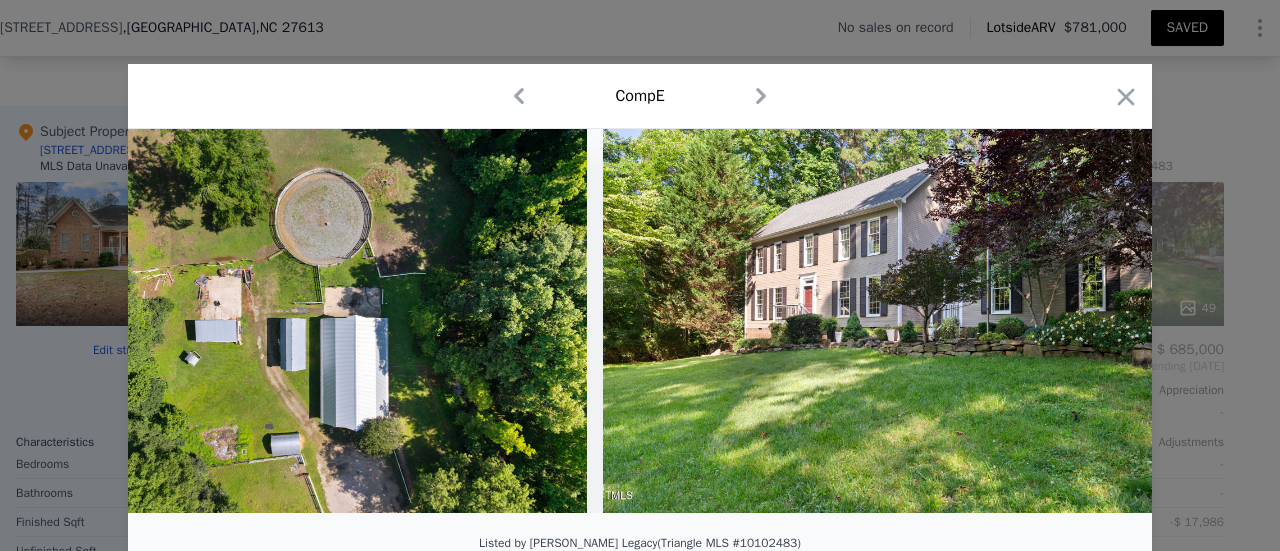 click 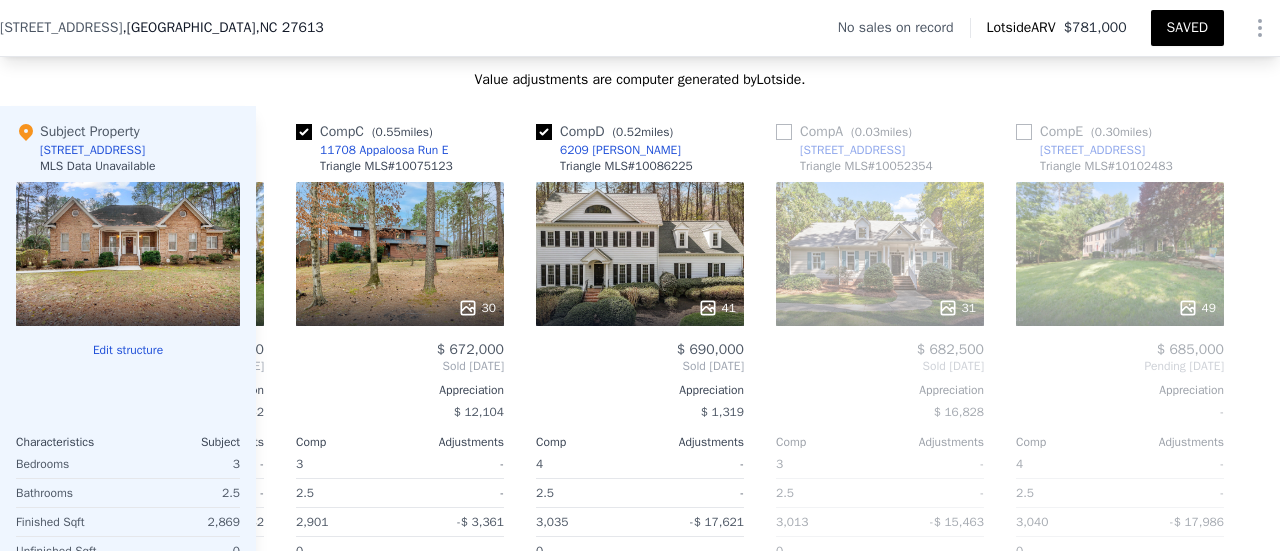 click on "SAVED" at bounding box center [1187, 28] 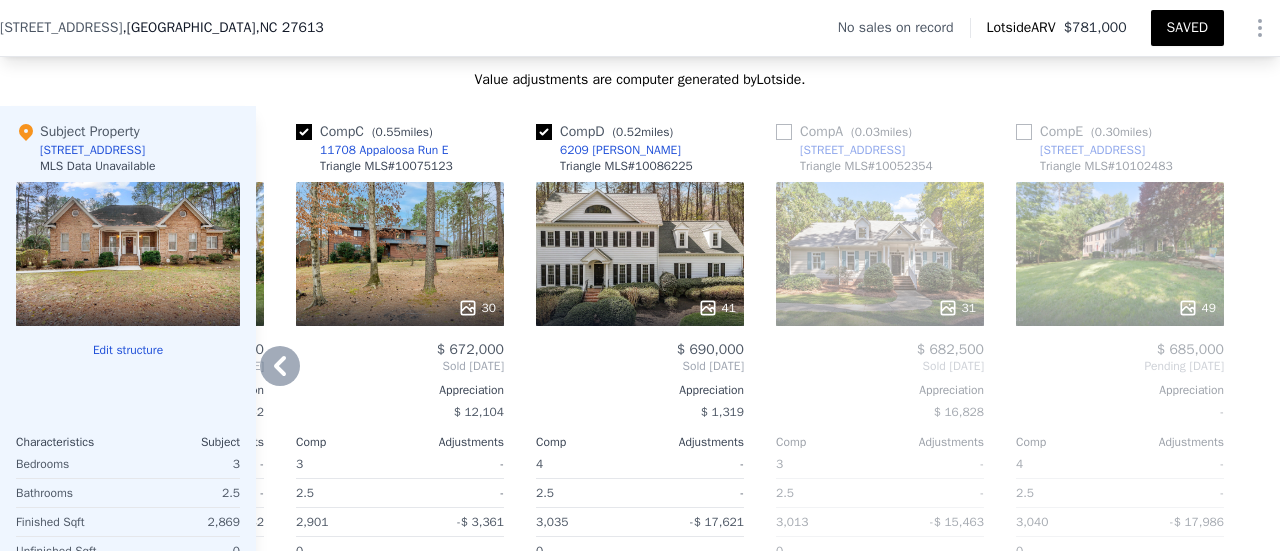 click 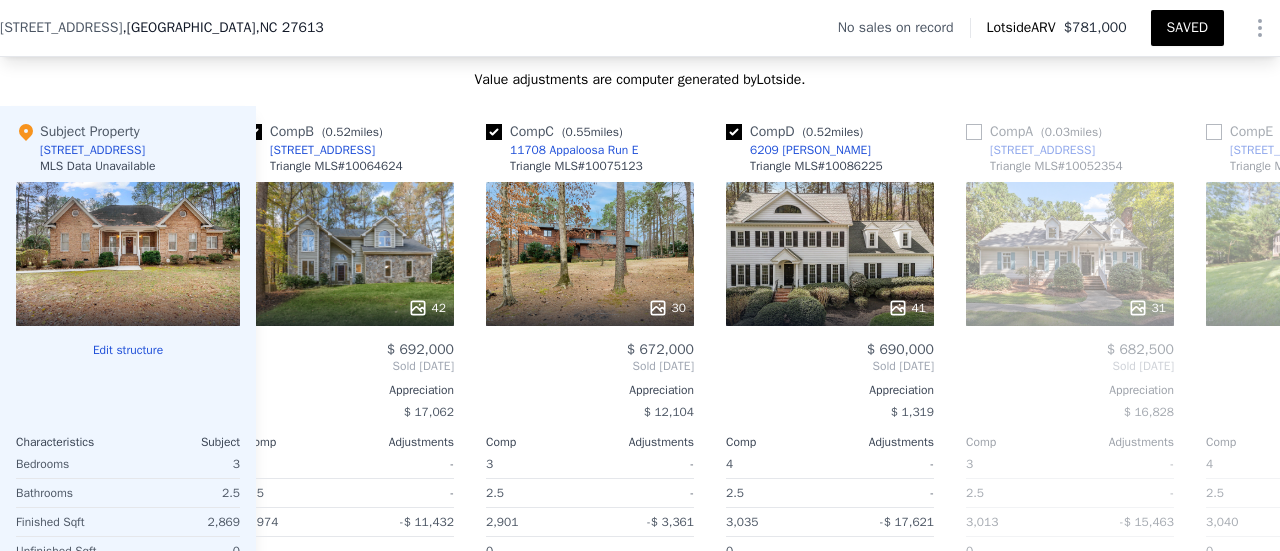scroll, scrollTop: 0, scrollLeft: 0, axis: both 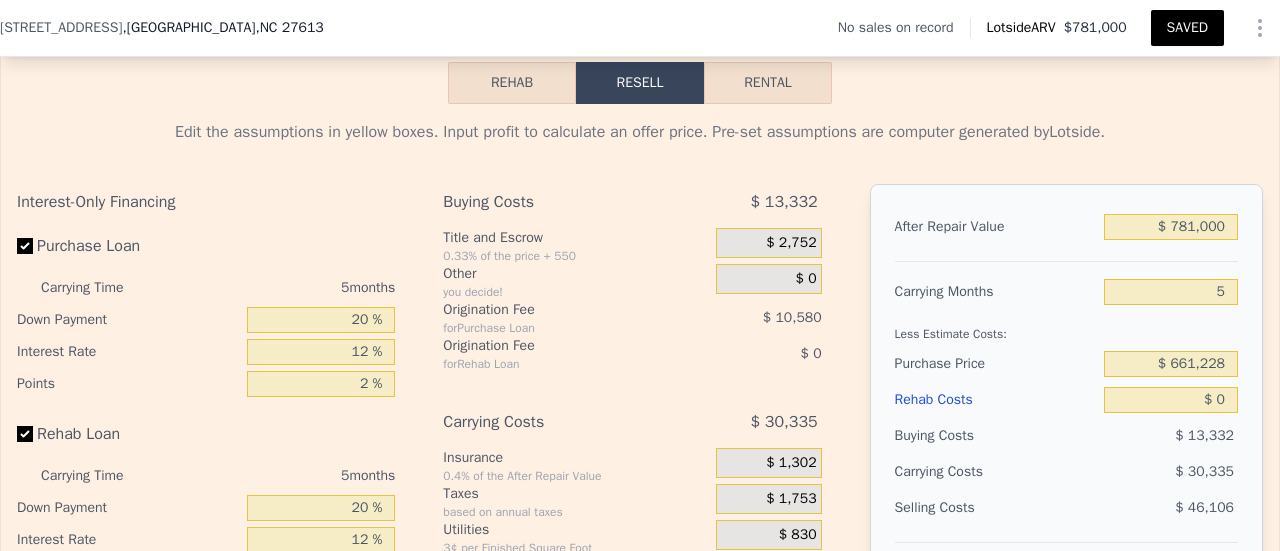 click on "Rehab" at bounding box center [512, 83] 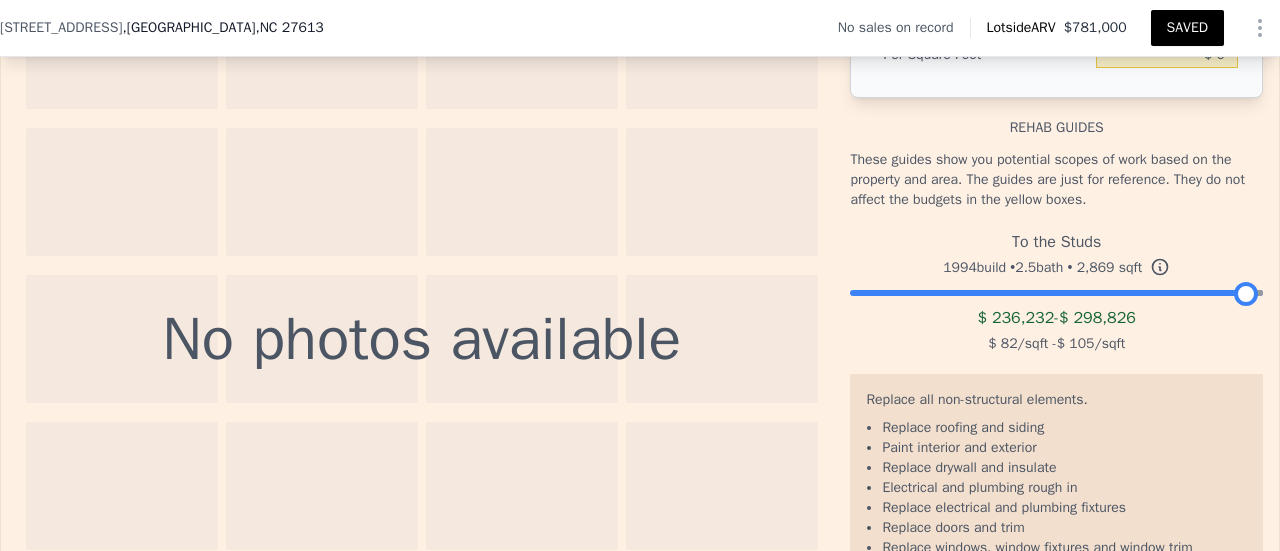 click on "To the Studs 1994  build •  2.5  bath •   2,869   sqft $ 236,232  -  $ 298,826 $ 82 /sqft -  $ 105 /sqft" at bounding box center [1056, 290] 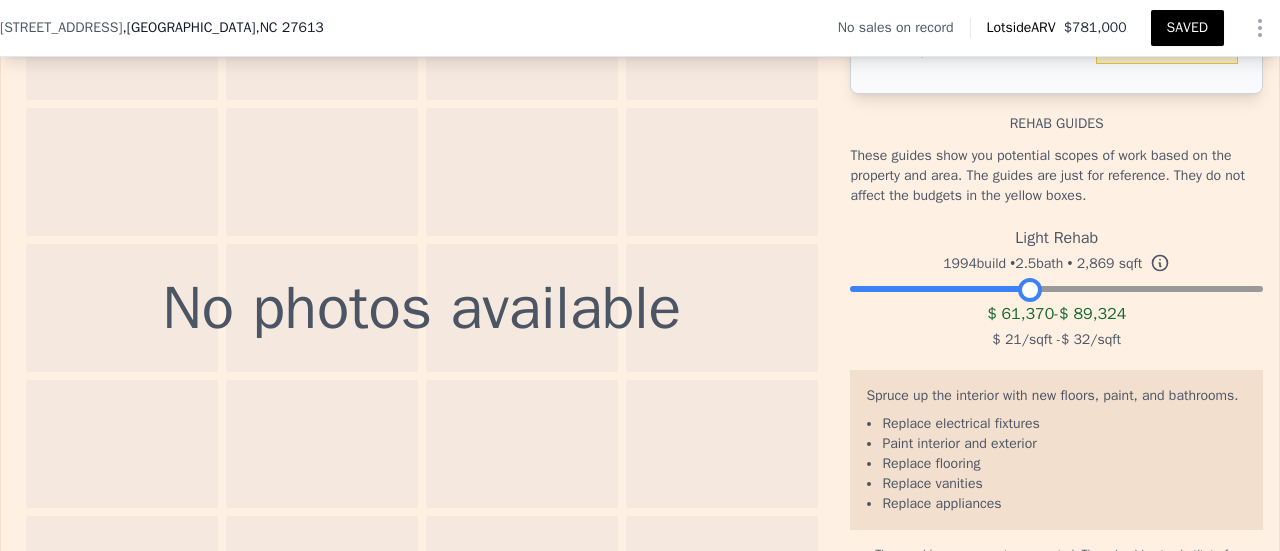 scroll, scrollTop: 2965, scrollLeft: 0, axis: vertical 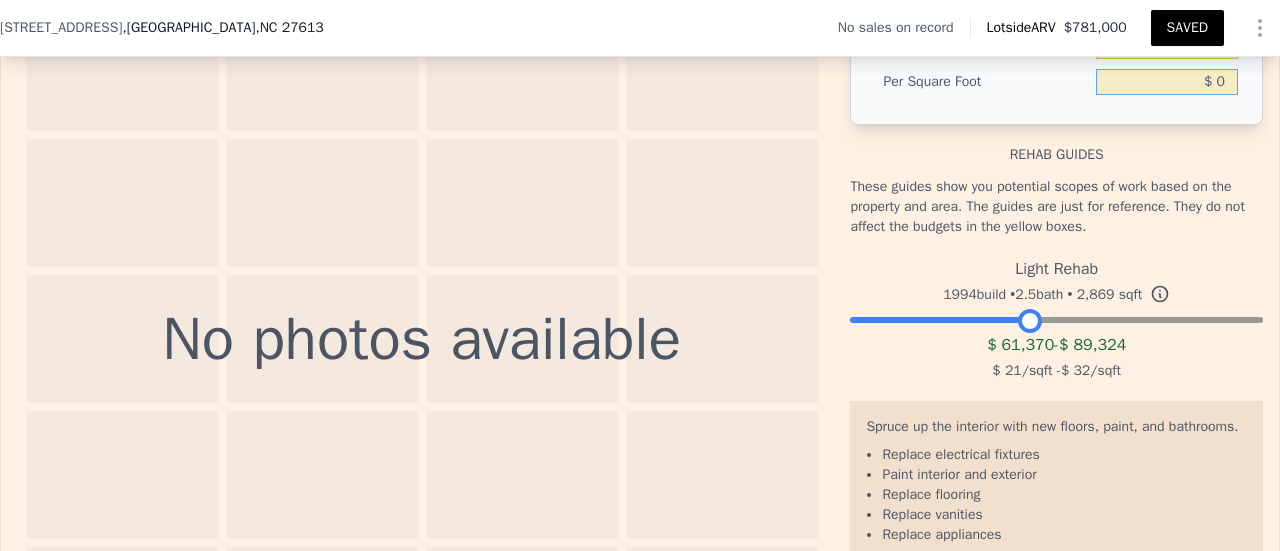 click on "$ 0" at bounding box center [1167, 82] 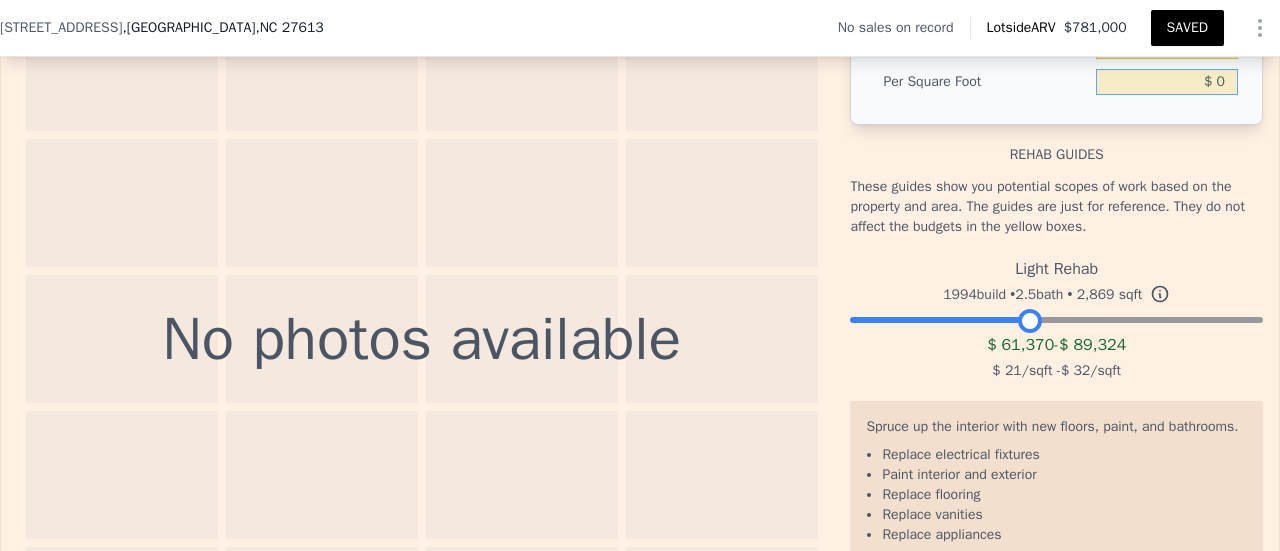 click on "$ 0" at bounding box center (1167, 82) 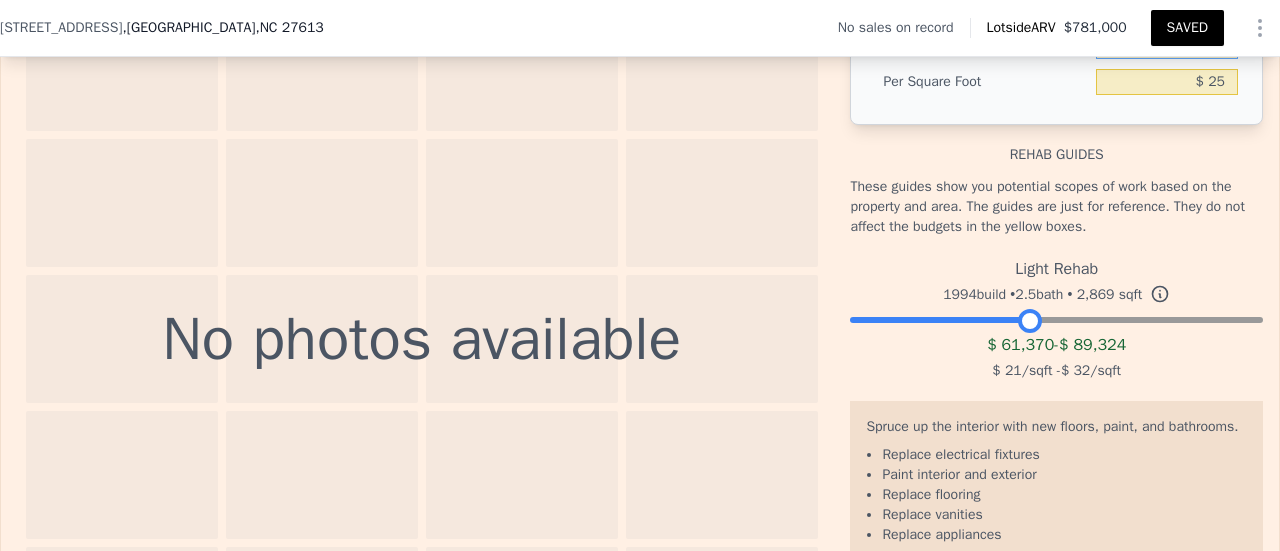 click on "$ 0" at bounding box center (1167, 46) 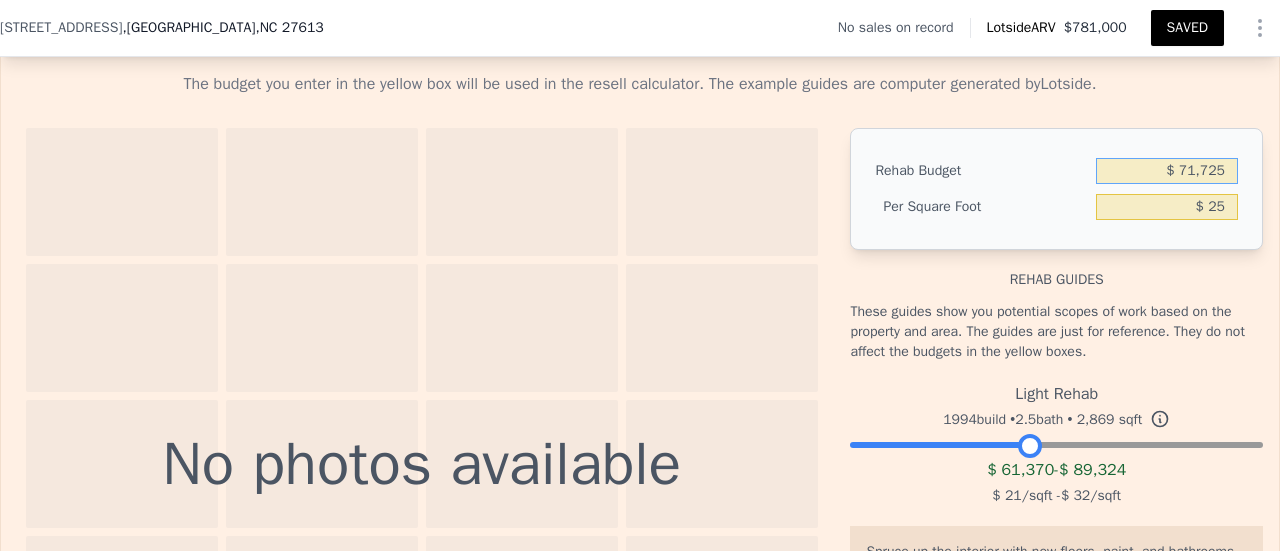 scroll, scrollTop: 2665, scrollLeft: 0, axis: vertical 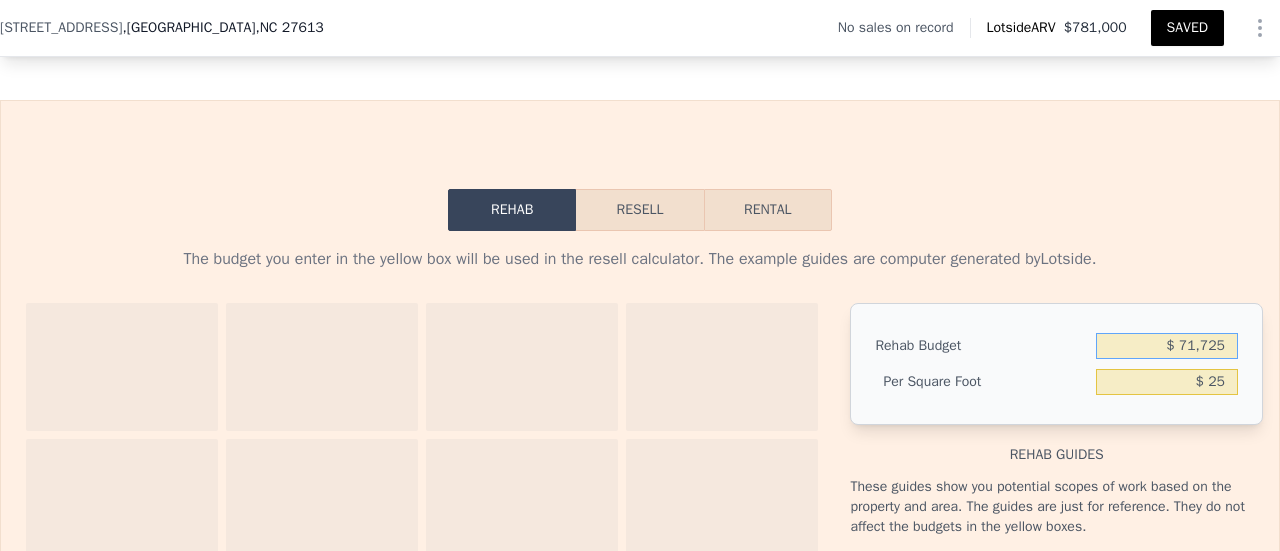 click on "Resell" at bounding box center [639, 210] 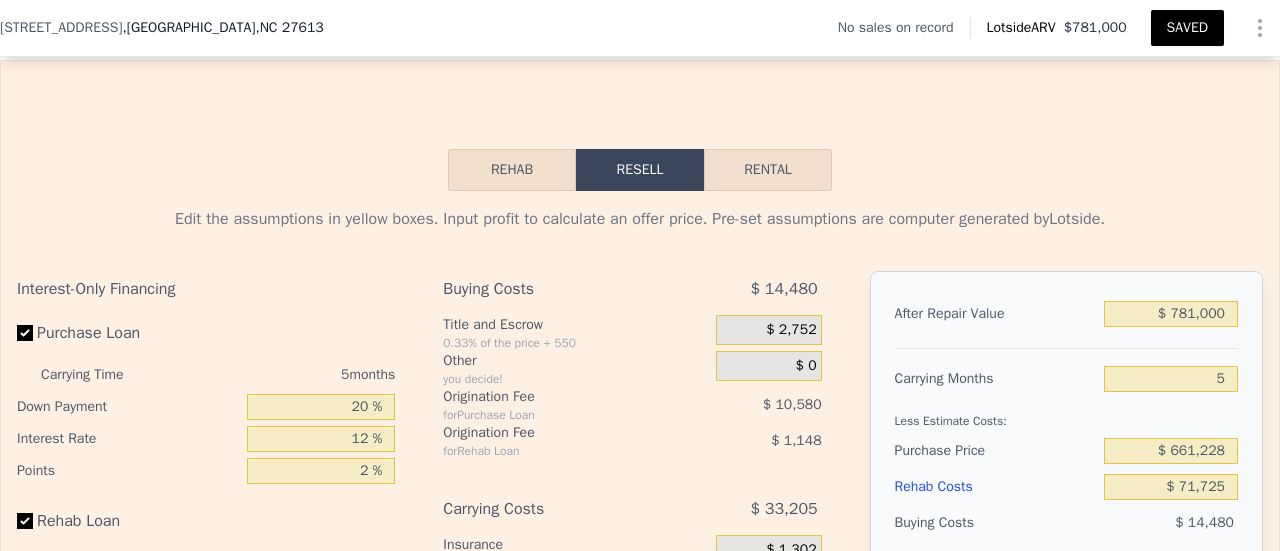 scroll, scrollTop: 2765, scrollLeft: 0, axis: vertical 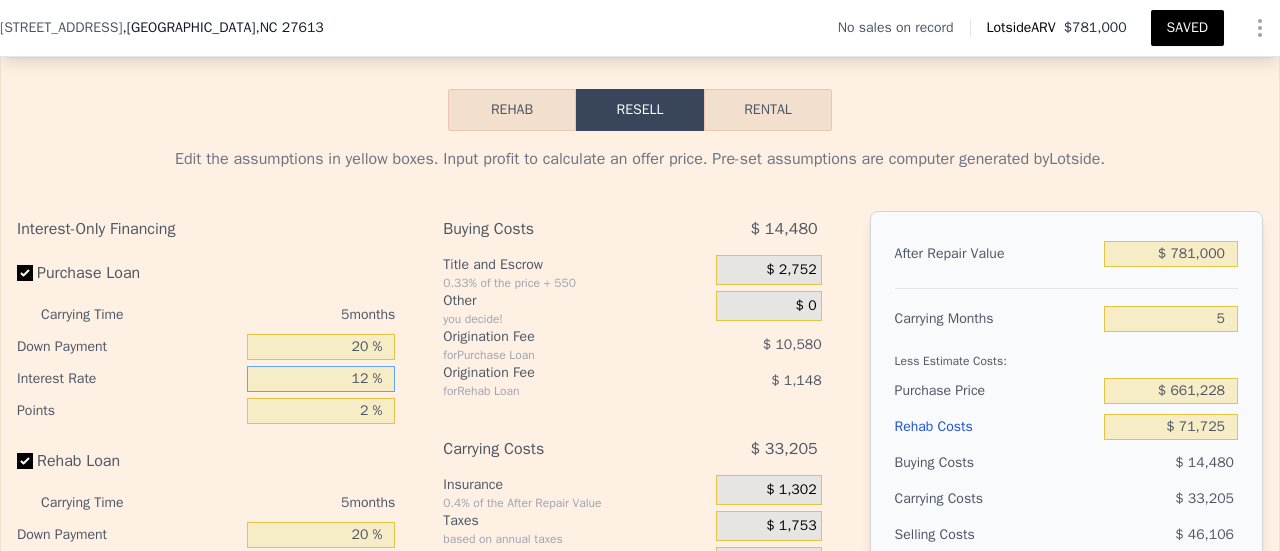 drag, startPoint x: 374, startPoint y: 405, endPoint x: 470, endPoint y: 405, distance: 96 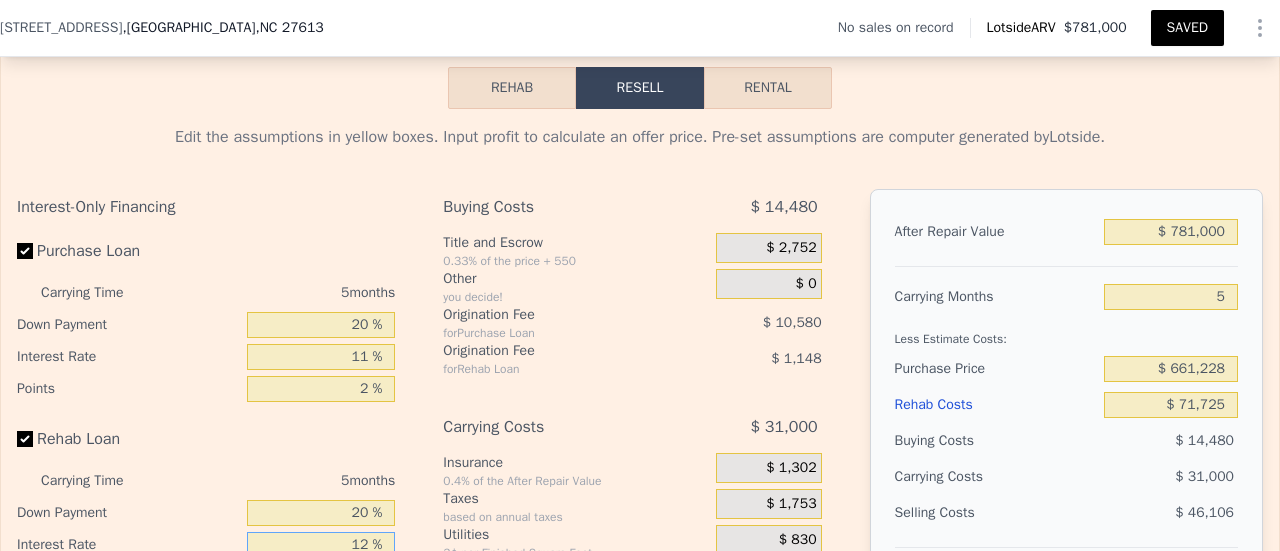 scroll, scrollTop: 3082, scrollLeft: 0, axis: vertical 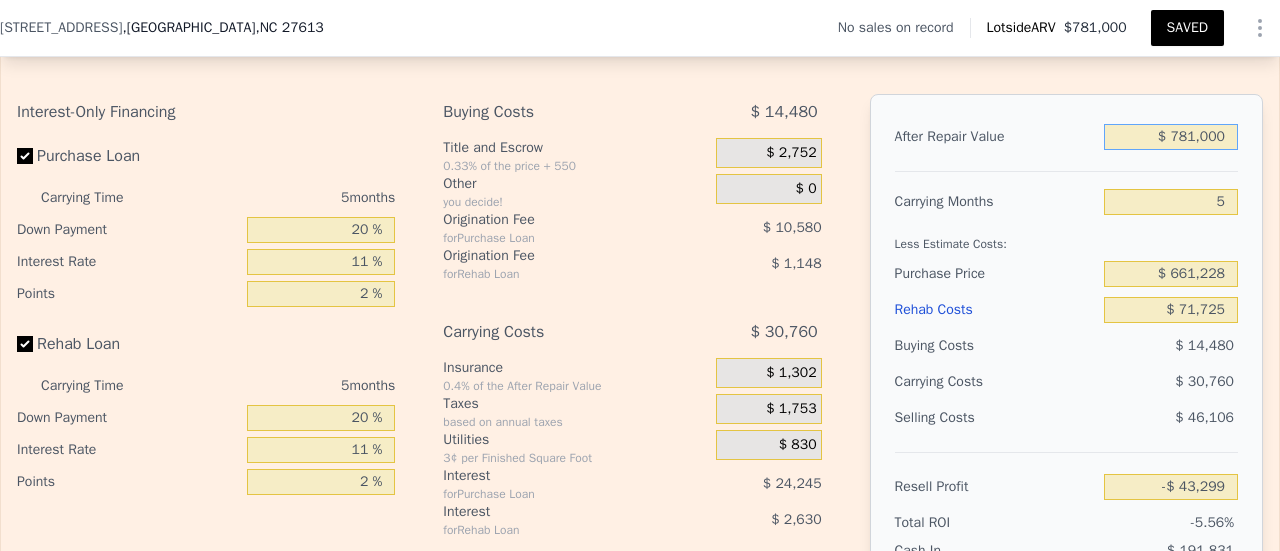 click on "$ 781,000" at bounding box center [1171, 137] 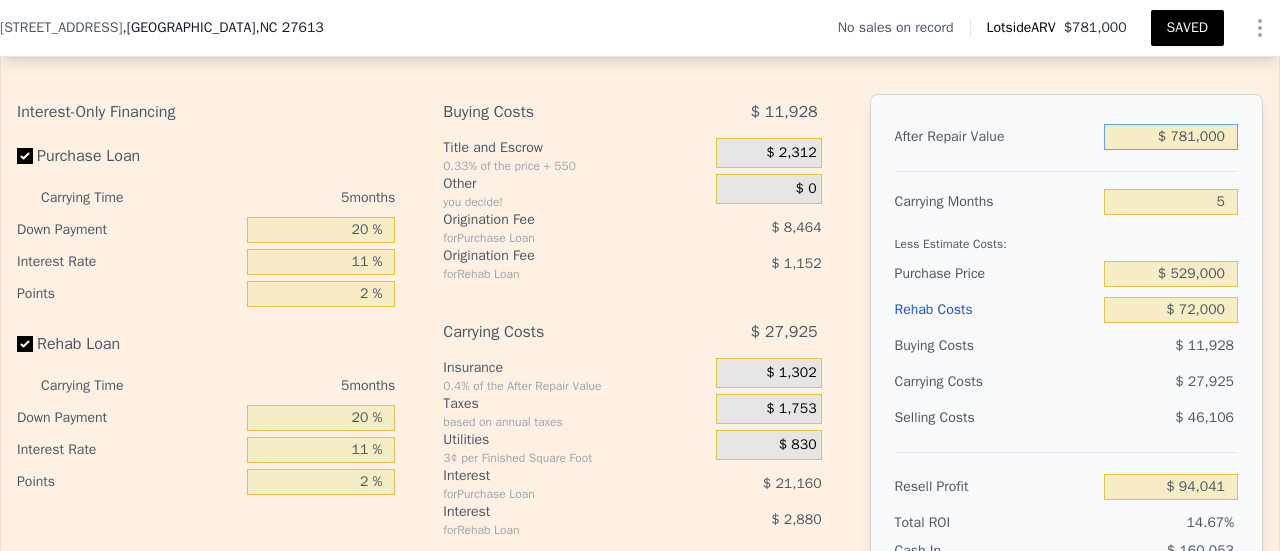 click on "$ 781,000" at bounding box center (1171, 137) 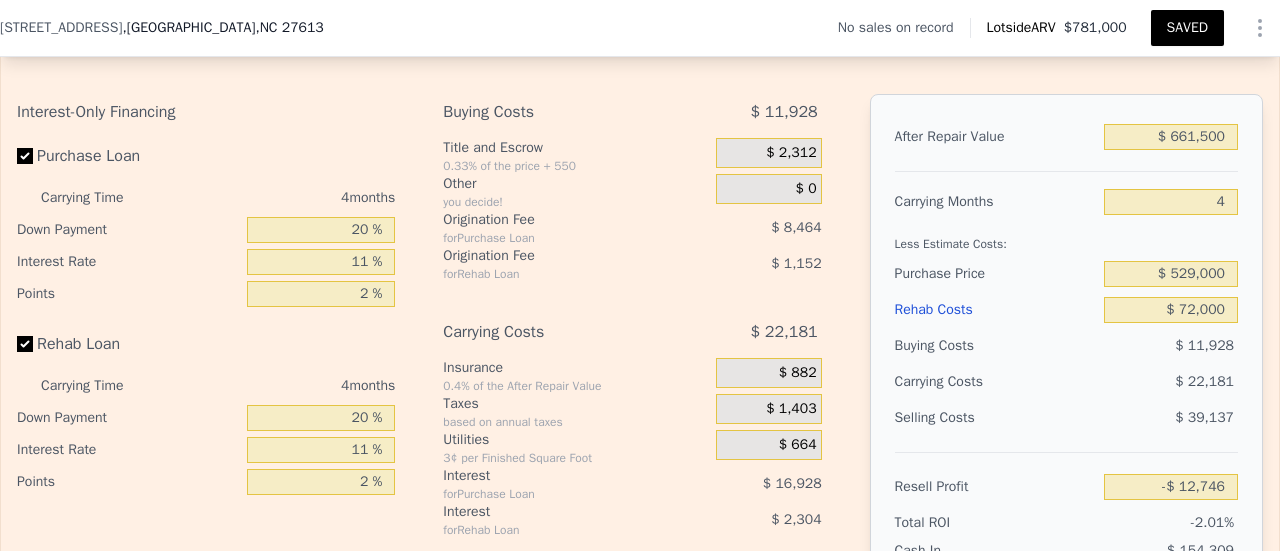 click on "SAVED" at bounding box center [1187, 28] 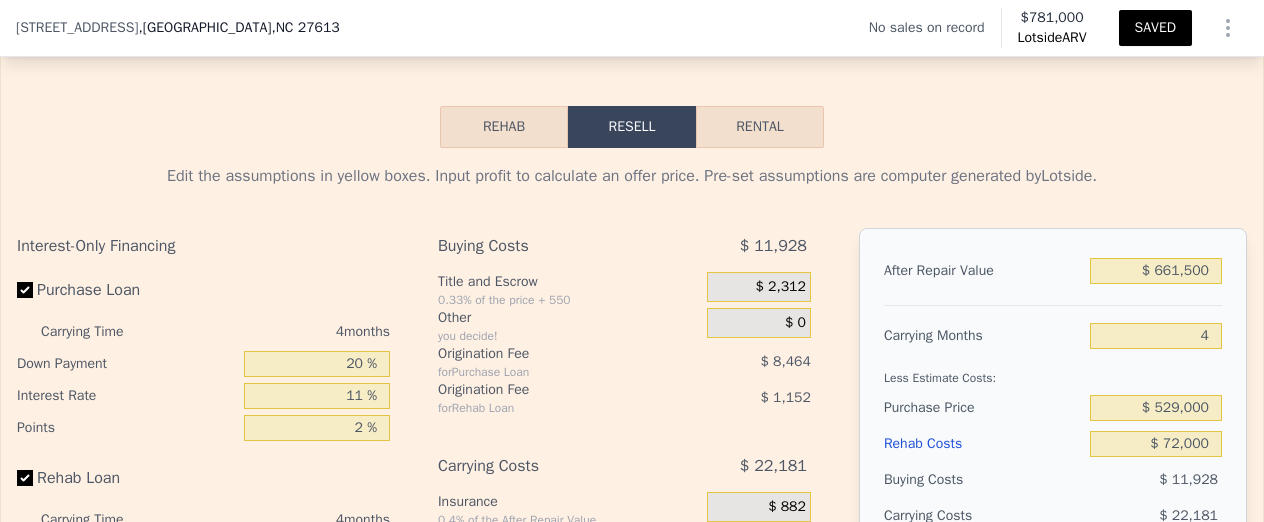 scroll, scrollTop: 2816, scrollLeft: 0, axis: vertical 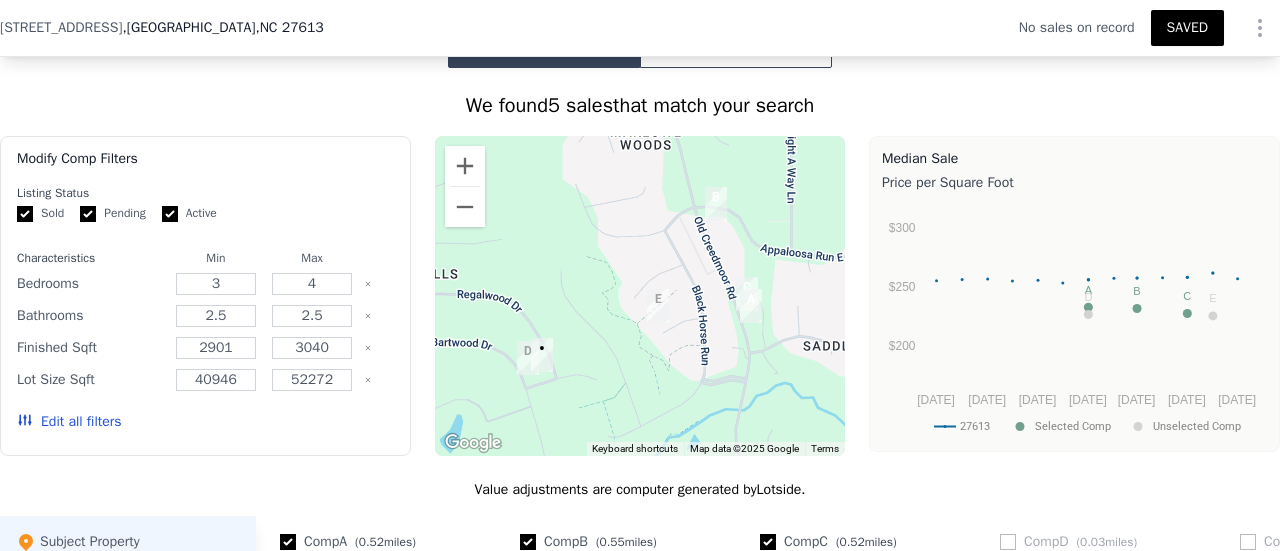 click on "Edit all filters" at bounding box center (69, 422) 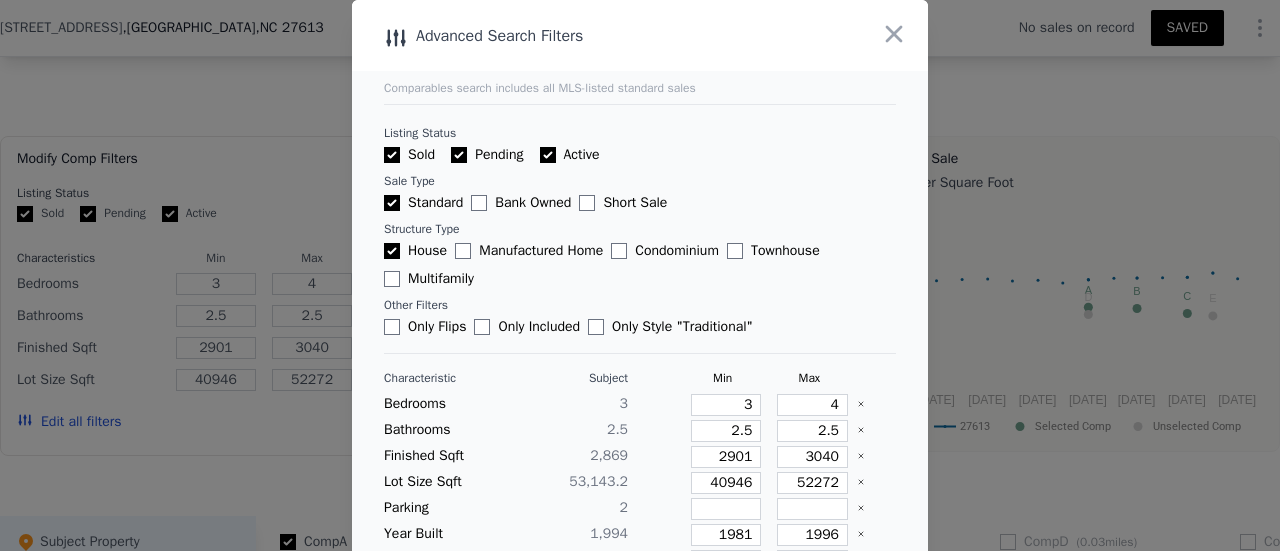 scroll, scrollTop: 167, scrollLeft: 0, axis: vertical 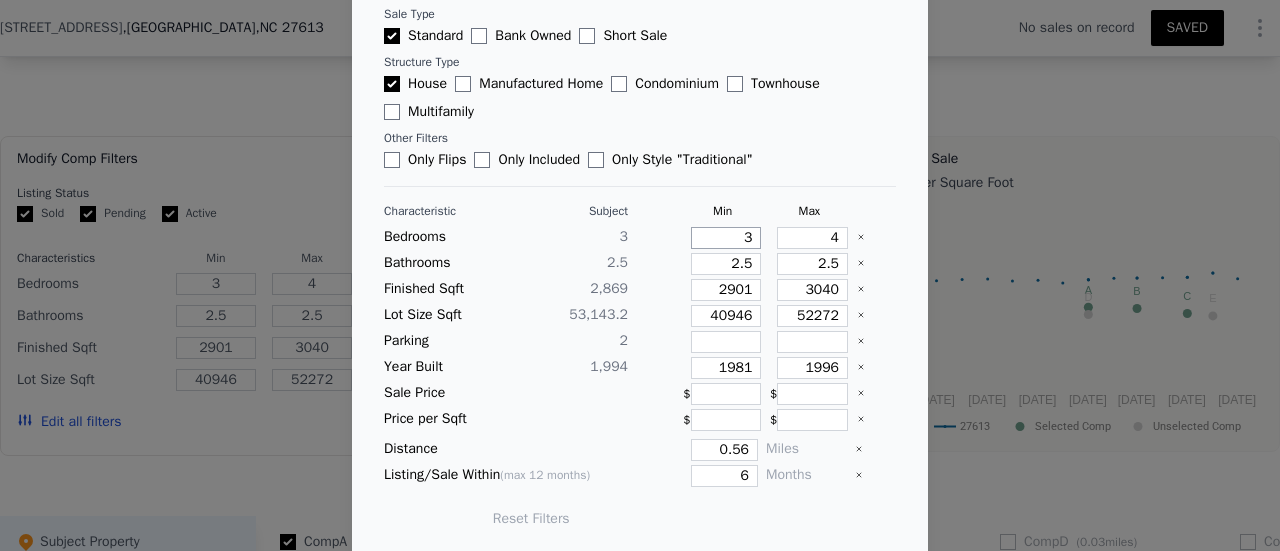 click on "3" at bounding box center (726, 238) 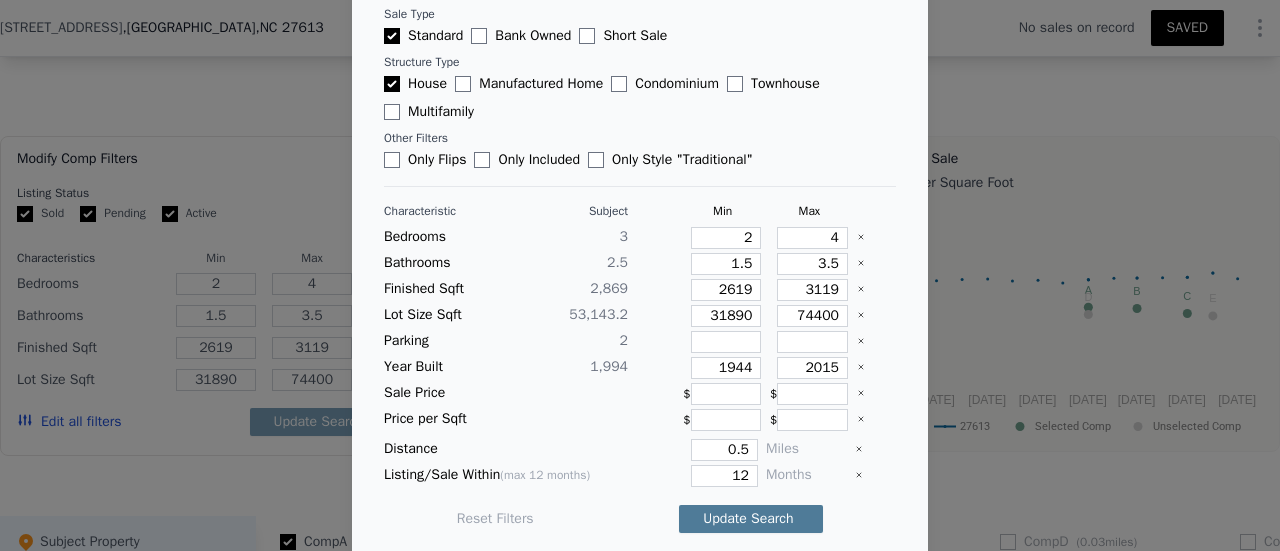 click on "Update Search" at bounding box center (751, 519) 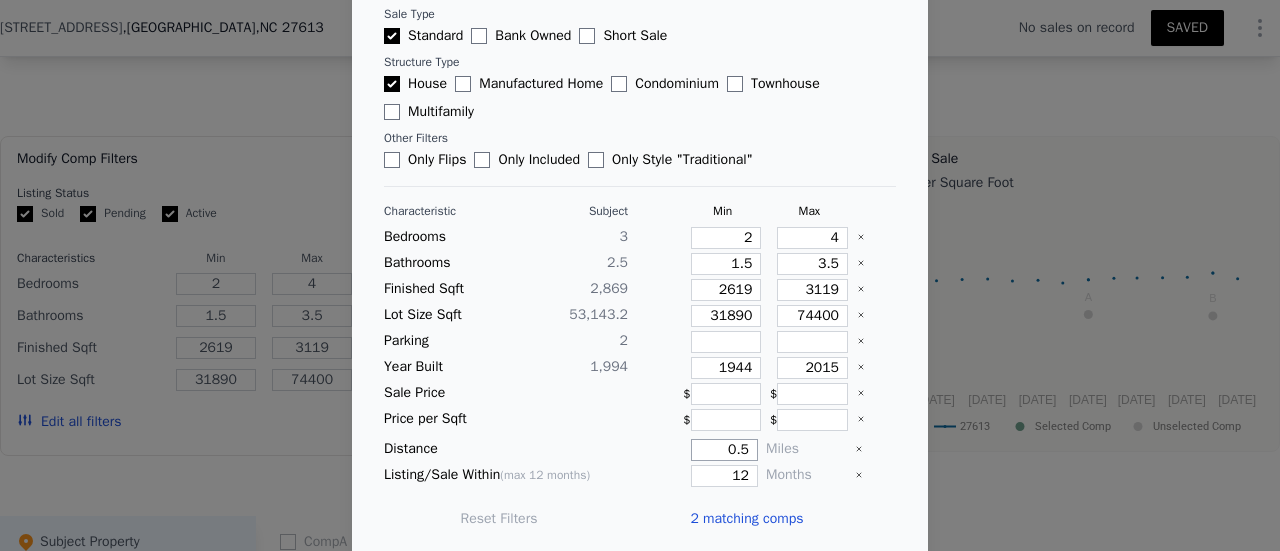 click on "0.5" at bounding box center [724, 450] 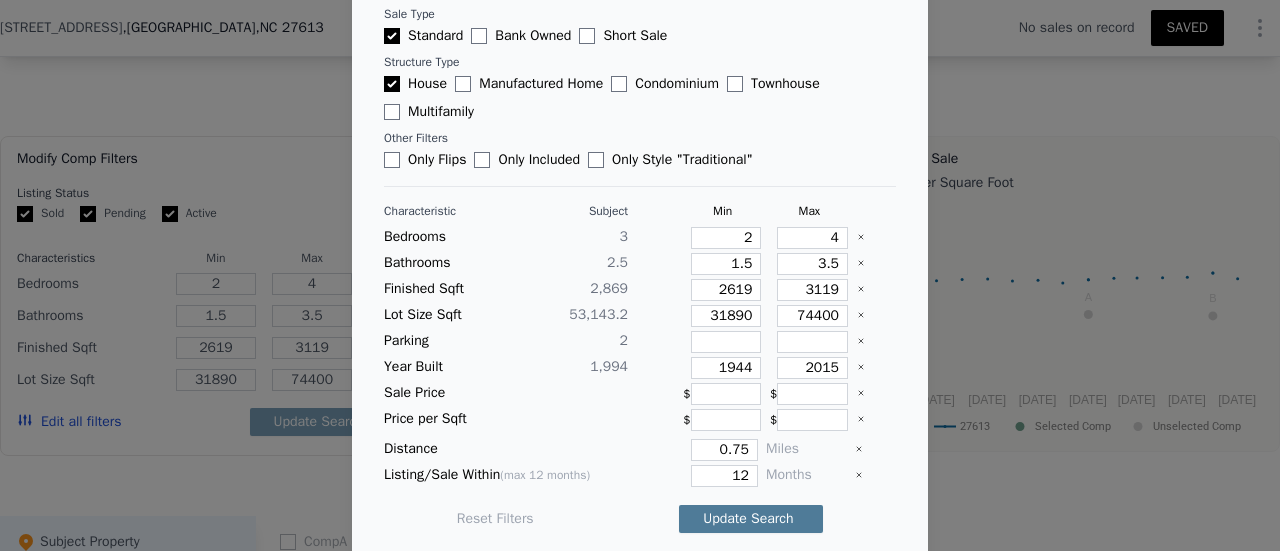 click on "Update Search" at bounding box center (751, 519) 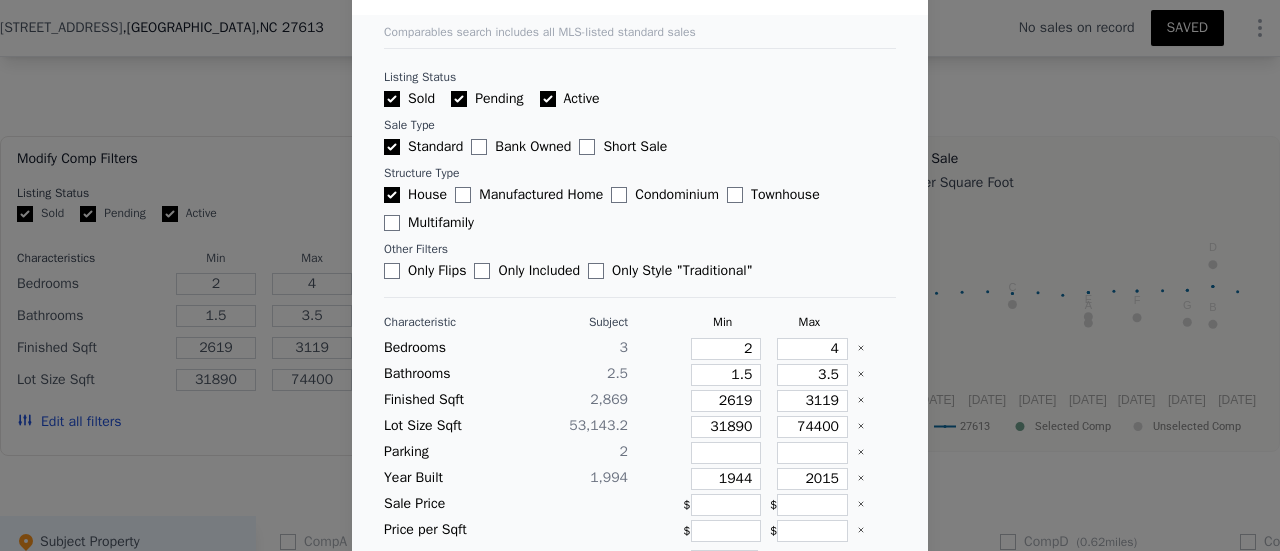 scroll, scrollTop: 0, scrollLeft: 0, axis: both 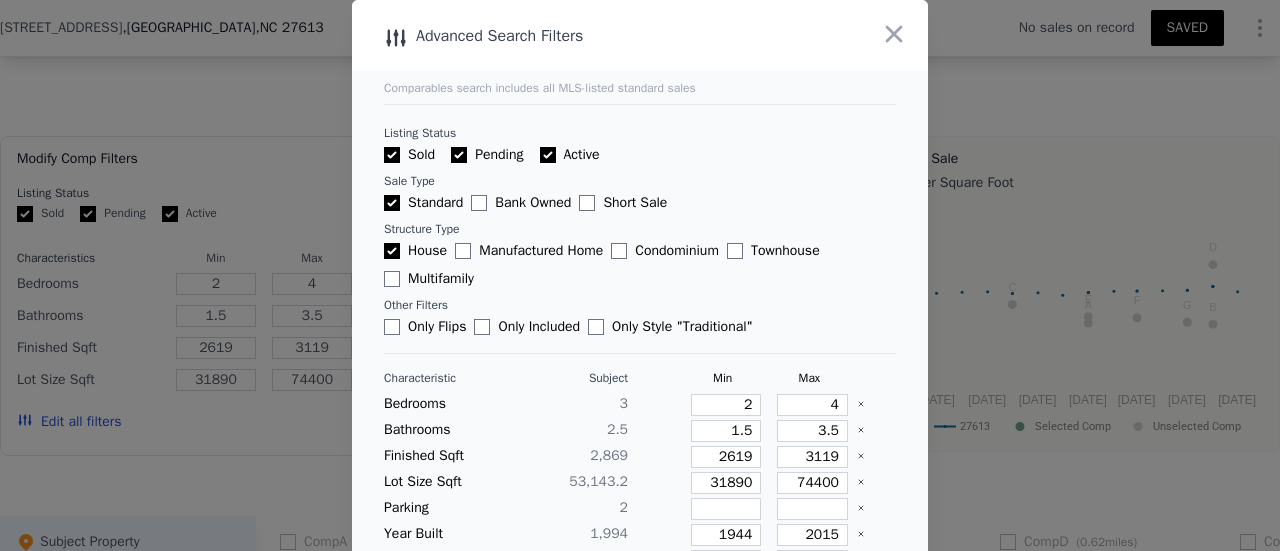 click on "Active" at bounding box center (548, 155) 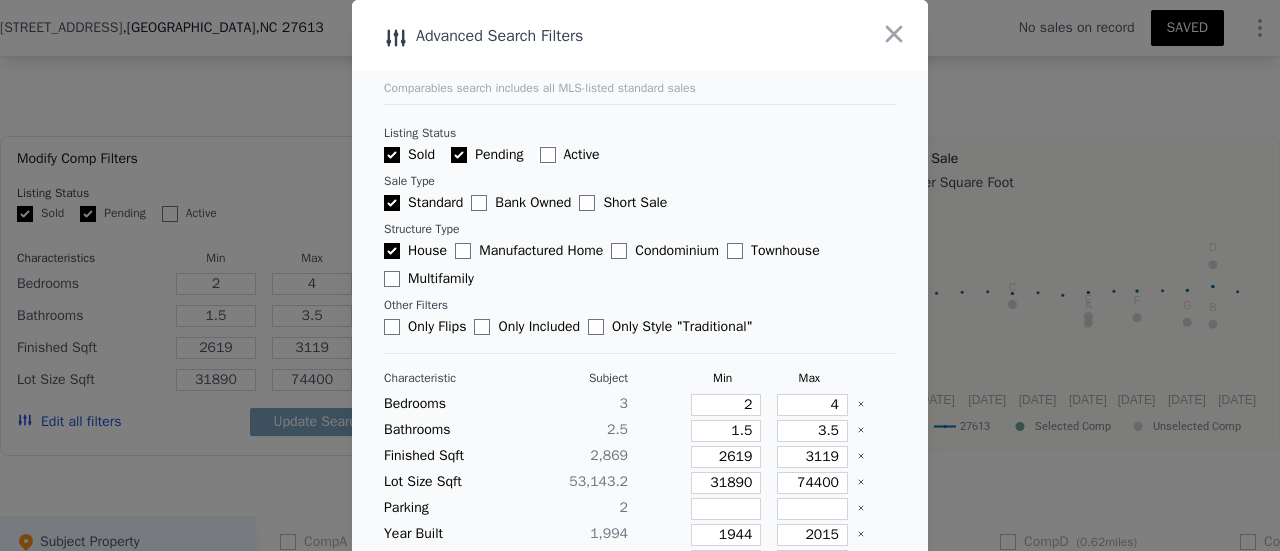 scroll, scrollTop: 167, scrollLeft: 0, axis: vertical 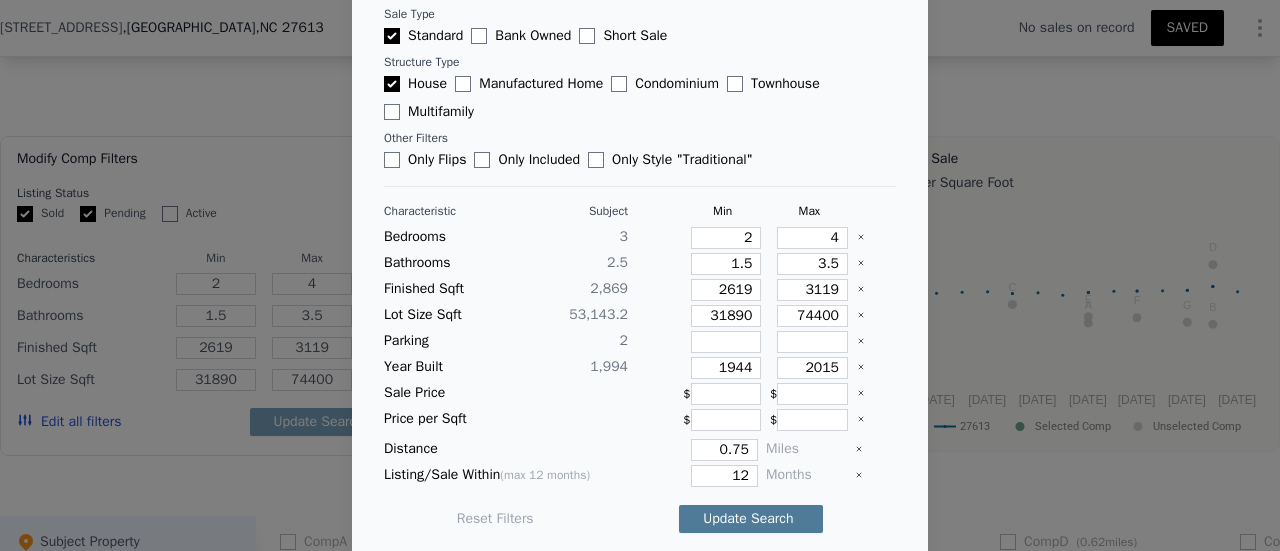 click on "Update Search" at bounding box center (751, 519) 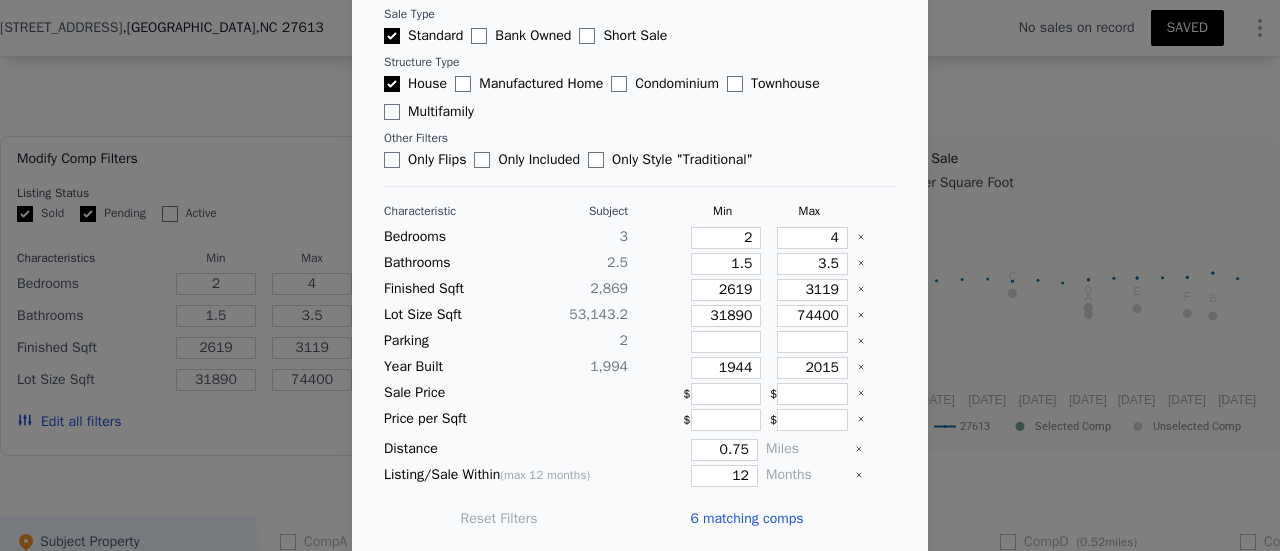 click on "6 matching comps" at bounding box center (746, 519) 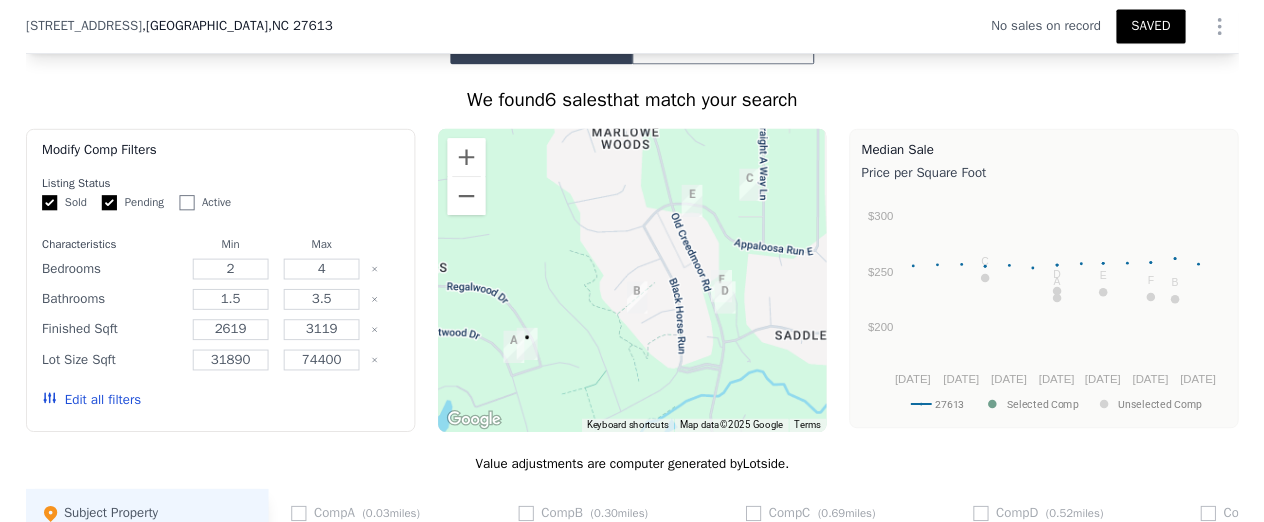scroll, scrollTop: 1882, scrollLeft: 0, axis: vertical 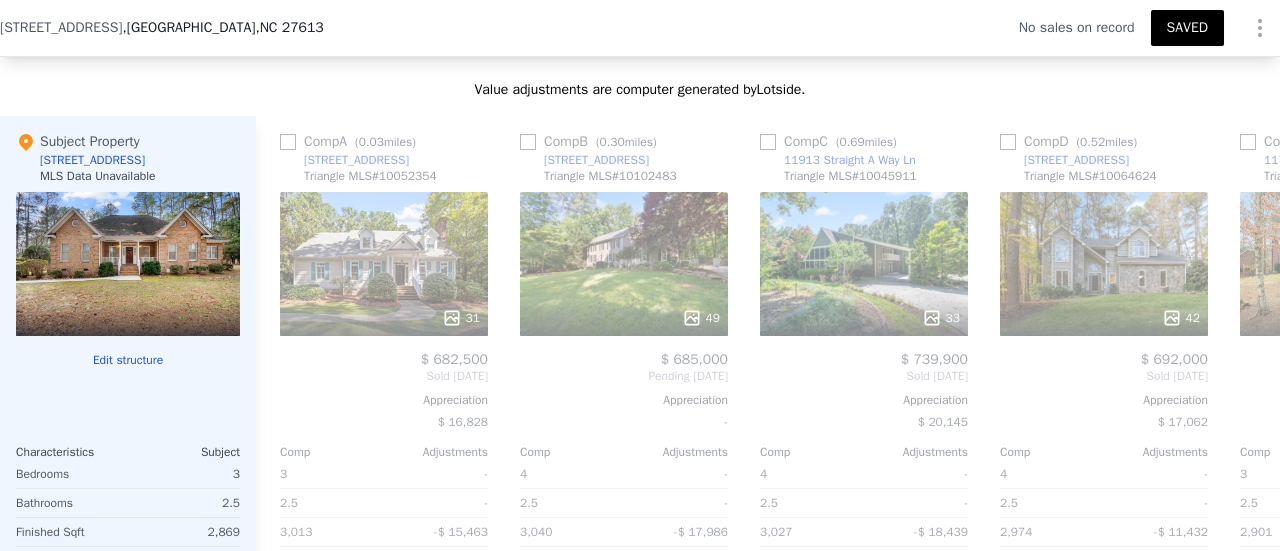 click on "SAVED" at bounding box center (1187, 28) 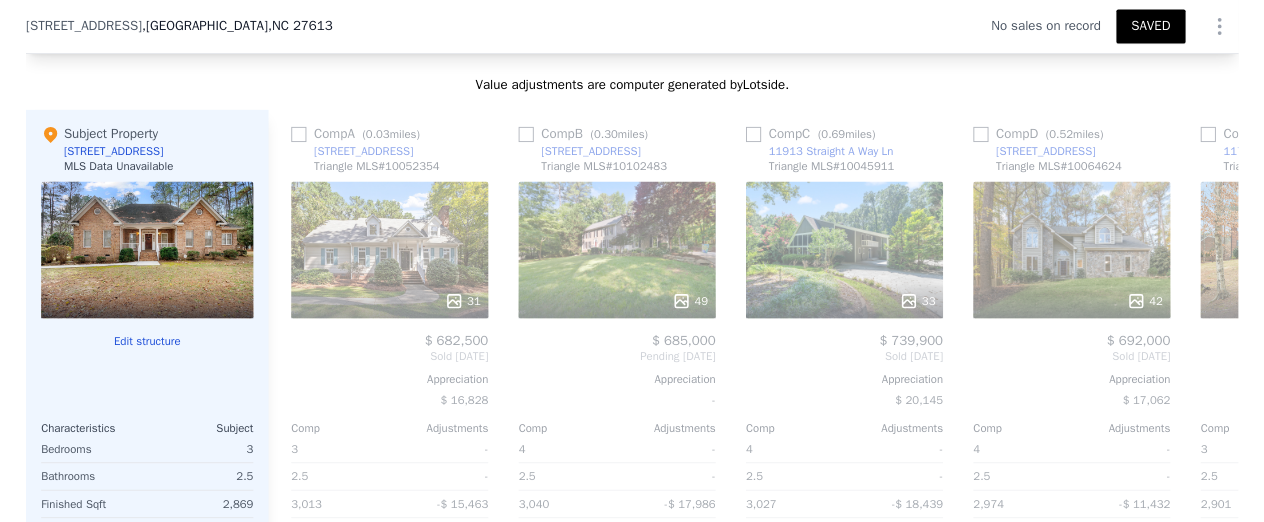 scroll, scrollTop: 1916, scrollLeft: 0, axis: vertical 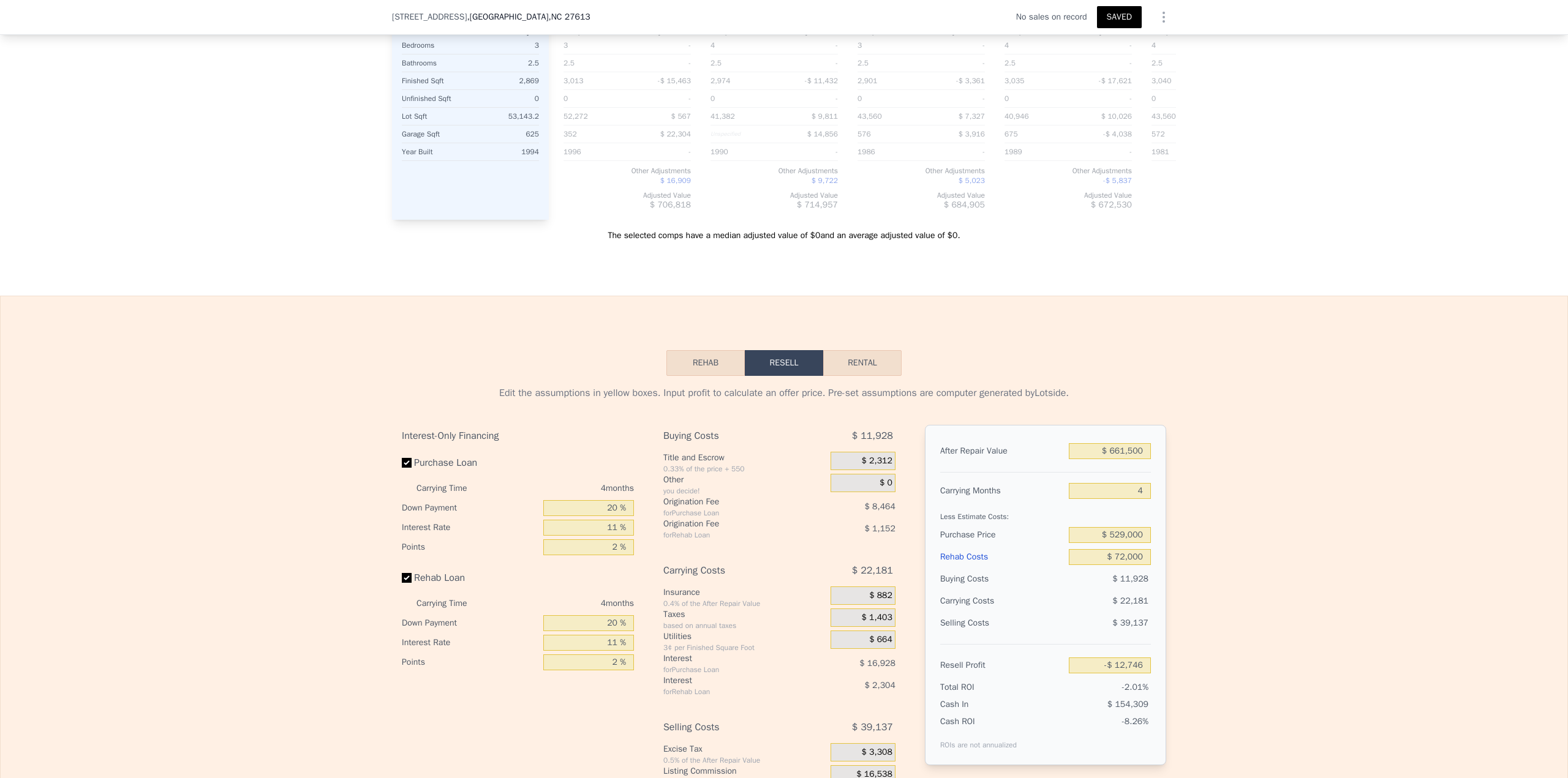 click on "Edit the assumptions in yellow boxes. Input profit to calculate an offer price. Pre-set assumptions are computer generated by  Lotside . Interest-Only Financing Purchase Loan Carrying Time 4  months Down Payment 20 % Interest Rate 11 % Points 2 % Rehab Loan Carrying Time 4  months Down Payment 20 % Interest Rate 11 % Points 2 % Buying Costs $ 11,928 Title and Escrow 0.33% of the price + 550 $ 2,312 Other you decide! $ 0 Origination Fee for  Purchase Loan $ 8,464 Origination Fee for  Rehab Loan $ 1,152 Carrying Costs $ 22,181 Insurance 0.4% of the After Repair Value $ 882 Taxes based on annual taxes $ 1,403 Utilities 3¢ per Finished Square Foot $ 664 Interest for  Purchase Loan $ 16,928 Interest for  Rehab Loan $ 2,304 Selling Costs $ 39,137 Excise Tax 0.5% of the After Repair Value $ 3,308 Listing Commission 2.5% of the After Repair Value $ 16,538 Selling Commission 2.5% of the After Repair Value $ 16,538 Title and Escrow 0.33% of the After Repair Value $ 2,753 After Repair Value $ 661,500 Carrying Months 4" at bounding box center (784, 604) 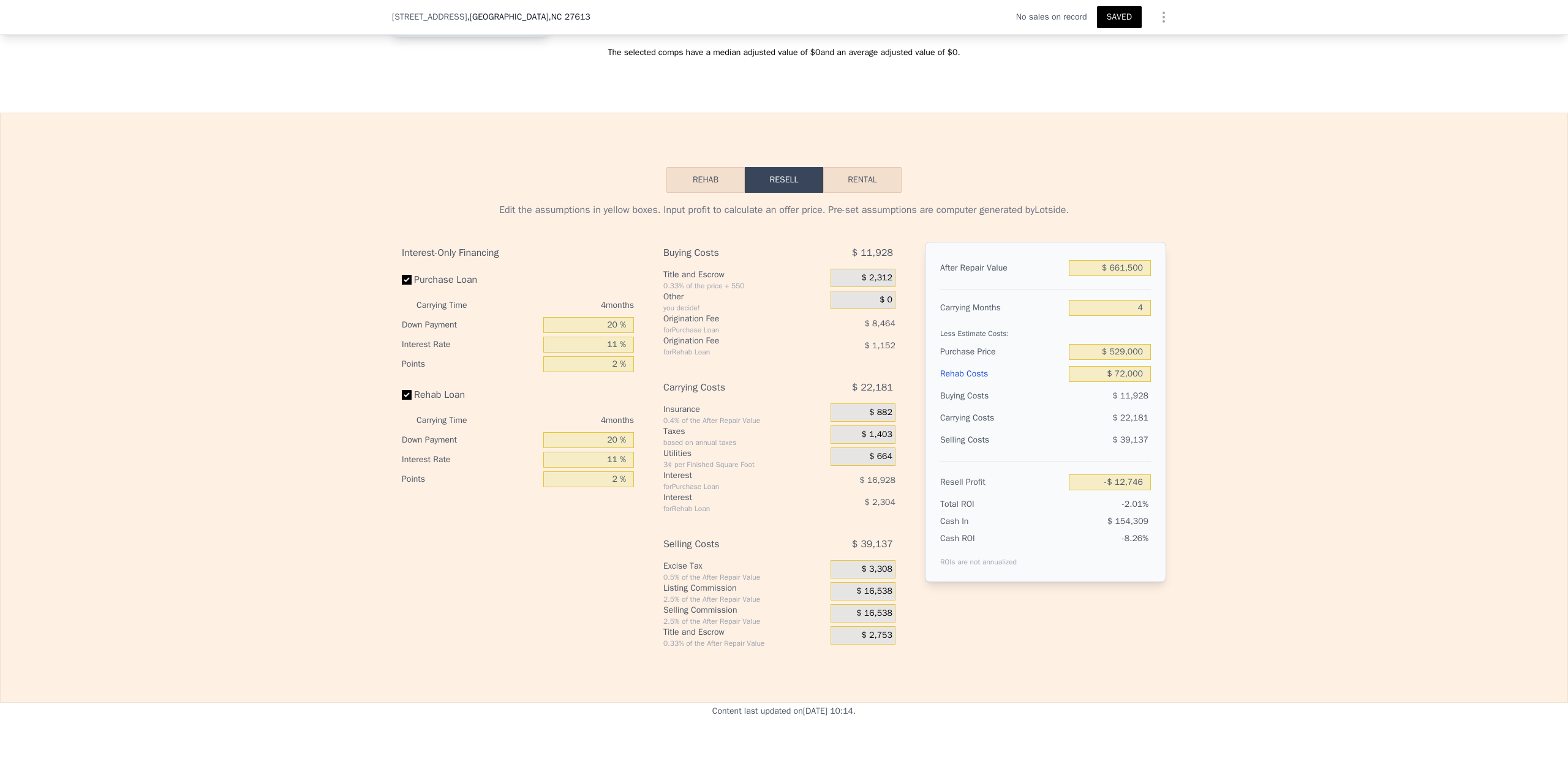 scroll, scrollTop: 1580, scrollLeft: 0, axis: vertical 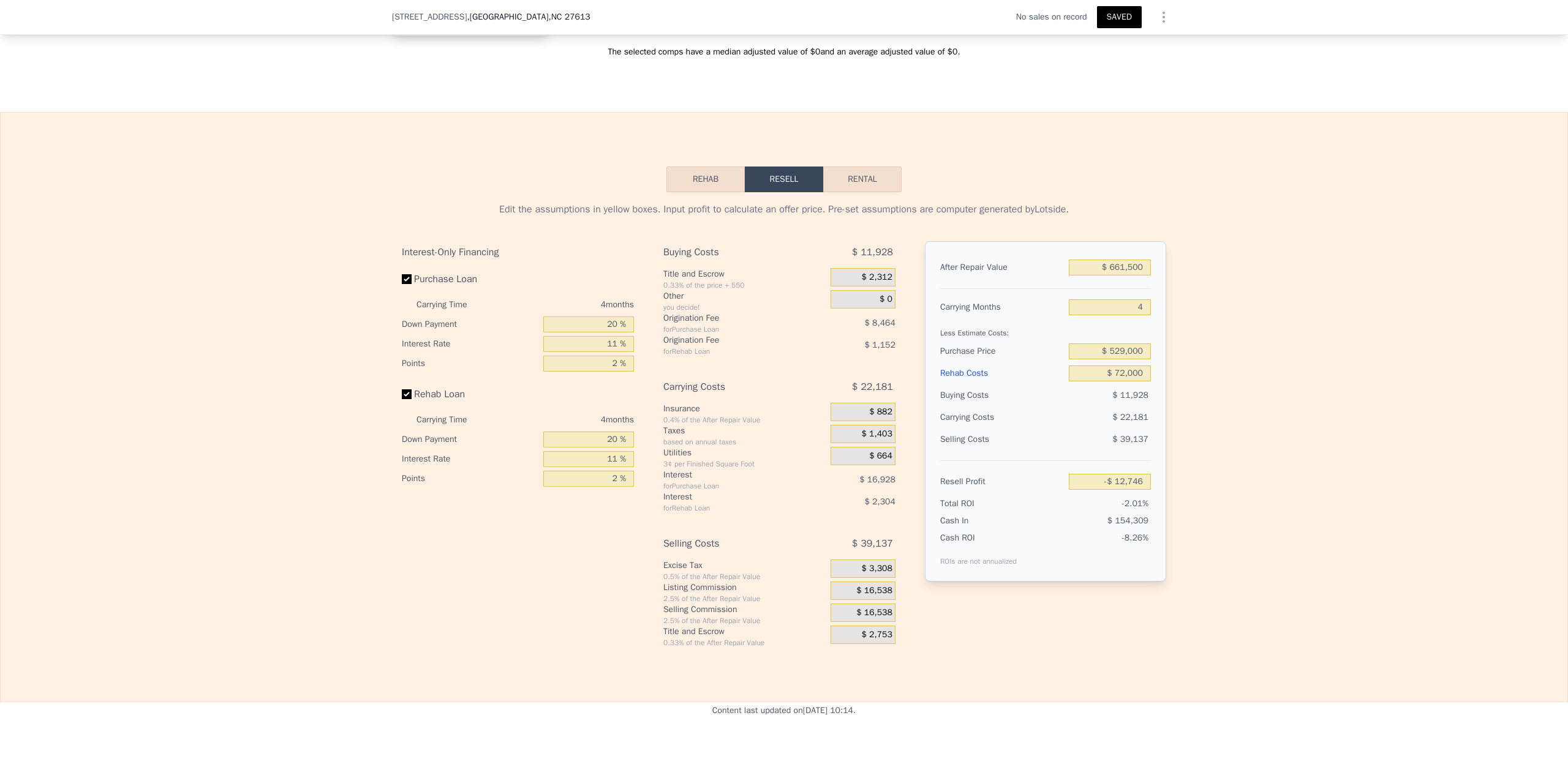 click on "Edit the assumptions in yellow boxes. Input profit to calculate an offer price. Pre-set assumptions are computer generated by  Lotside . Interest-Only Financing Purchase Loan Carrying Time 4  months Down Payment 20 % Interest Rate 11 % Points 2 % Rehab Loan Carrying Time 4  months Down Payment 20 % Interest Rate 11 % Points 2 % Buying Costs $ 11,928 Title and Escrow 0.33% of the price + 550 $ 2,312 Other you decide! $ 0 Origination Fee for  Purchase Loan $ 8,464 Origination Fee for  Rehab Loan $ 1,152 Carrying Costs $ 22,181 Insurance 0.4% of the After Repair Value $ 882 Taxes based on annual taxes $ 1,403 Utilities 3¢ per Finished Square Foot $ 664 Interest for  Purchase Loan $ 16,928 Interest for  Rehab Loan $ 2,304 Selling Costs $ 39,137 Excise Tax 0.5% of the After Repair Value $ 3,308 Listing Commission 2.5% of the After Repair Value $ 16,538 Selling Commission 2.5% of the After Repair Value $ 16,538 Title and Escrow 0.33% of the After Repair Value $ 2,753 After Repair Value $ 661,500 Carrying Months 4" at bounding box center [784, 420] 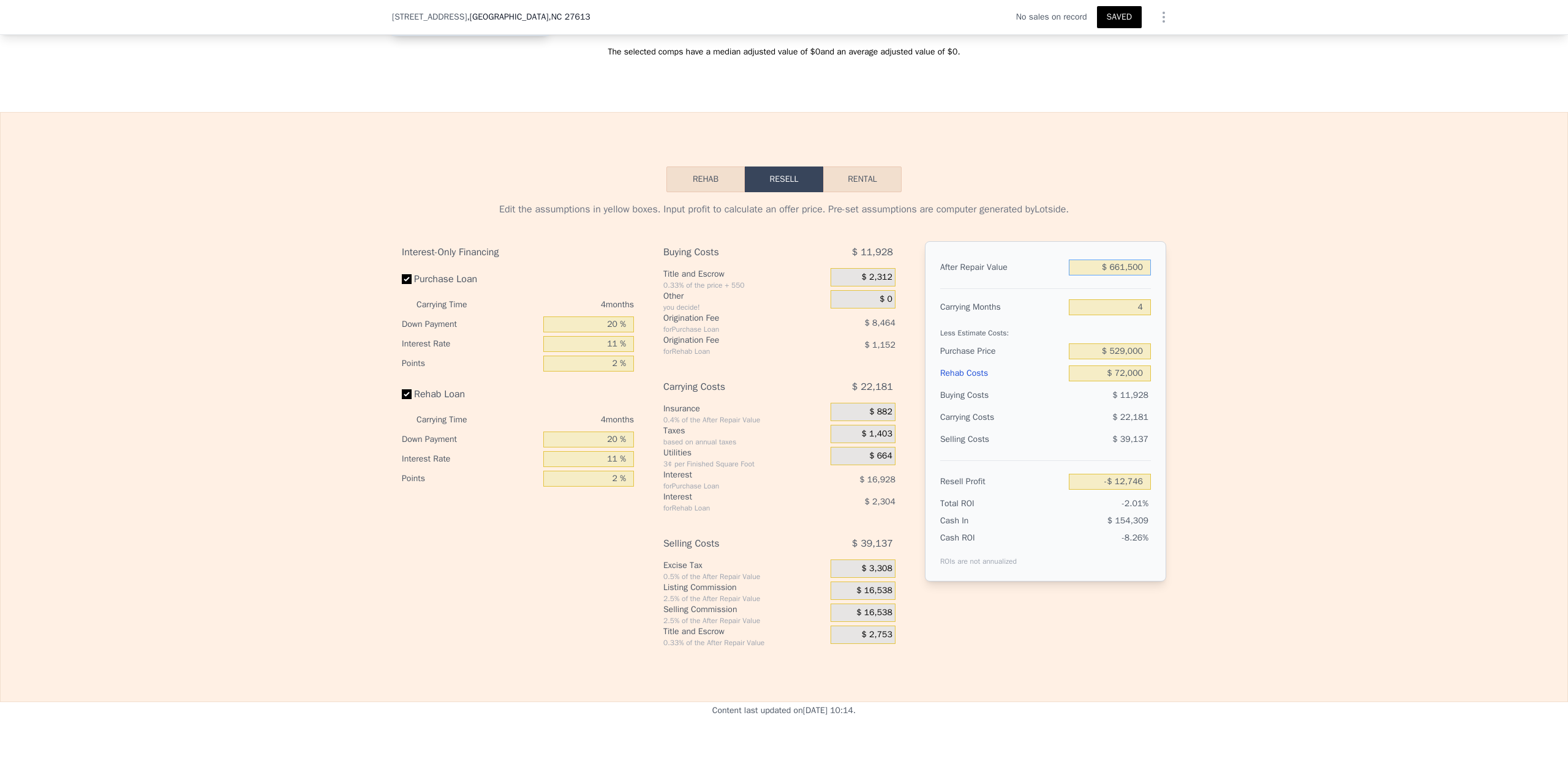 click on "$ 661,500" at bounding box center [1110, 267] 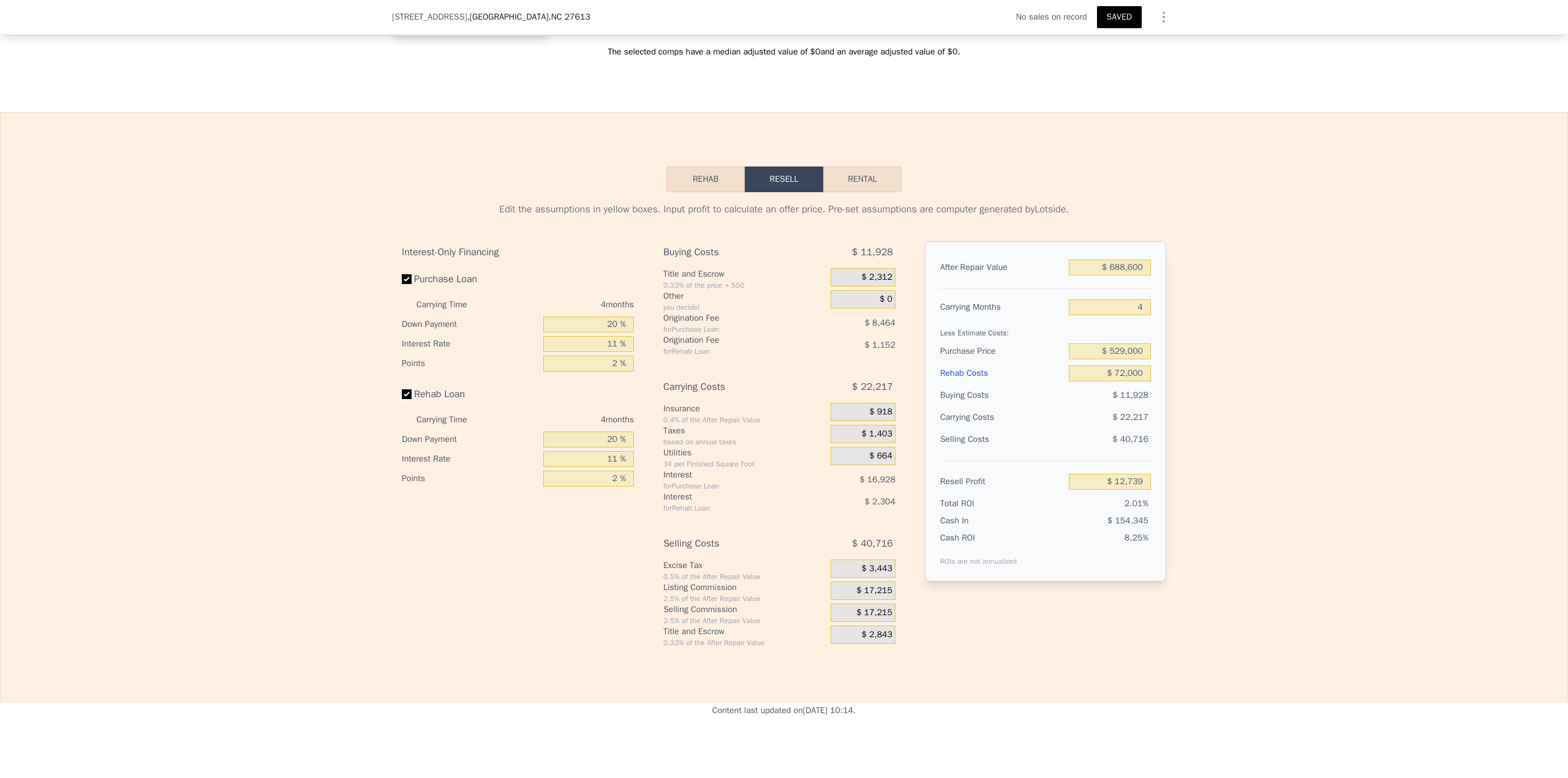 click on "Rehab Loan" at bounding box center (407, 394) 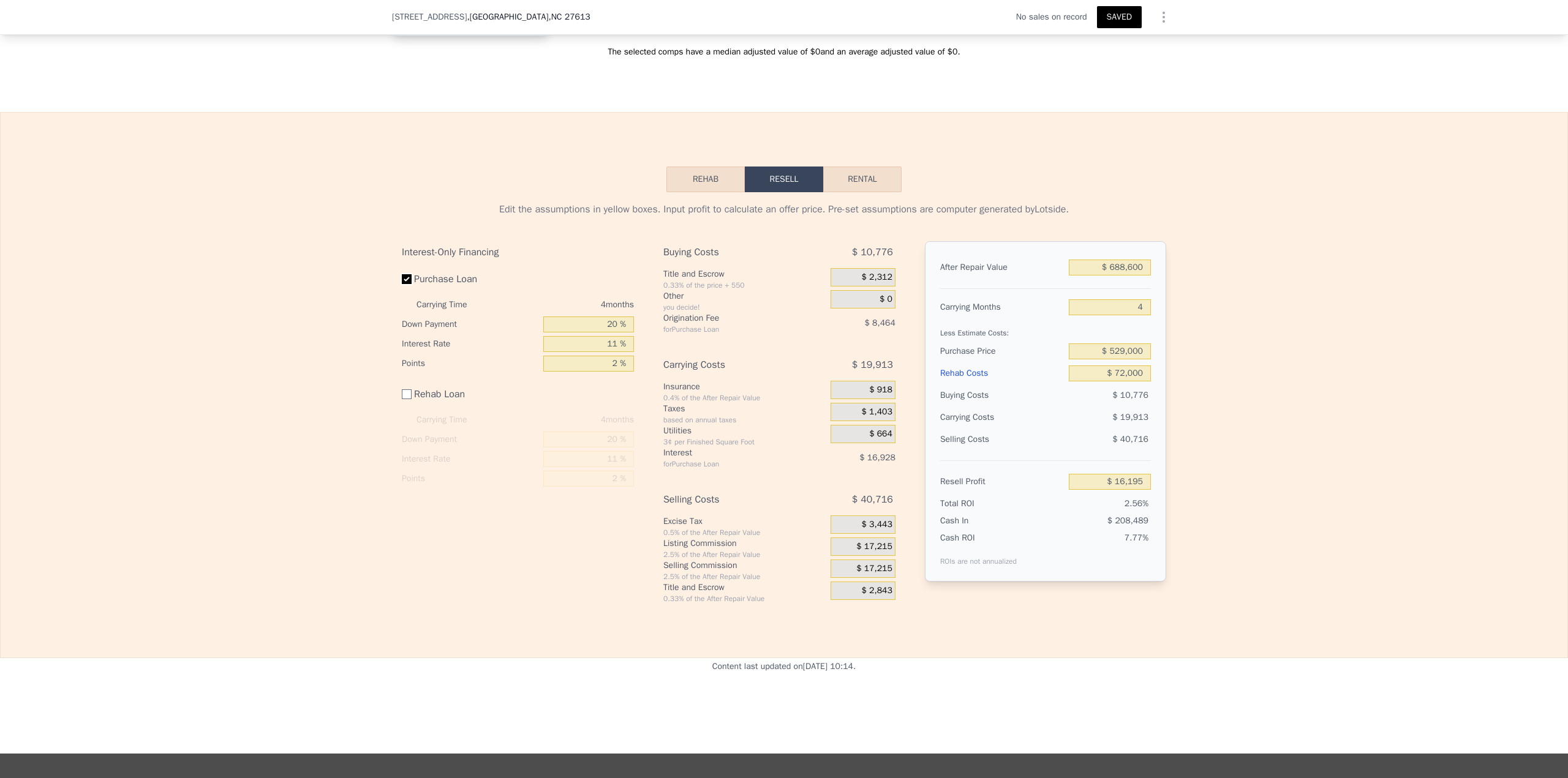 click on "Purchase Loan" at bounding box center (407, 279) 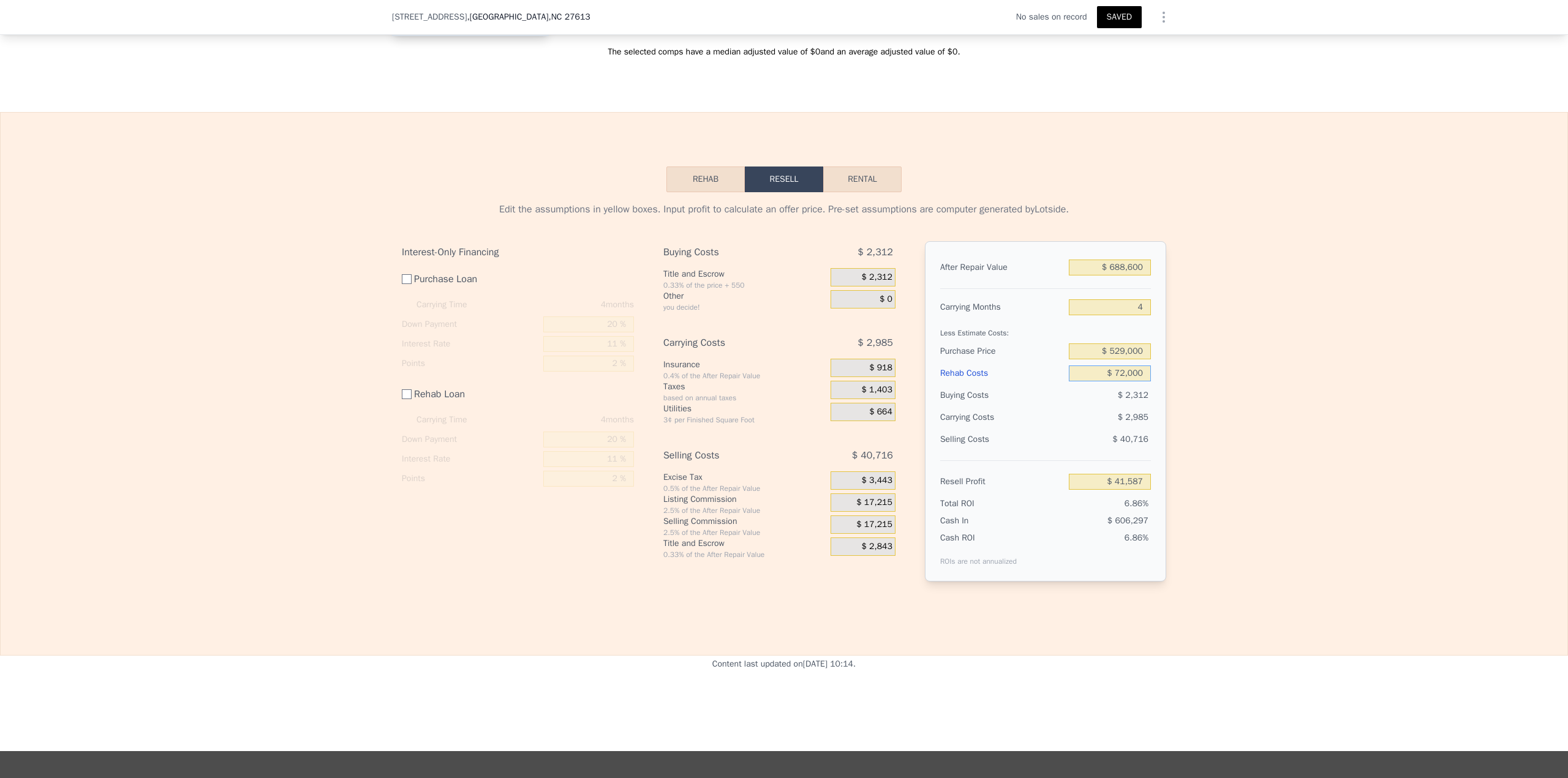 click on "$ 72,000" at bounding box center (1110, 373) 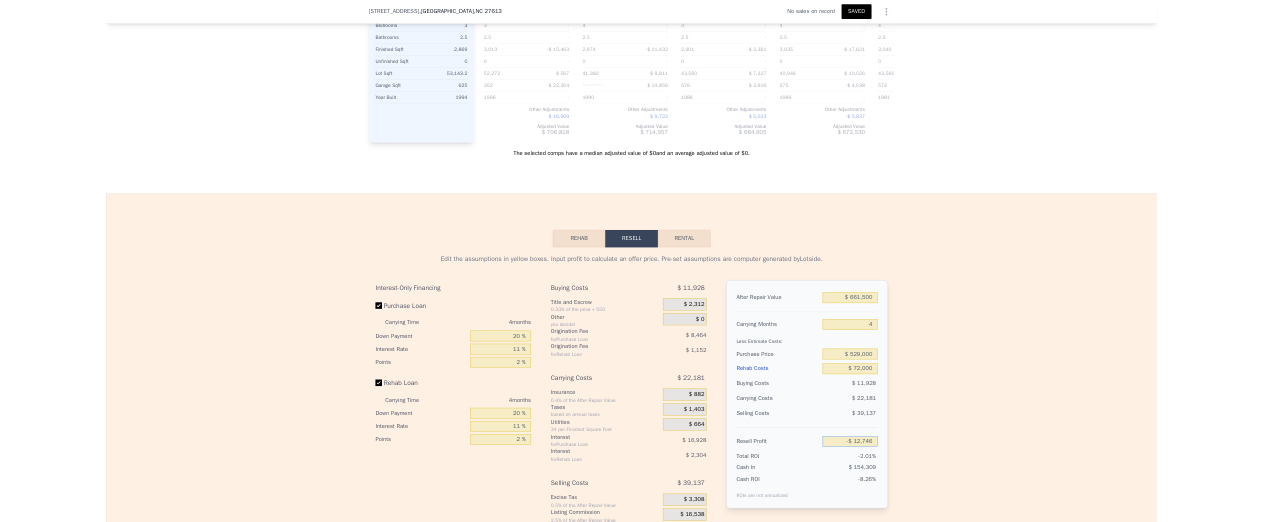 scroll, scrollTop: 2317, scrollLeft: 0, axis: vertical 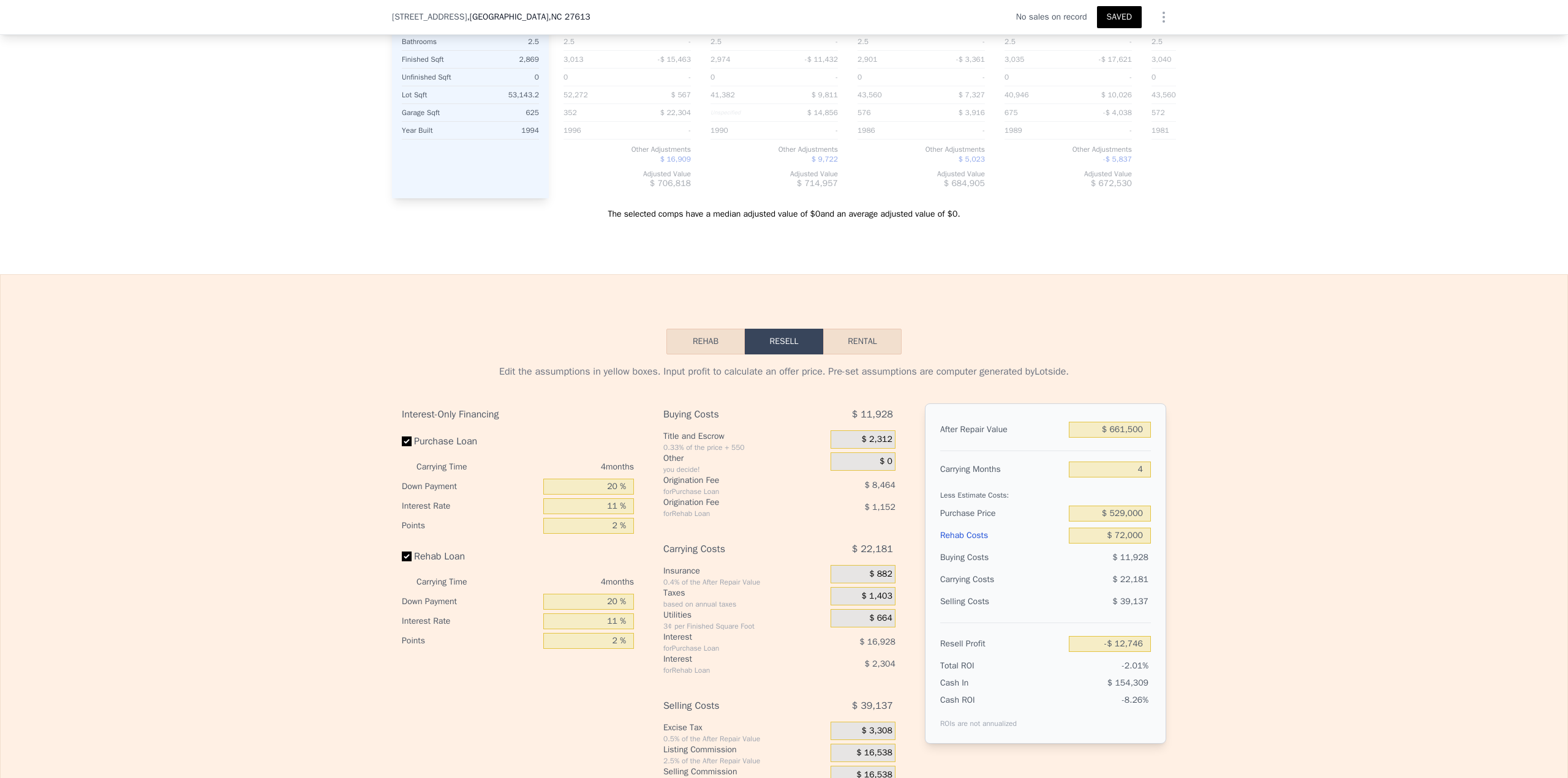 click on "SAVED" at bounding box center [1119, 17] 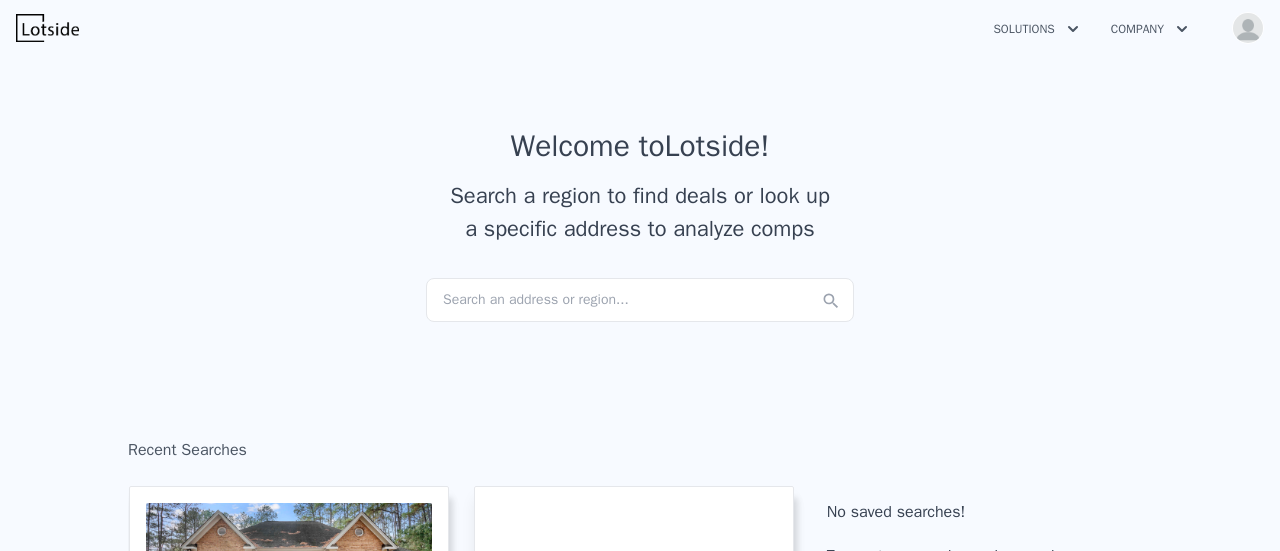 scroll, scrollTop: 0, scrollLeft: 0, axis: both 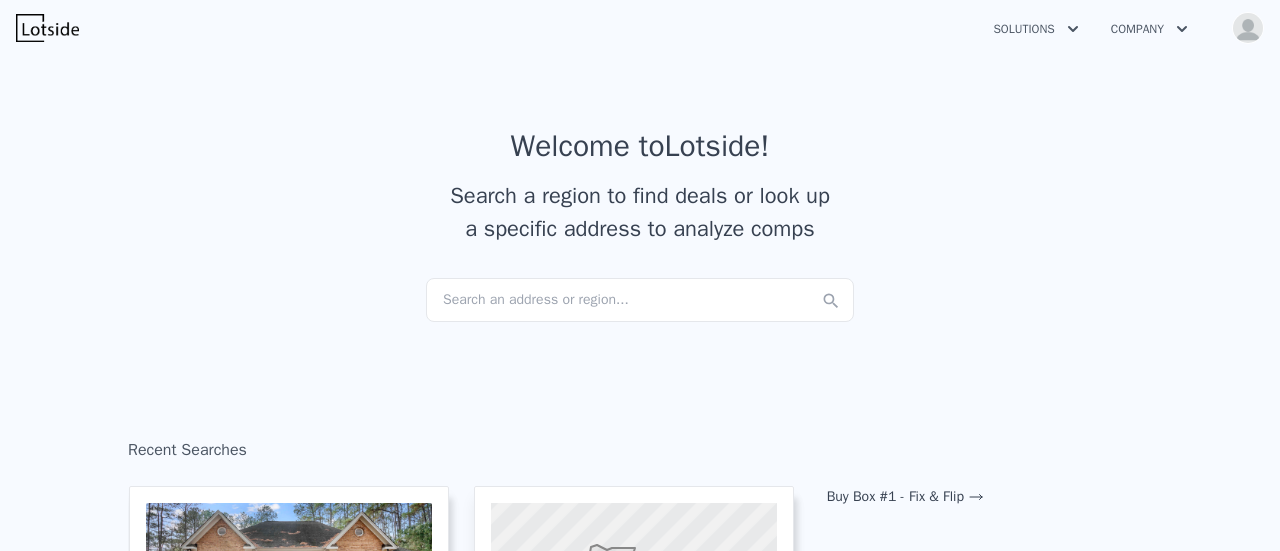 click on "Search an address or region..." at bounding box center [640, 300] 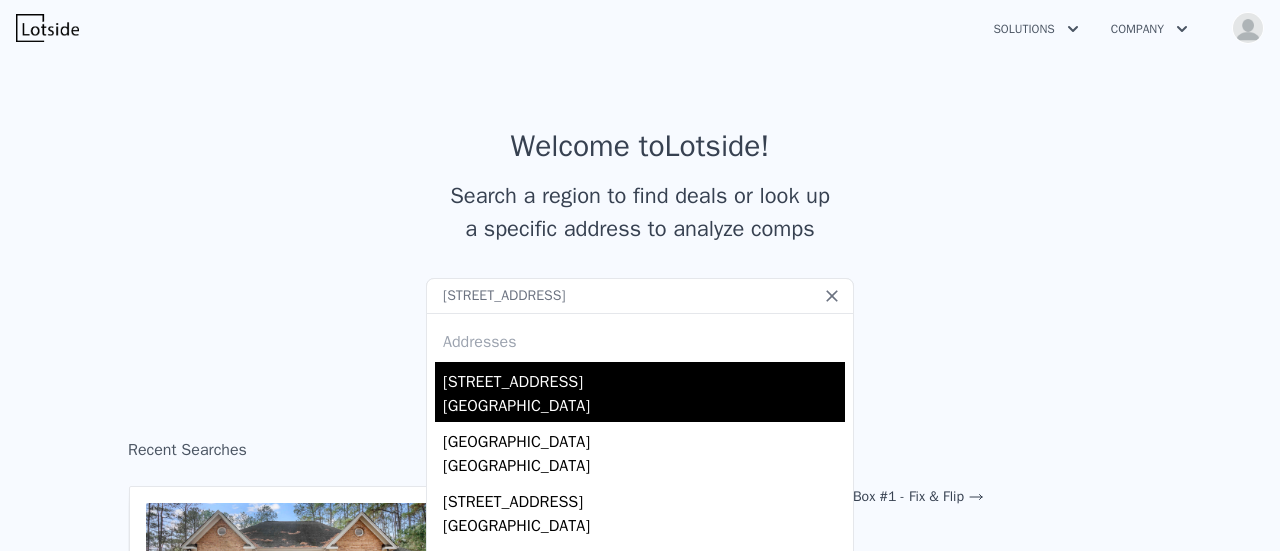 type on "106 E Club Blvd" 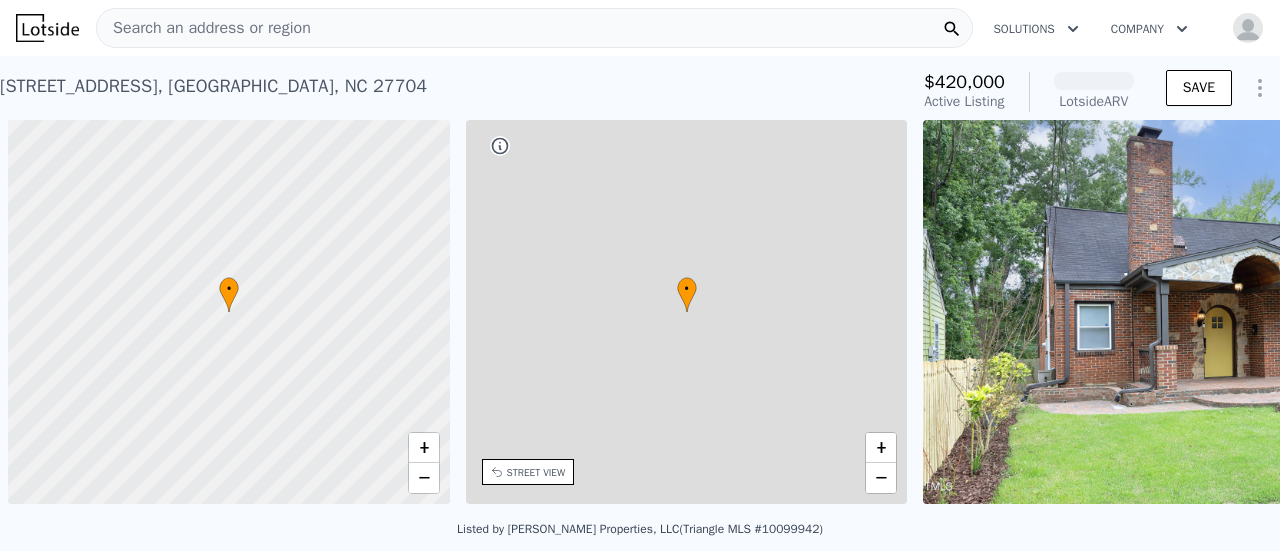 scroll, scrollTop: 0, scrollLeft: 8, axis: horizontal 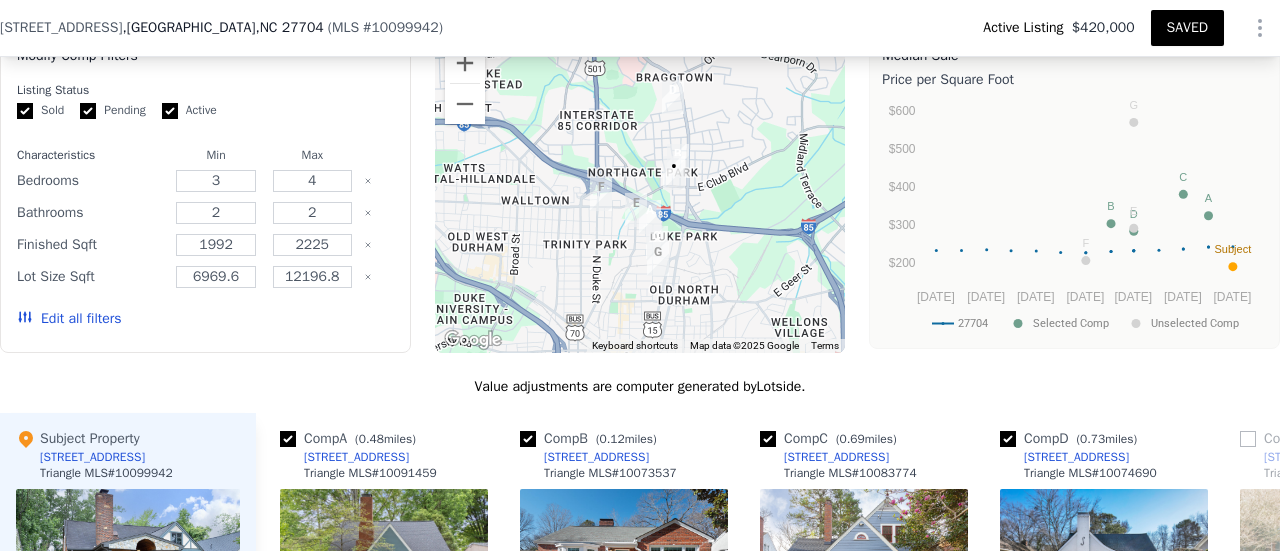click on "Edit all filters" at bounding box center [69, 319] 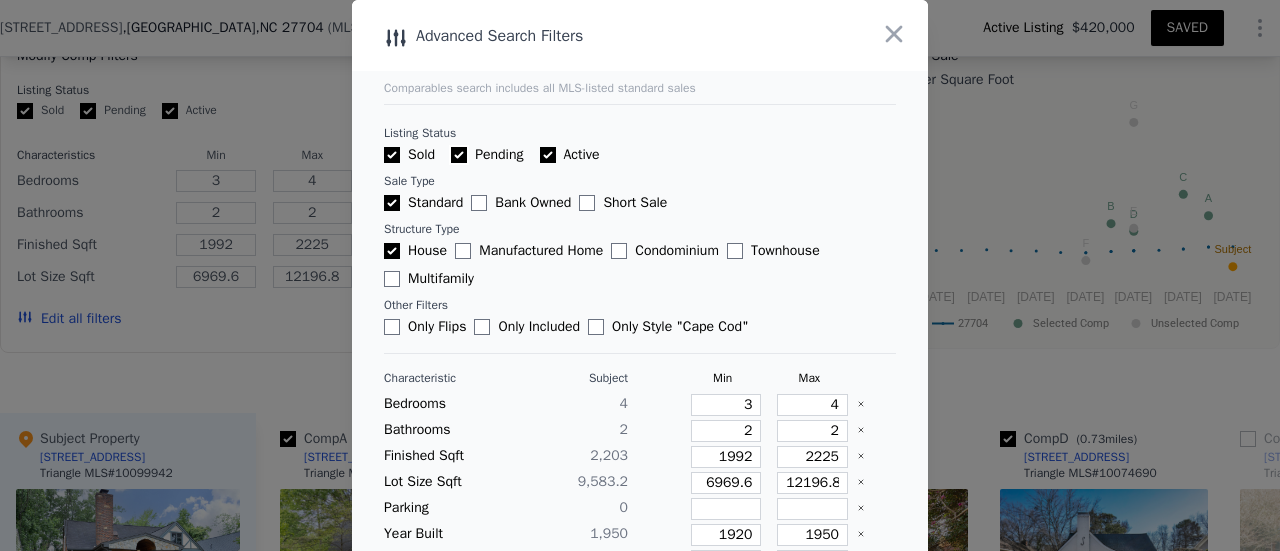 drag, startPoint x: 450, startPoint y: 155, endPoint x: 538, endPoint y: 147, distance: 88.362885 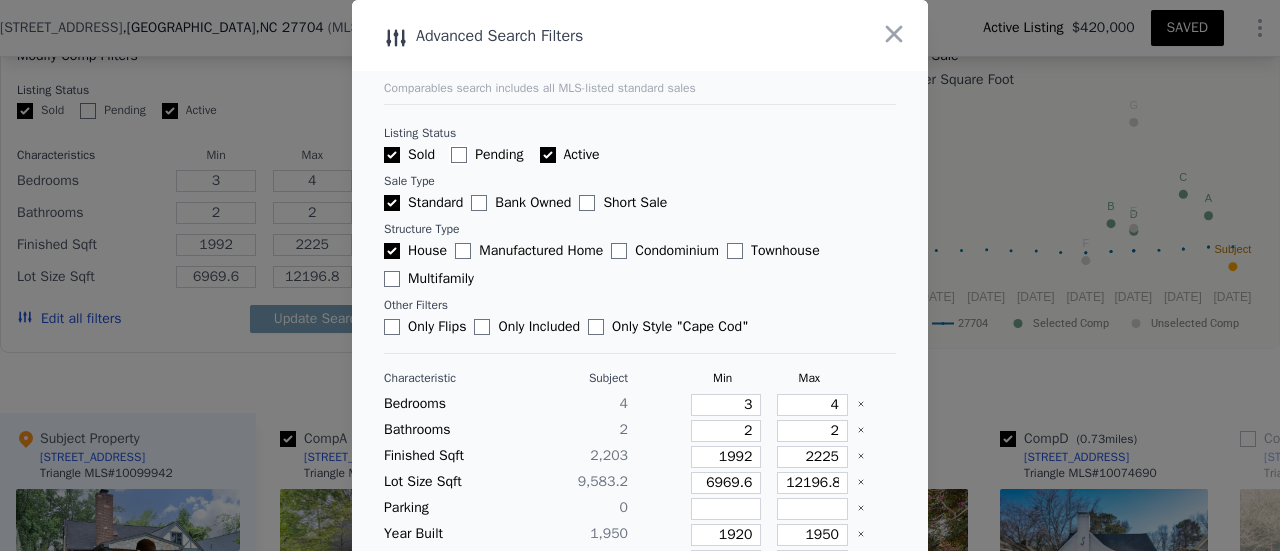 checkbox on "false" 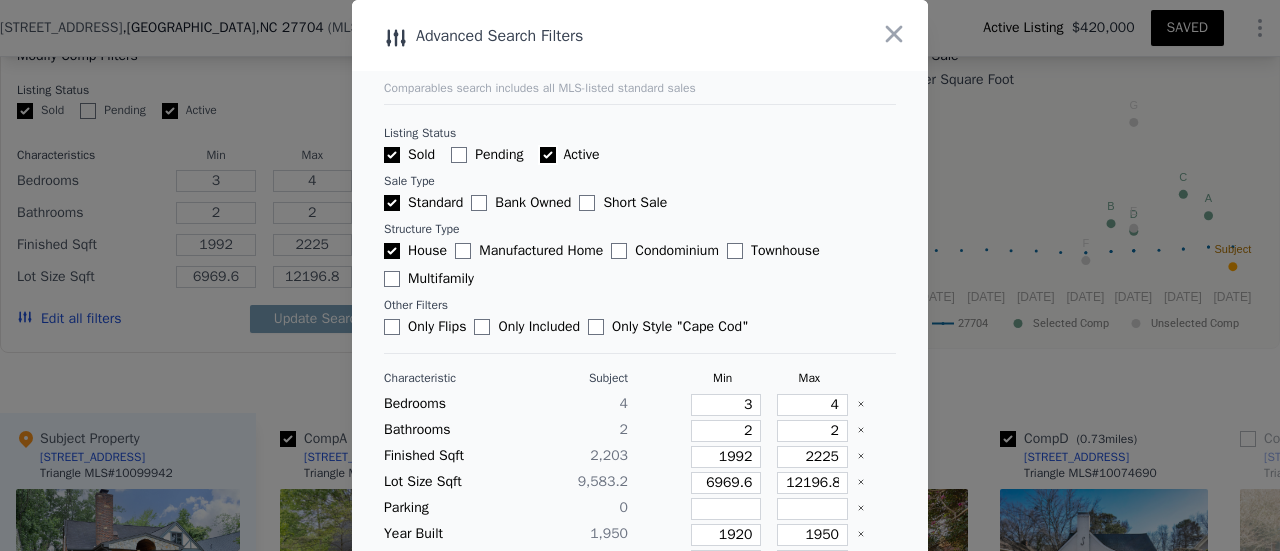 click on "Active" at bounding box center (548, 155) 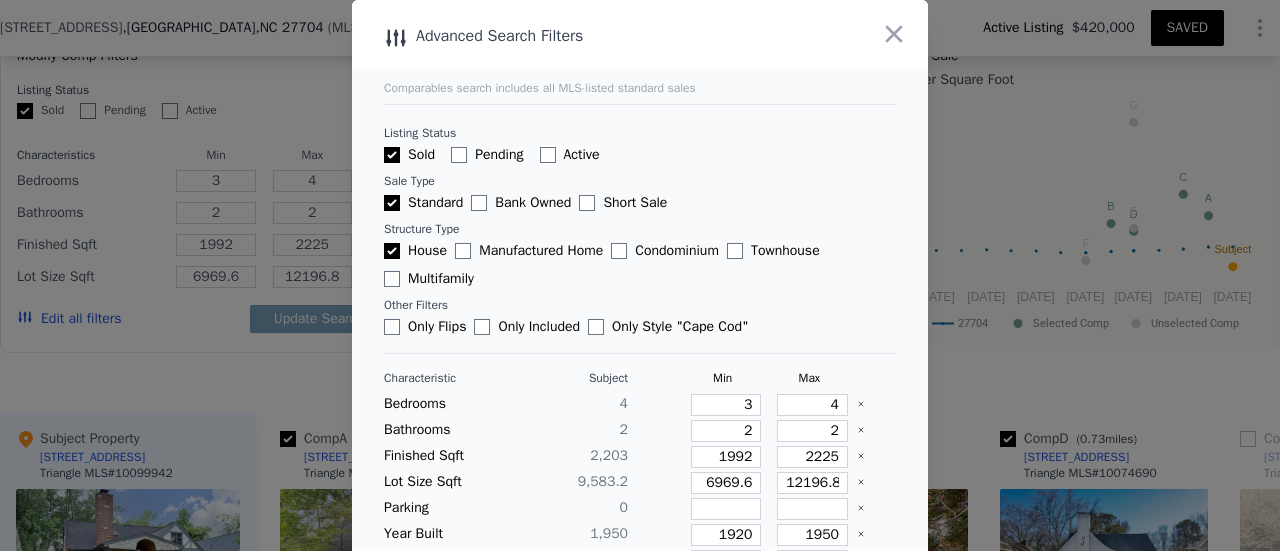 checkbox on "false" 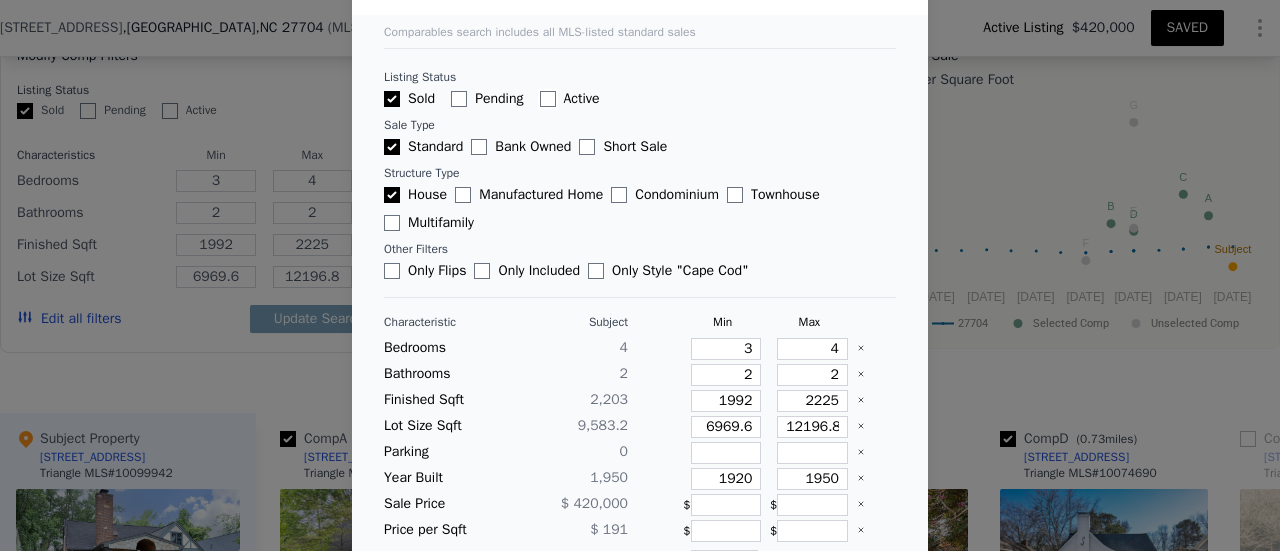 scroll, scrollTop: 100, scrollLeft: 0, axis: vertical 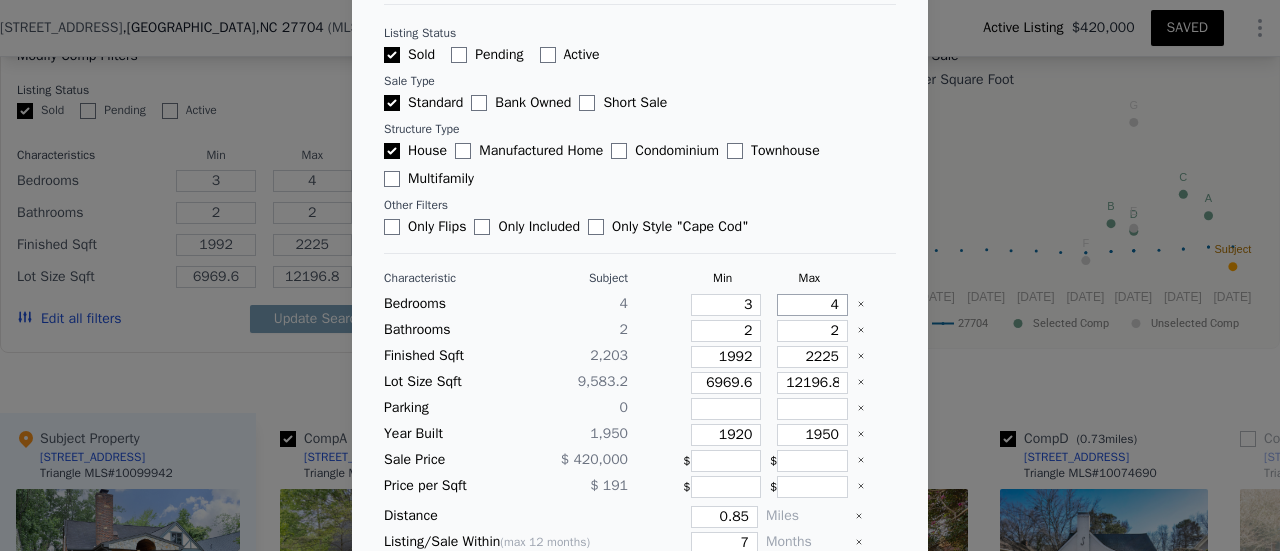 drag, startPoint x: 788, startPoint y: 305, endPoint x: 848, endPoint y: 303, distance: 60.033325 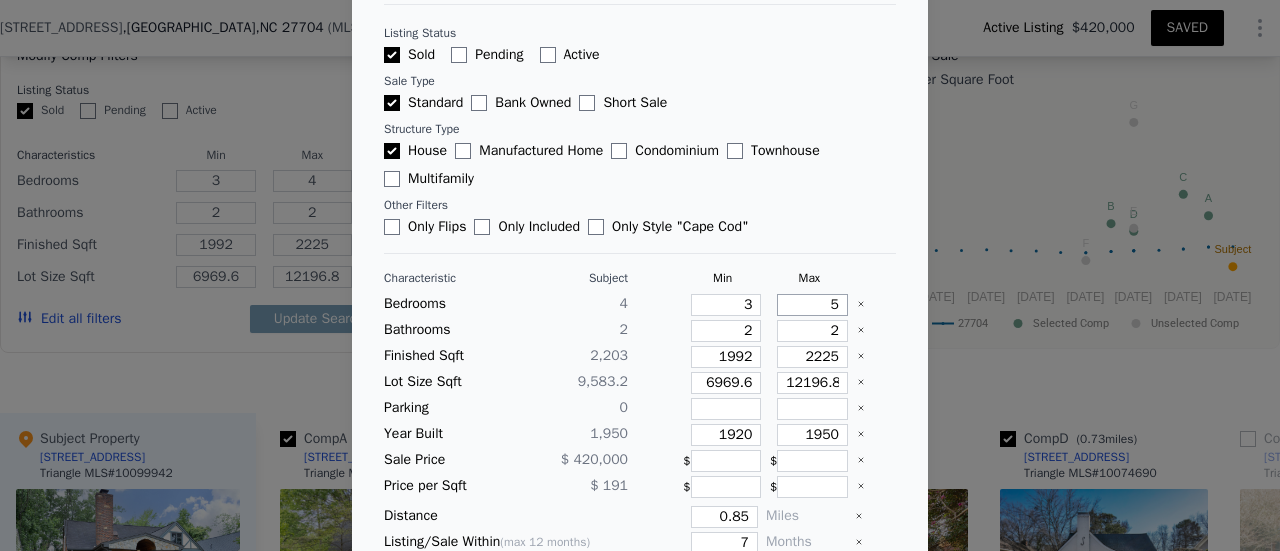 type on "5" 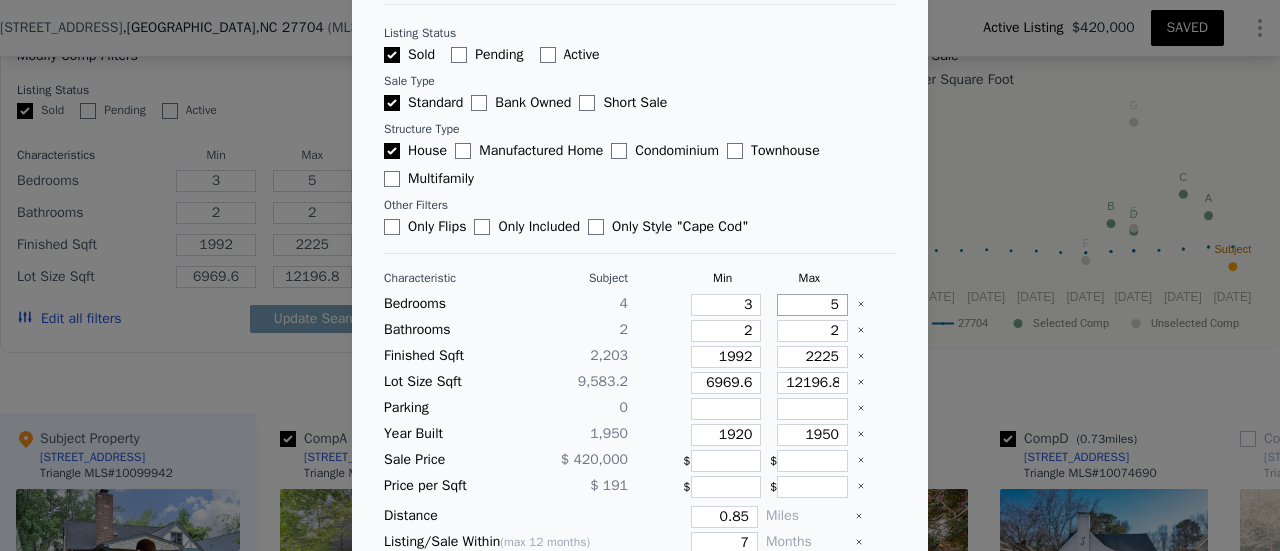type on "5" 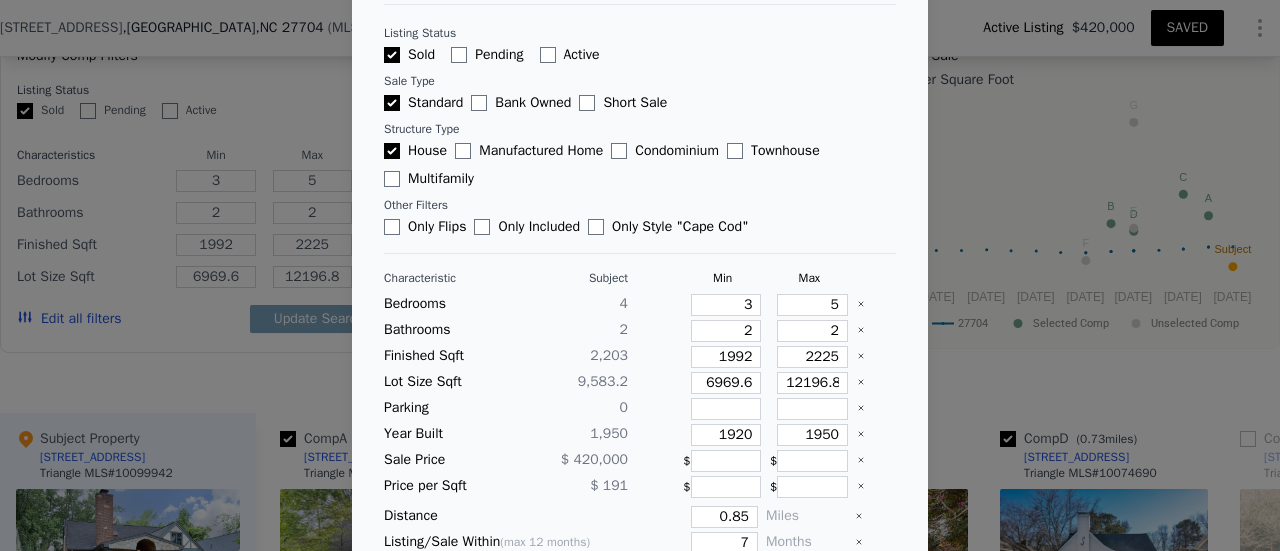 type 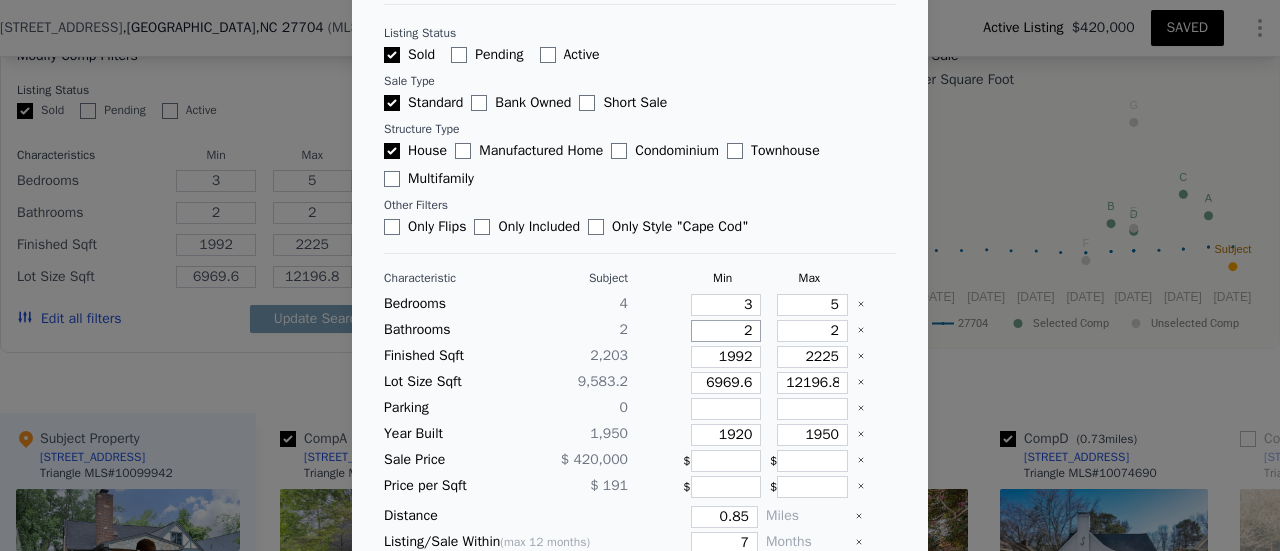 type on "1" 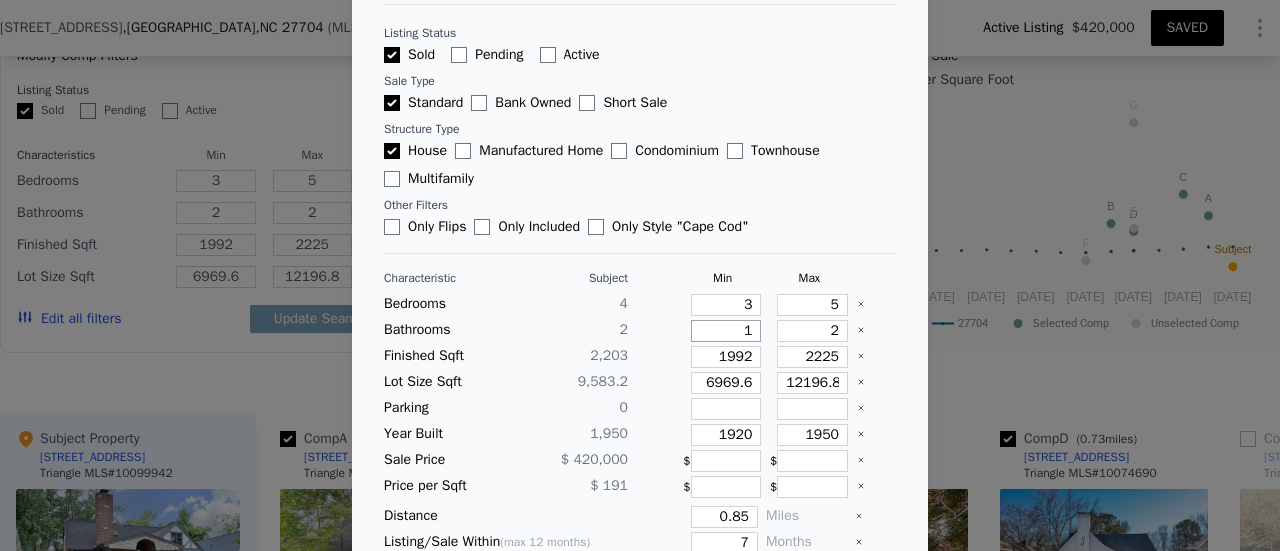 type on "1" 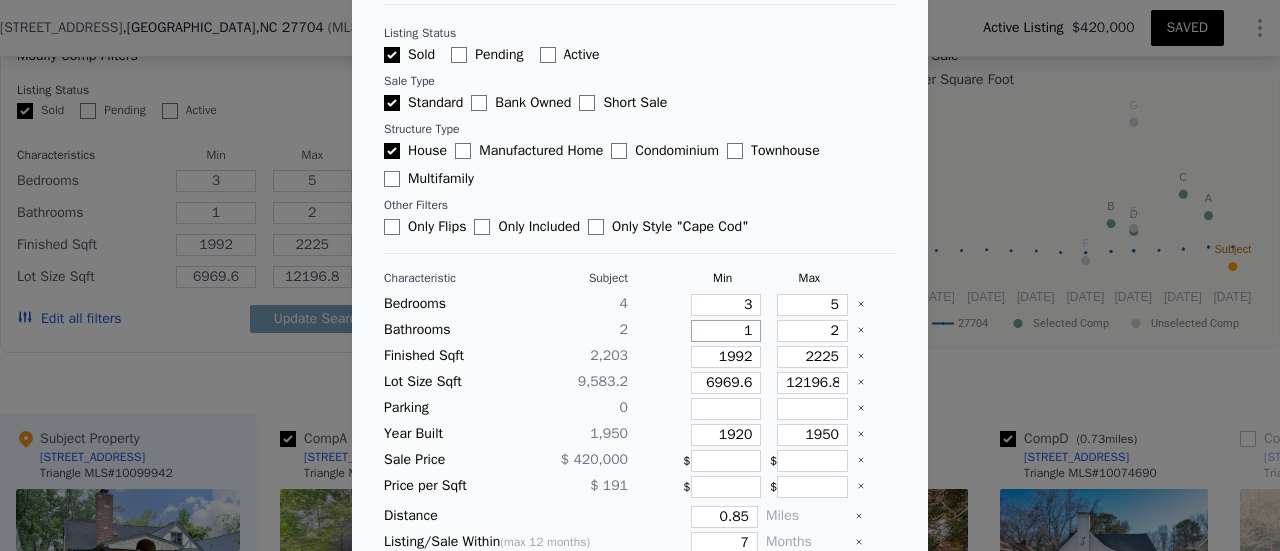 type on "1" 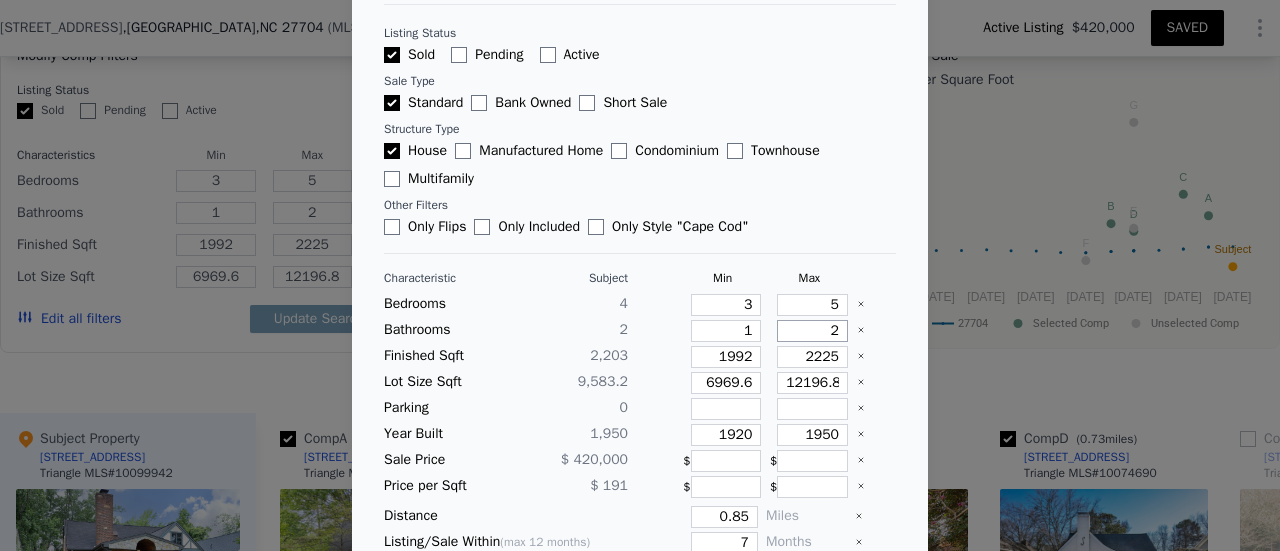 type on "3" 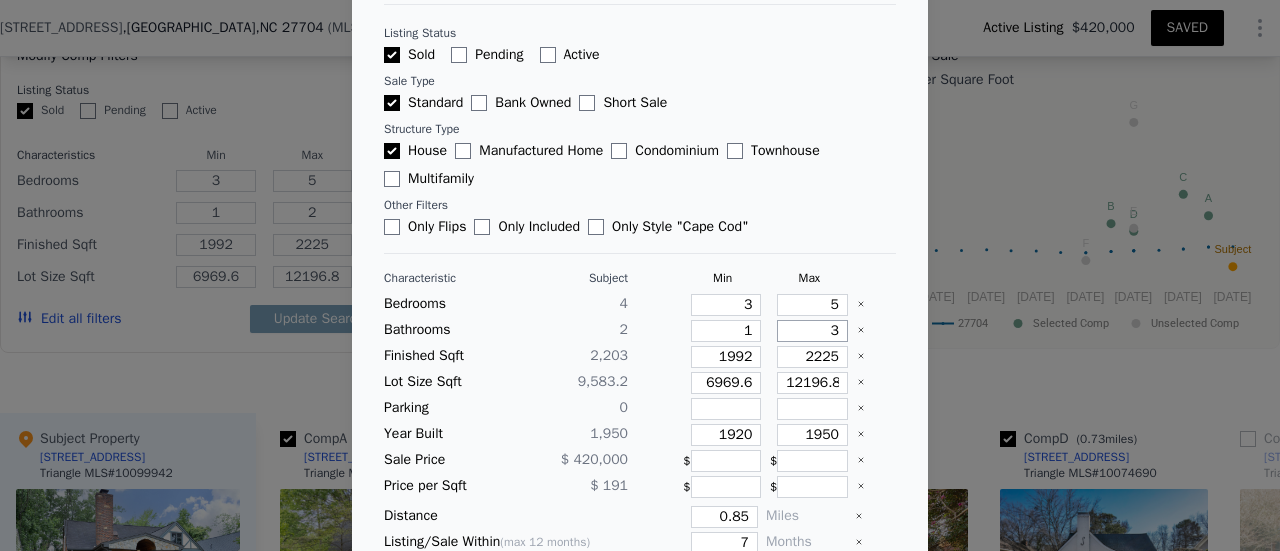 type on "3" 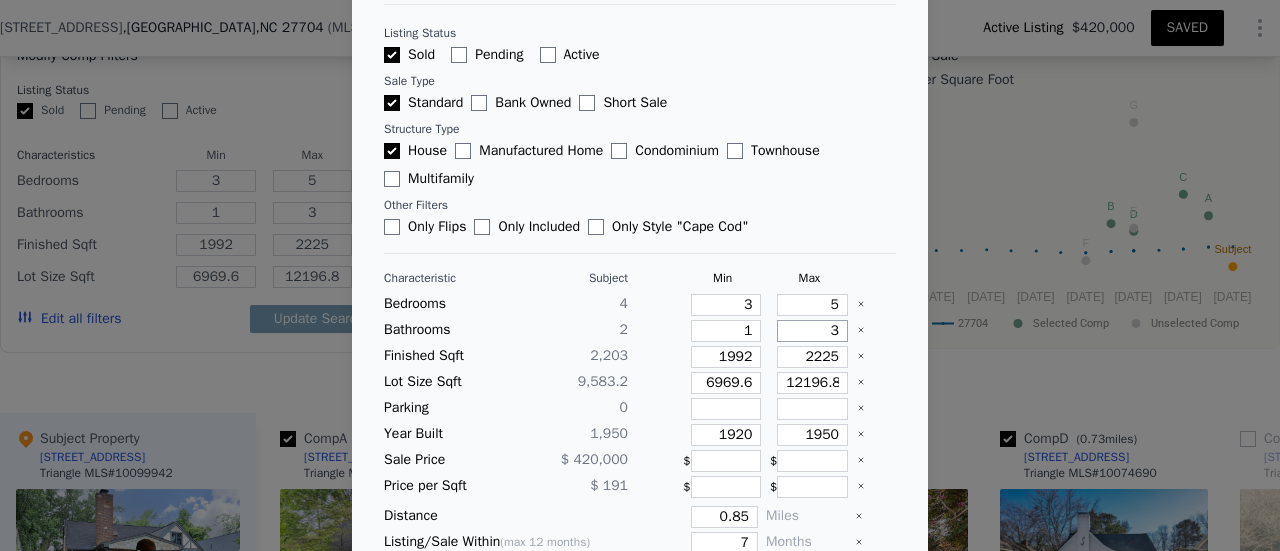 type on "3" 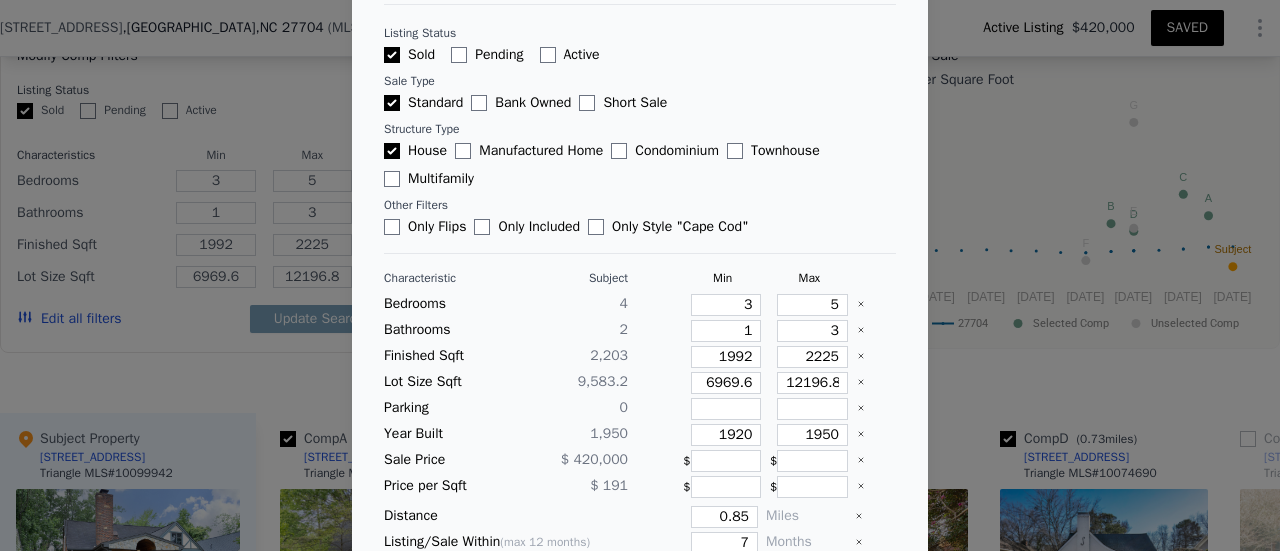 type 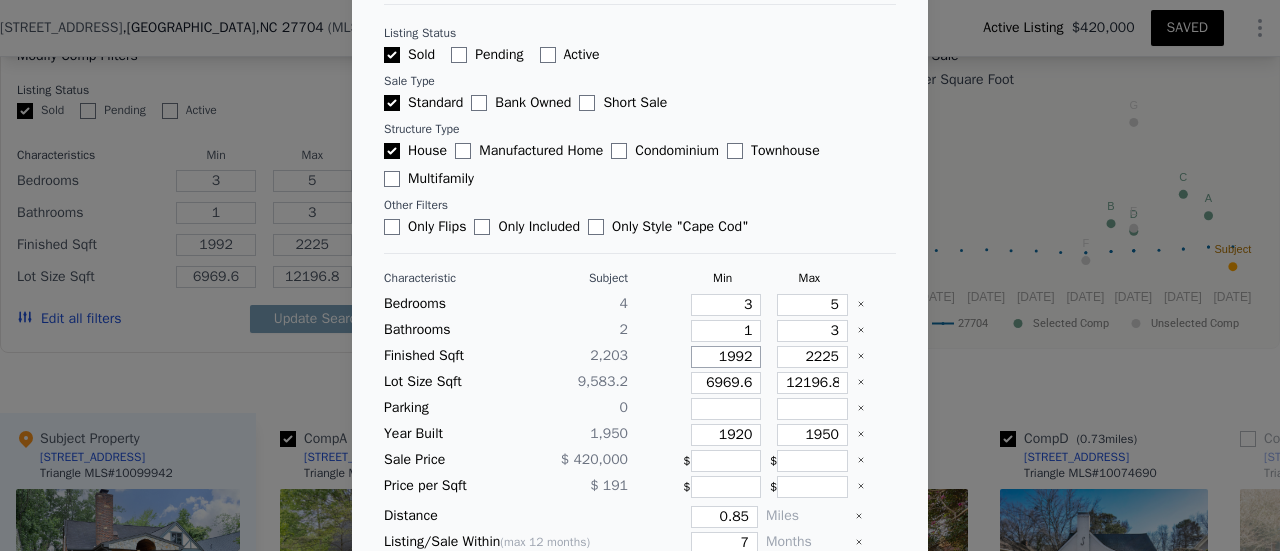 type on "1" 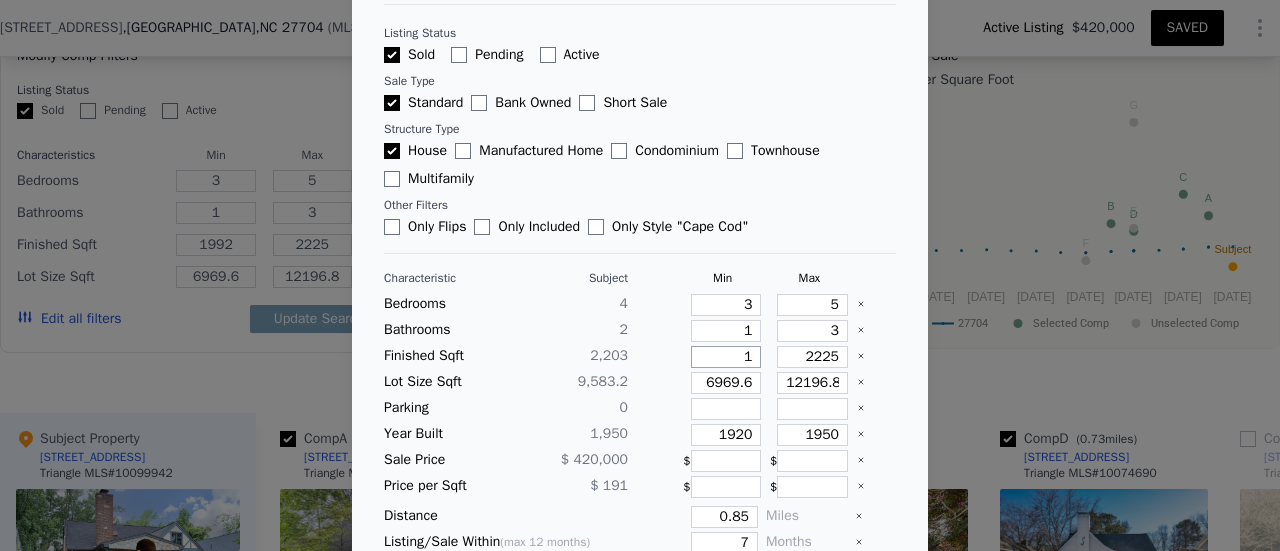 type on "1" 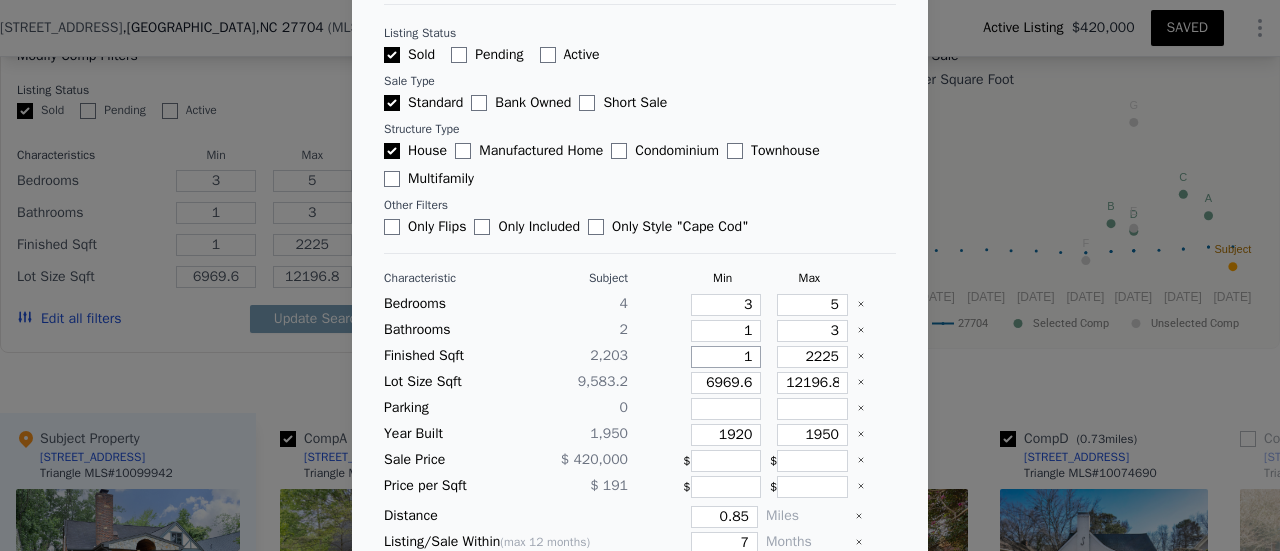type on "15" 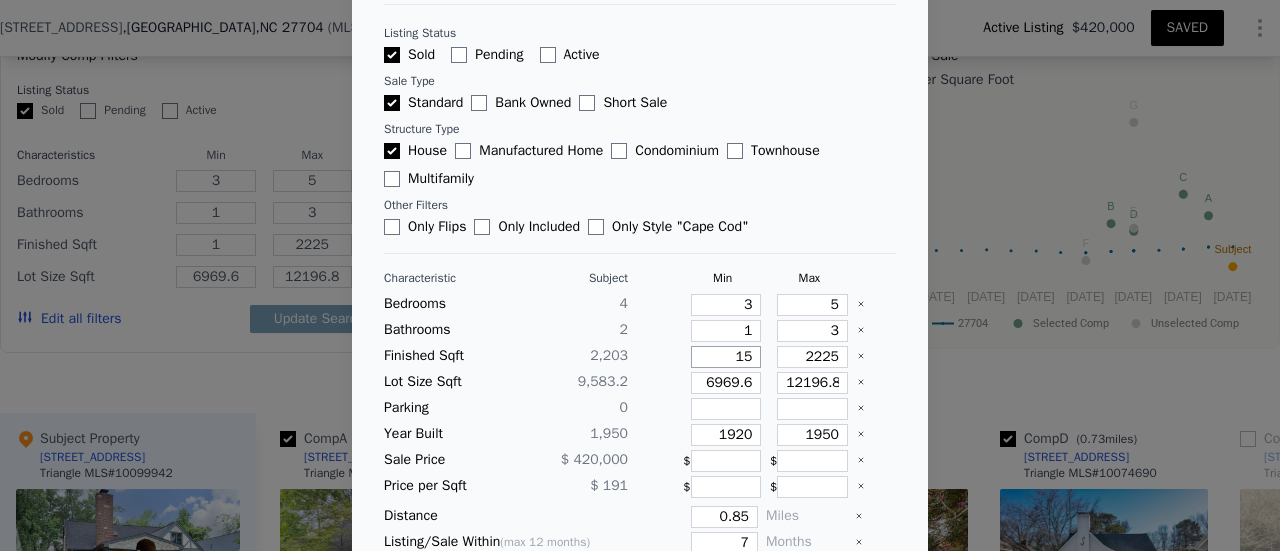 type on "15" 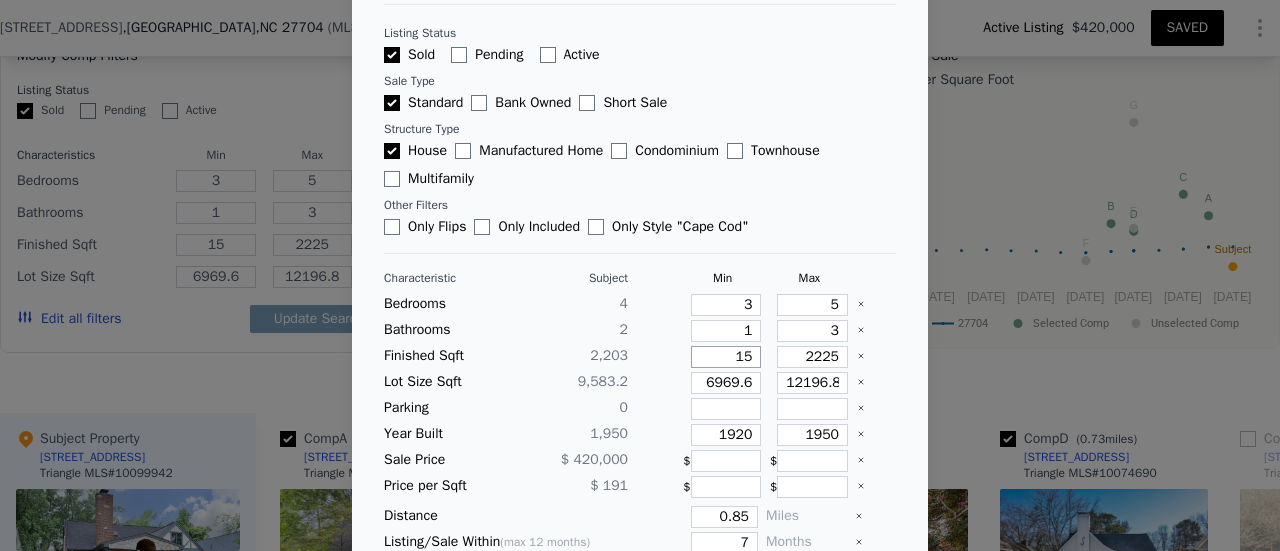 type on "1" 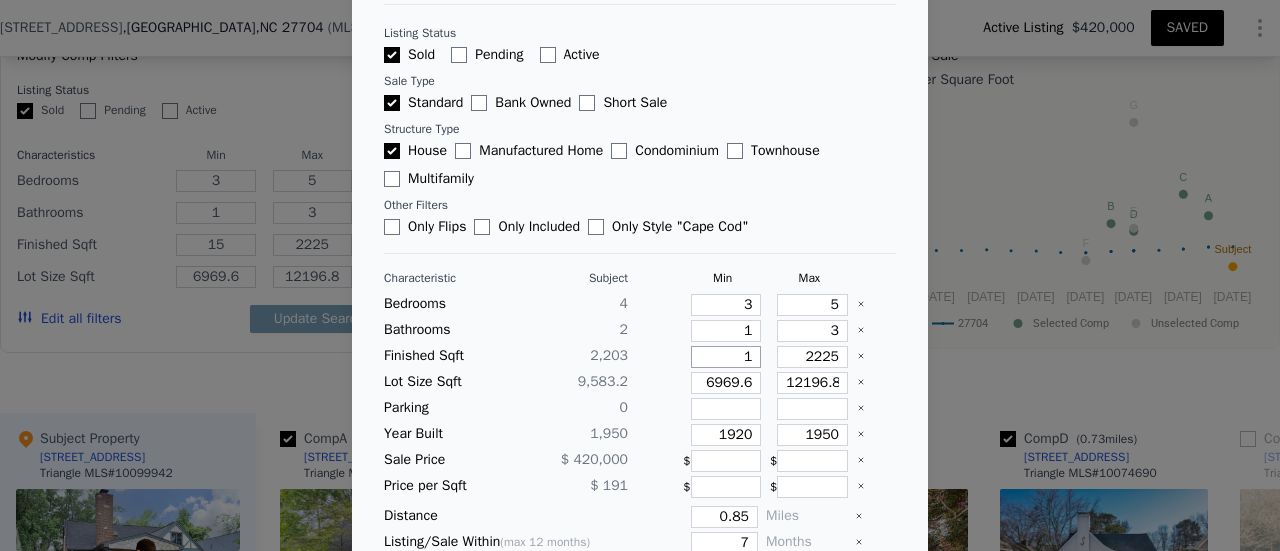 type on "1" 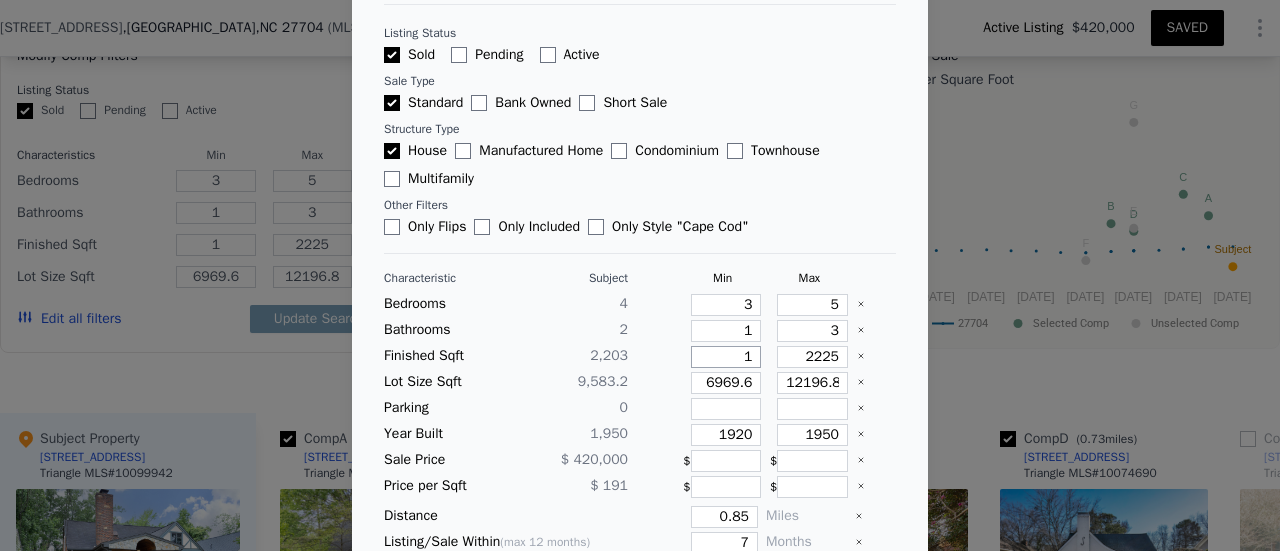 type on "19" 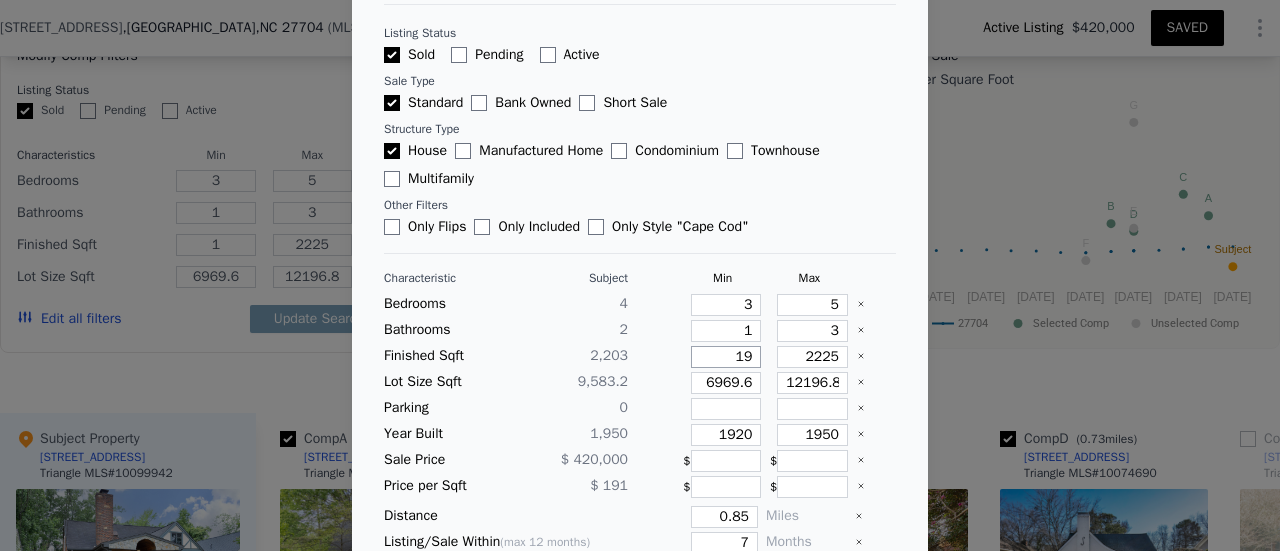 type on "19" 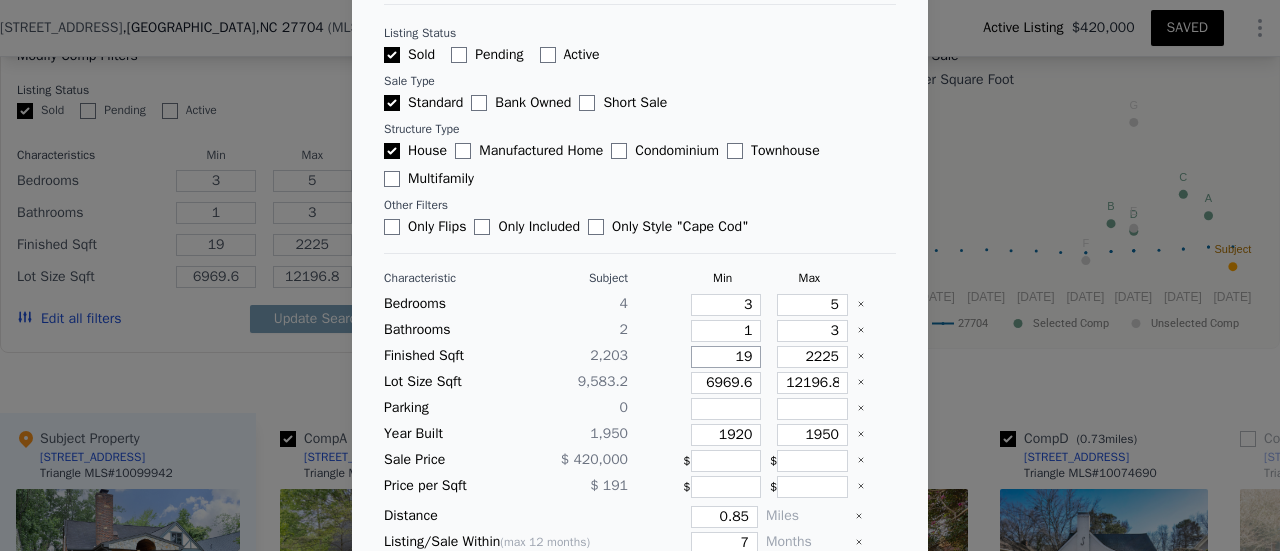 type on "195" 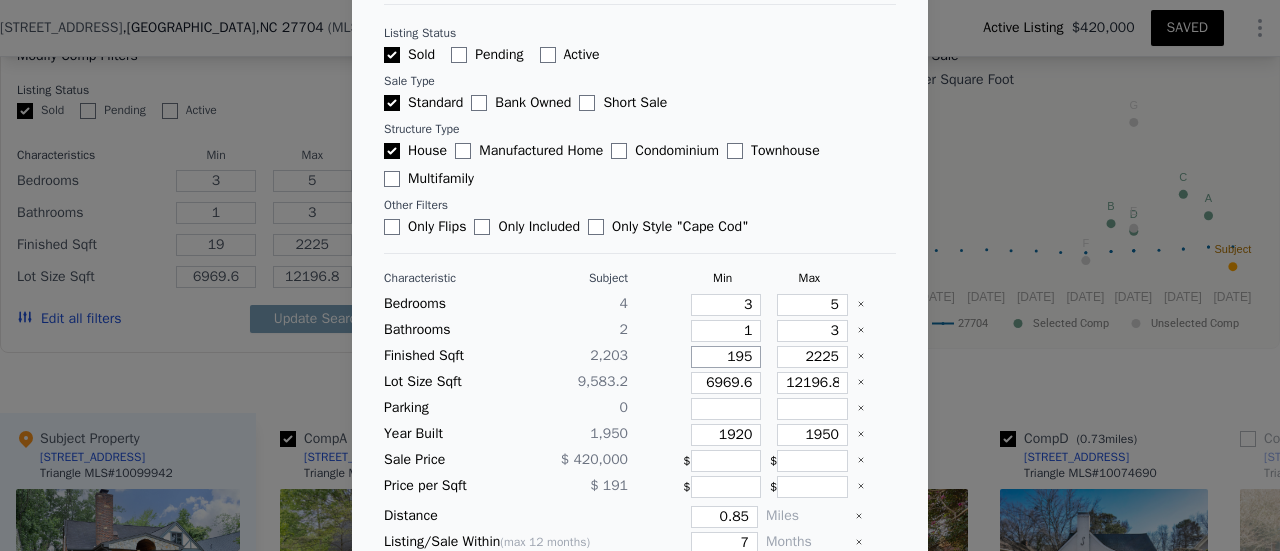 type on "195" 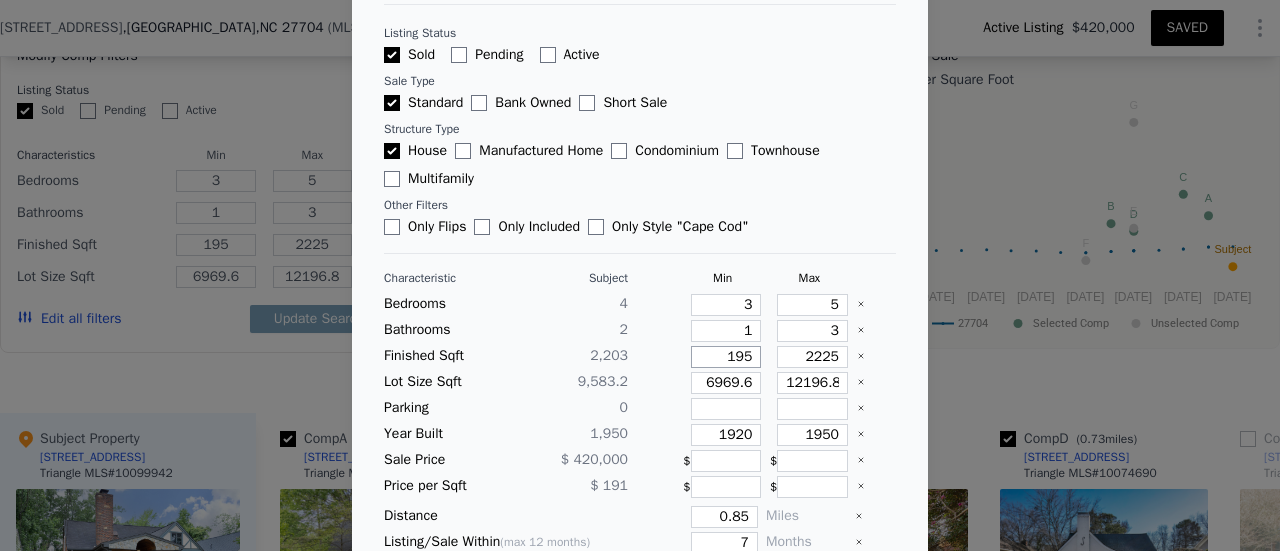 type on "1953" 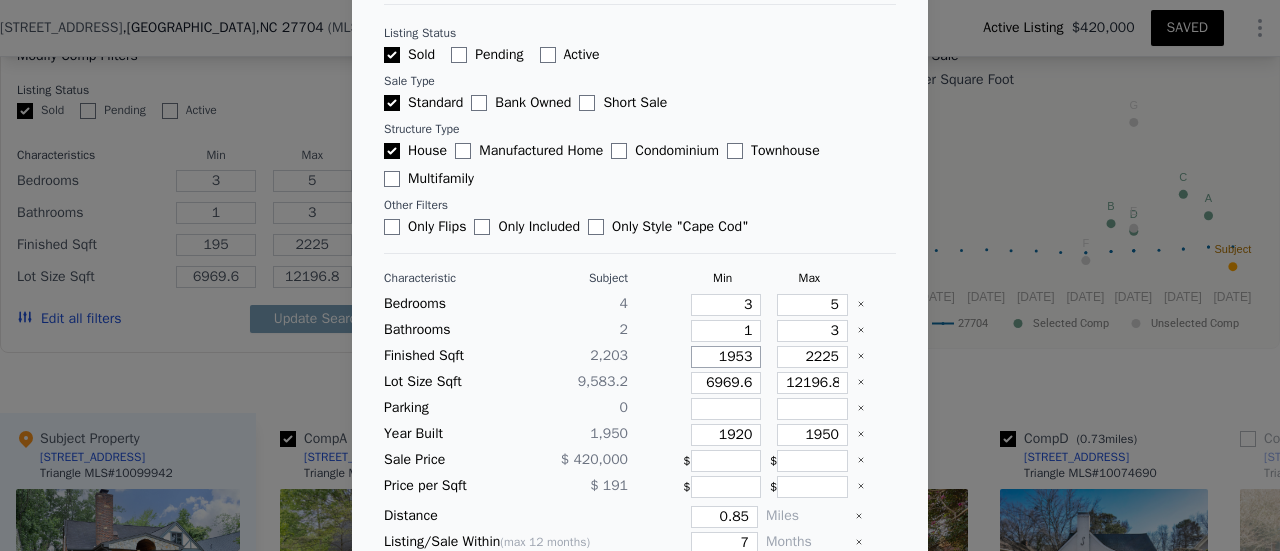 type on "1953" 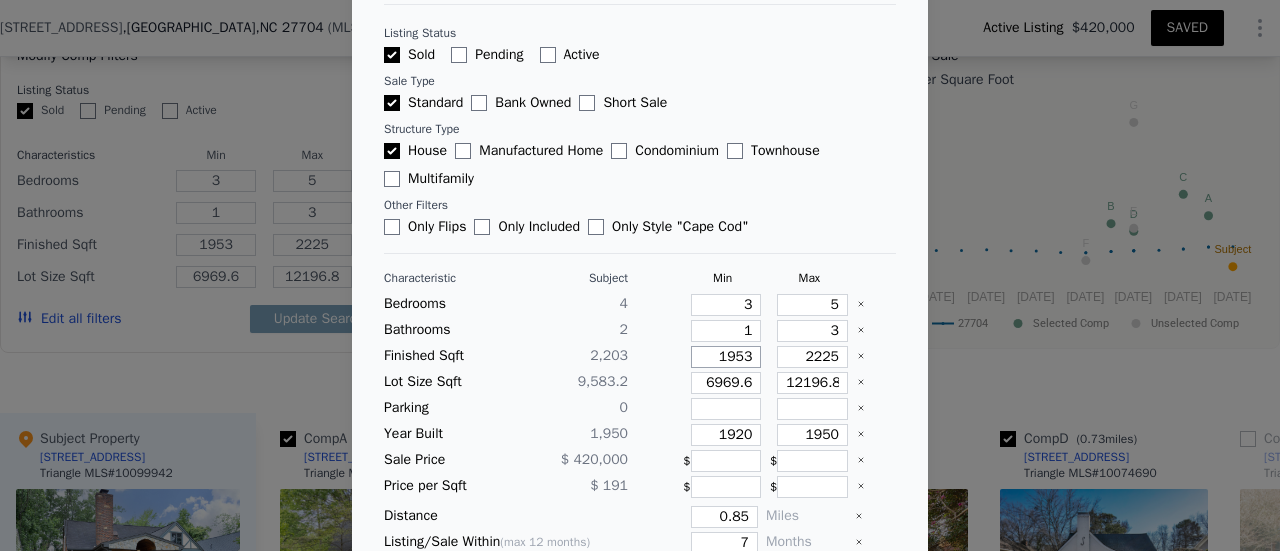 type on "1953" 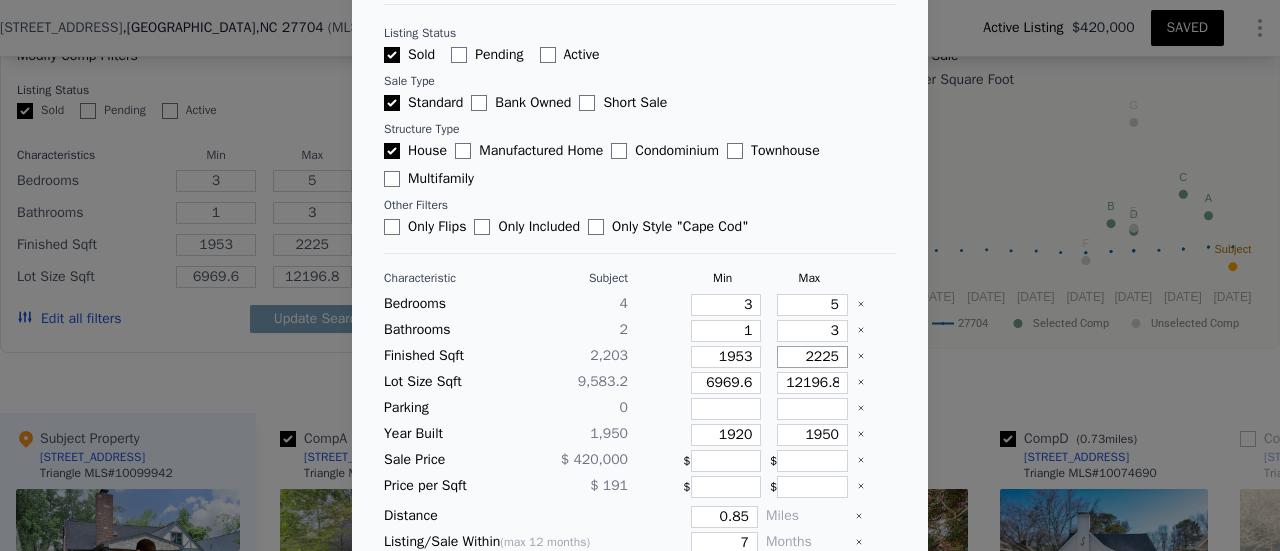 type on "2" 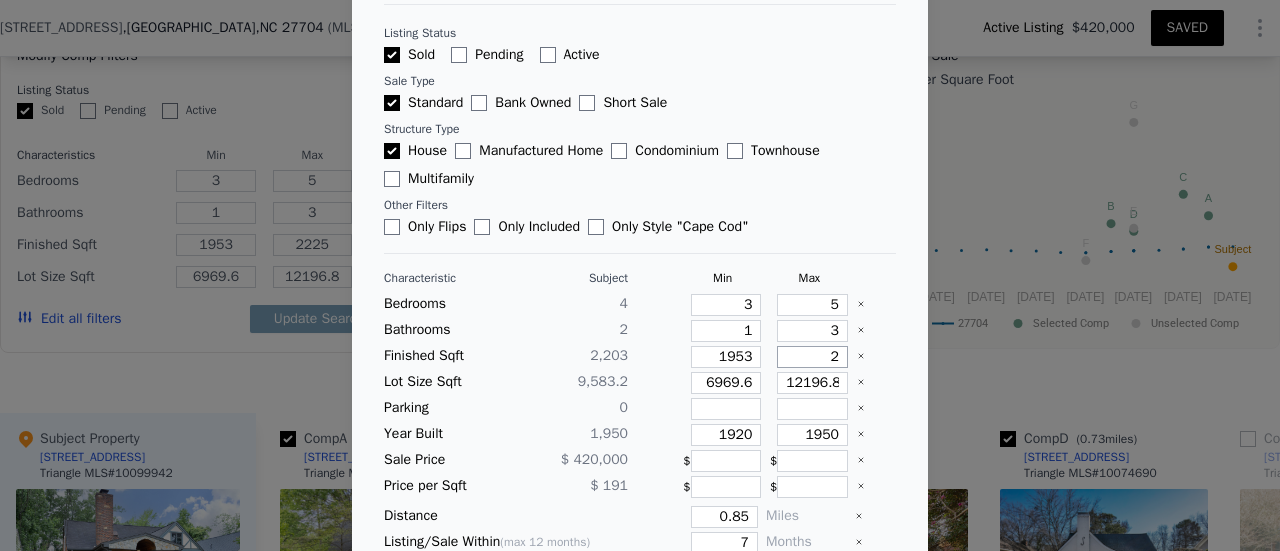 type on "2" 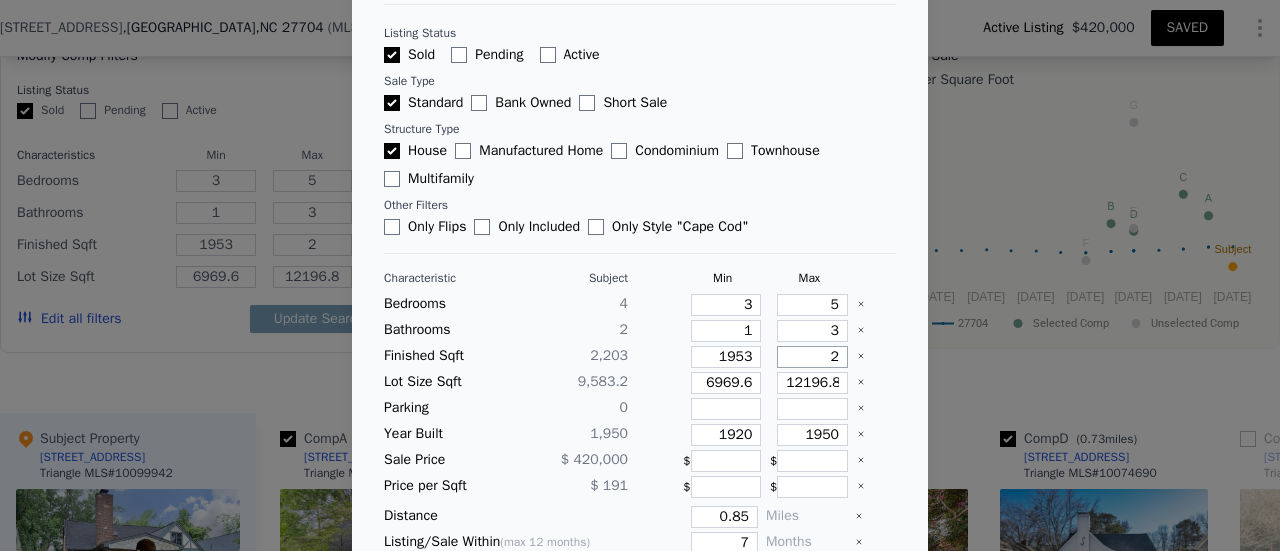 type on "25" 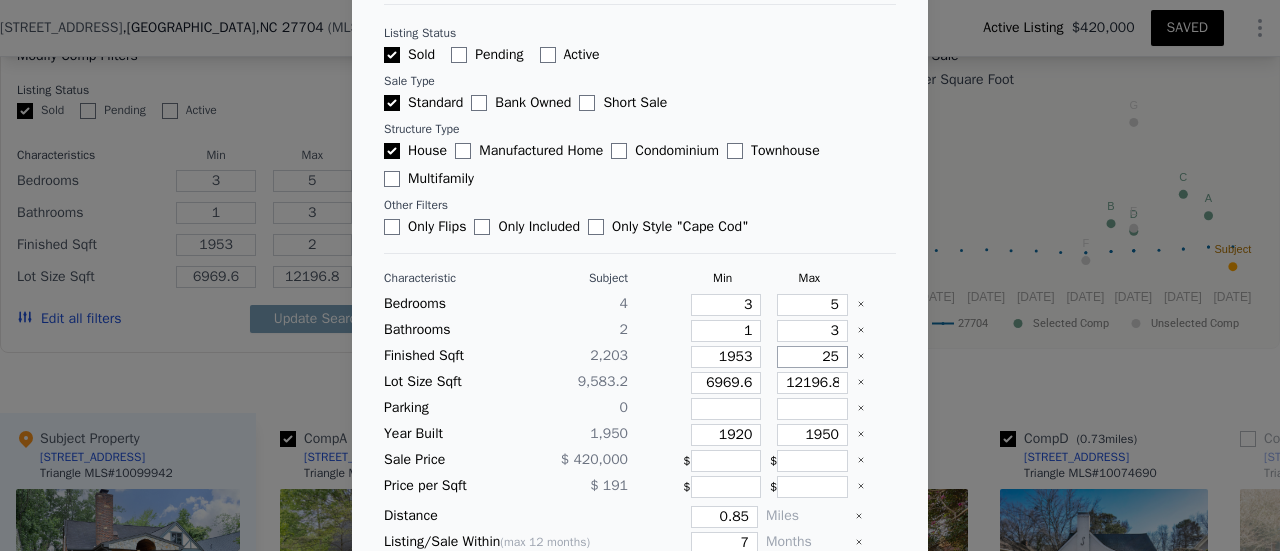 type on "25" 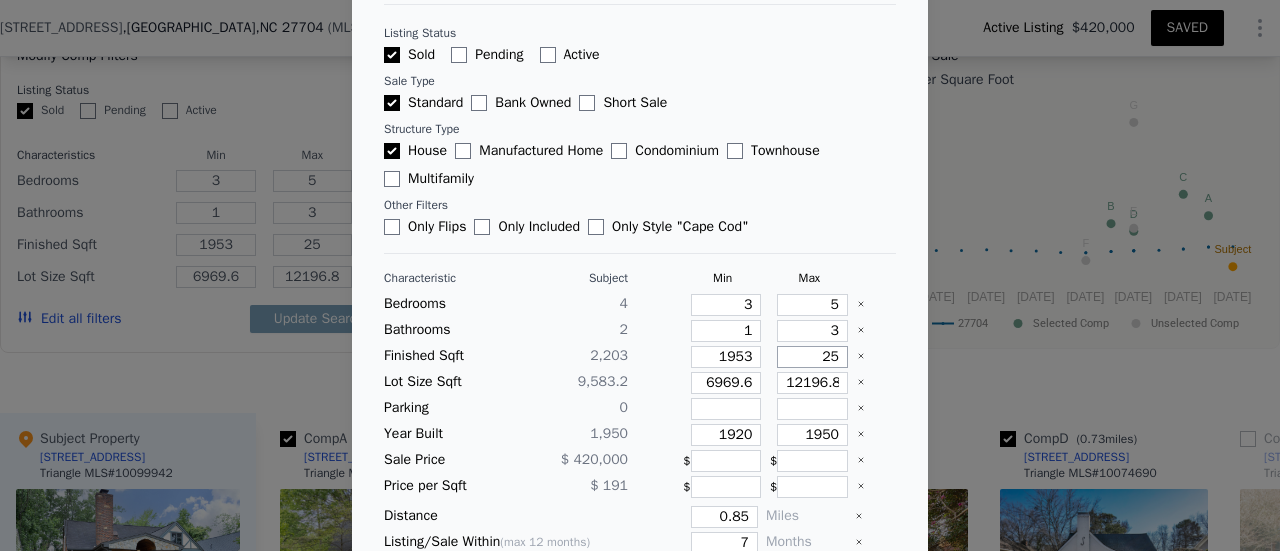 type on "2" 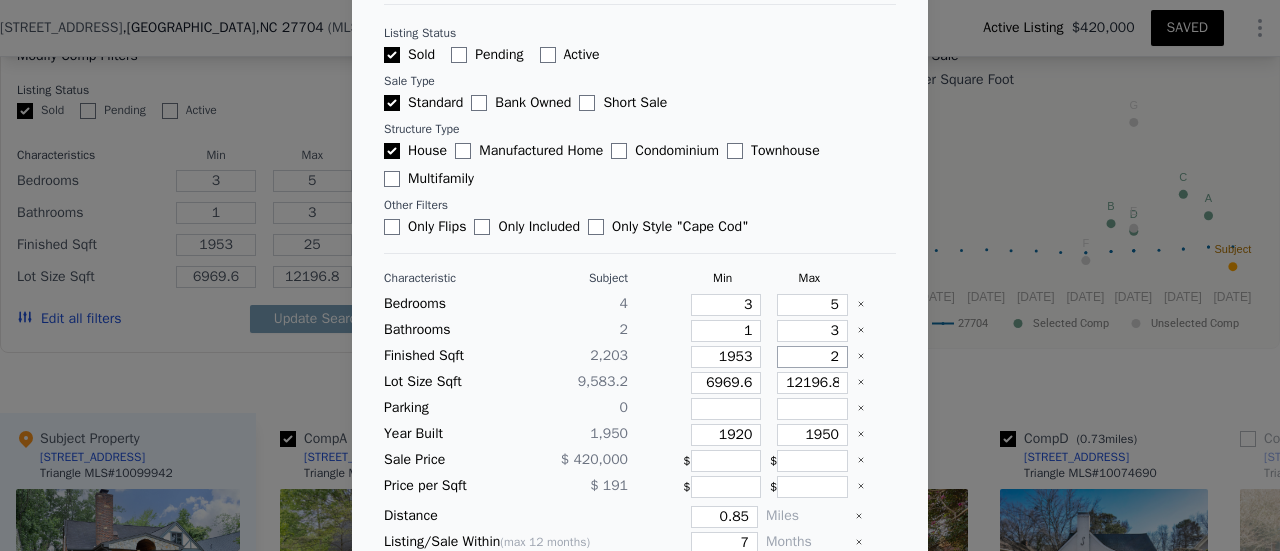 type on "2" 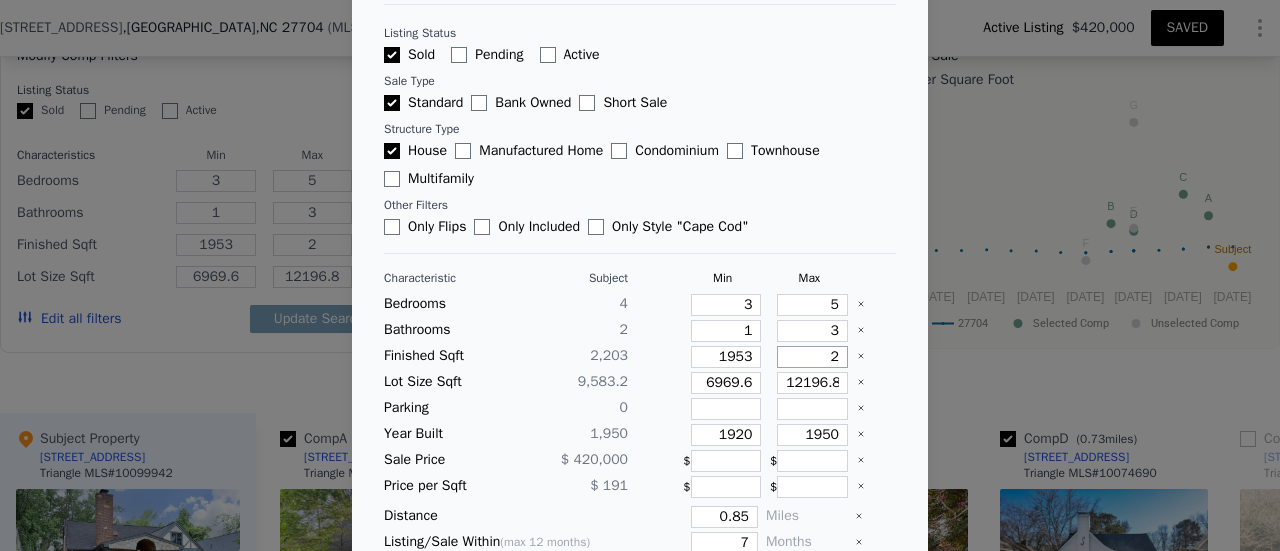 type on "24" 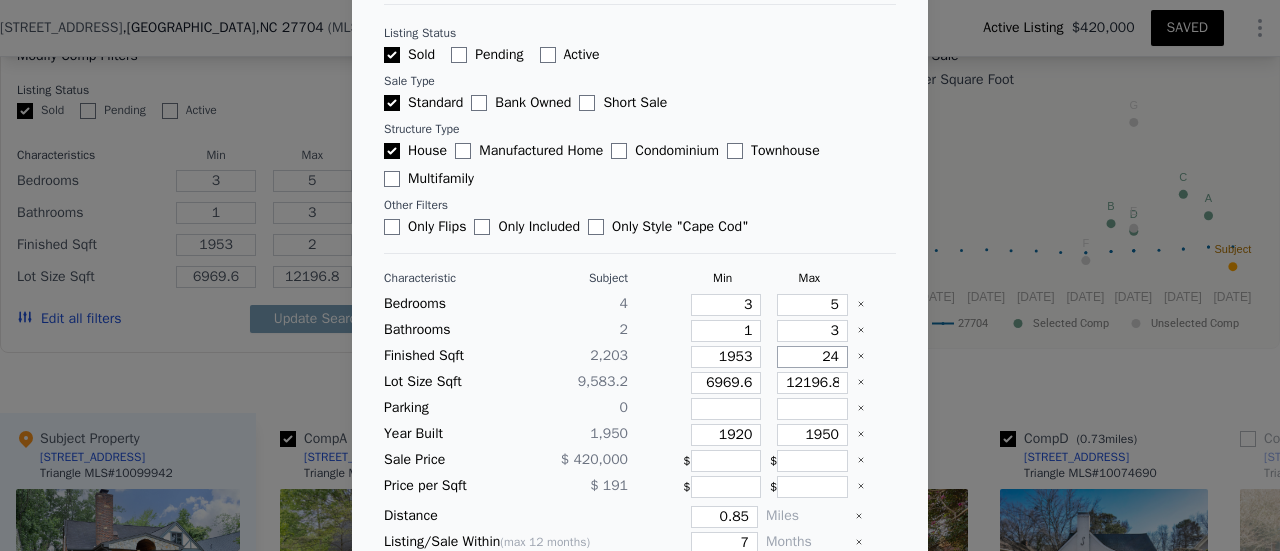 type on "24" 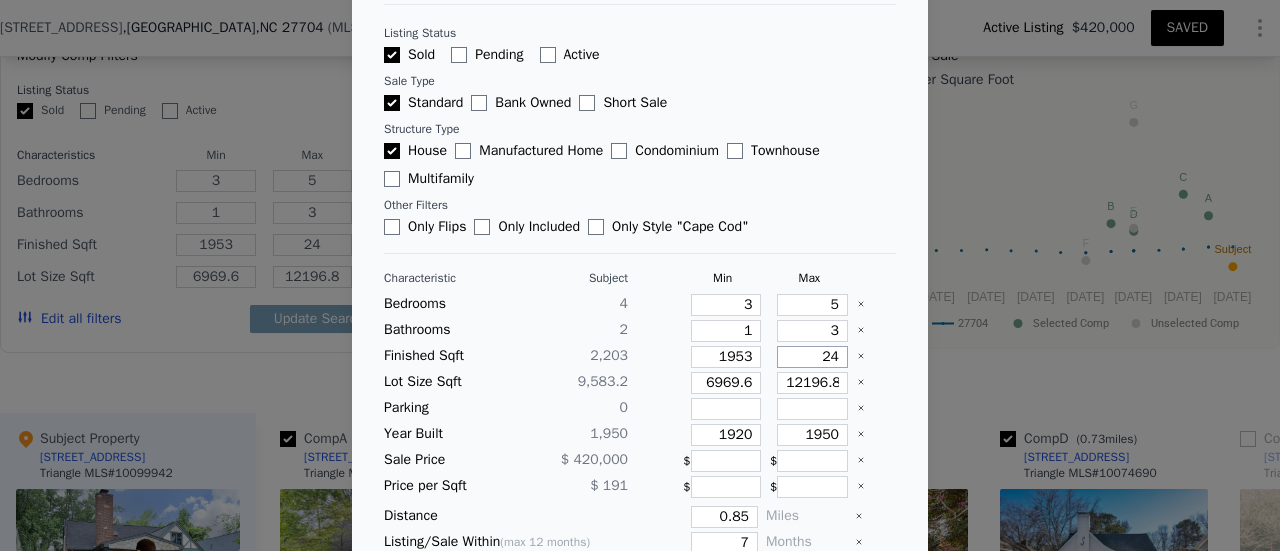 type on "245" 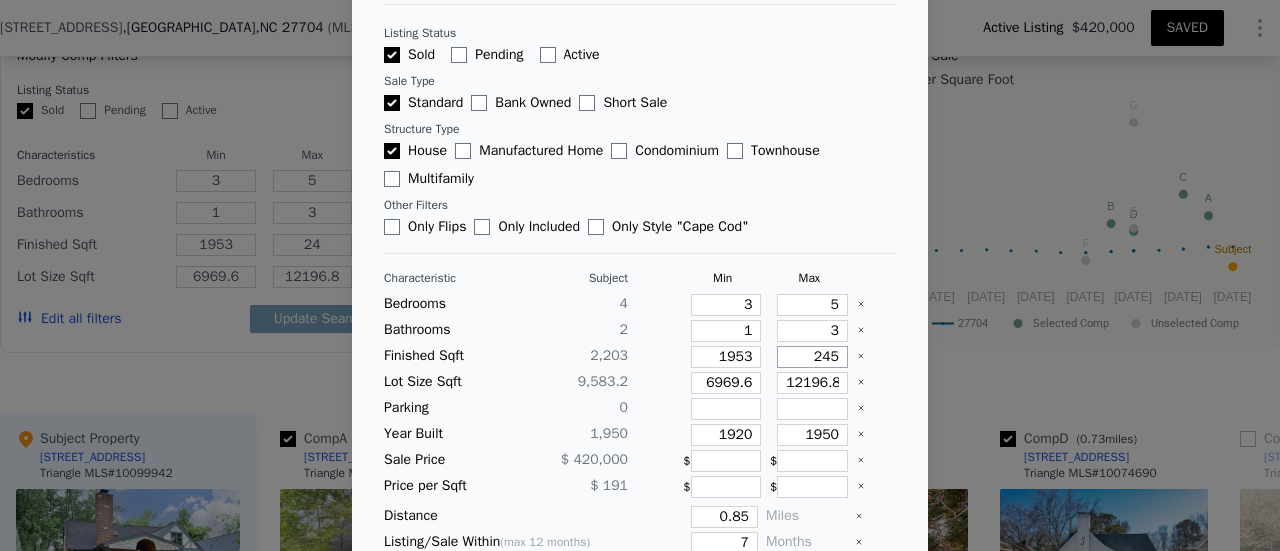 type on "245" 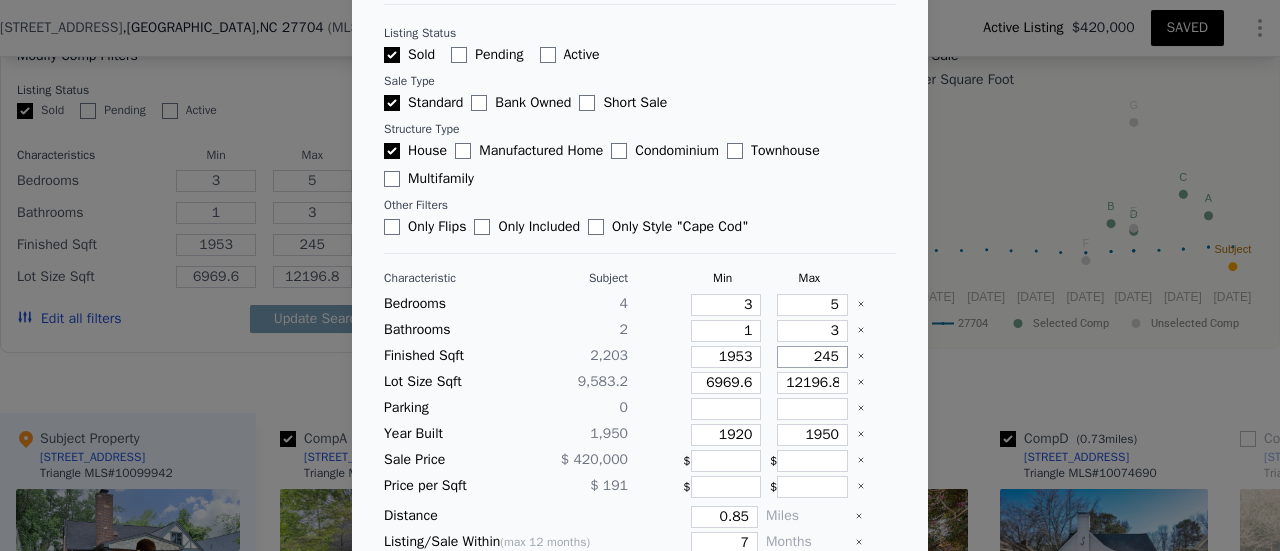 type on "2453" 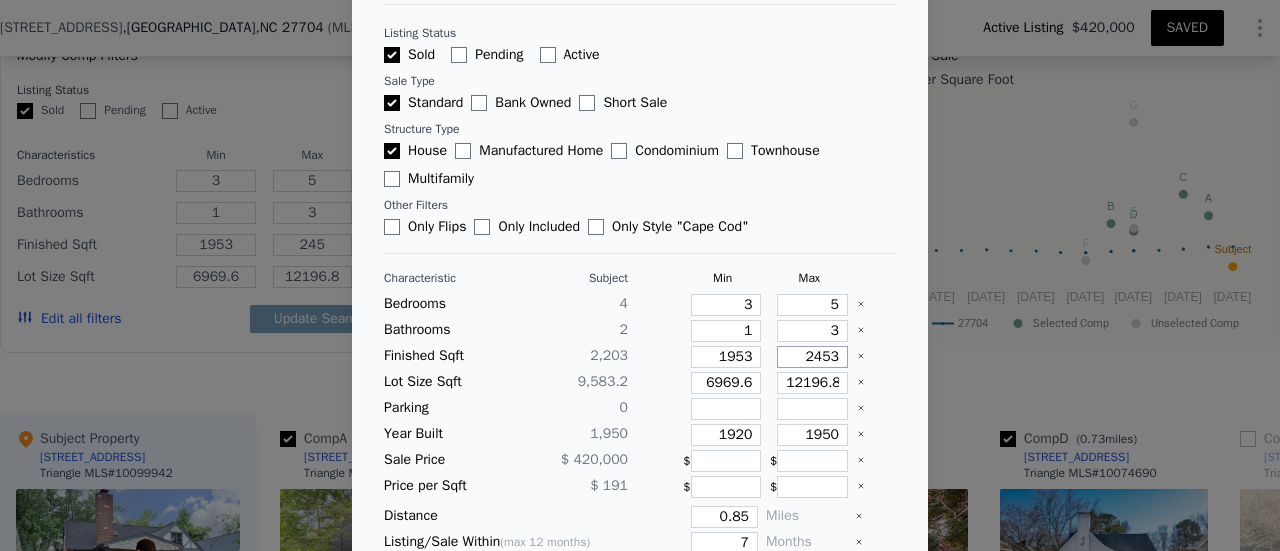 type on "2453" 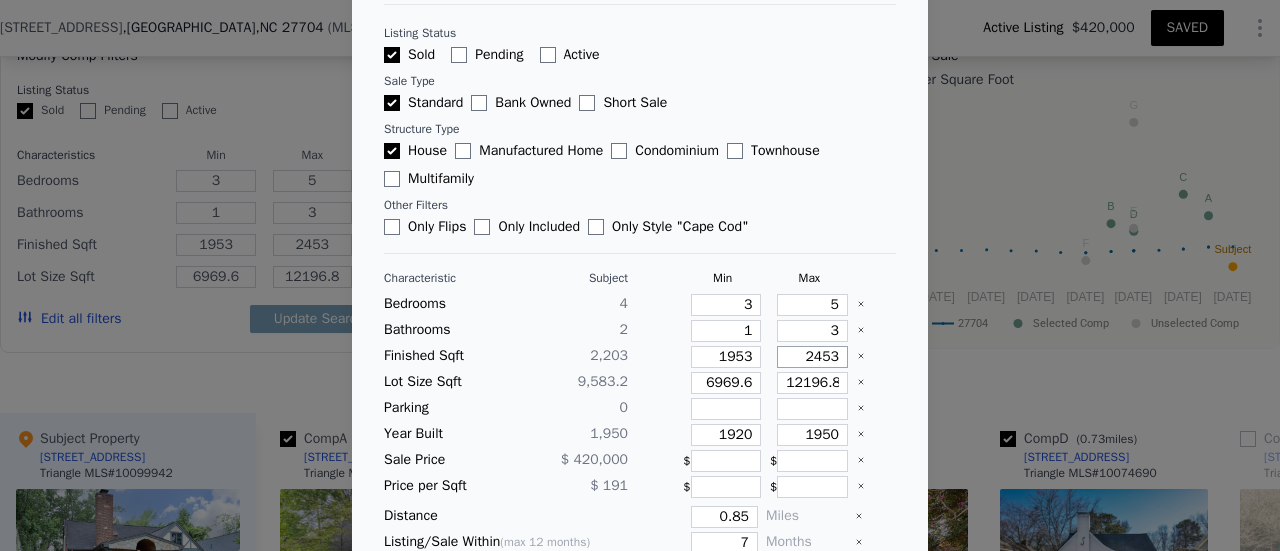 type on "2453" 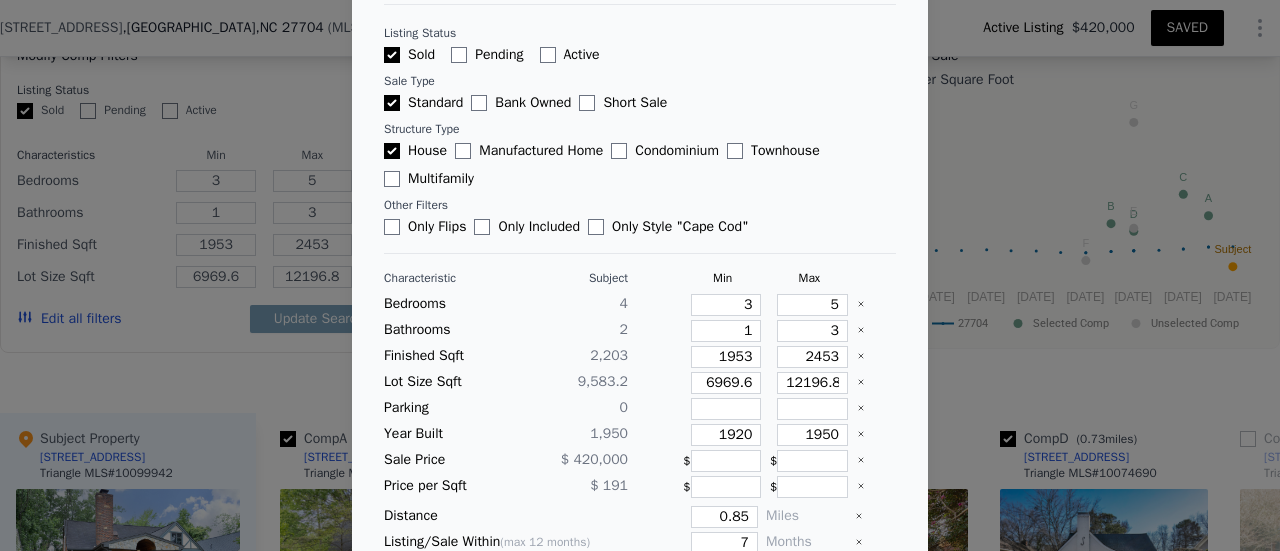type 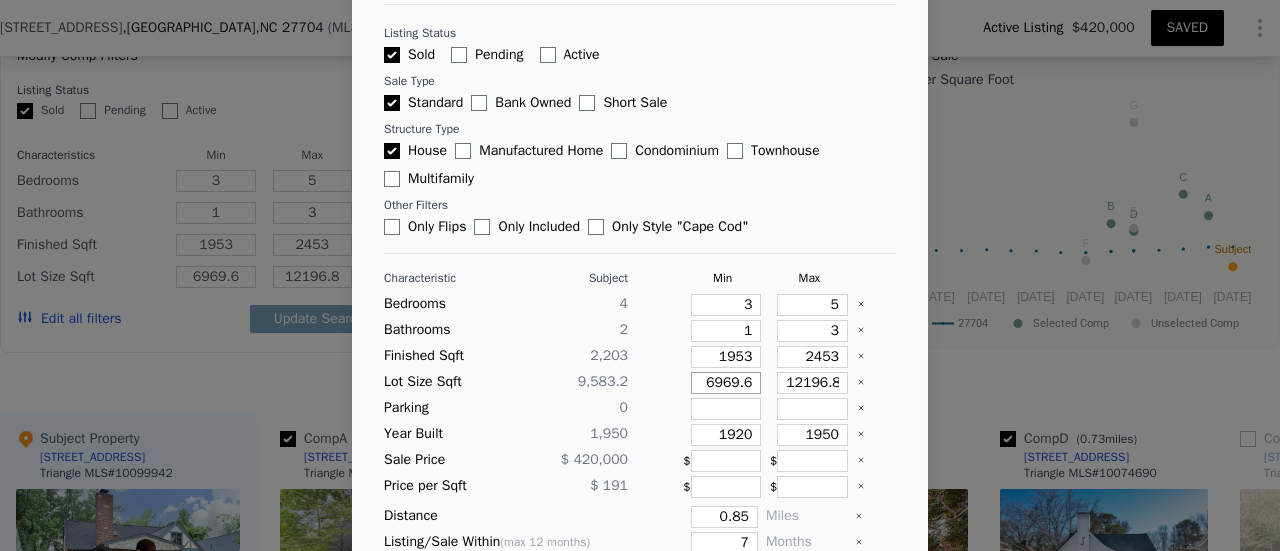 type on "5" 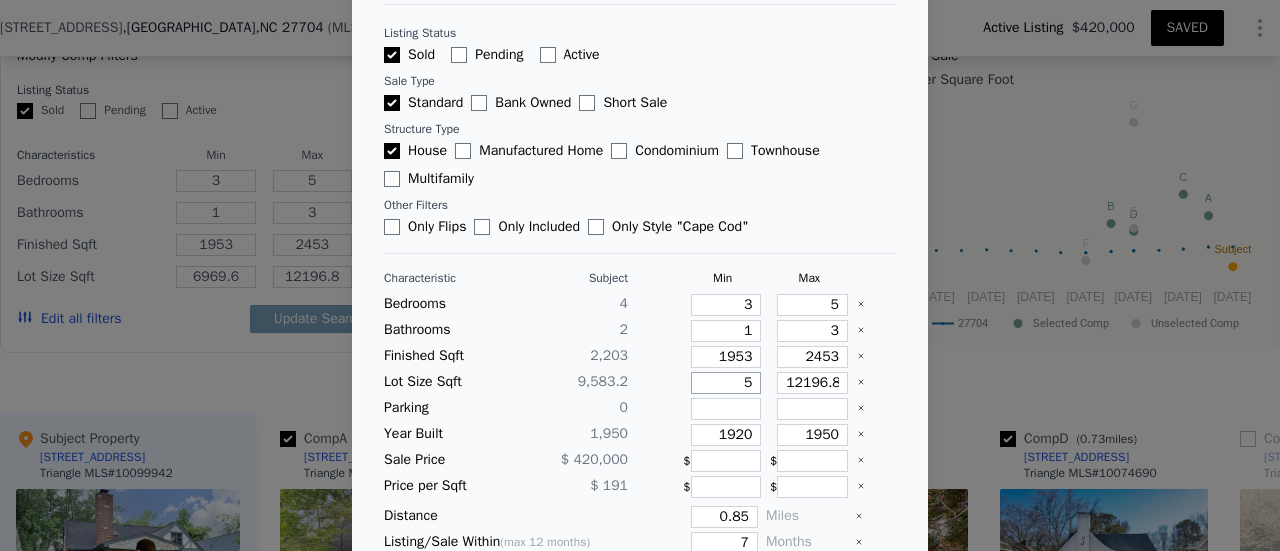 type on "5" 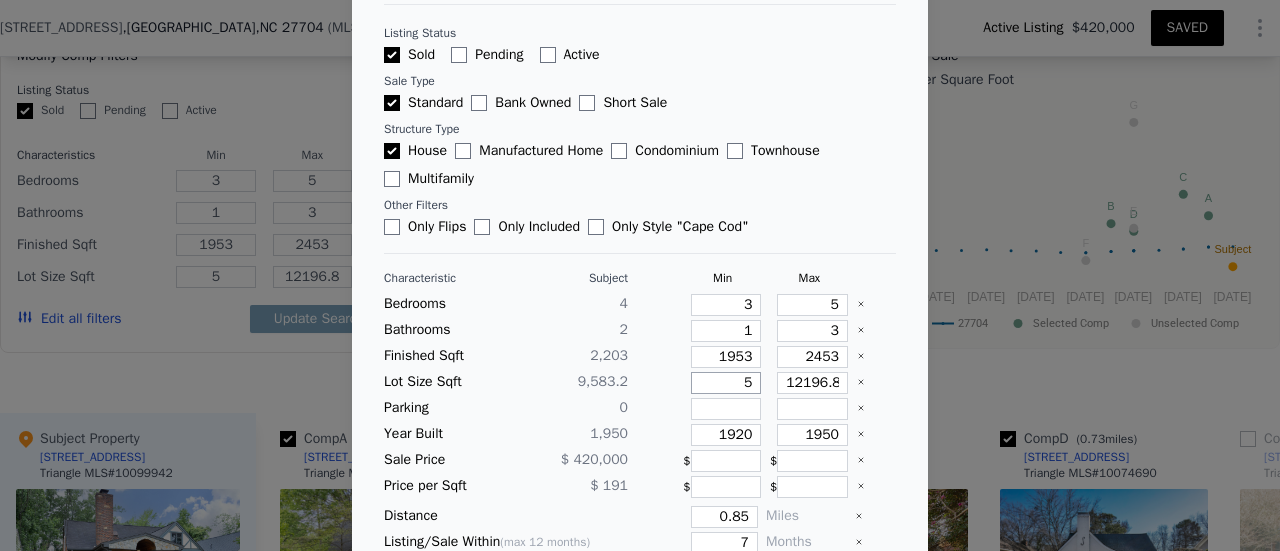 type on "57" 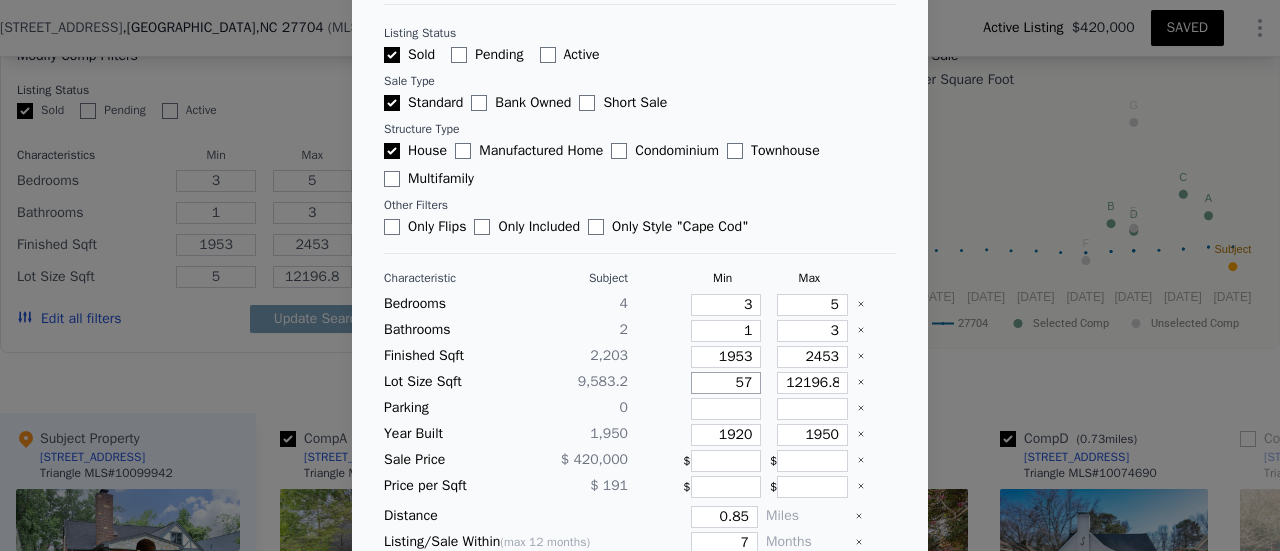 type on "57" 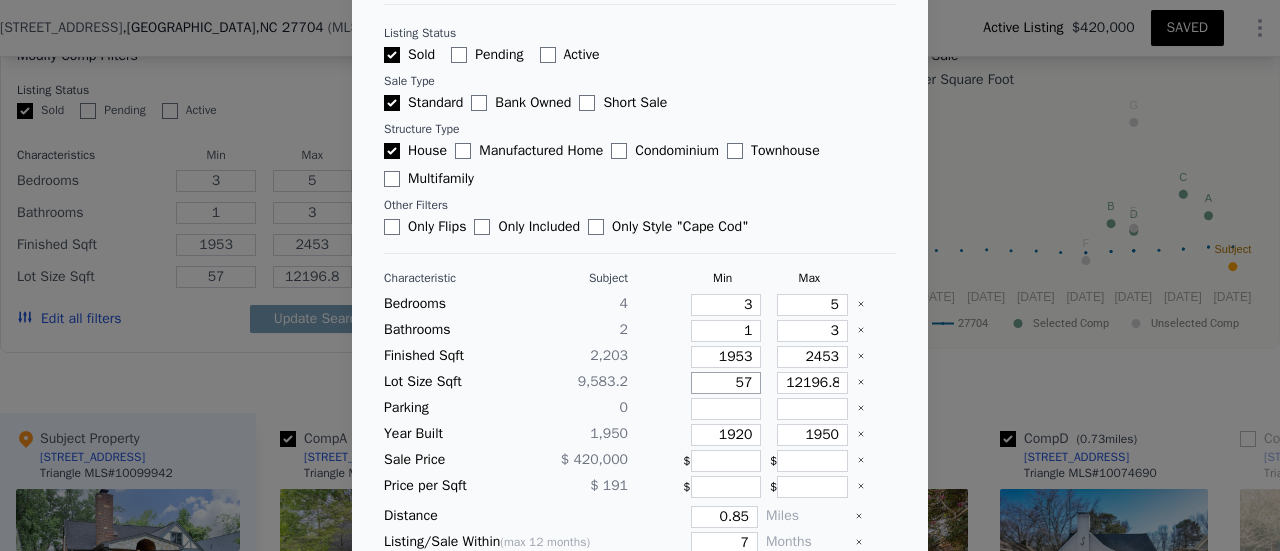 type on "575" 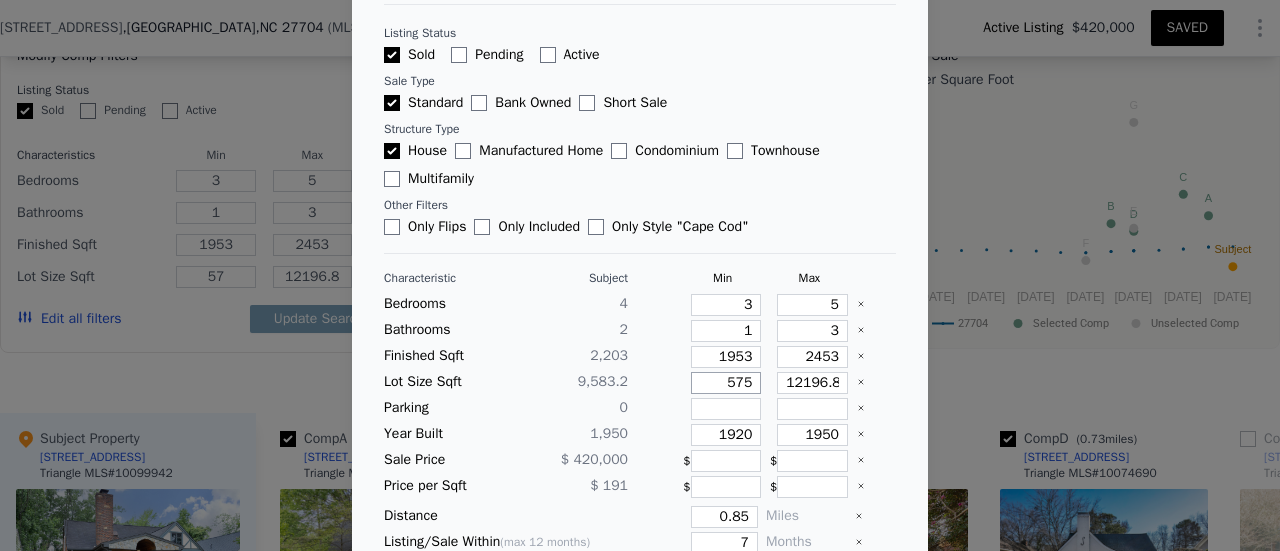 type on "575" 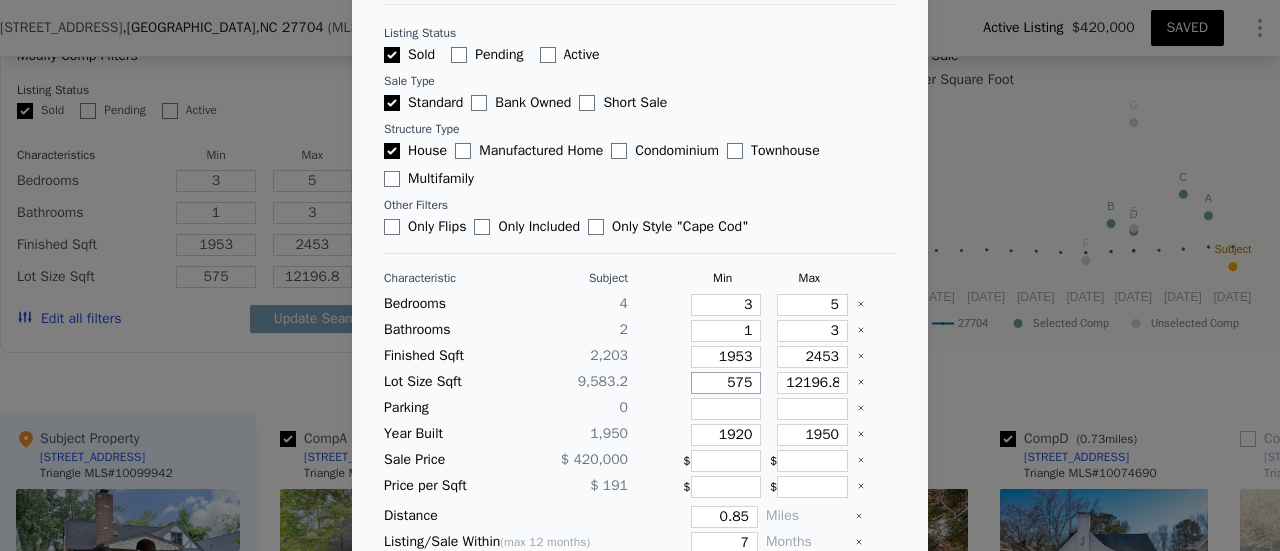 type on "5750" 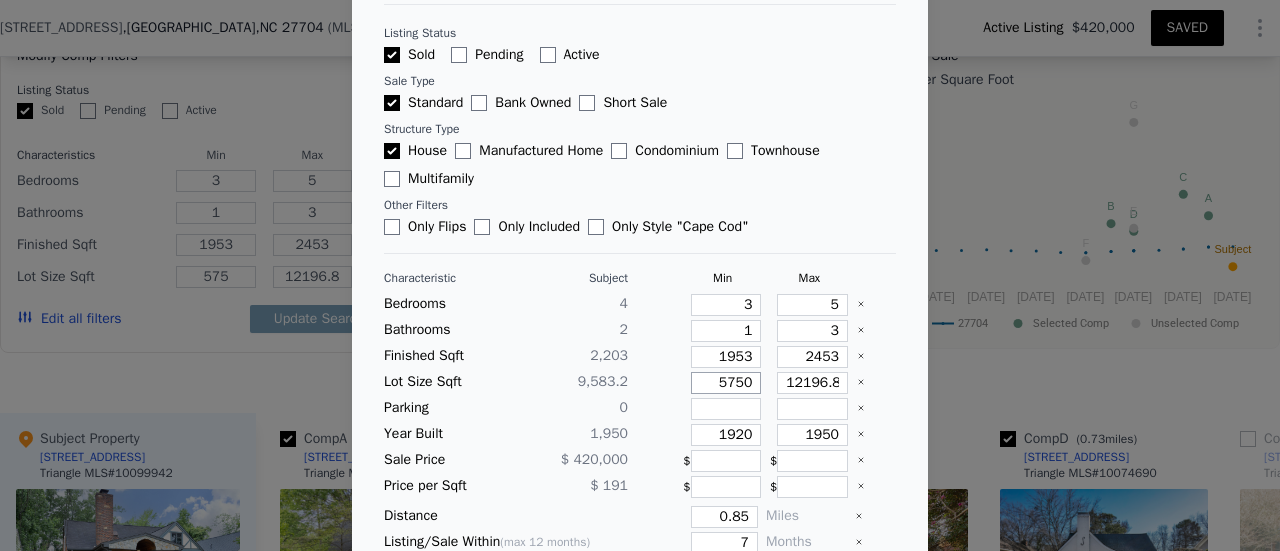 type on "5750" 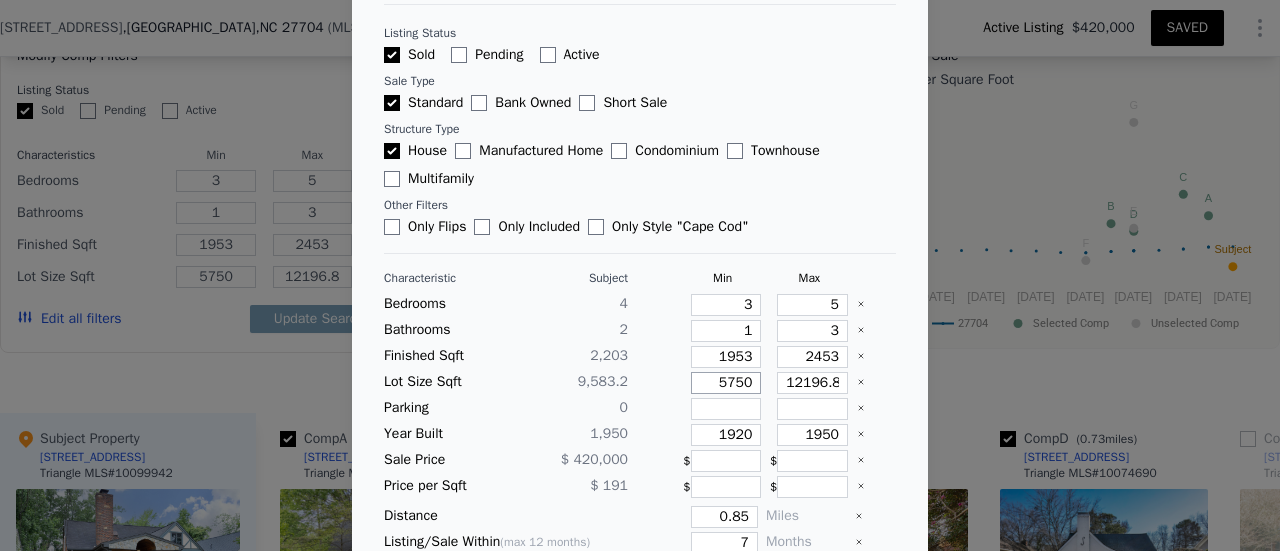 type on "5750" 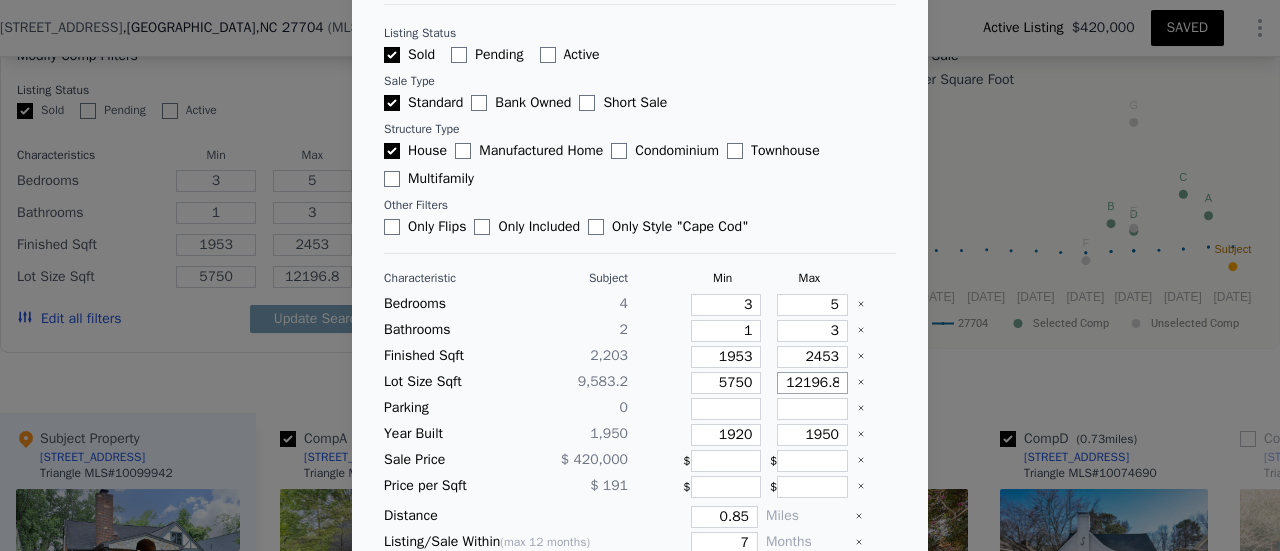 type on "1" 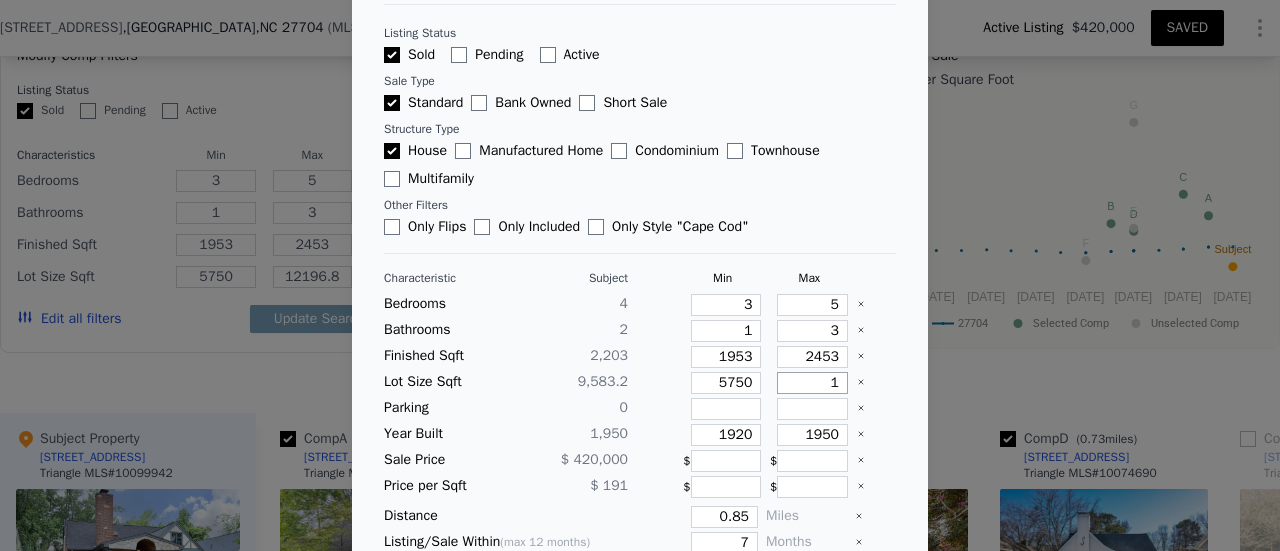 type on "1" 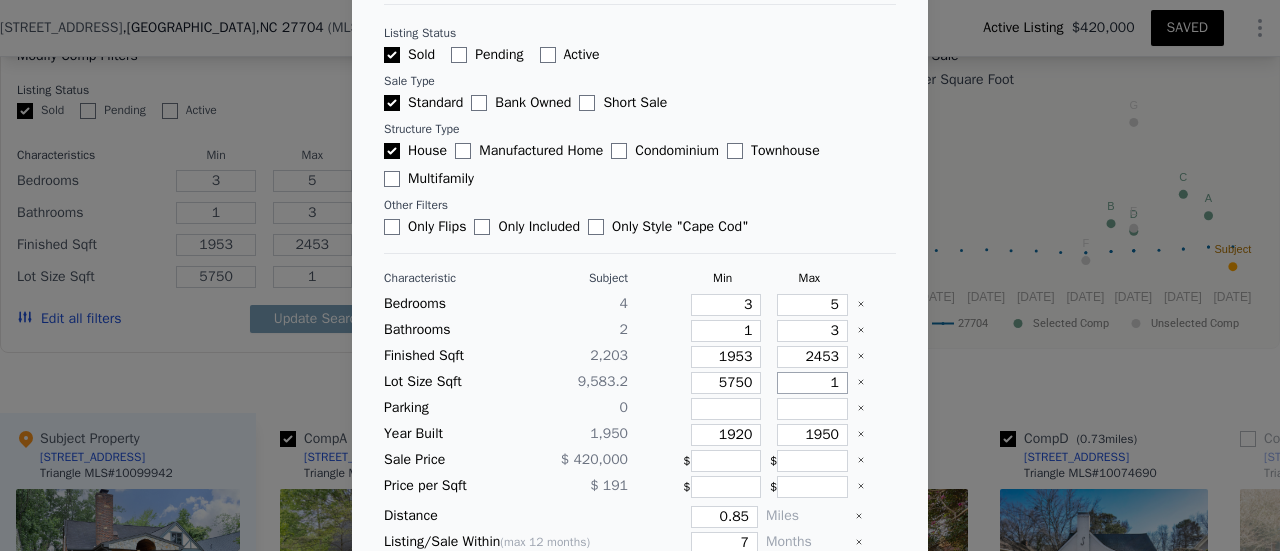 type on "14" 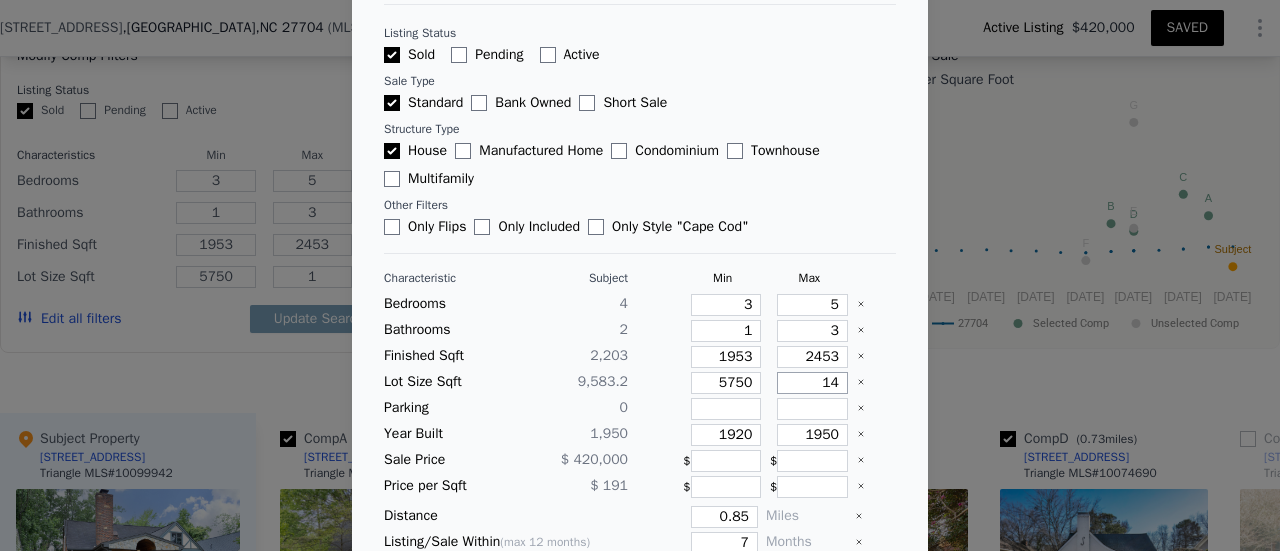 type on "14" 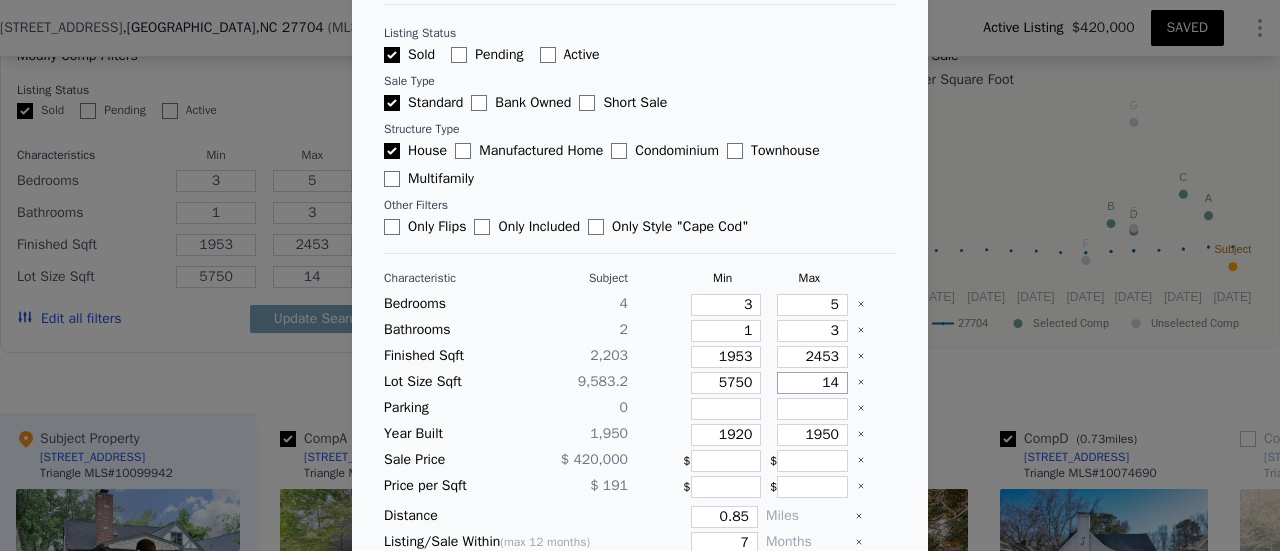 type on "1" 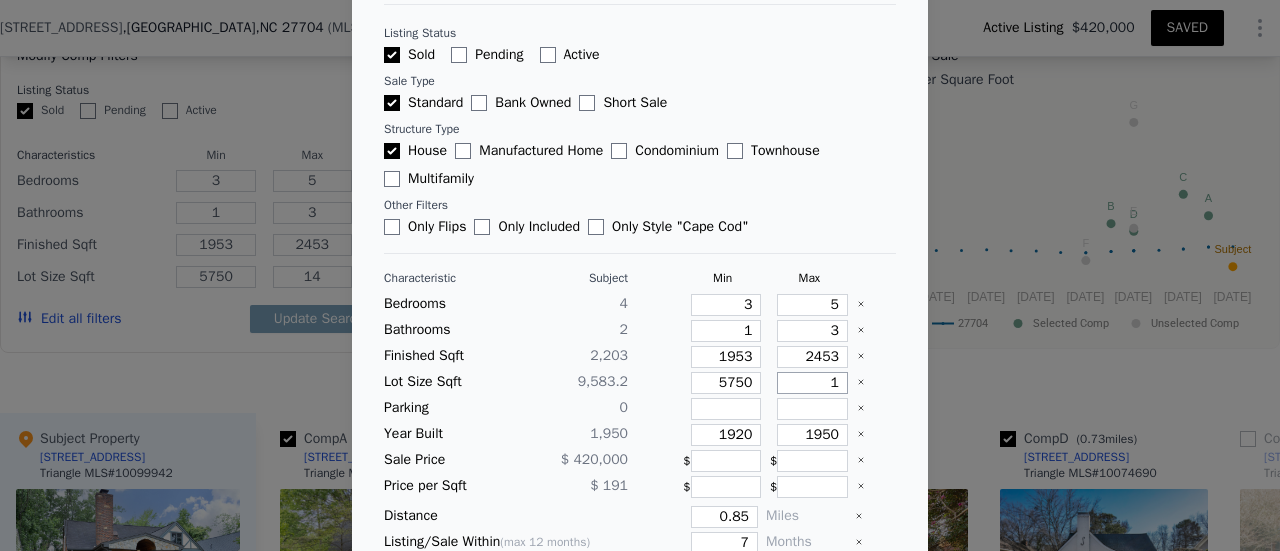 type on "1" 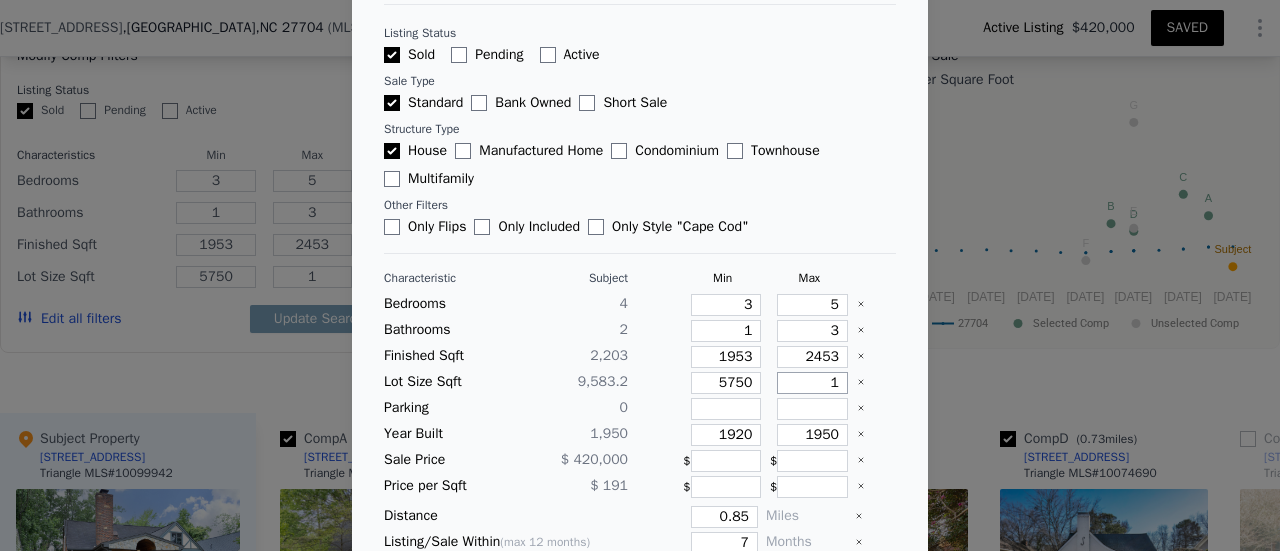 type on "13" 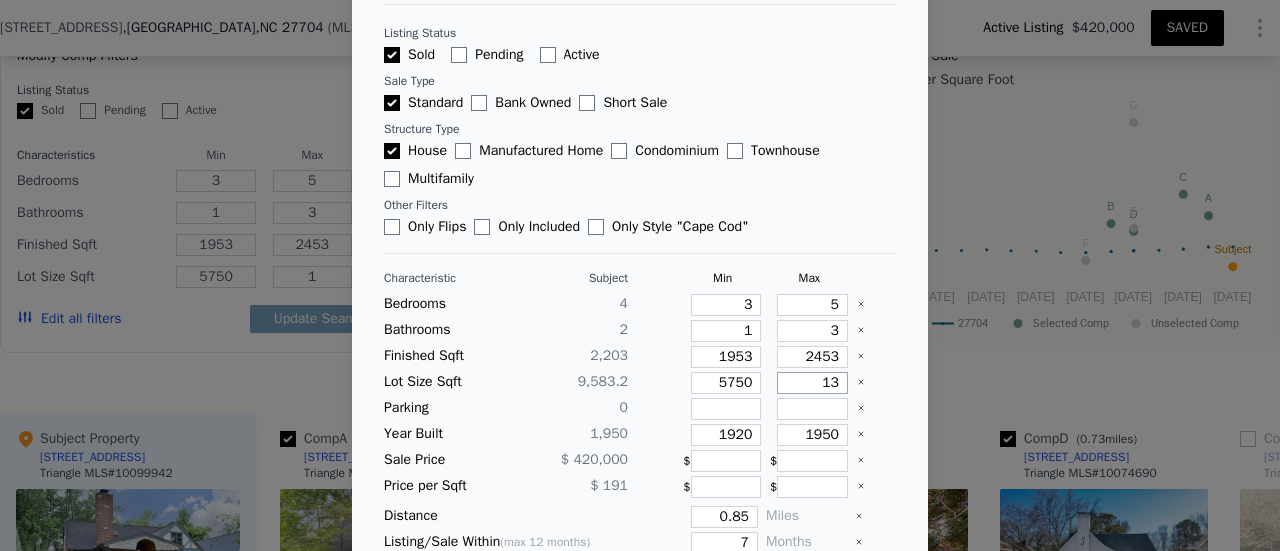 type on "13" 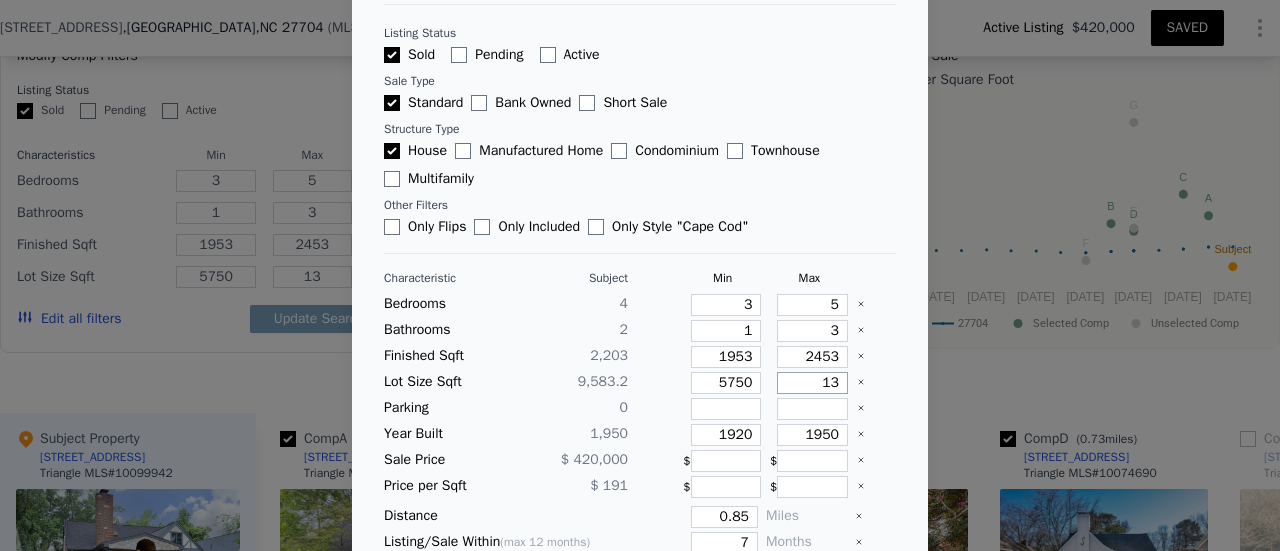 type on "134" 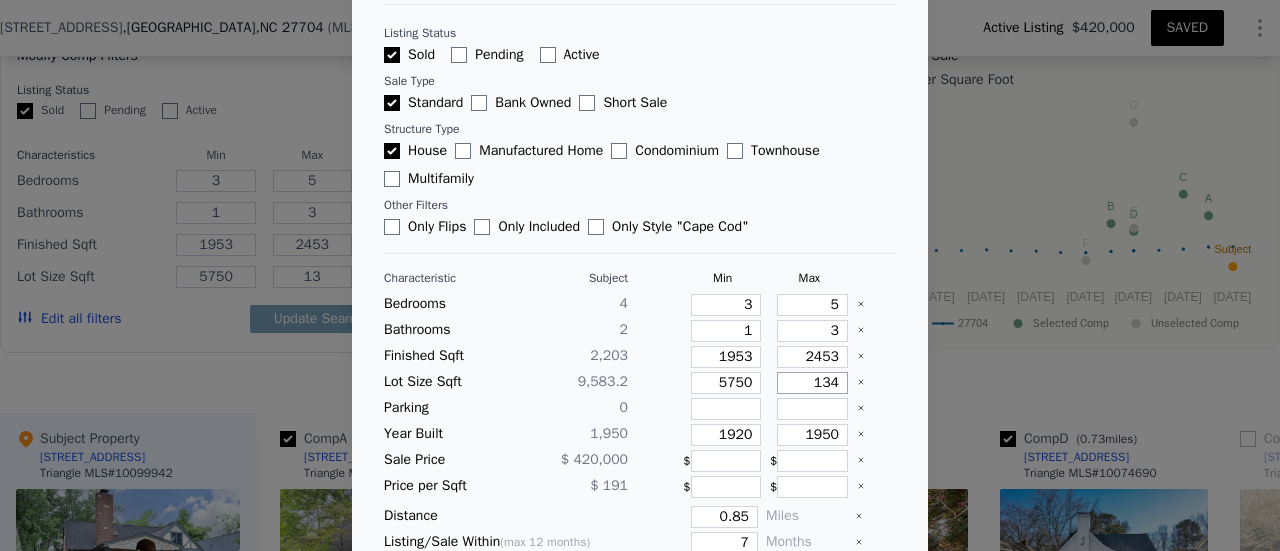 type on "134" 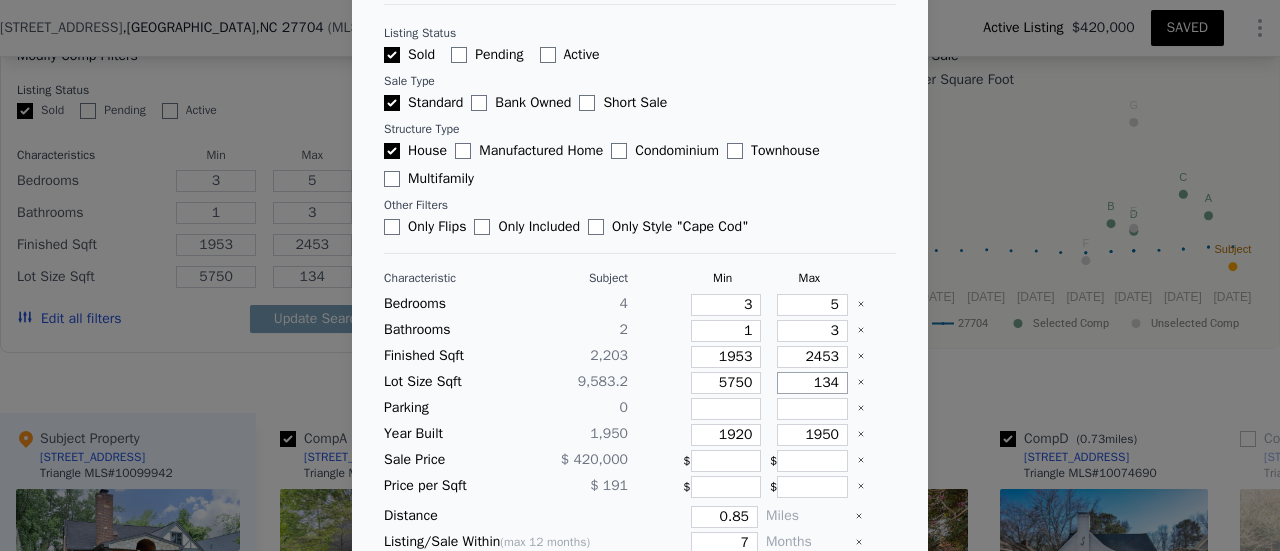 type on "1342" 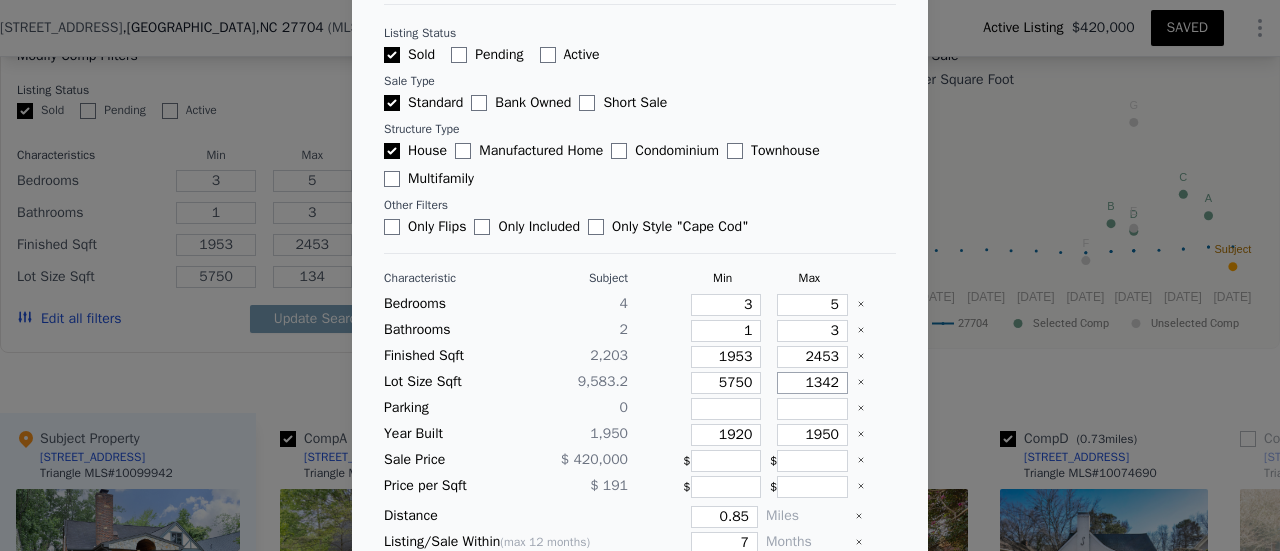 type on "1342" 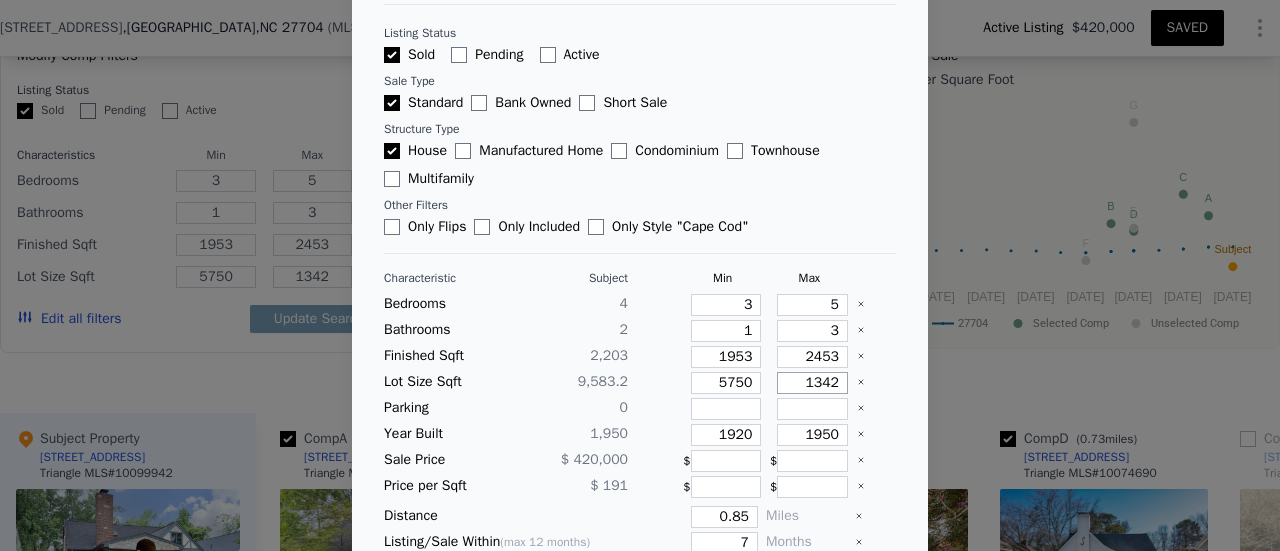 type on "13420" 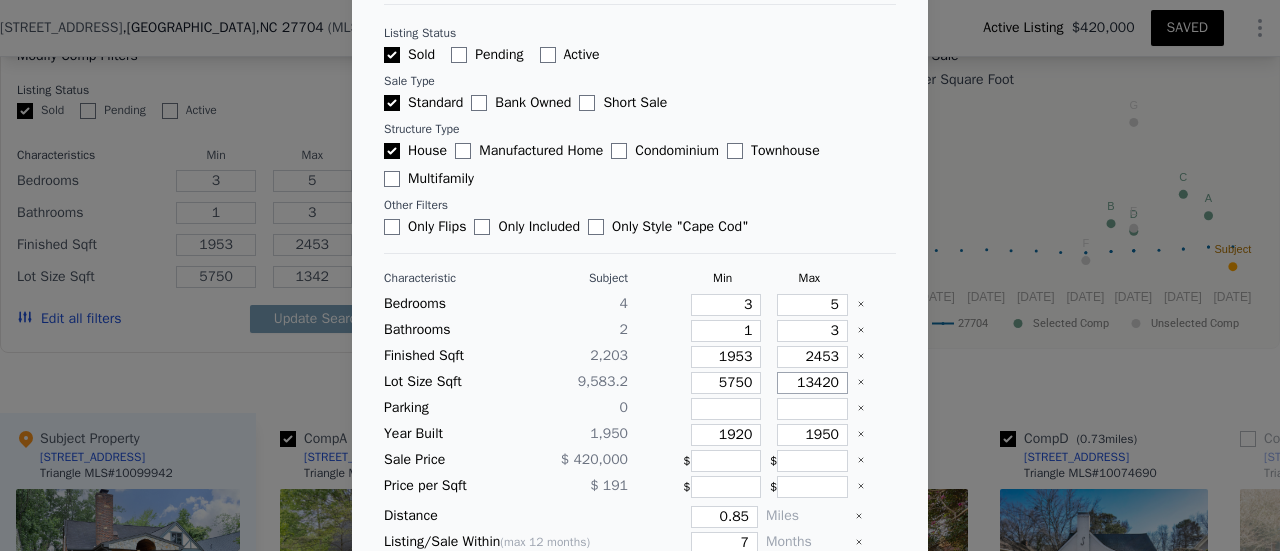 type on "13420" 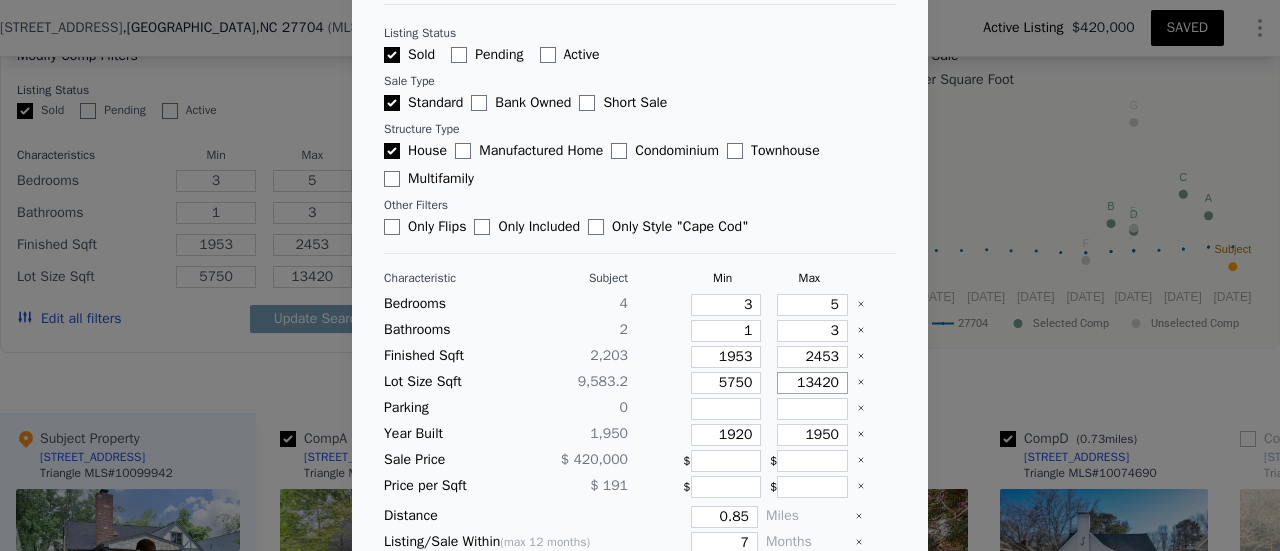 type on "13420" 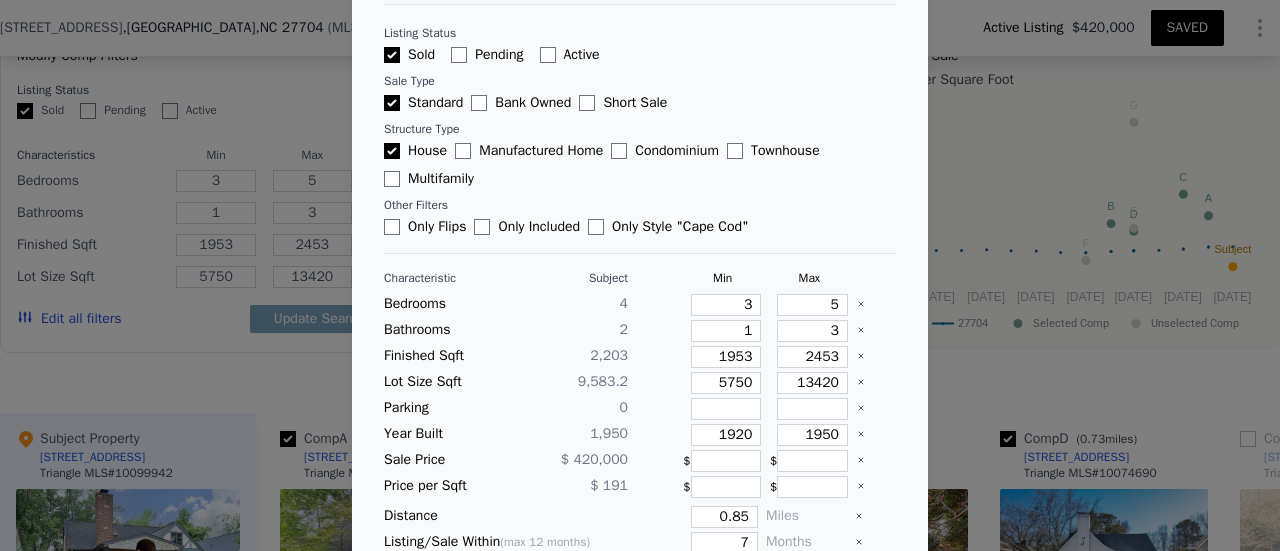type 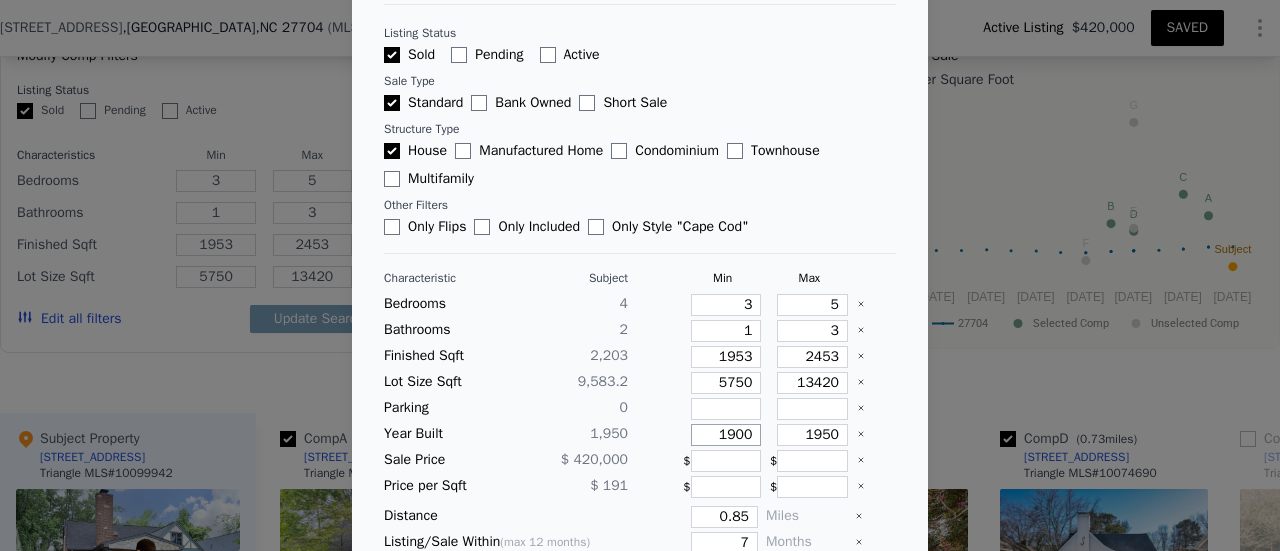 type on "1900" 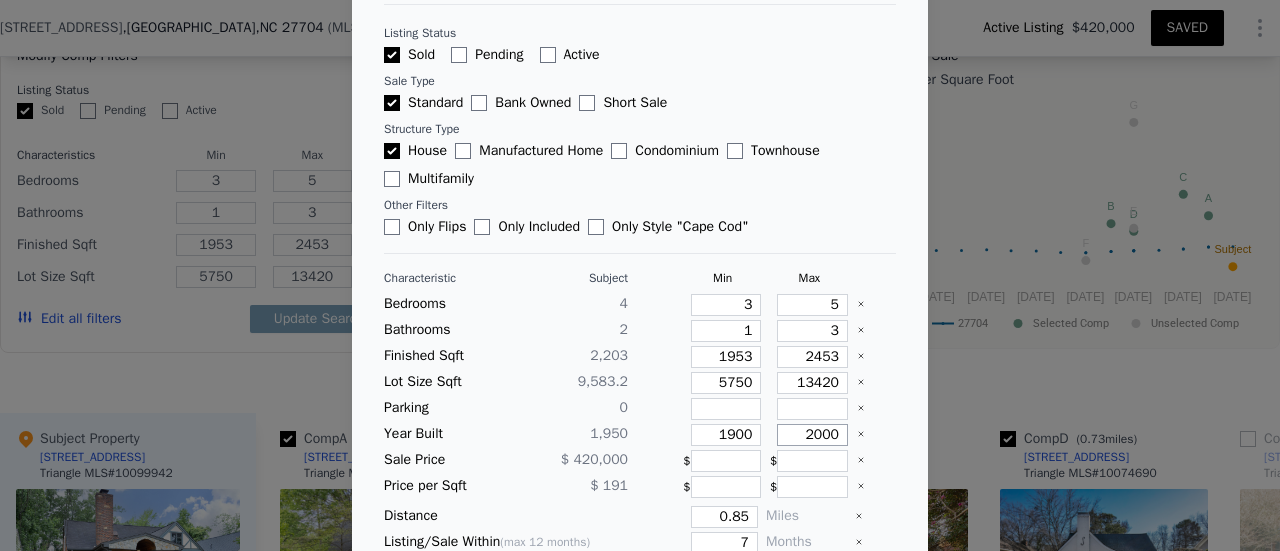 type on "2000" 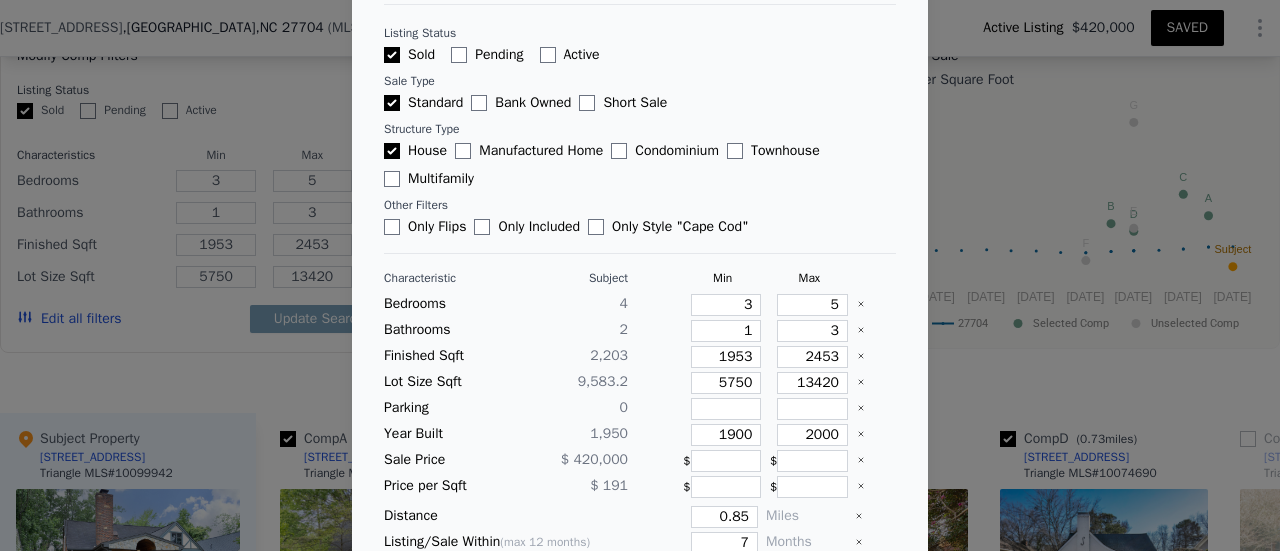 type 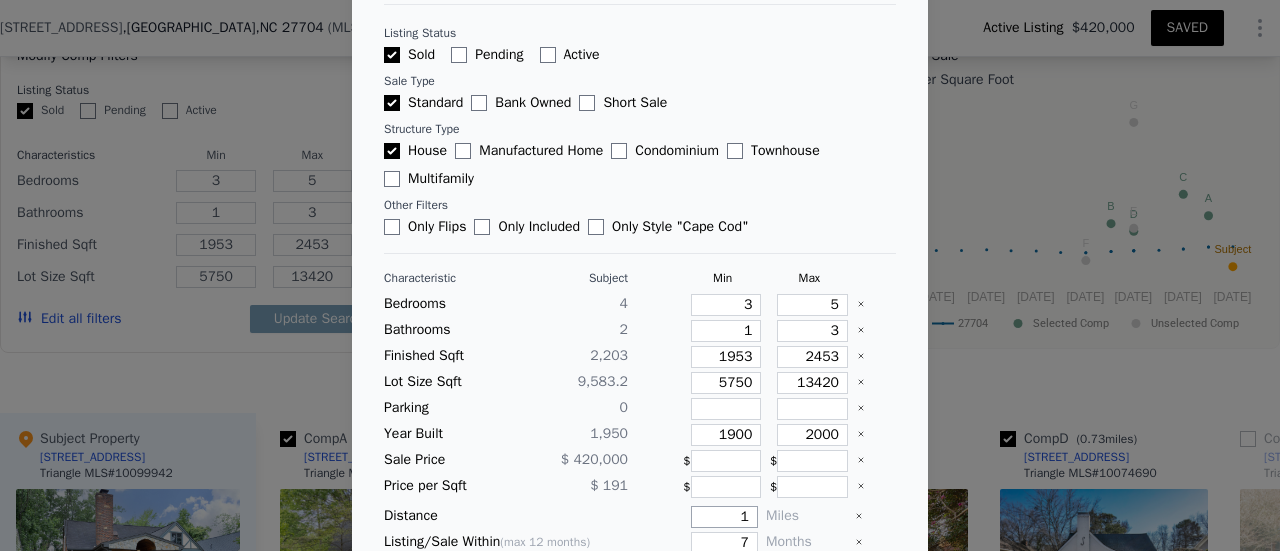 type on "1" 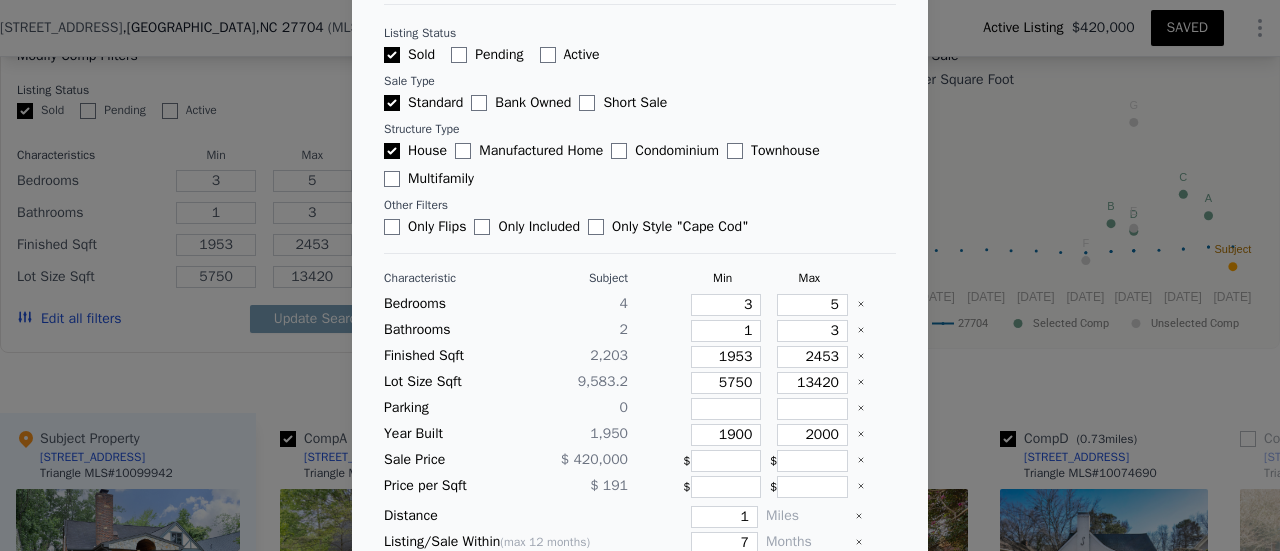 type 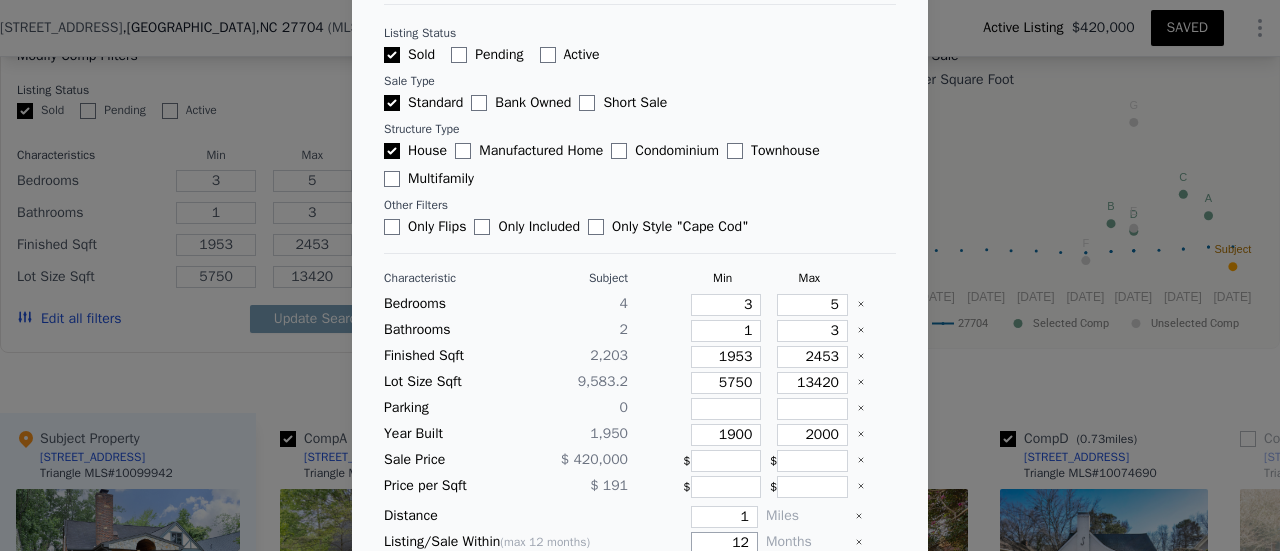 type on "1" 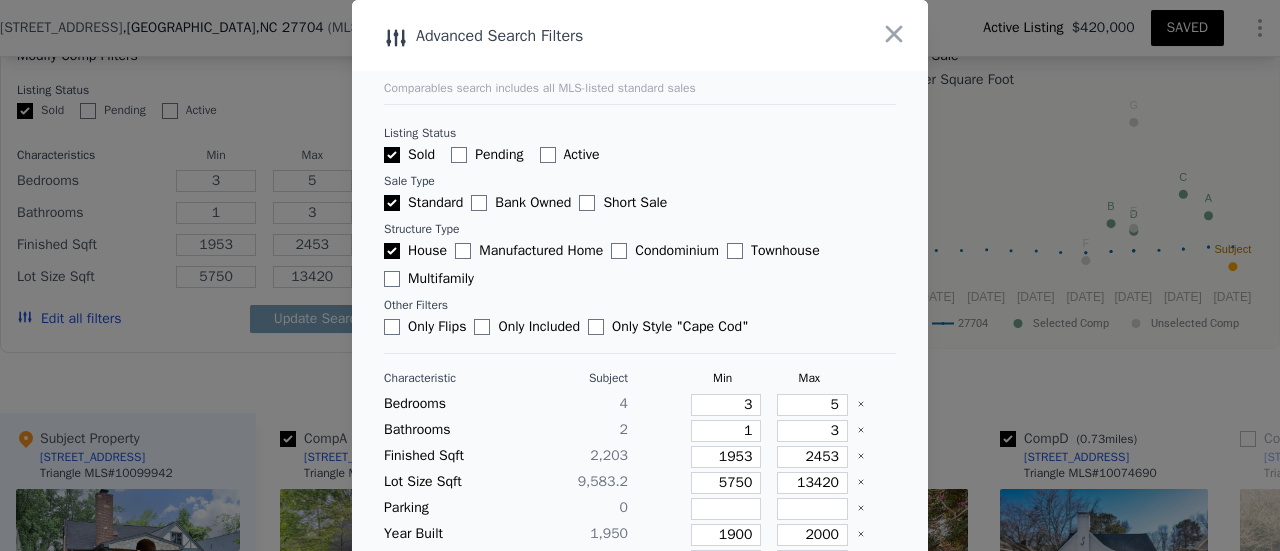 scroll, scrollTop: 167, scrollLeft: 0, axis: vertical 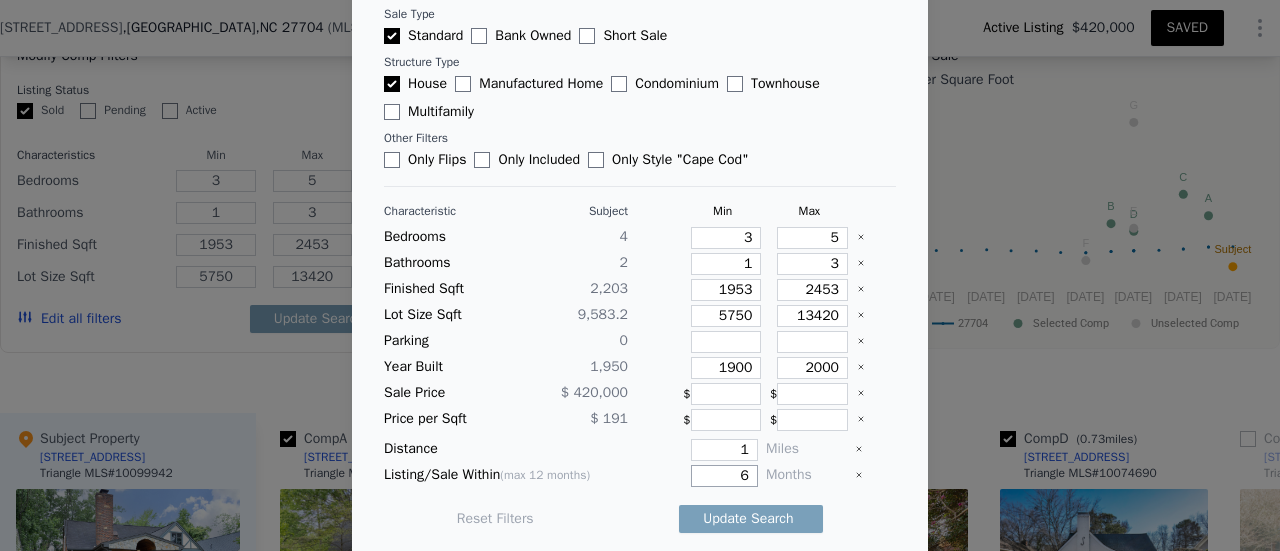 type on "6" 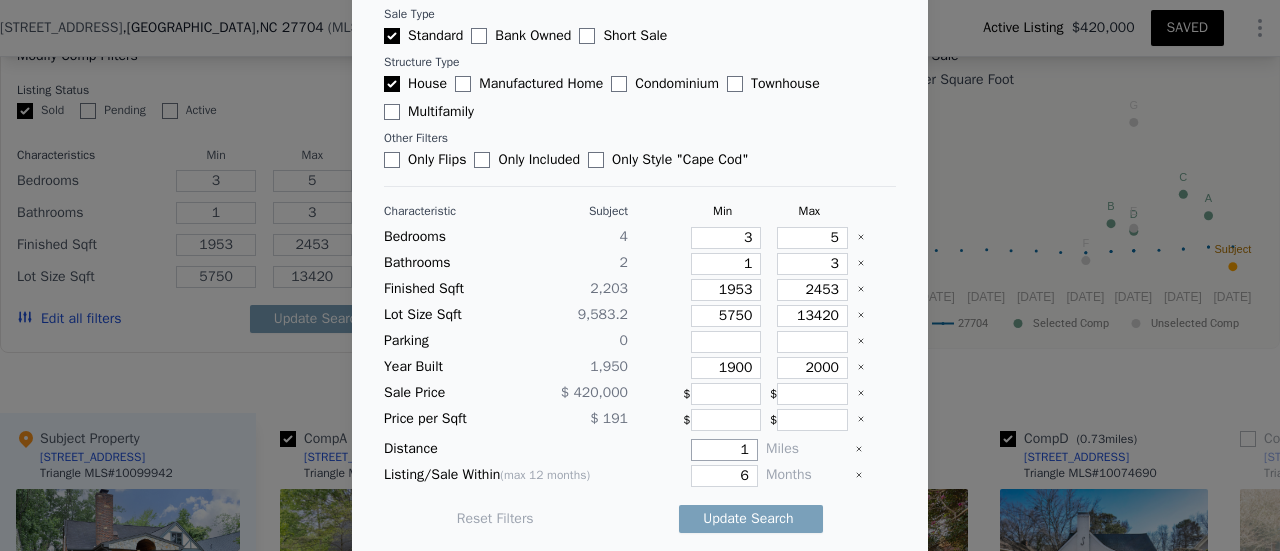 drag, startPoint x: 716, startPoint y: 446, endPoint x: 804, endPoint y: 441, distance: 88.14193 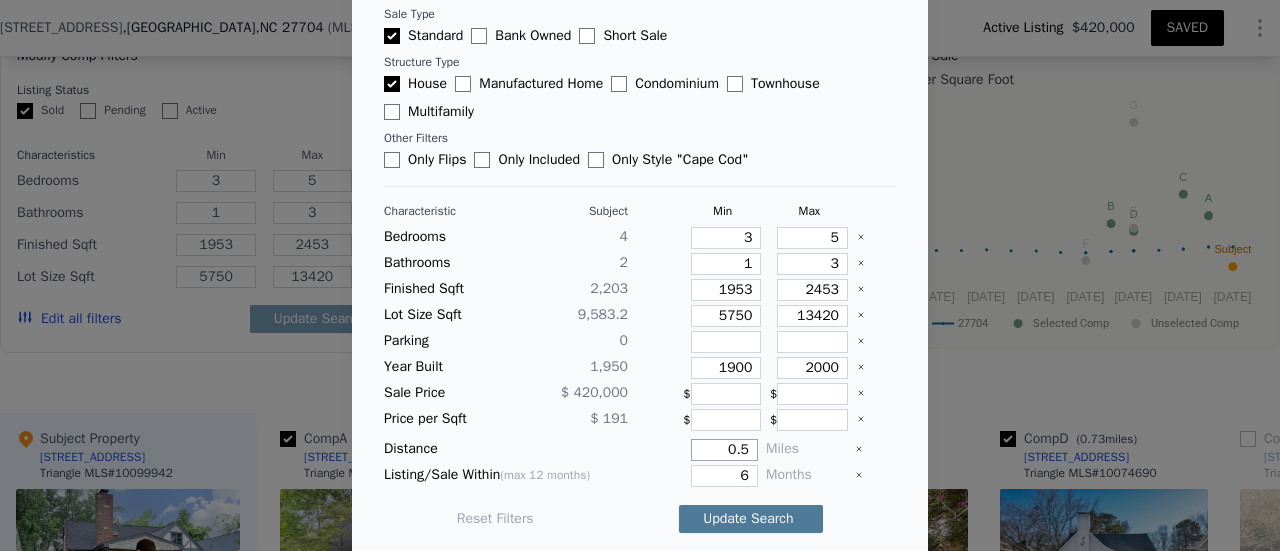 type on "0.5" 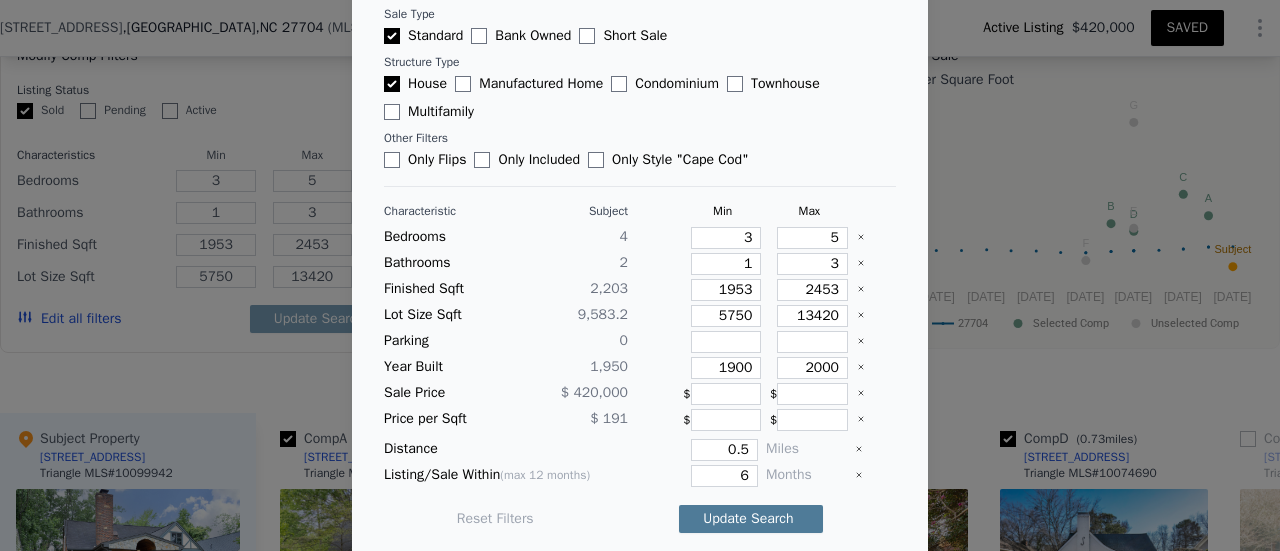 click on "Update Search" at bounding box center [751, 519] 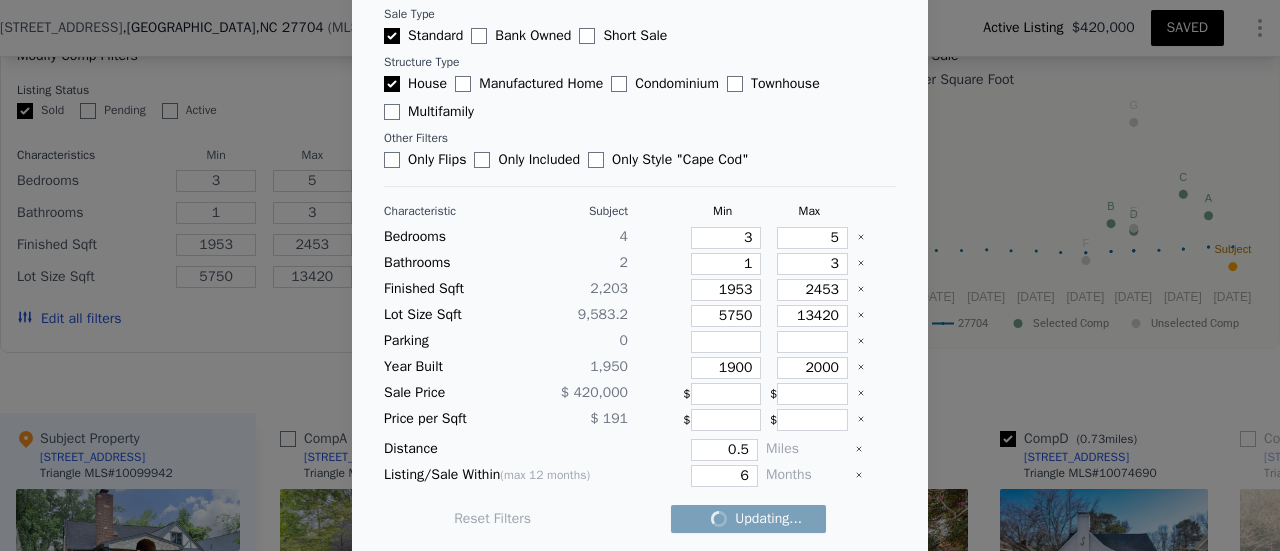 checkbox on "false" 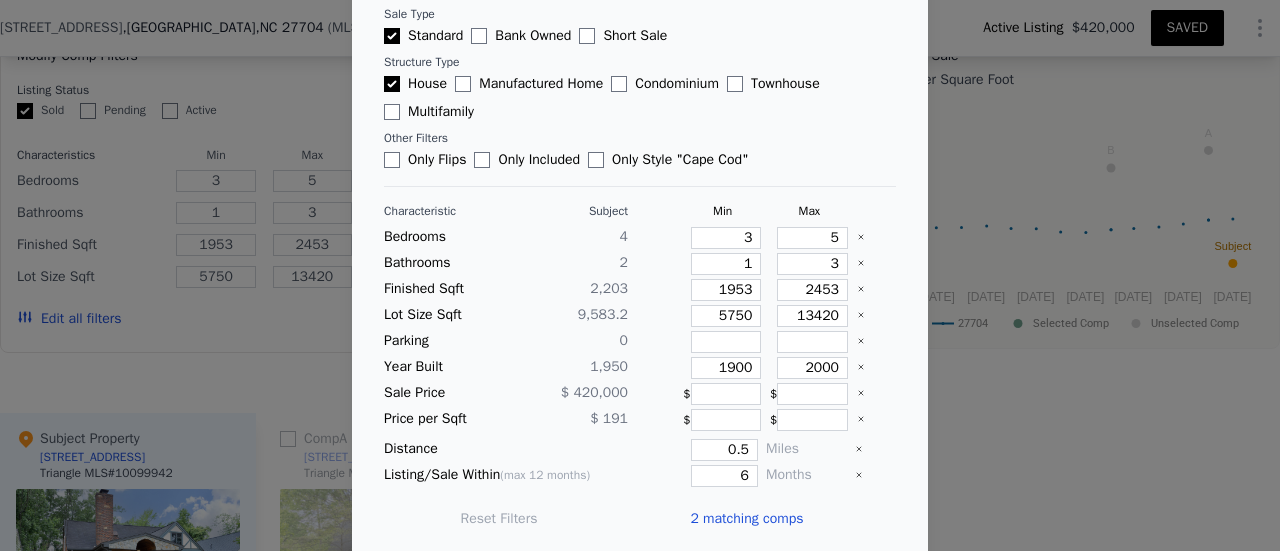 click on "2 matching comps" at bounding box center [746, 519] 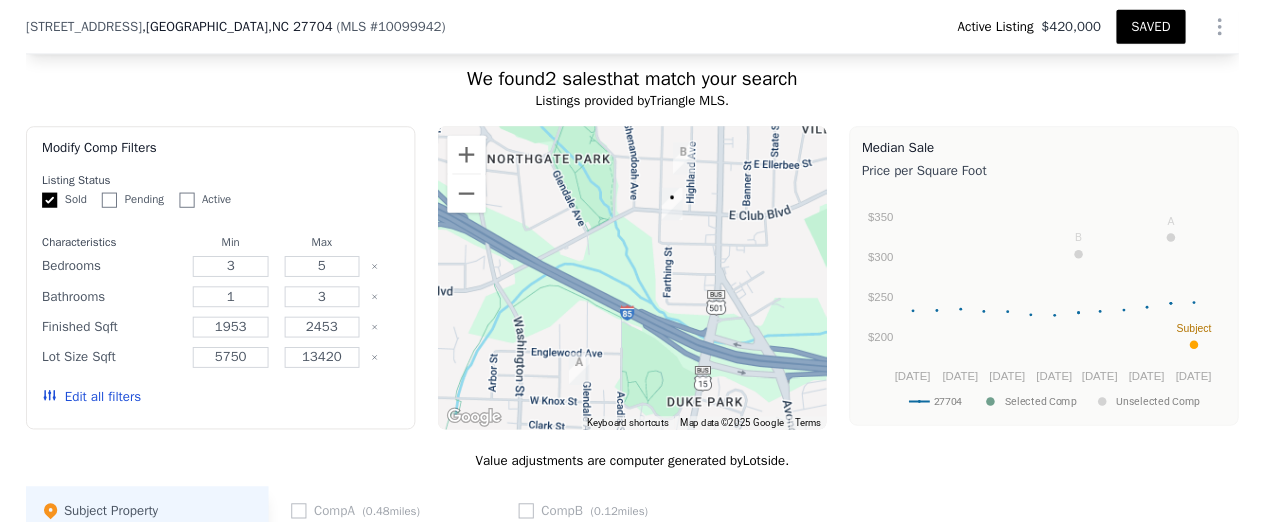 scroll, scrollTop: 1792, scrollLeft: 0, axis: vertical 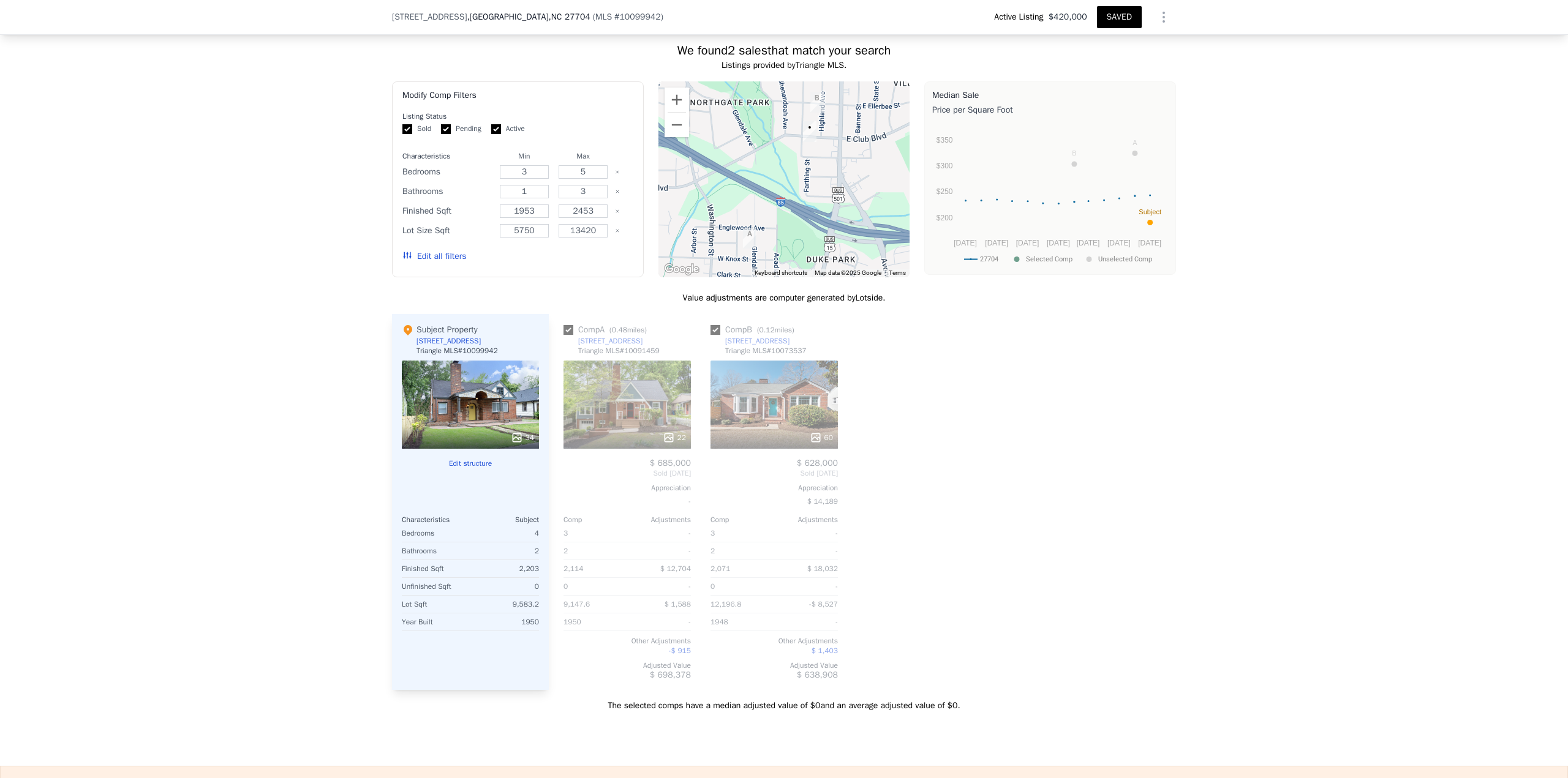 checkbox on "true" 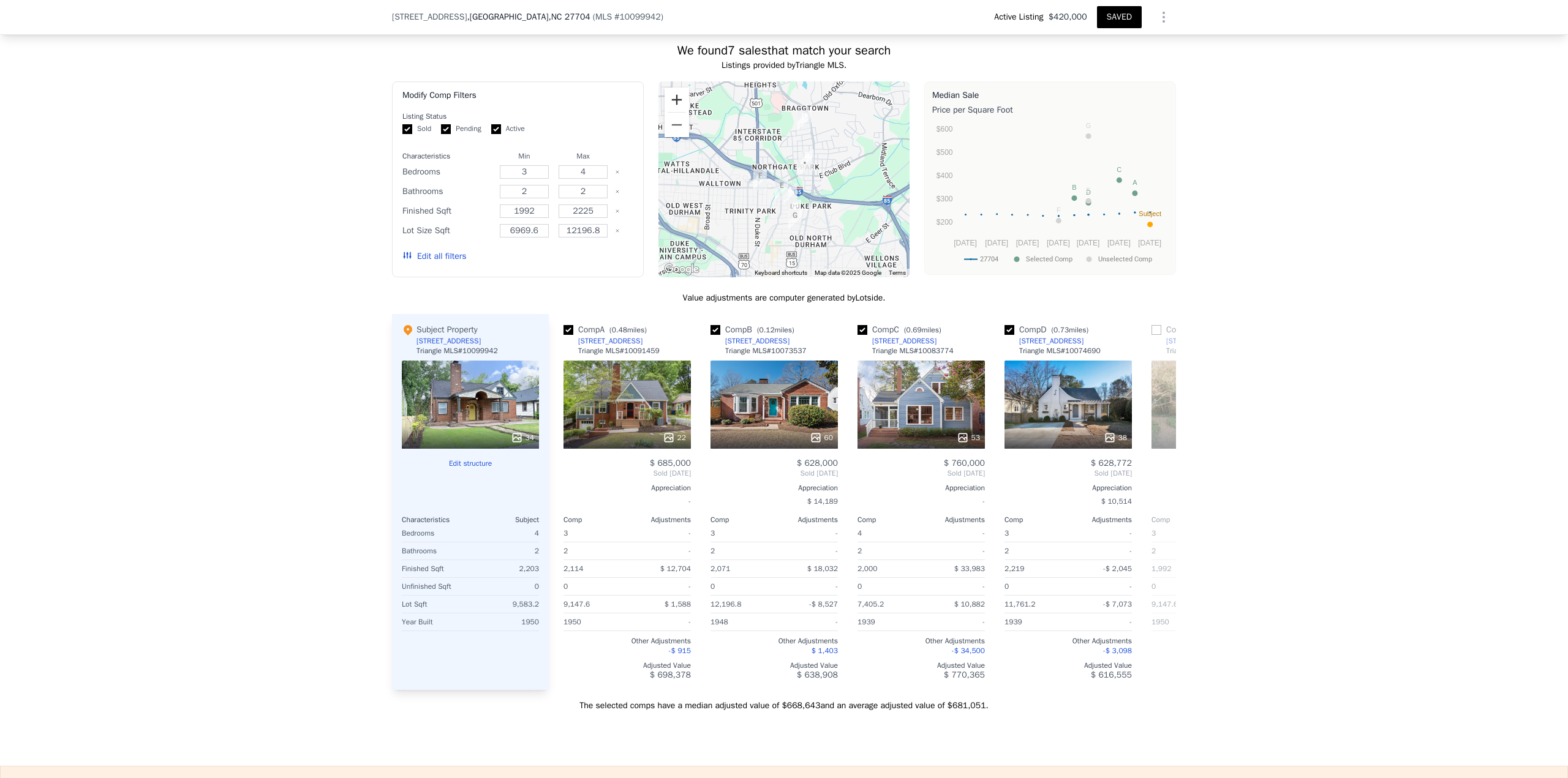 click at bounding box center [677, 100] 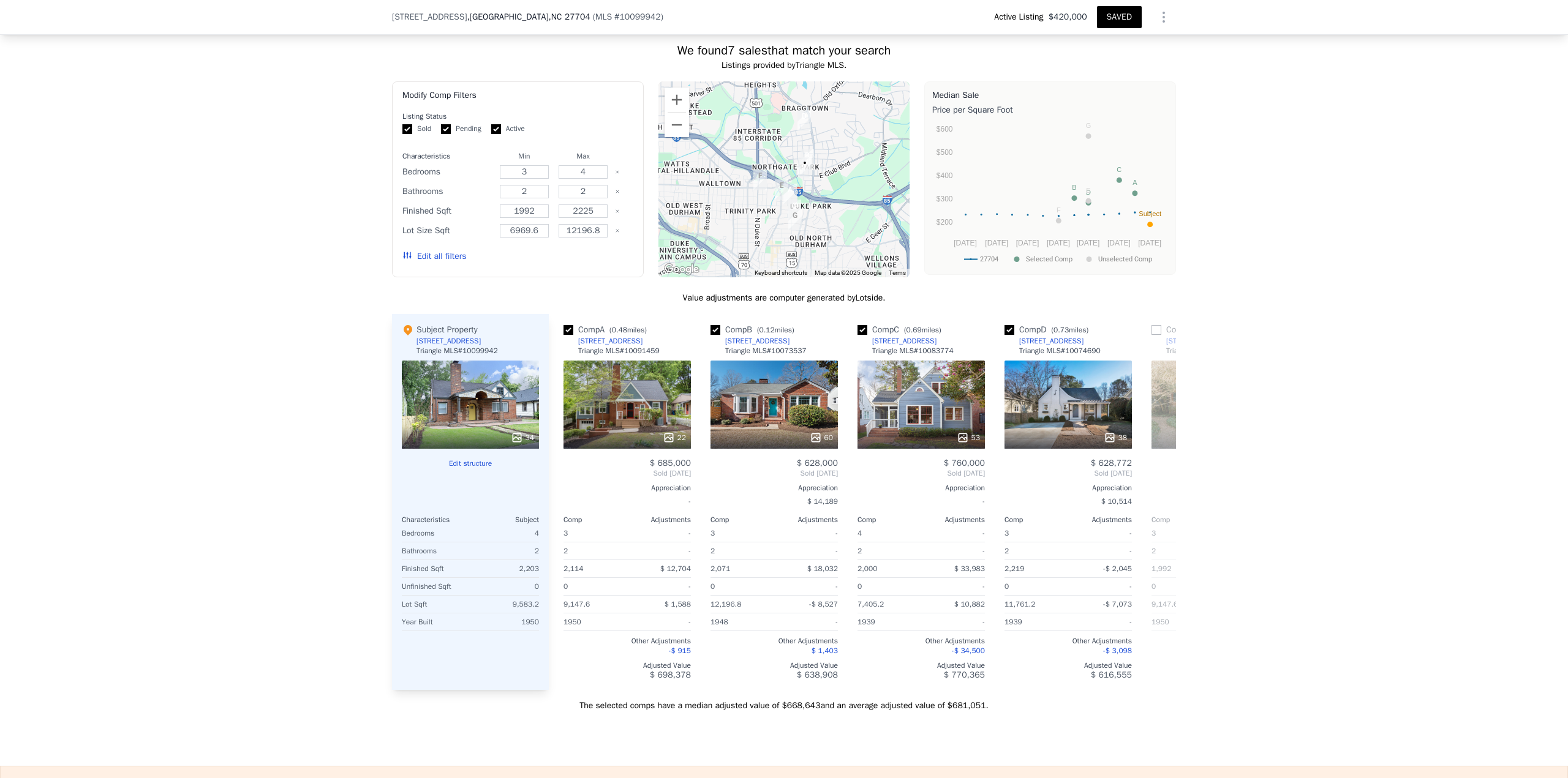 click on "To navigate the map with touch gestures double-tap and hold your finger on the map, then drag the map. ← Move left → Move right ↑ Move up ↓ Move down + Zoom in - Zoom out Home Jump left by 75% End Jump right by 75% Page Up Jump up by 75% Page Down Jump down by 75% A B C D E F G • Keyboard shortcuts Map Data Map data ©2025 Google Map data ©2025 Google 1 km  Click to toggle between metric and imperial units Terms Report a map error" at bounding box center (784, 179) 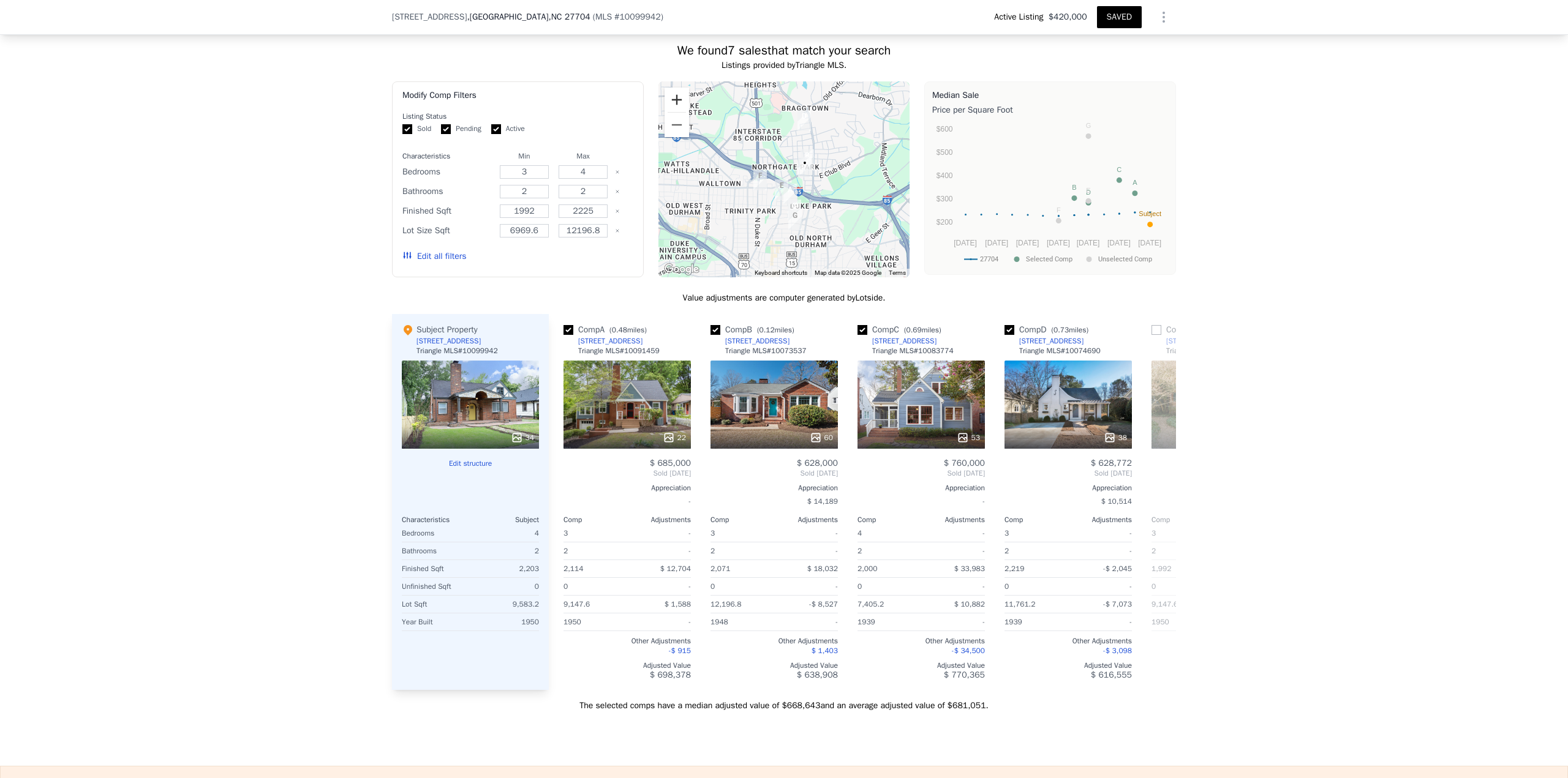 click at bounding box center [677, 100] 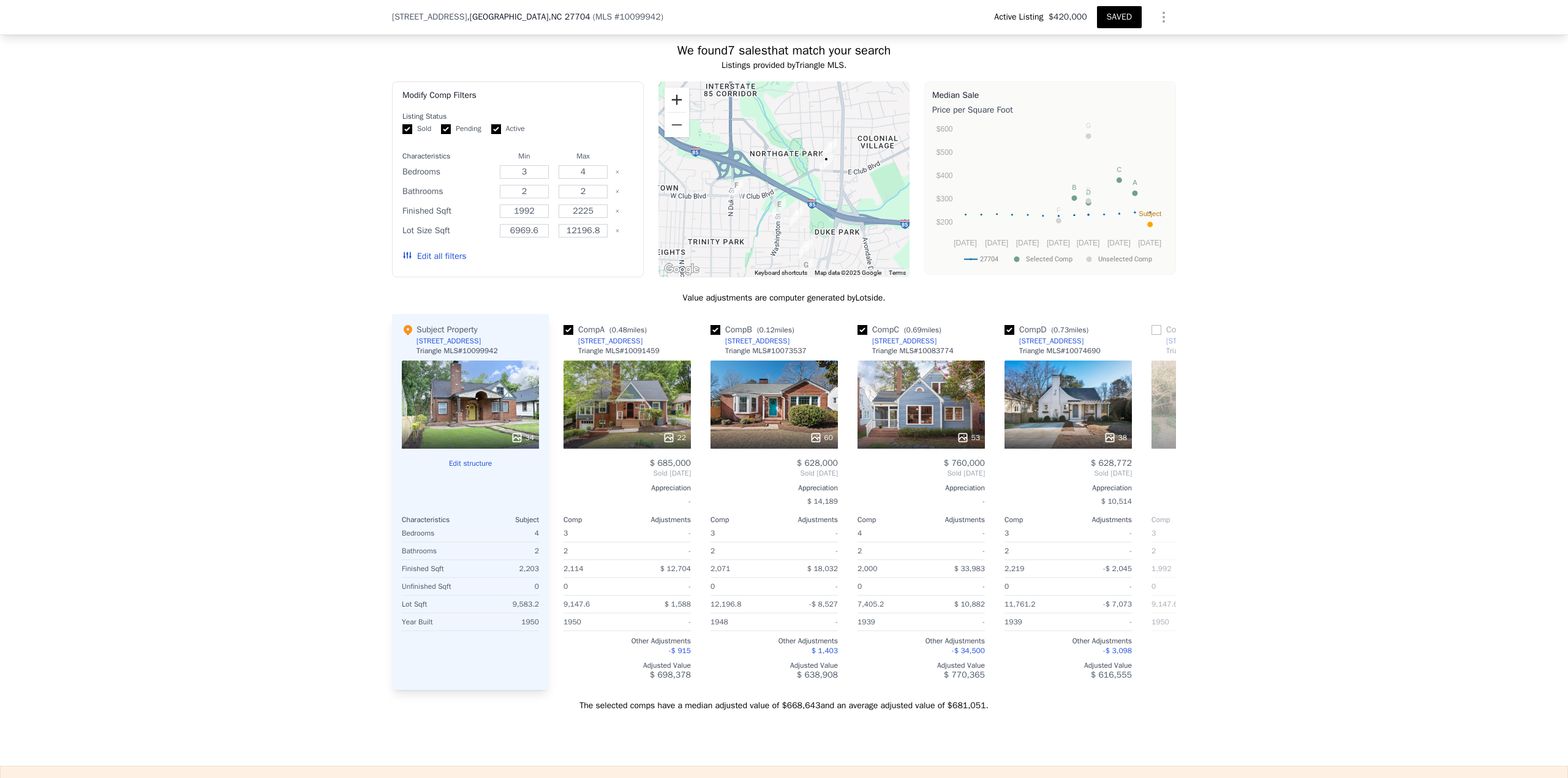 click at bounding box center [677, 100] 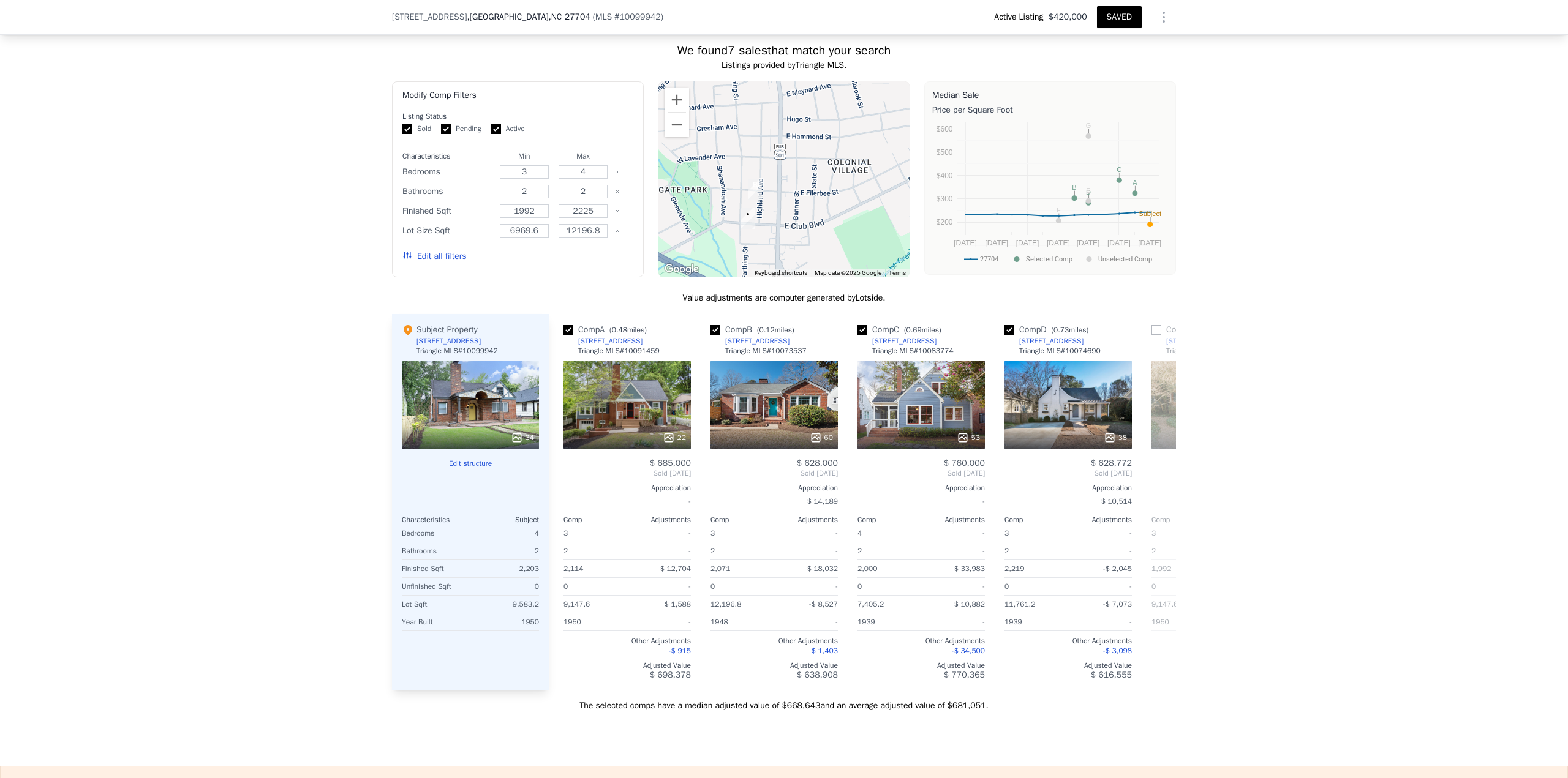 drag, startPoint x: 835, startPoint y: 196, endPoint x: 706, endPoint y: 261, distance: 144.45068 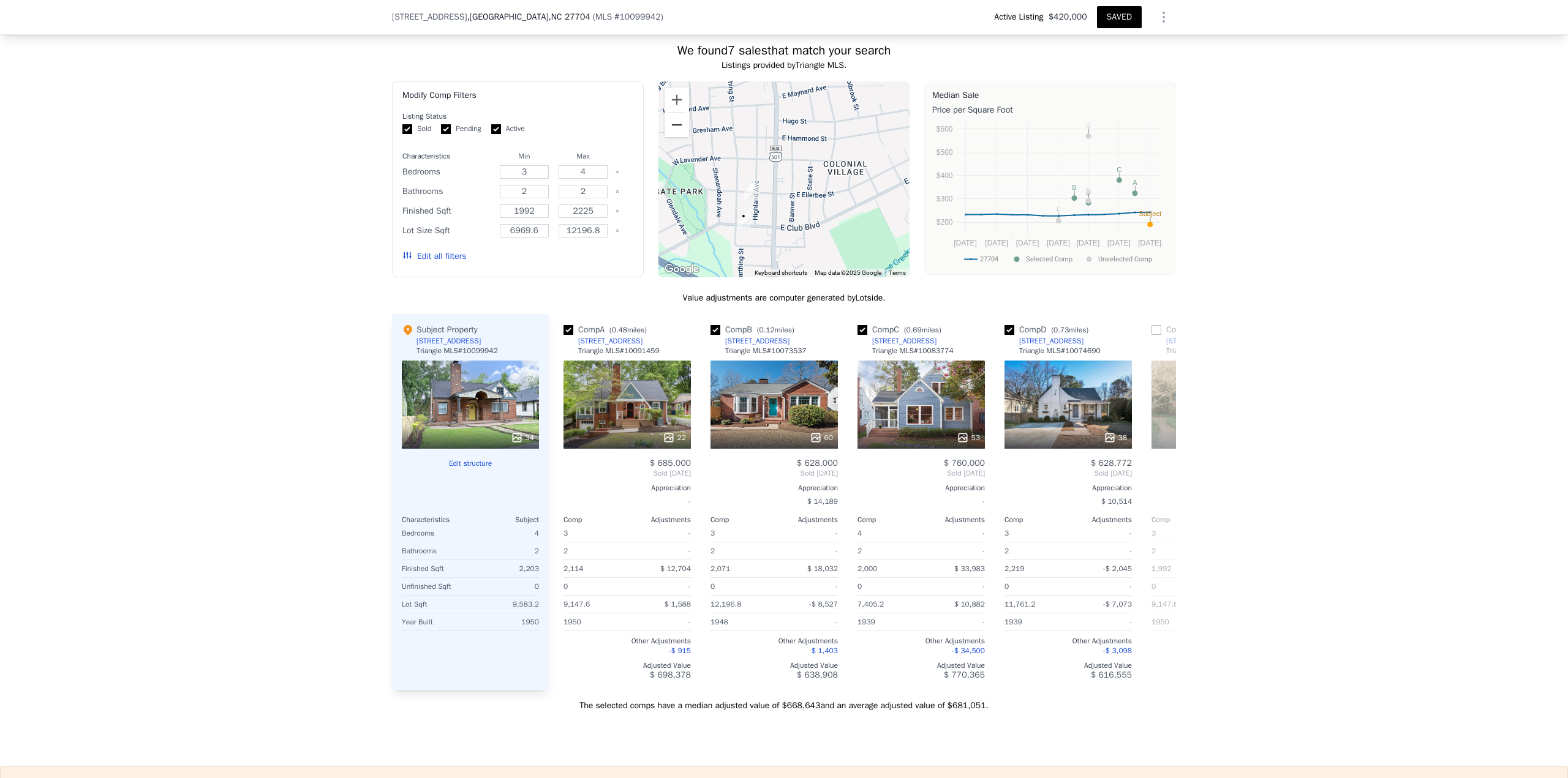 click at bounding box center [677, 125] 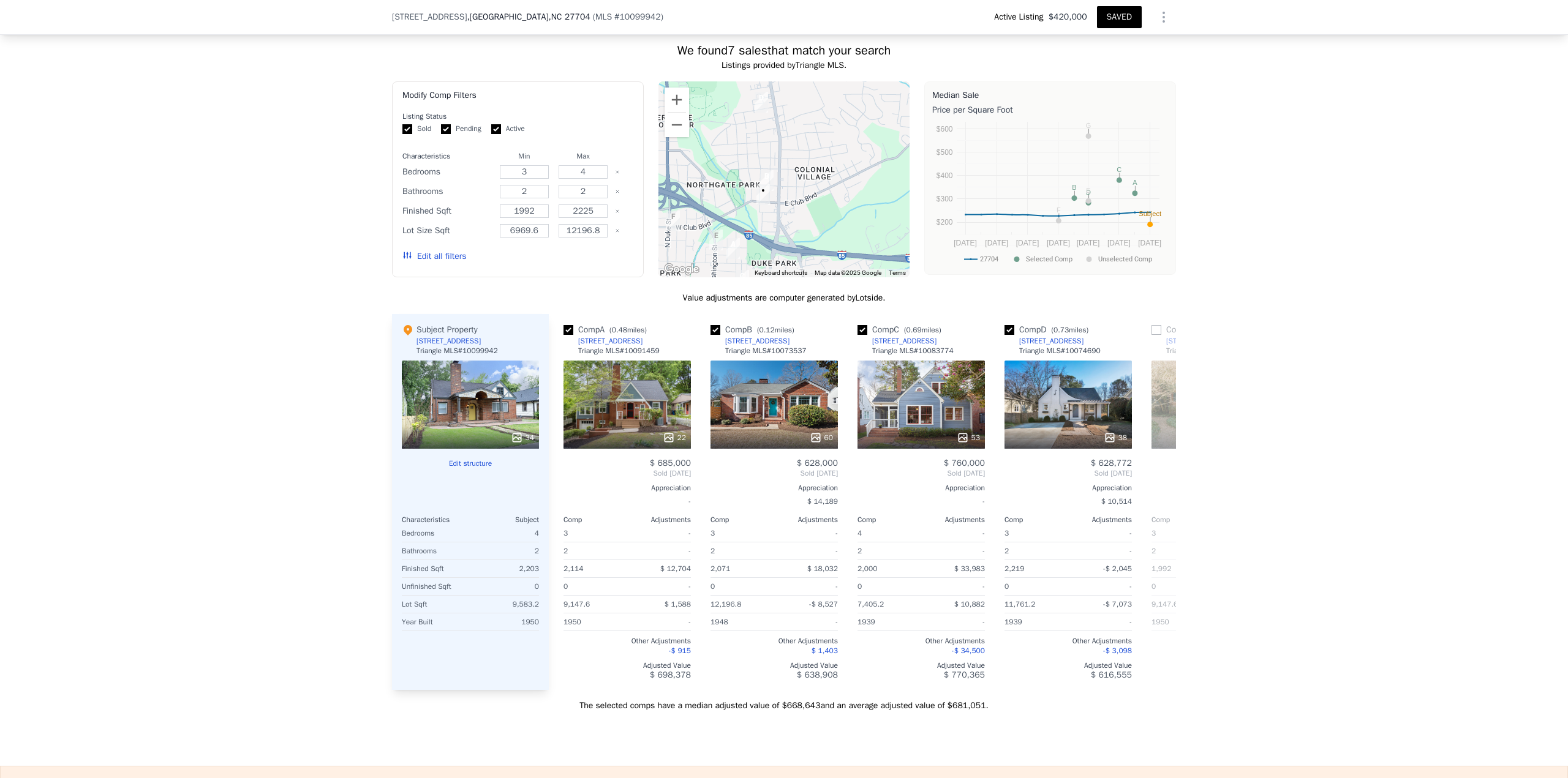 click on "Edit all filters" at bounding box center (434, 256) 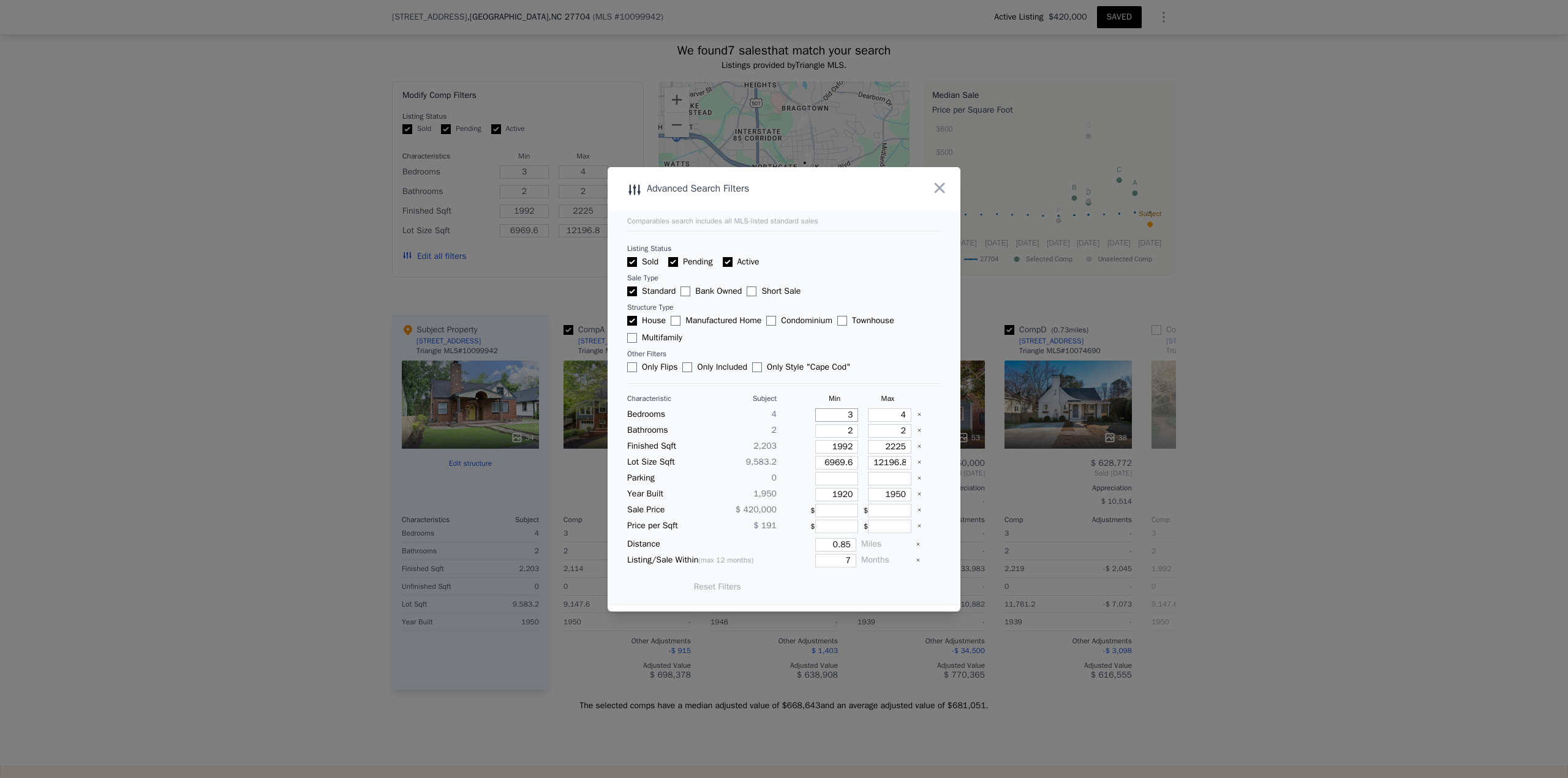 drag, startPoint x: 837, startPoint y: 417, endPoint x: 854, endPoint y: 416, distance: 17.029386 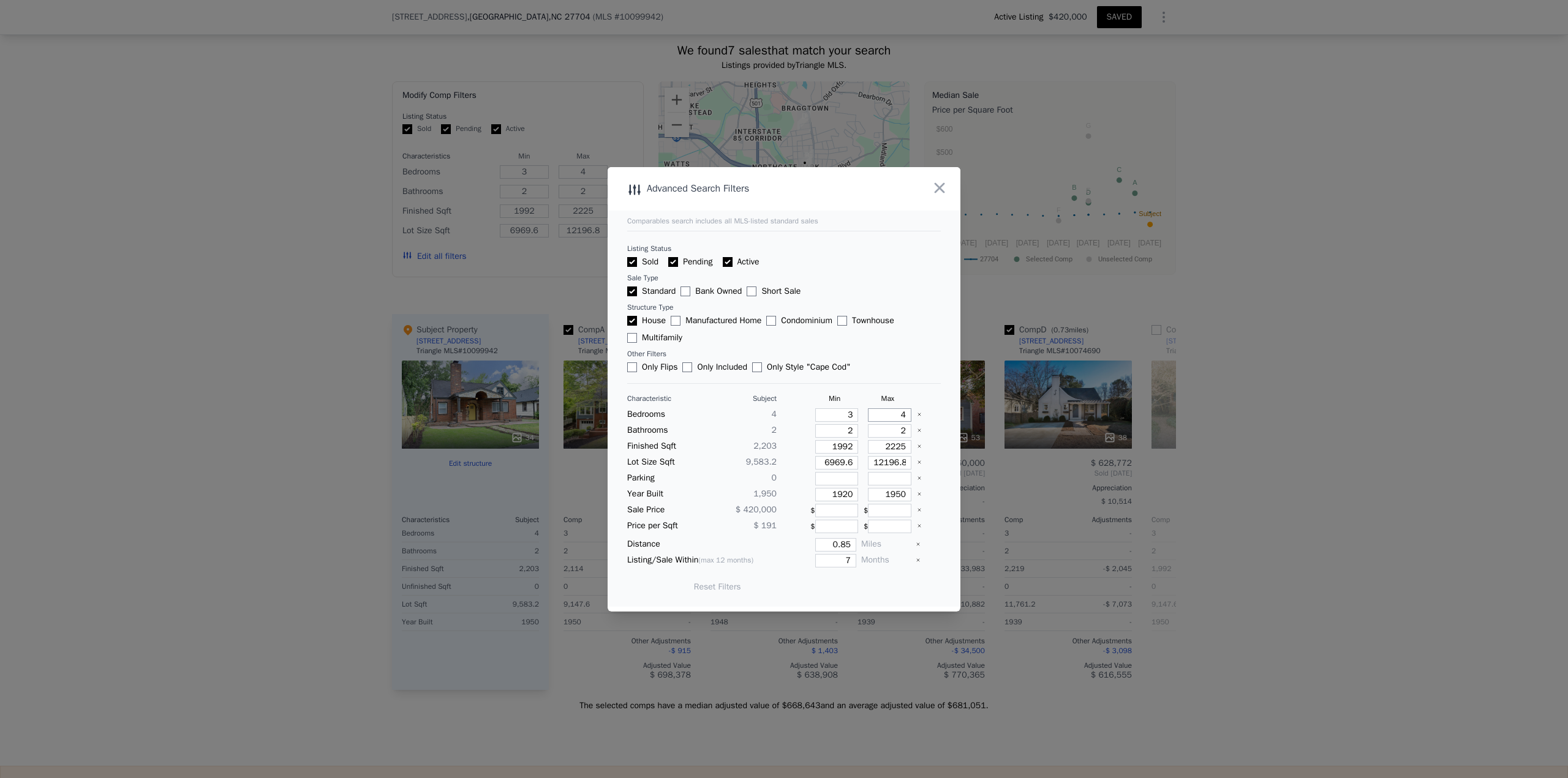 type on "5" 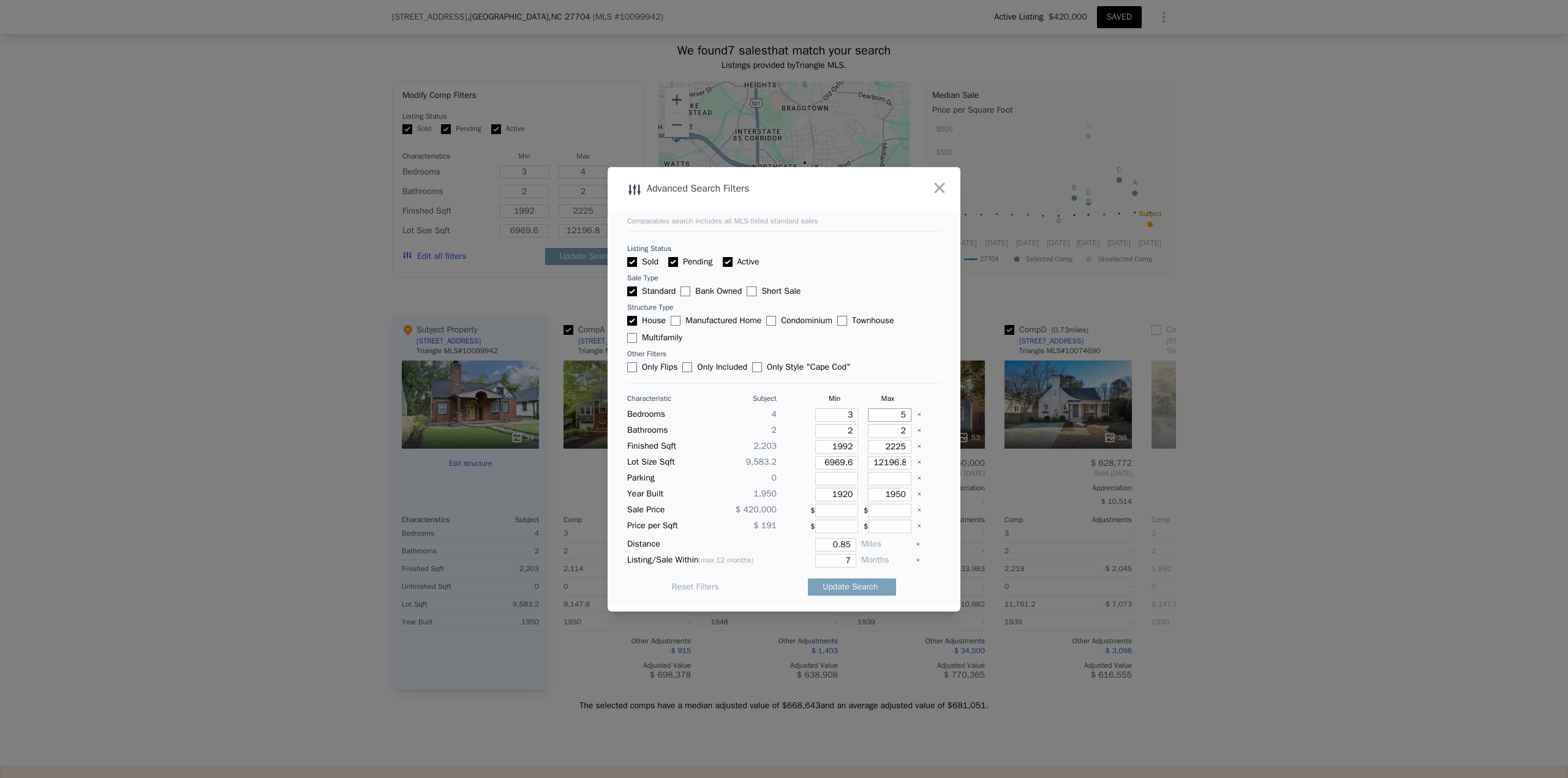 type on "5" 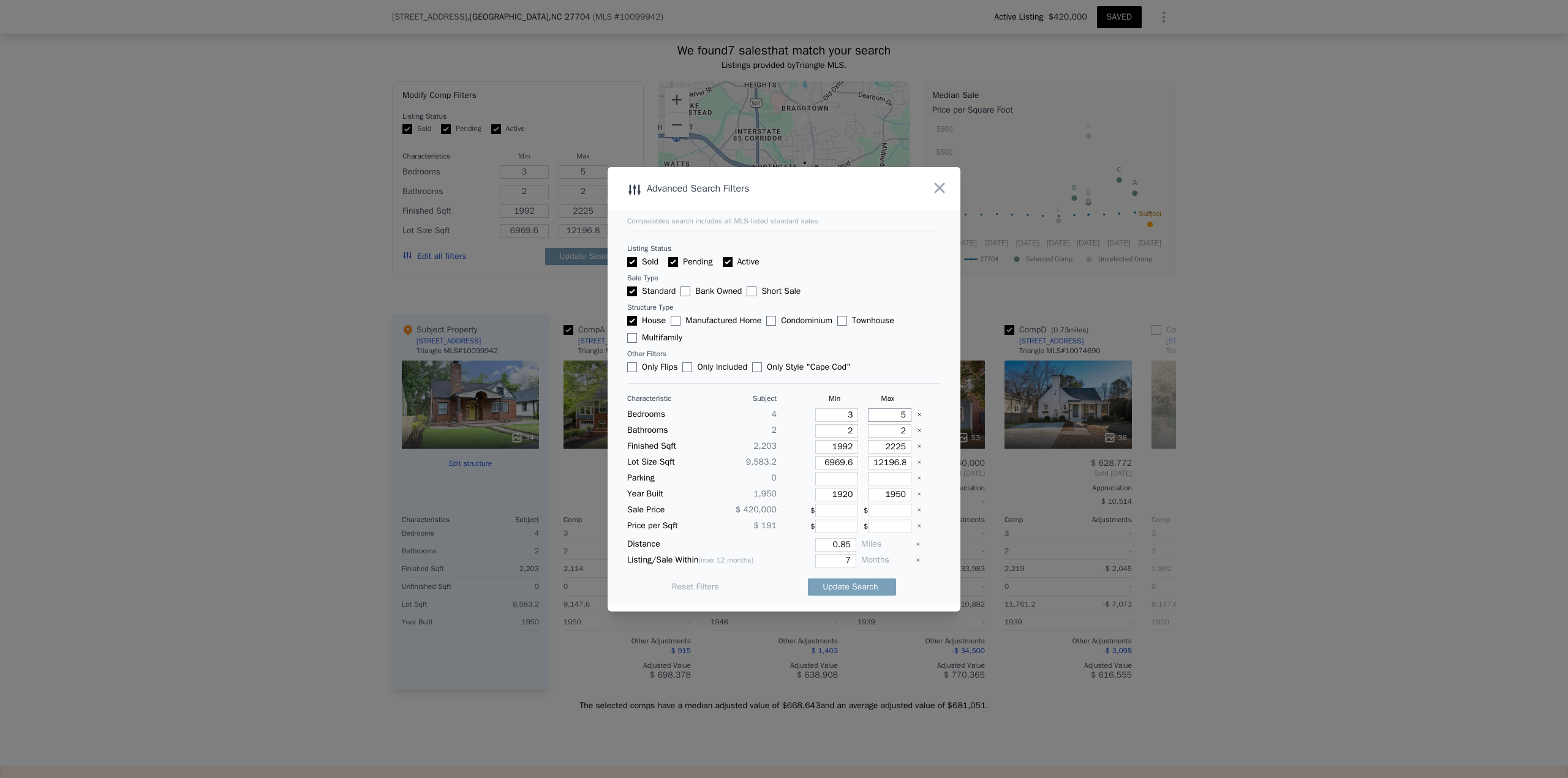 type on "5" 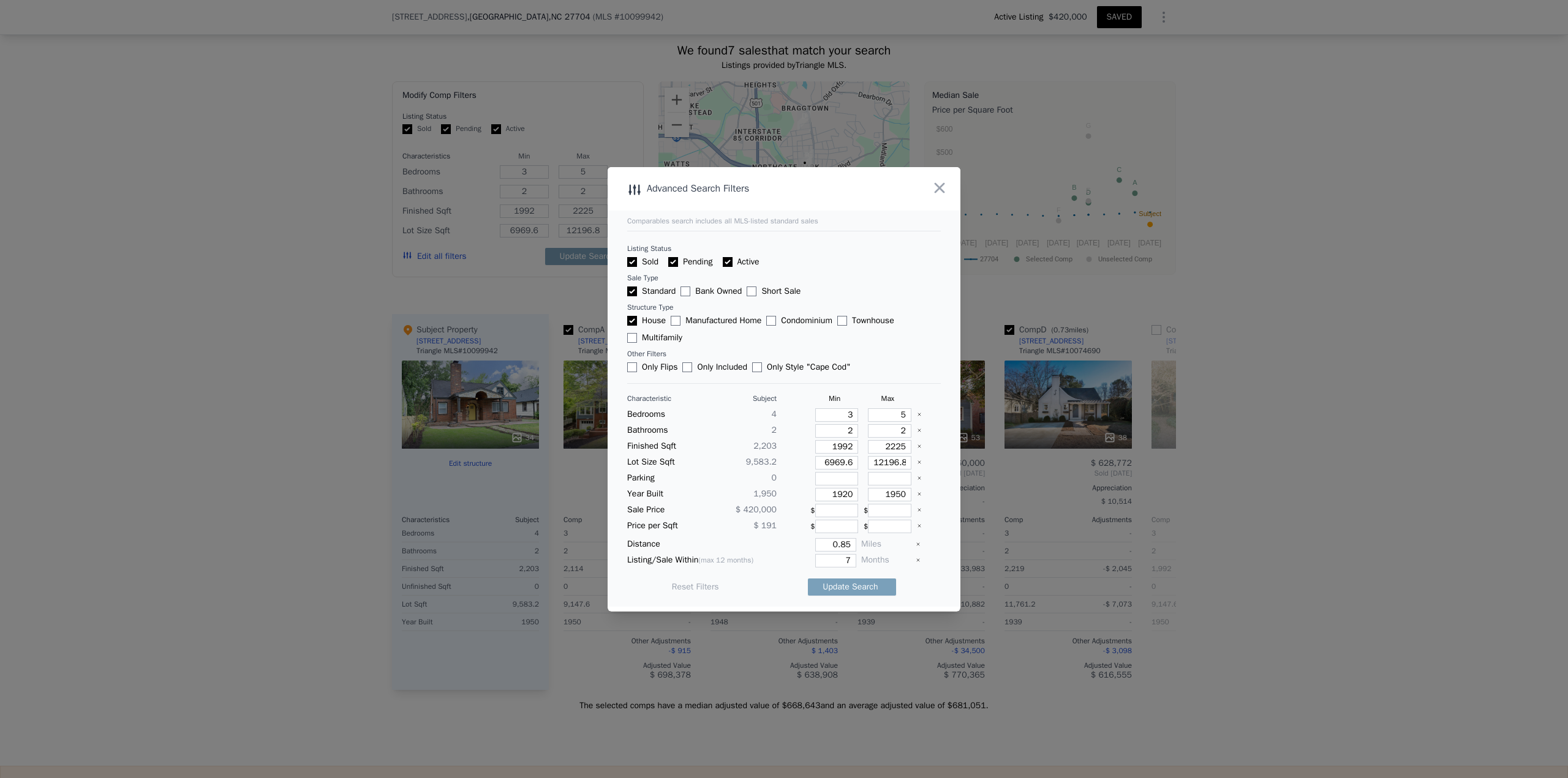 type 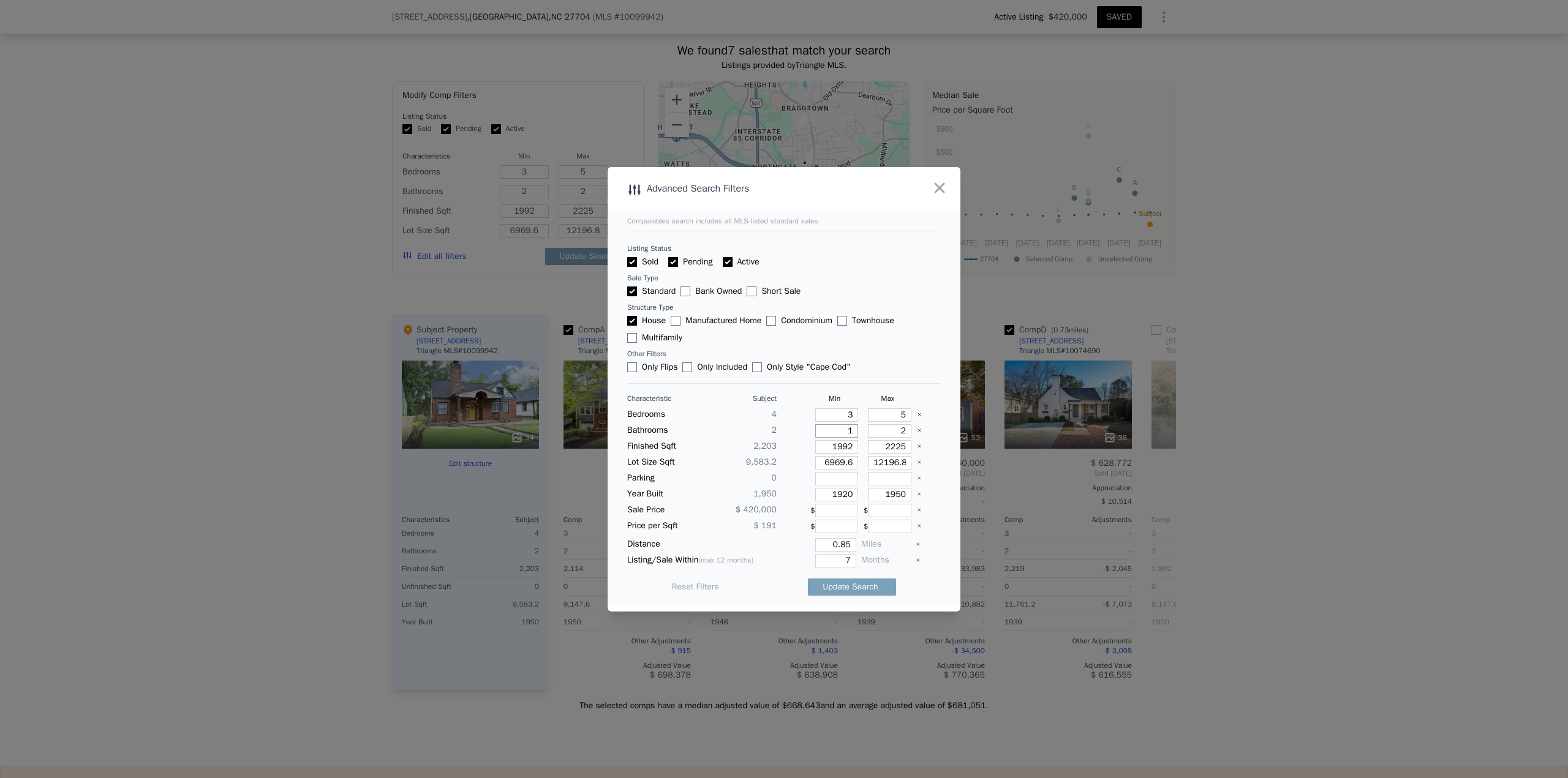 type on "1" 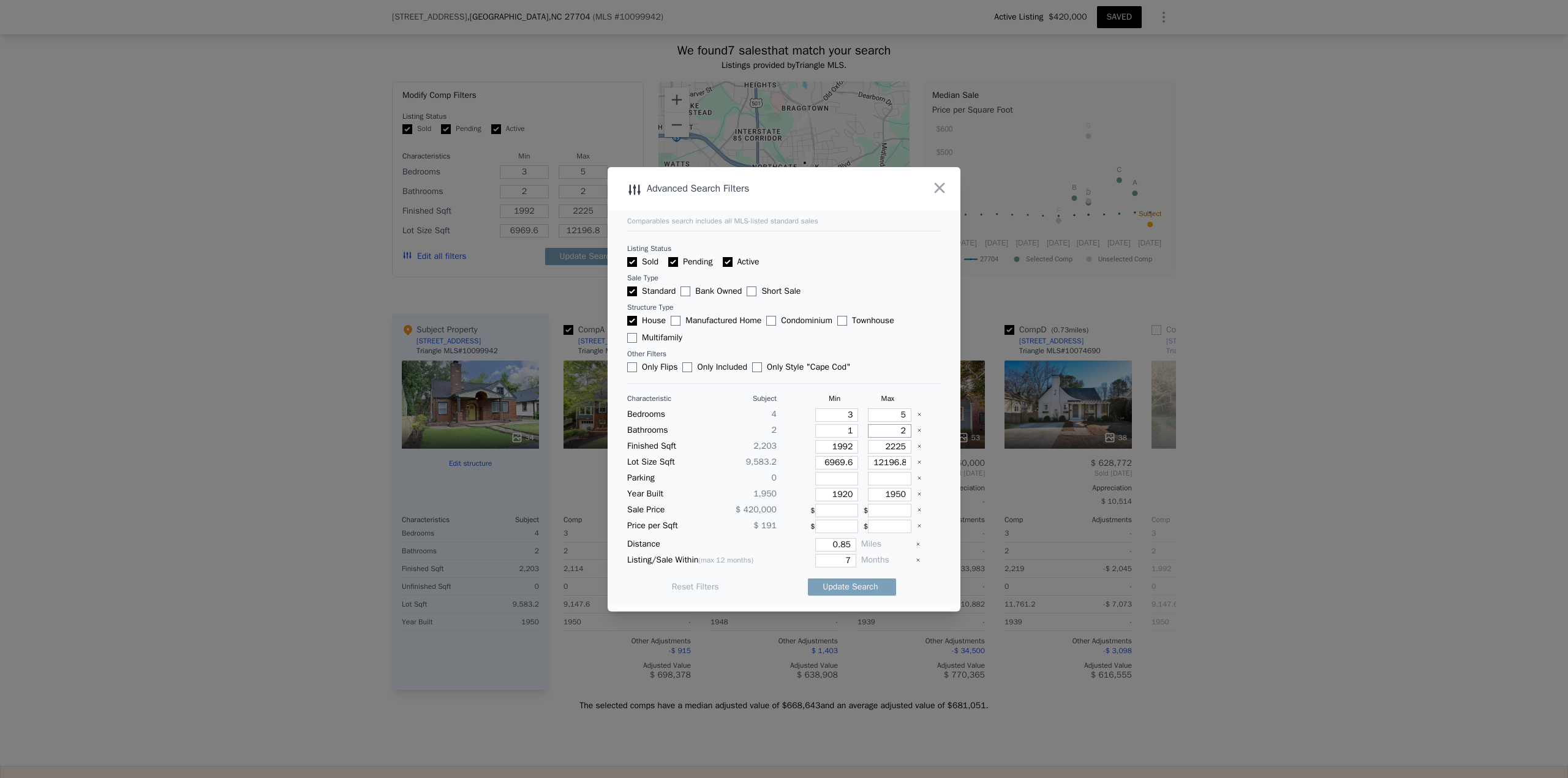 type on "1" 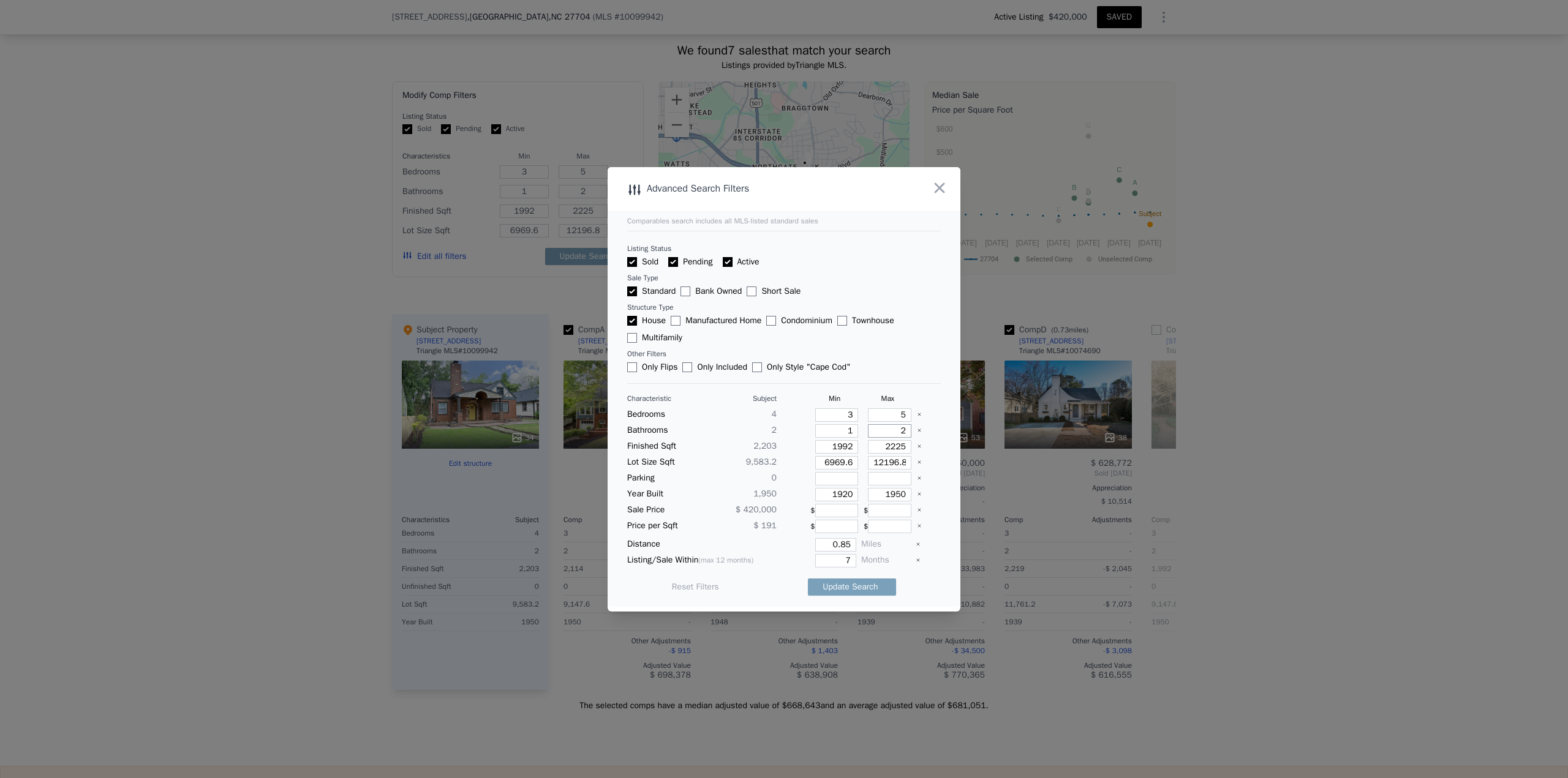 type on "3" 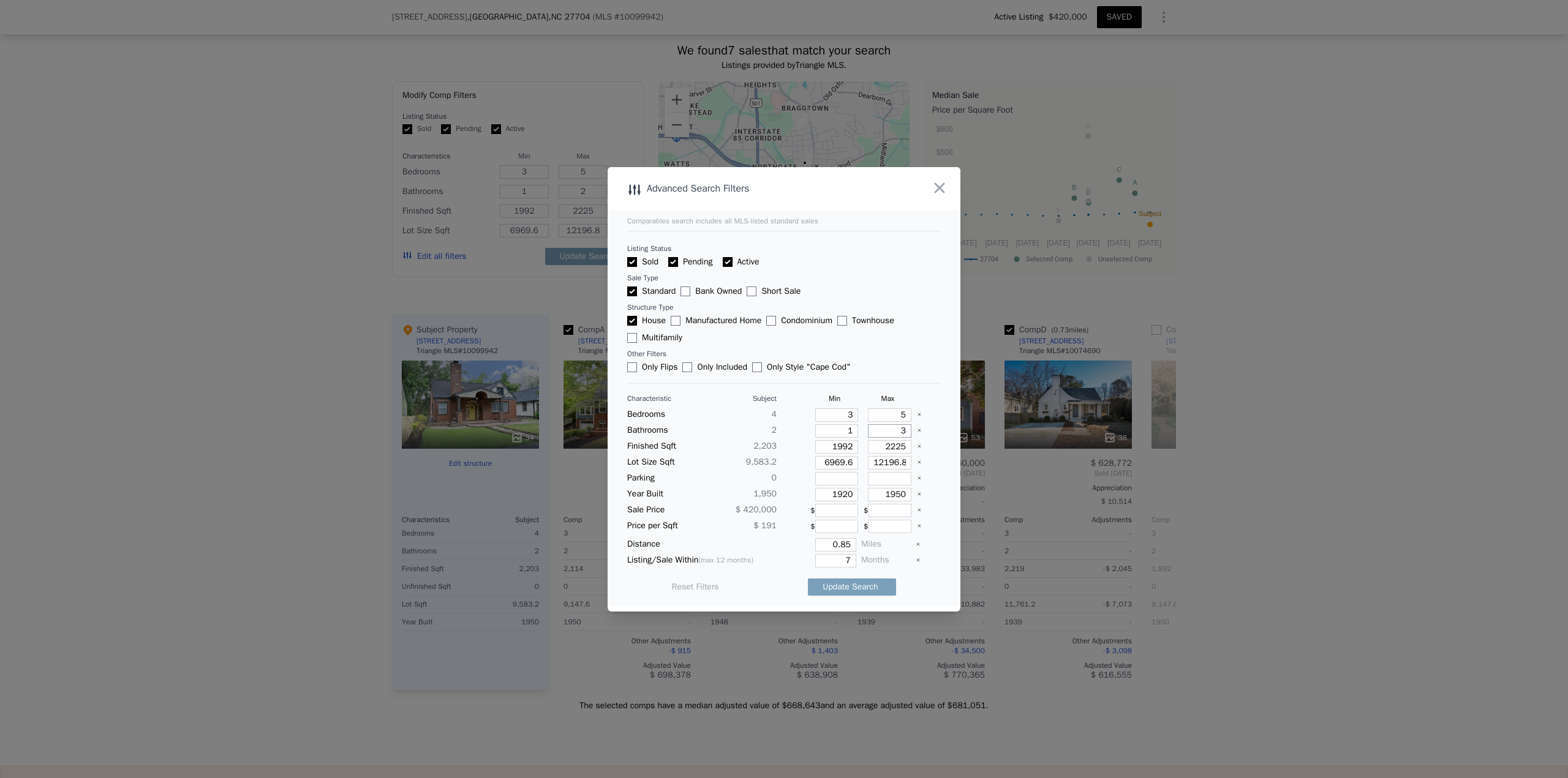 type on "3" 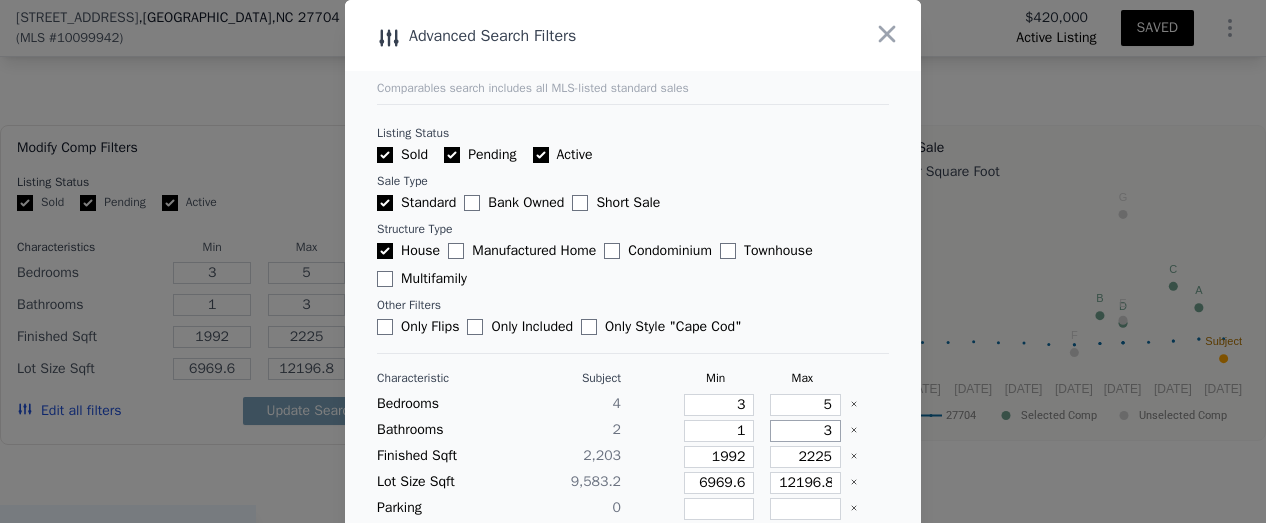 scroll, scrollTop: 1792, scrollLeft: 0, axis: vertical 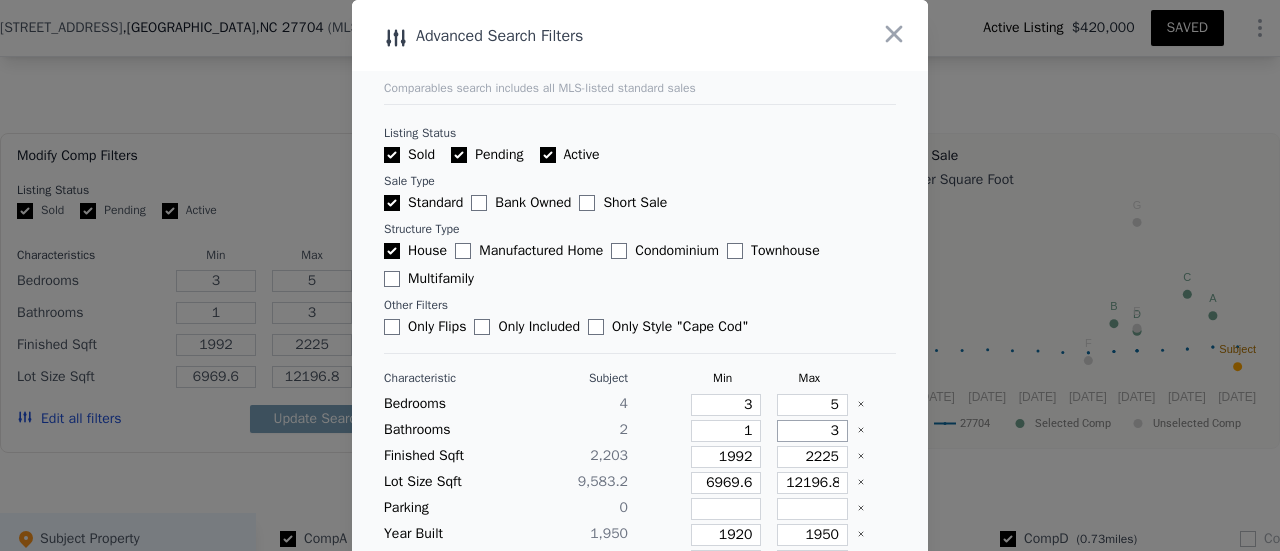 type on "3" 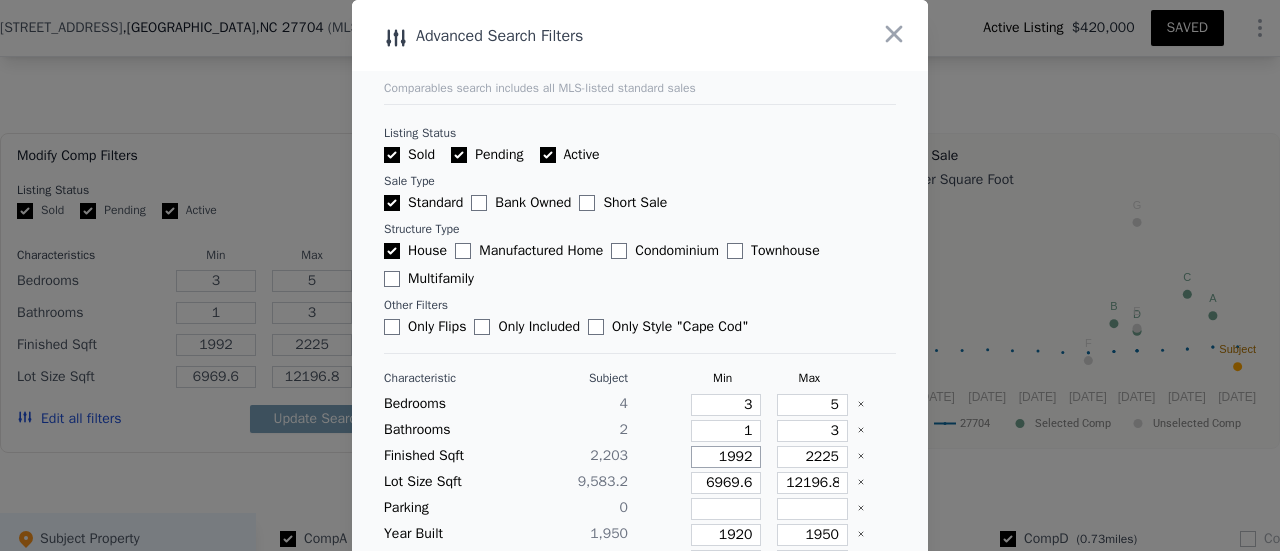 click on "1992" at bounding box center (726, 457) 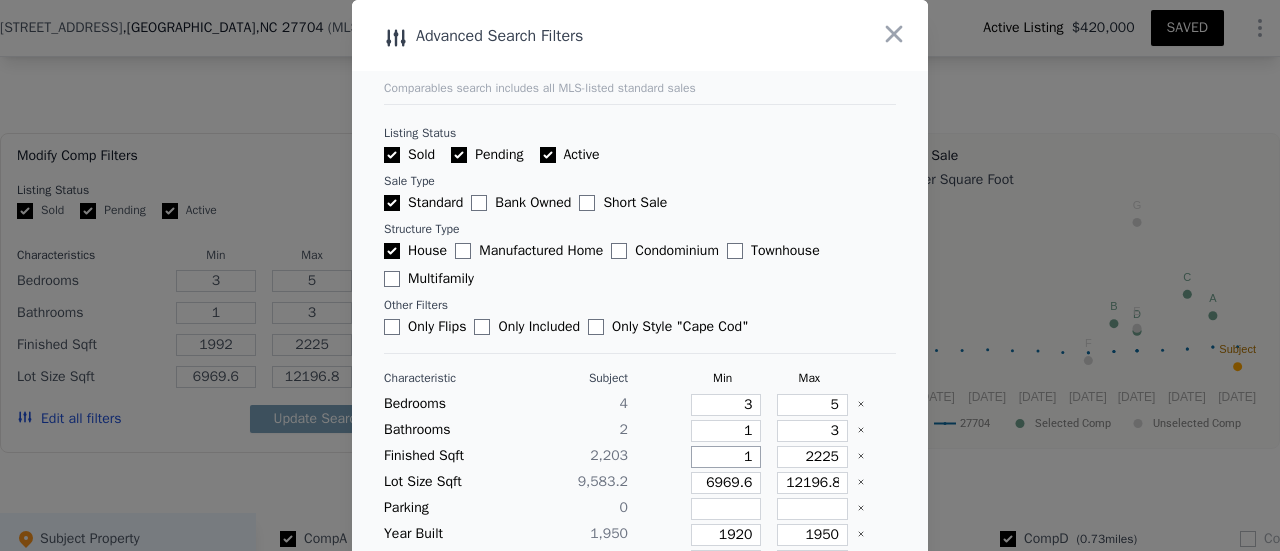 type on "1" 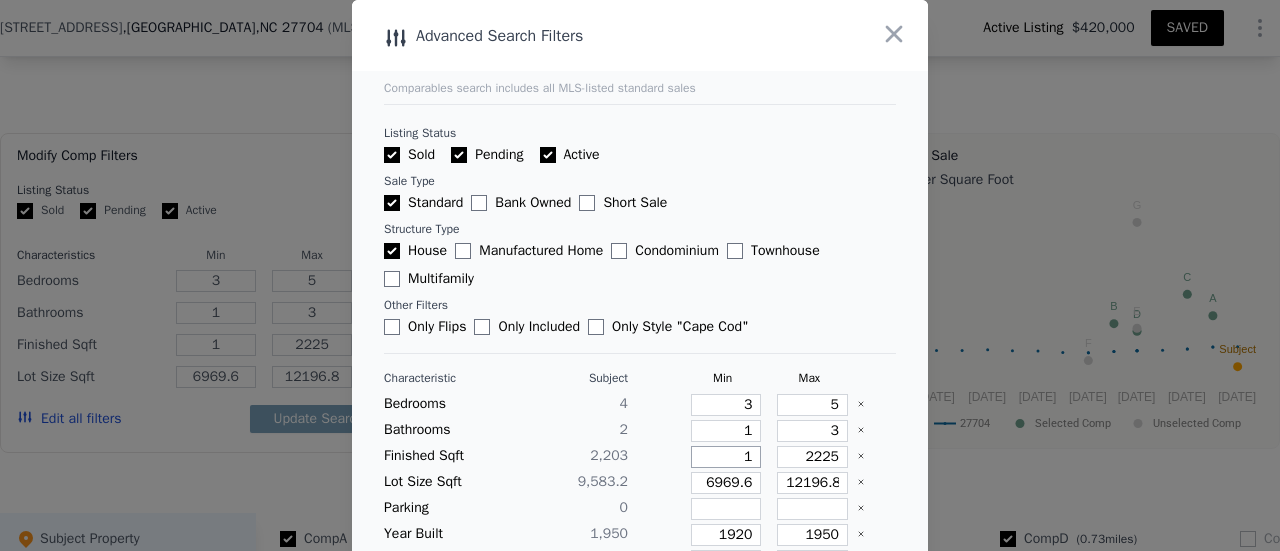 type on "19" 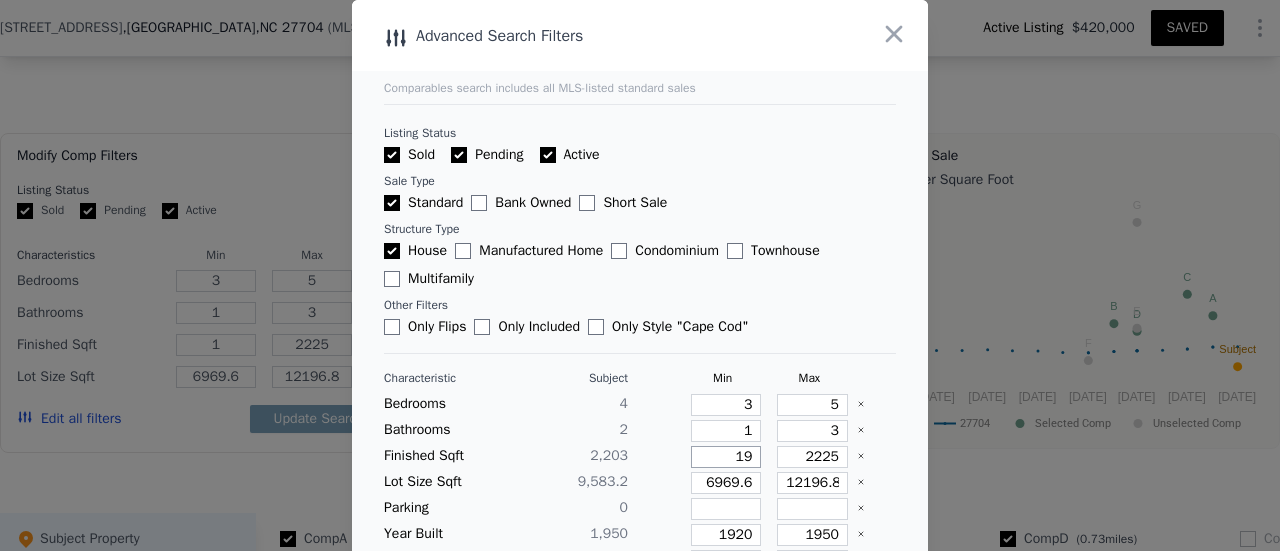 type on "19" 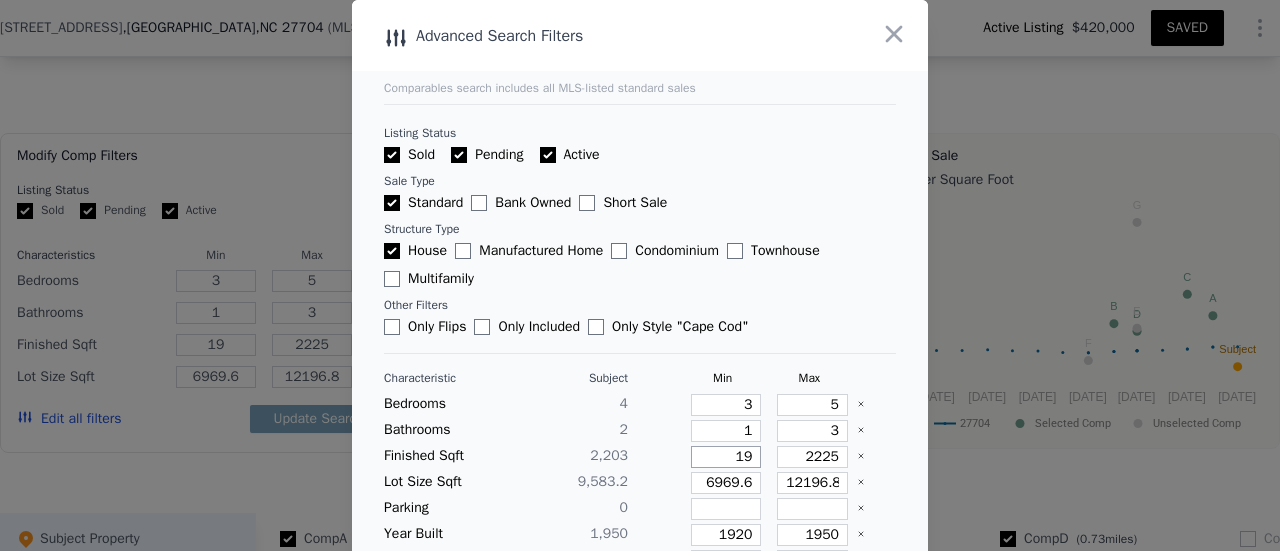 type on "195" 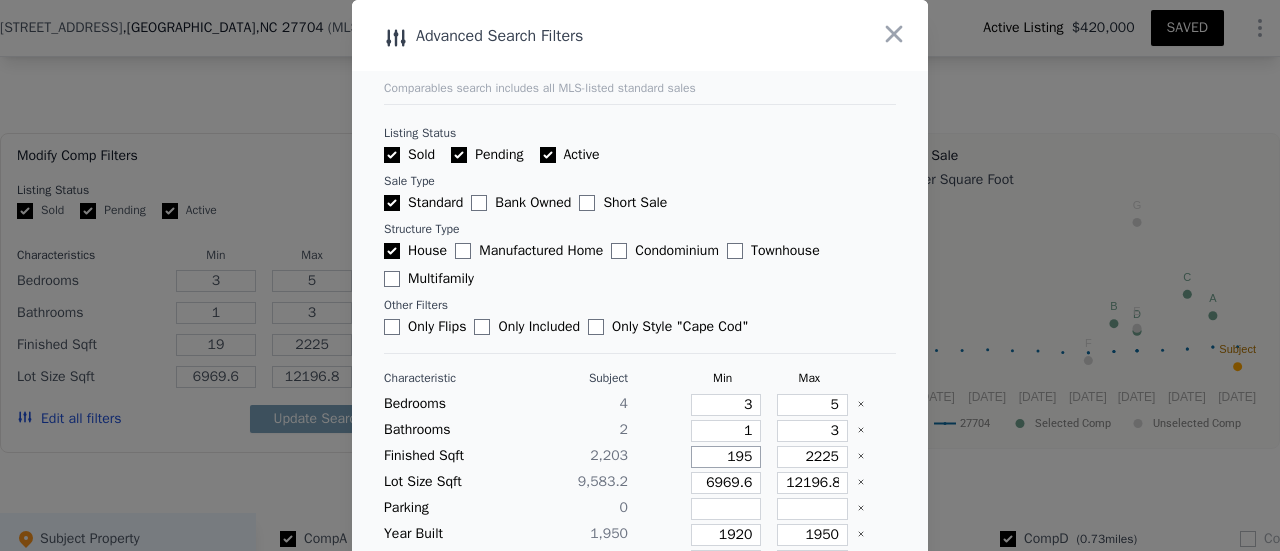 type on "195" 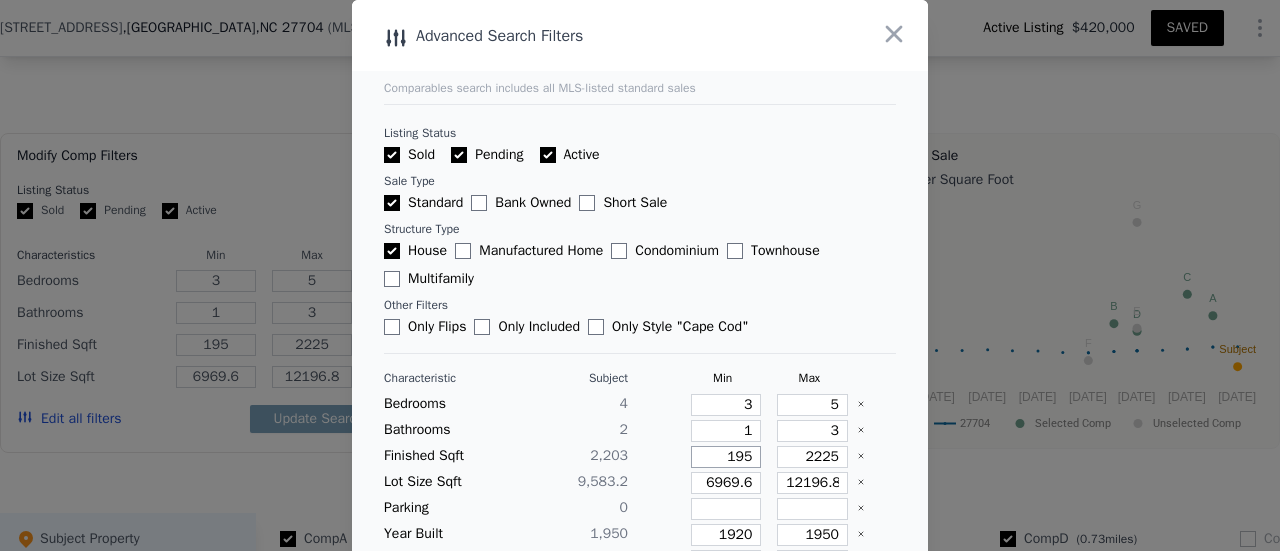 type on "1953" 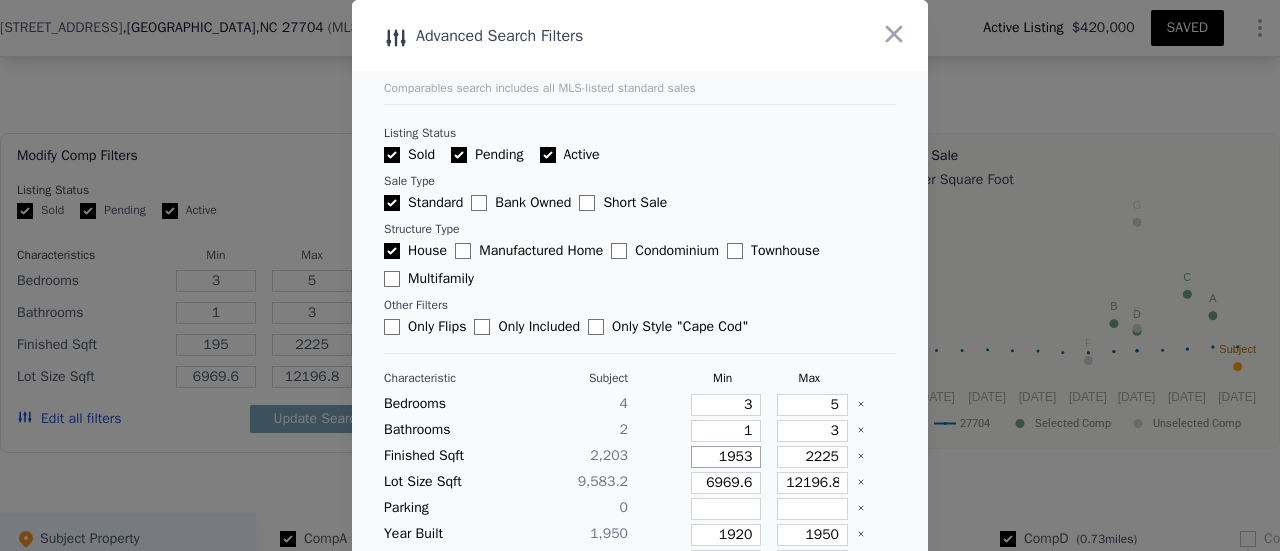 type on "1953" 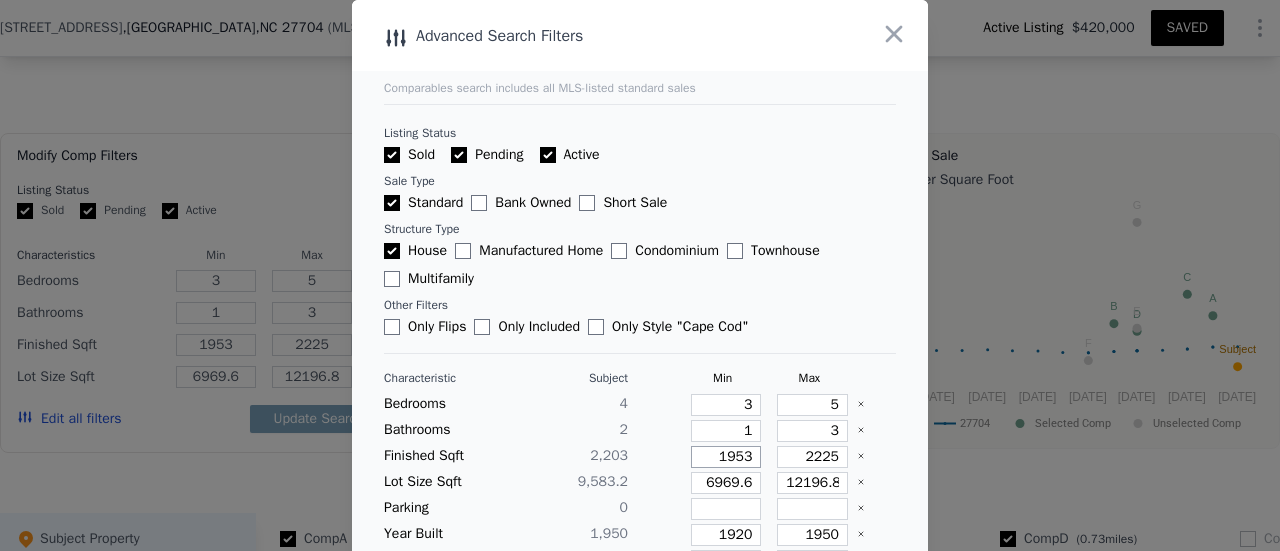 type on "1953" 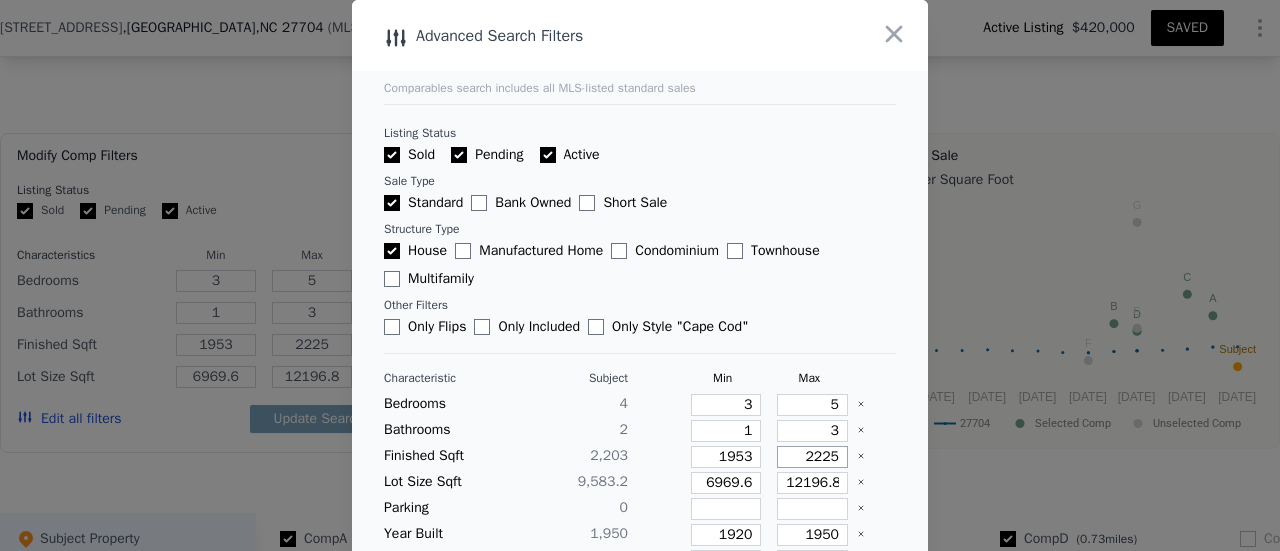 type on "2" 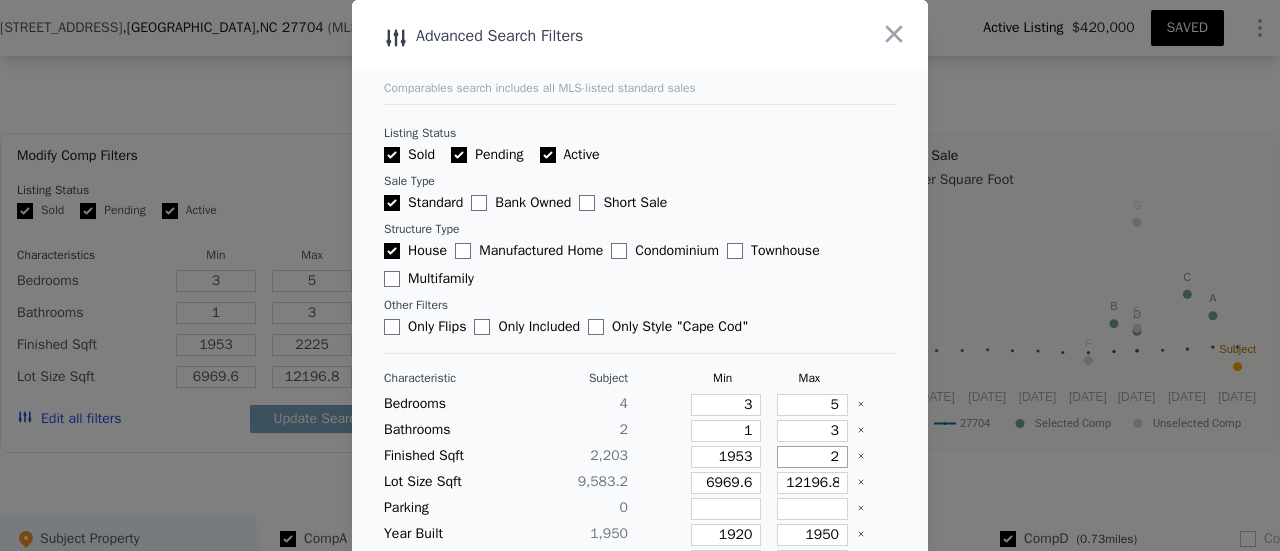 type on "2" 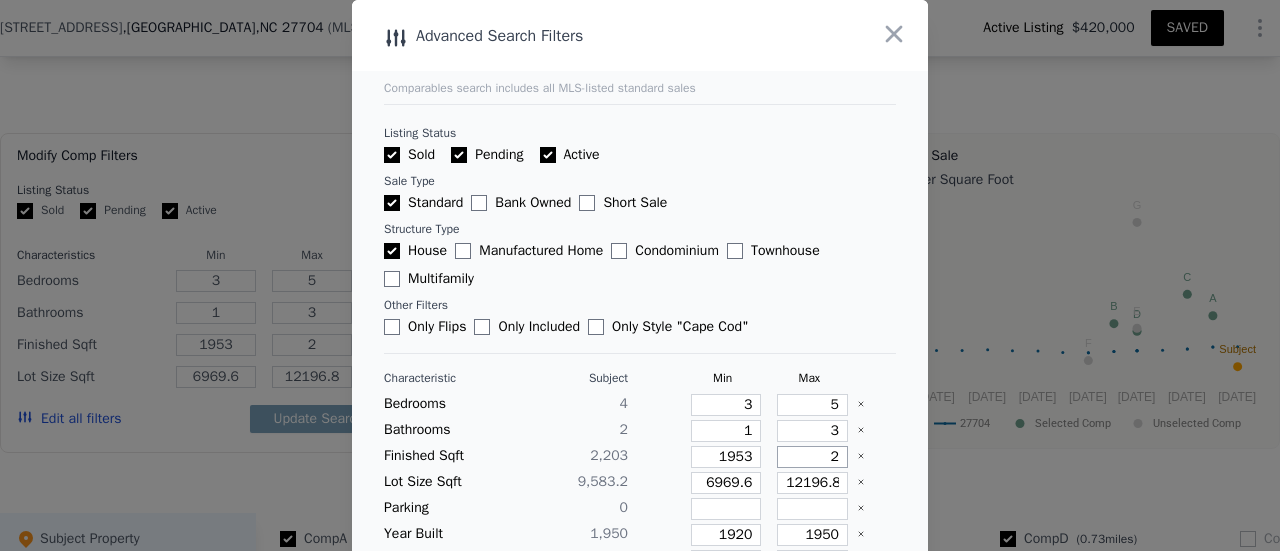 type on "24" 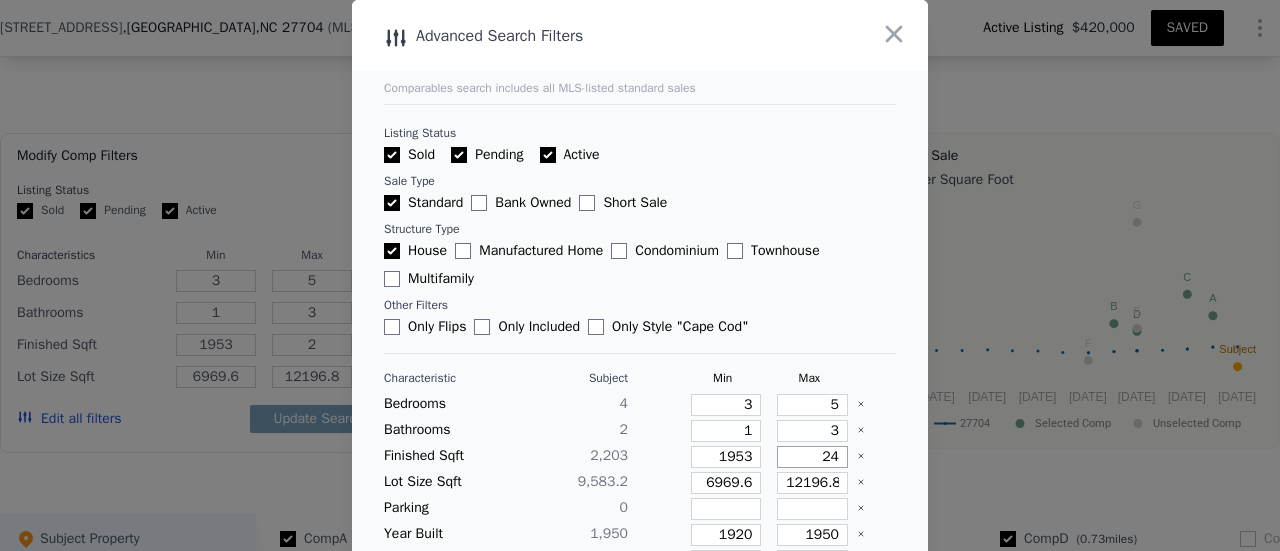 type on "24" 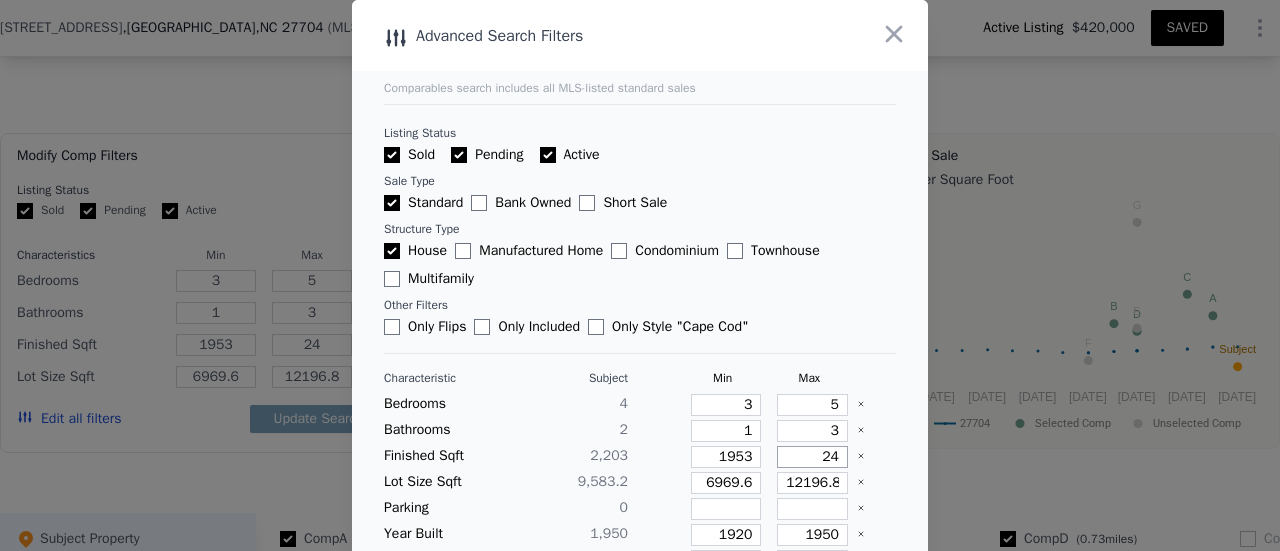 type on "245" 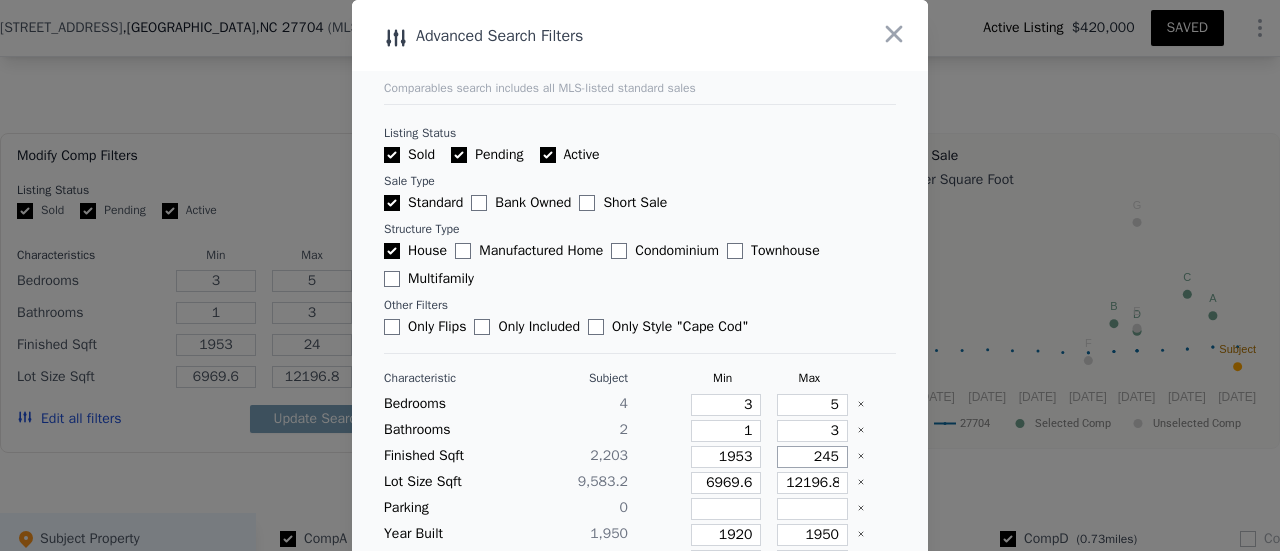type on "245" 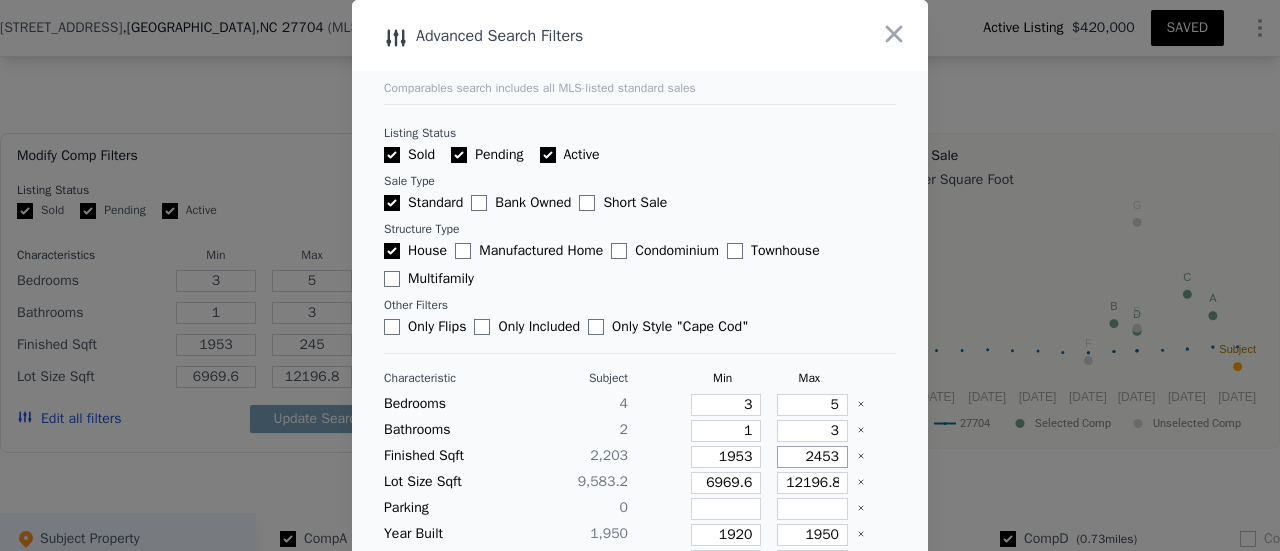type on "2453" 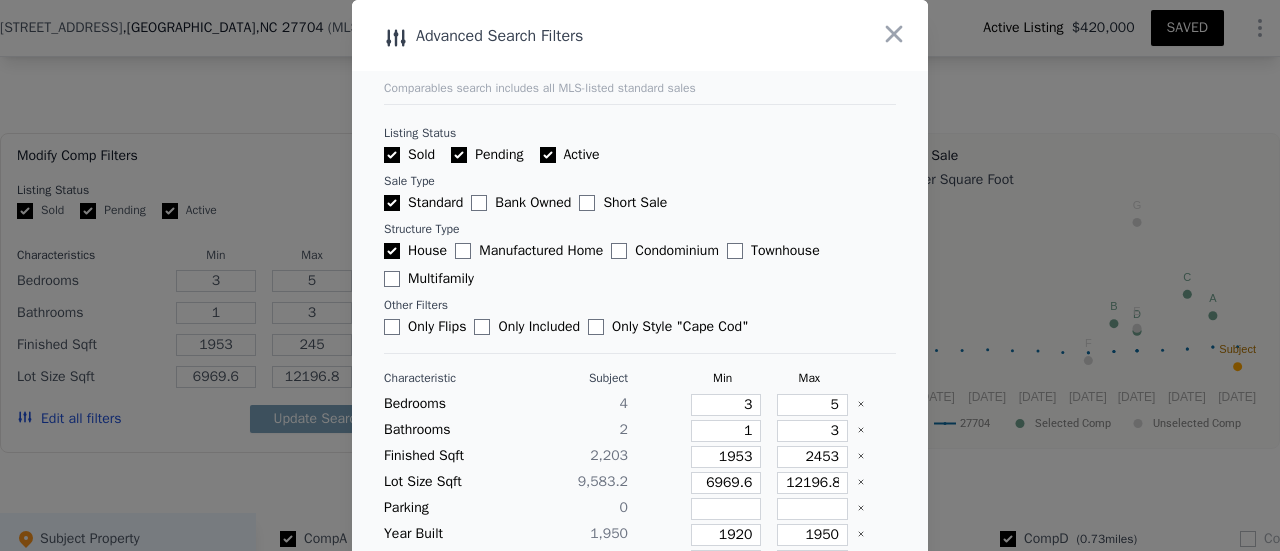 type on "2453" 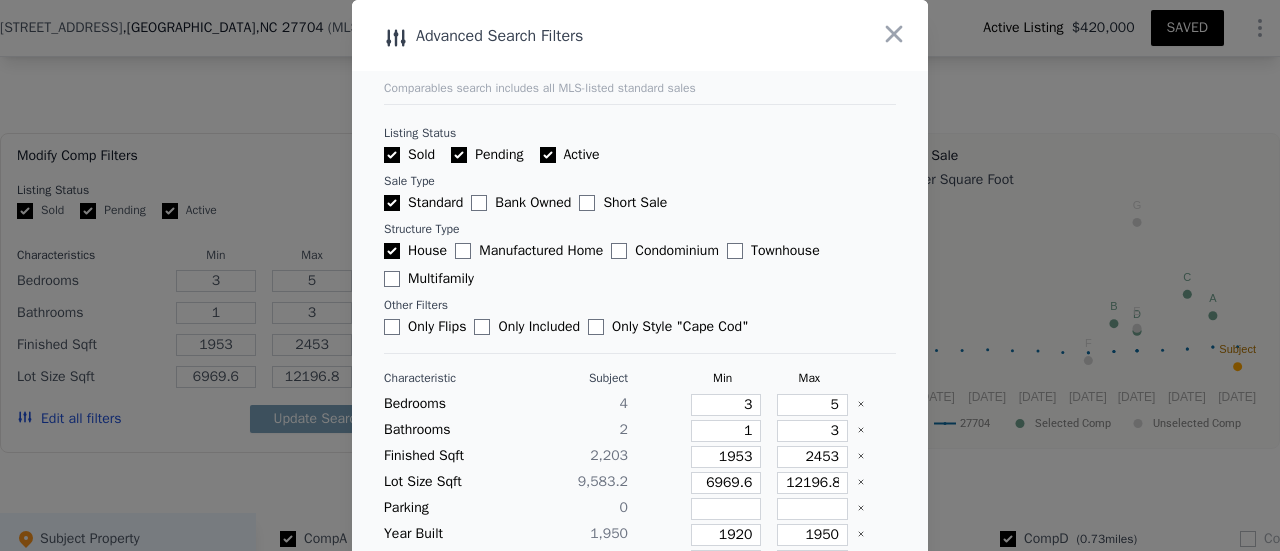 type 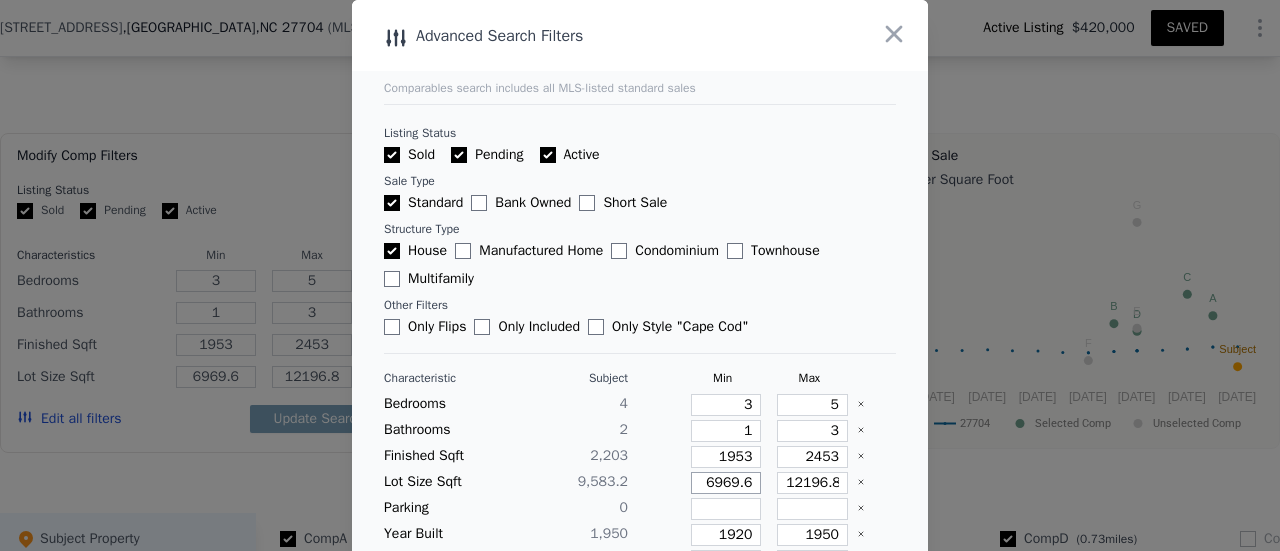 type on "5" 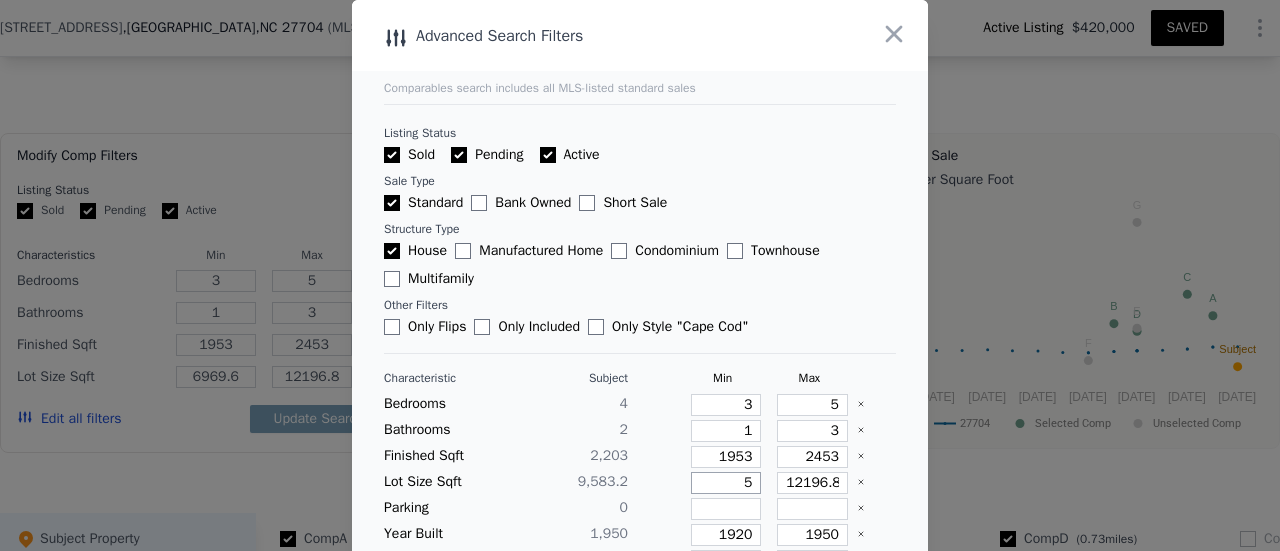 type on "5" 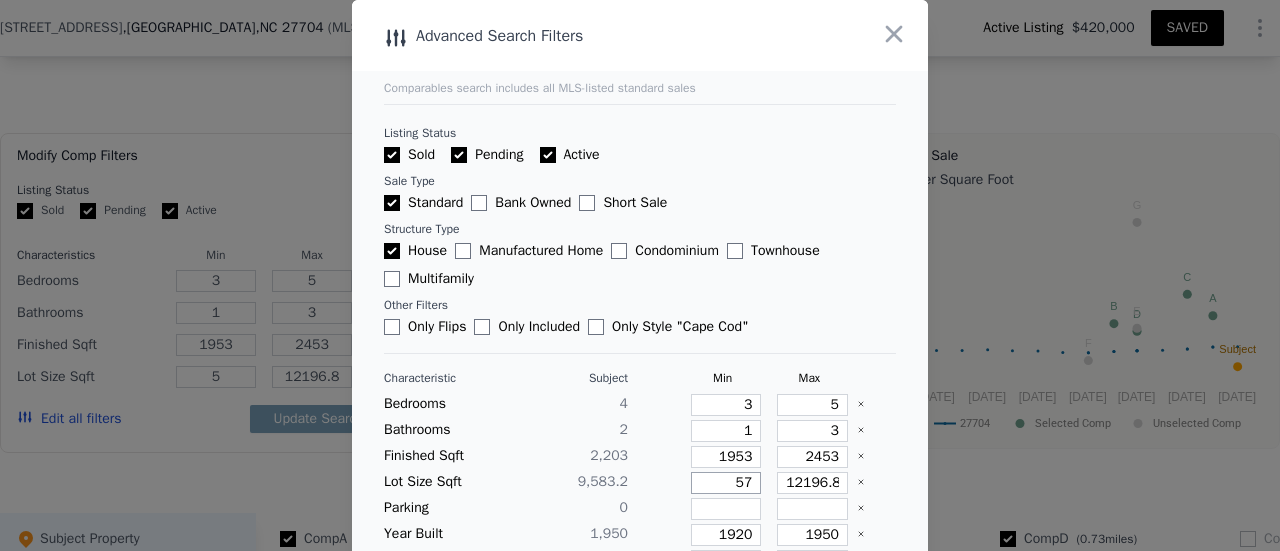 type on "578" 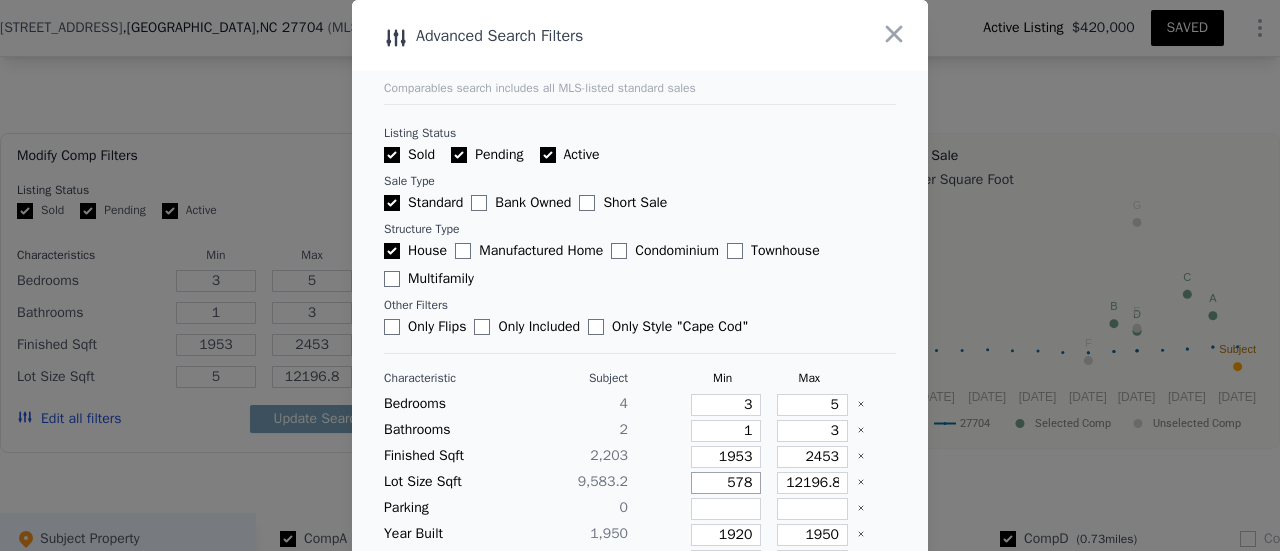 type on "578" 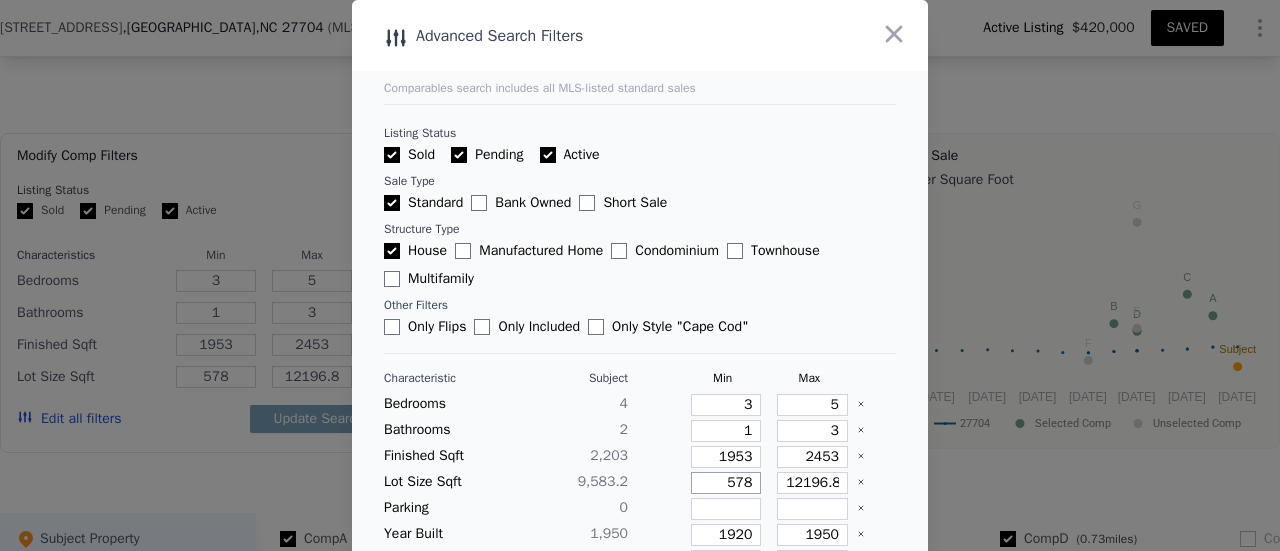 type on "57" 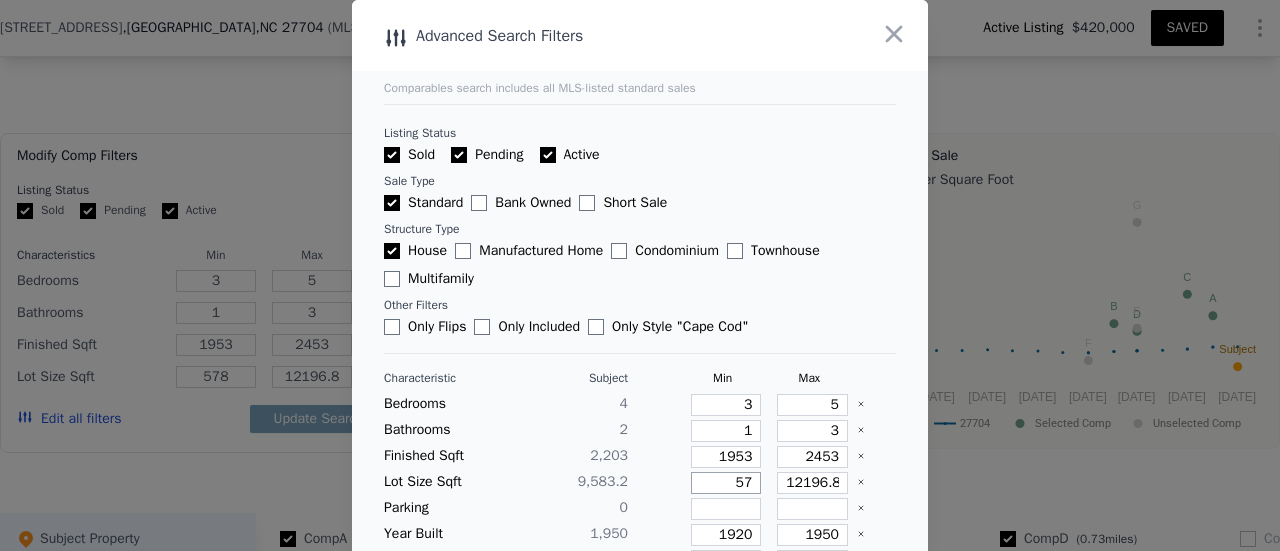 type on "57" 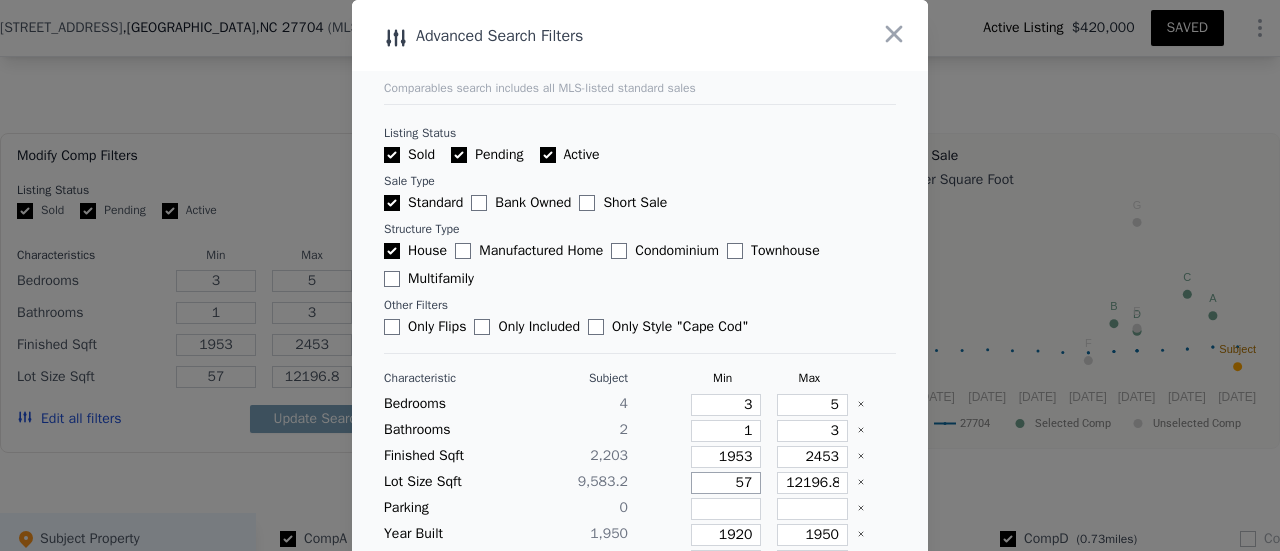 type on "575" 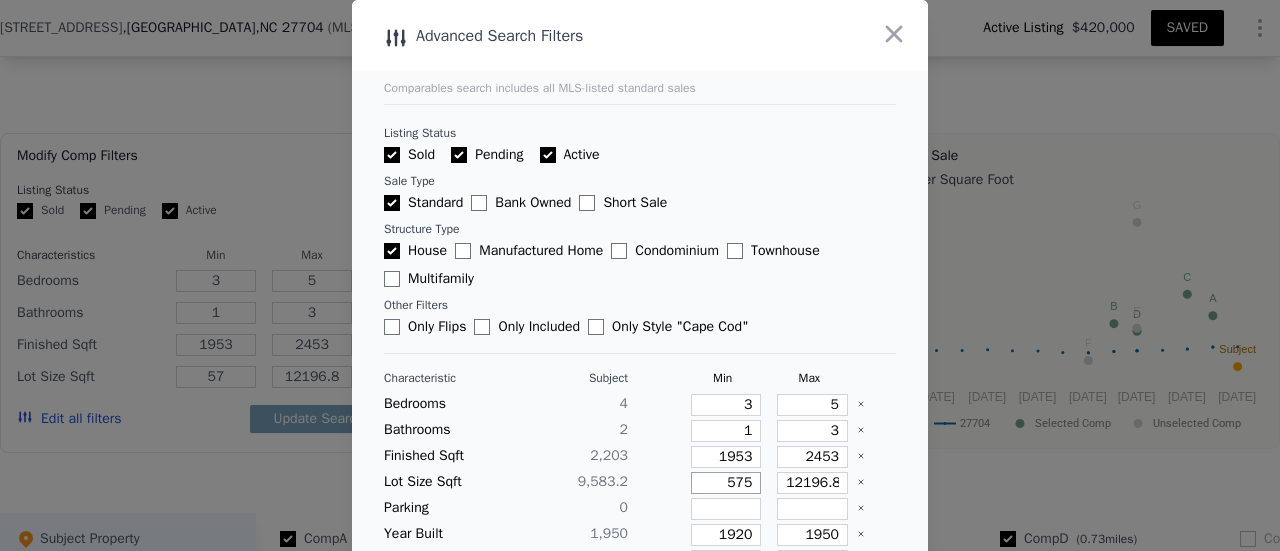 type on "575" 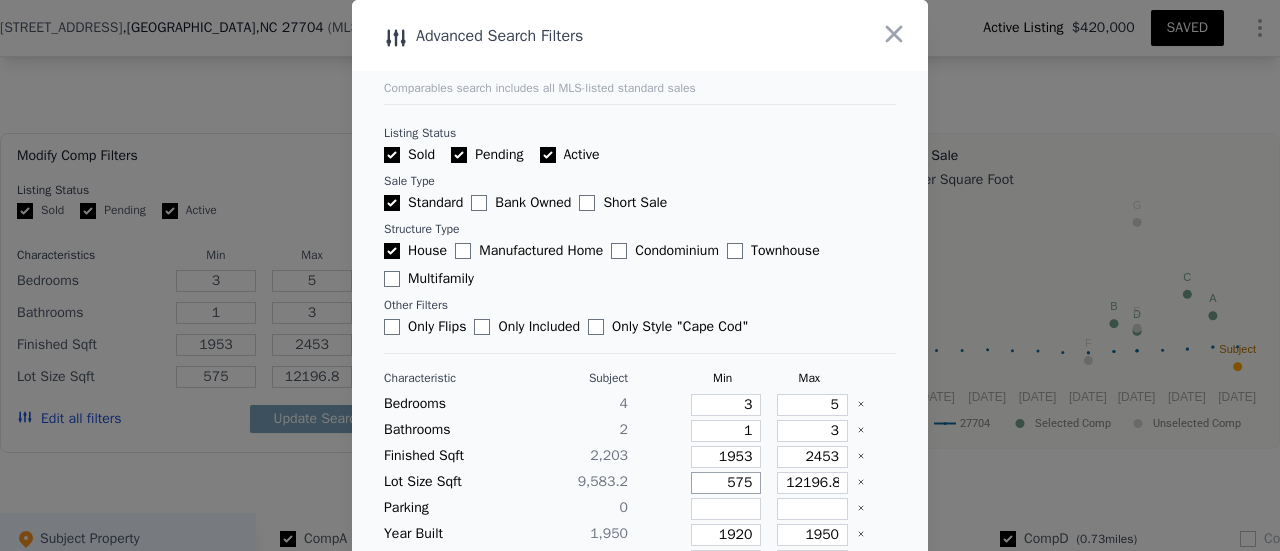 type on "5750" 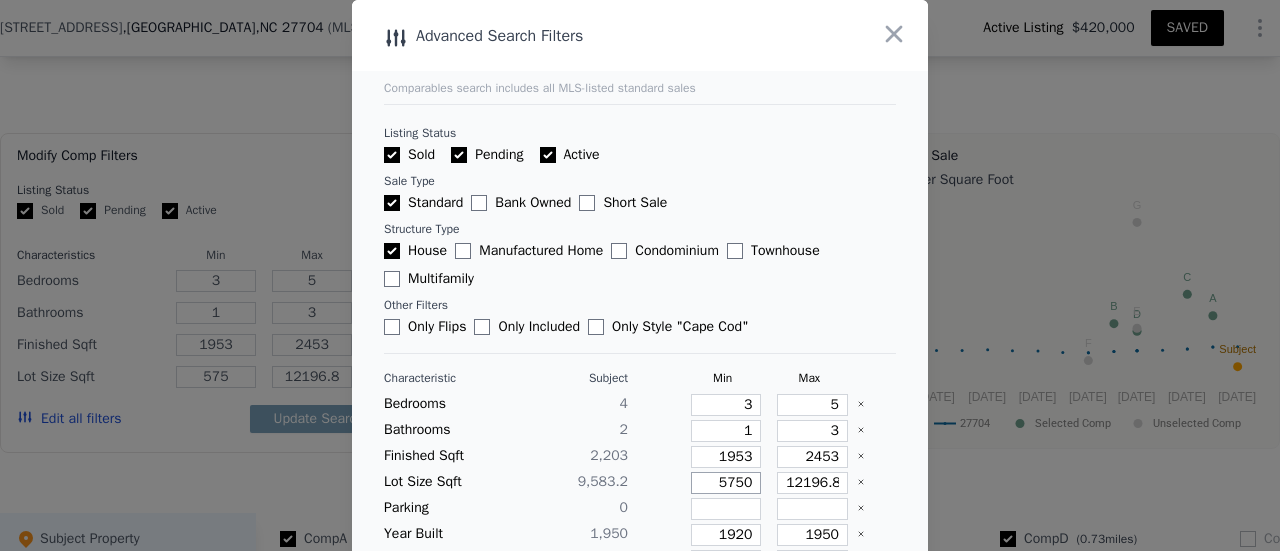 type on "5750" 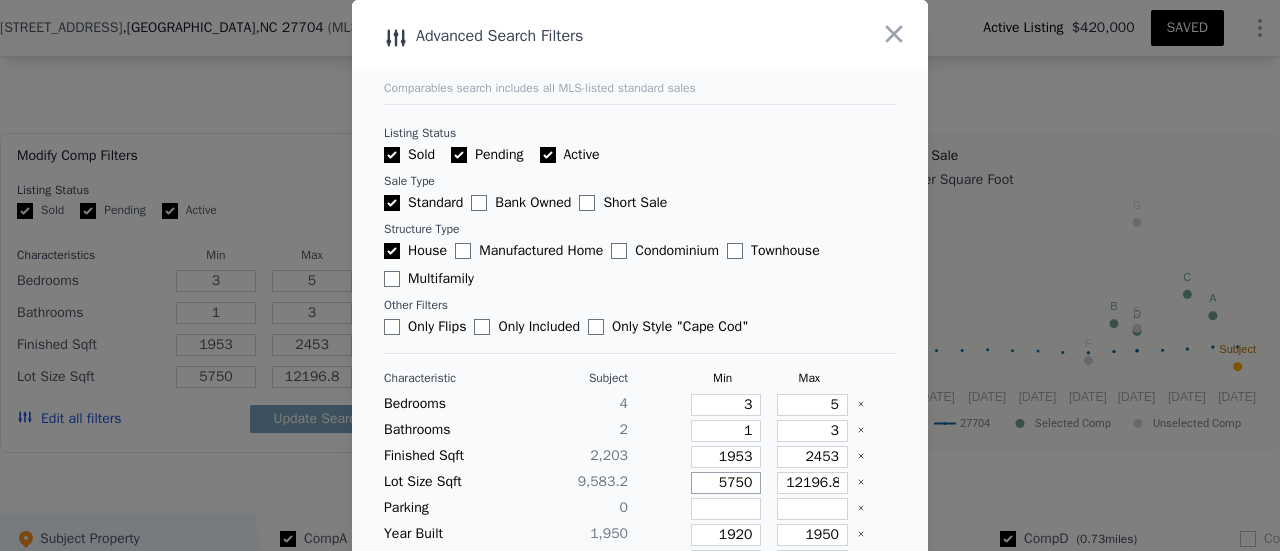 type on "5750" 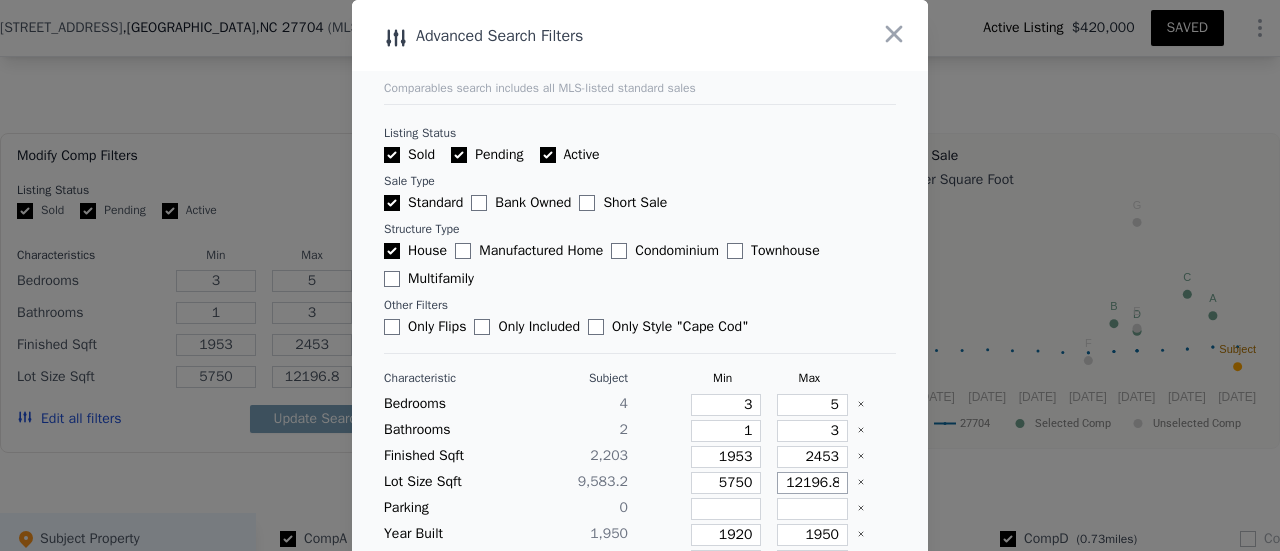 type on "1" 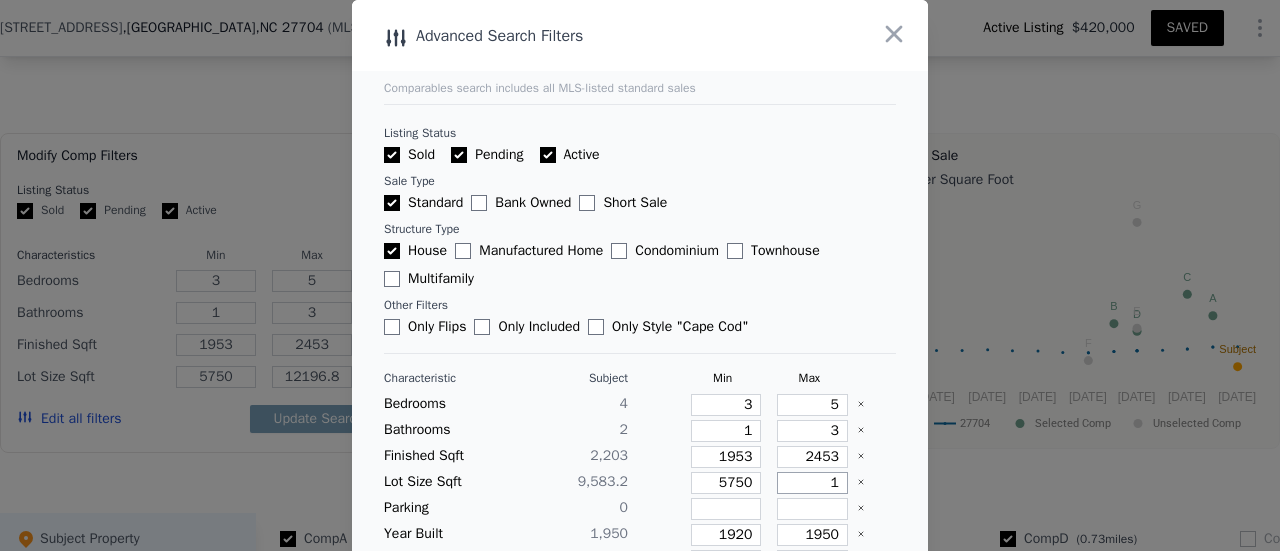 type on "1" 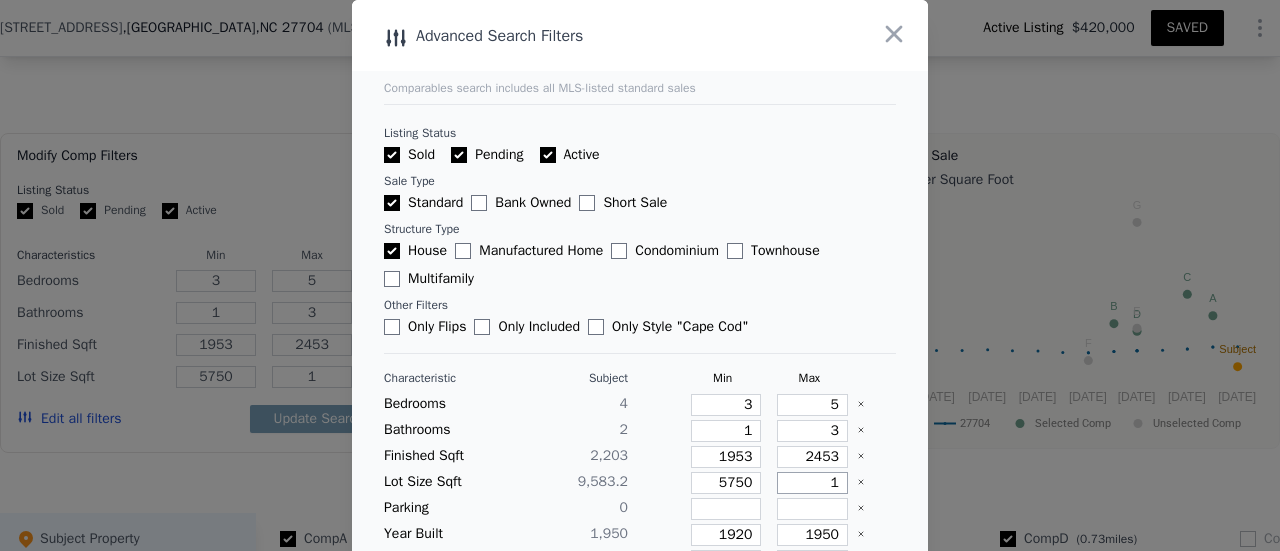 type on "13" 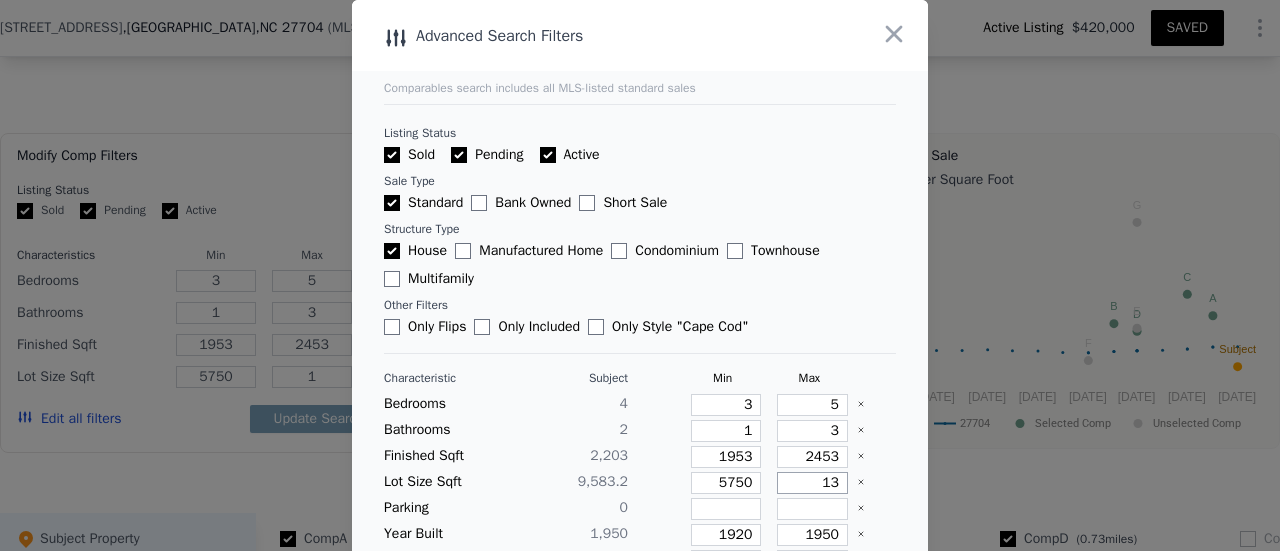type on "13" 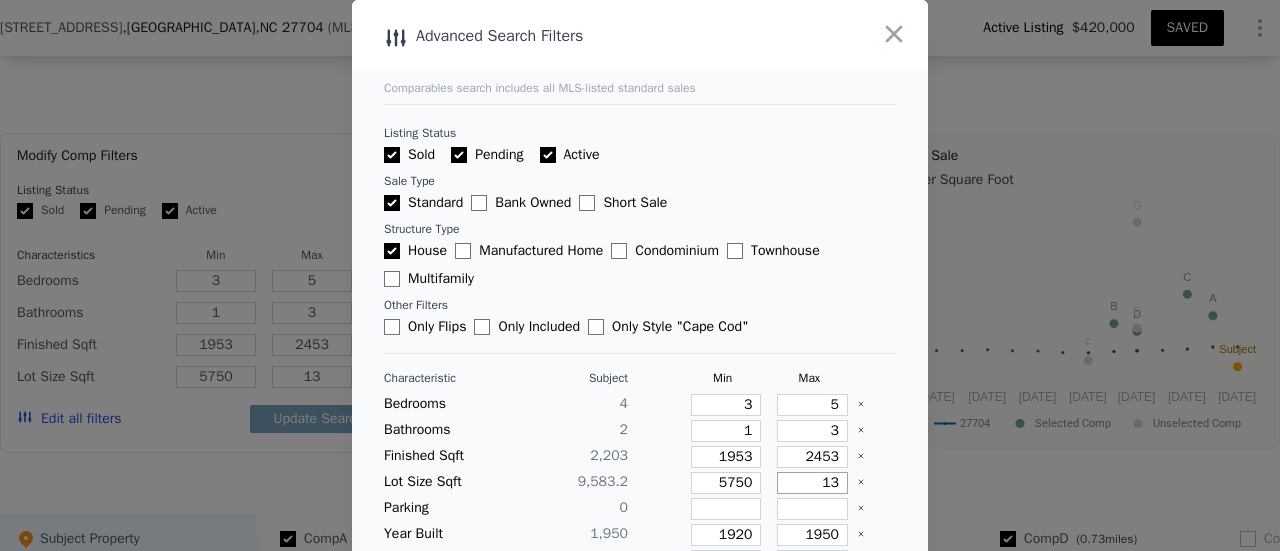 type on "134" 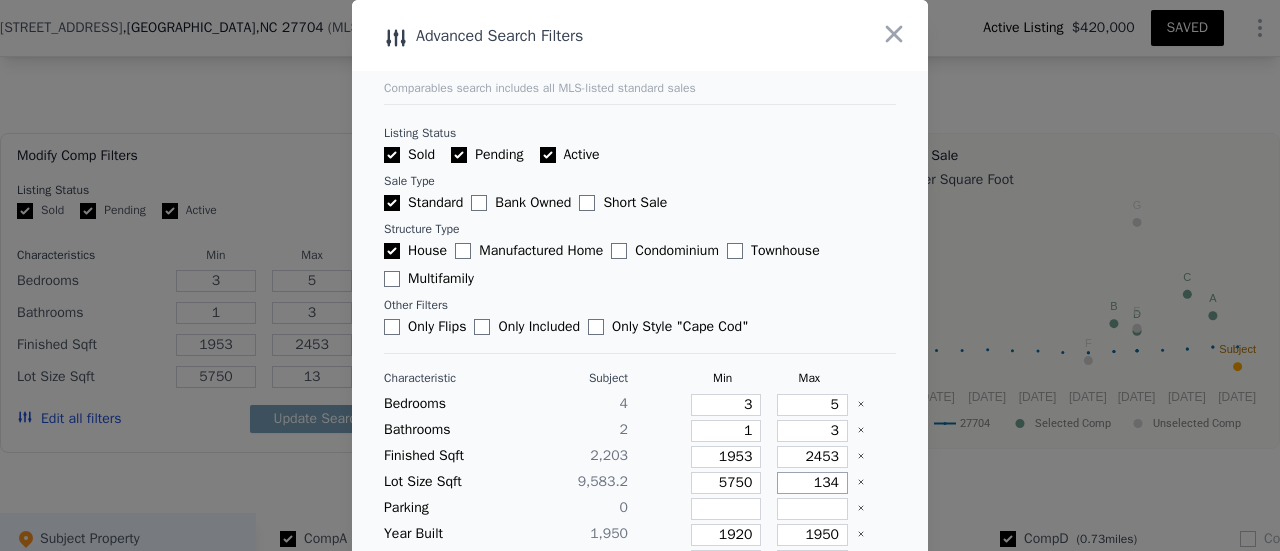 type on "134" 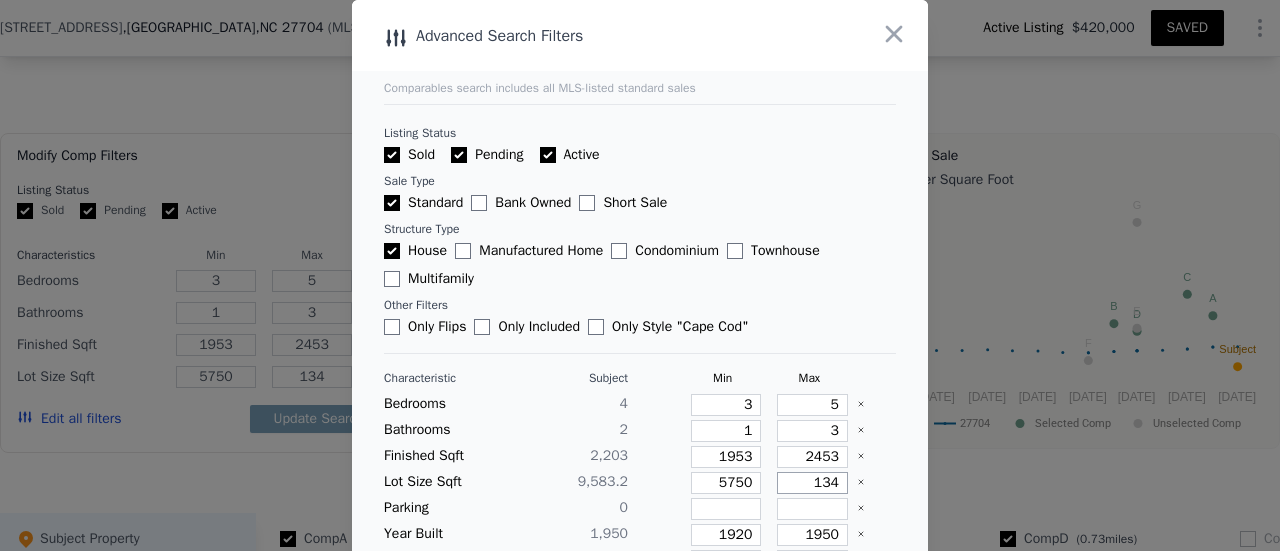 type on "1342" 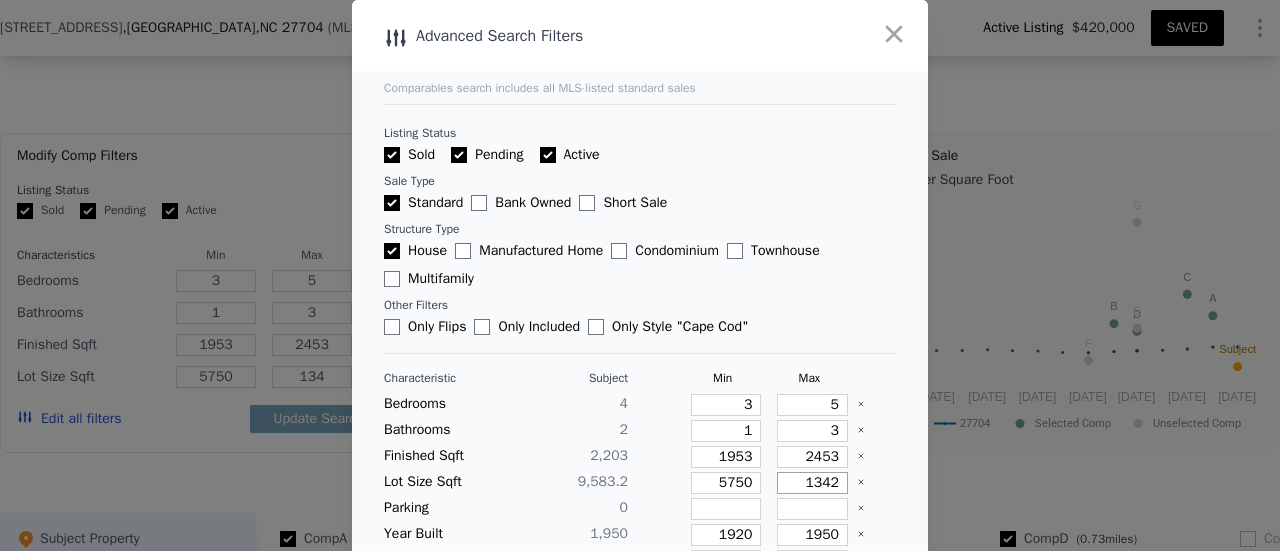 type on "1342" 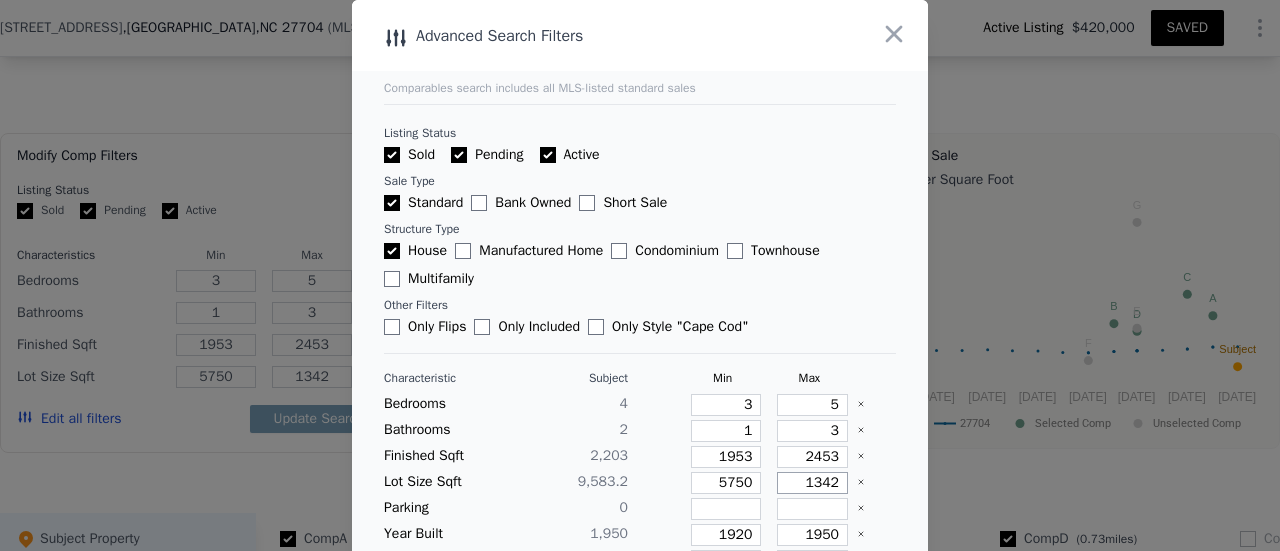 type on "13420" 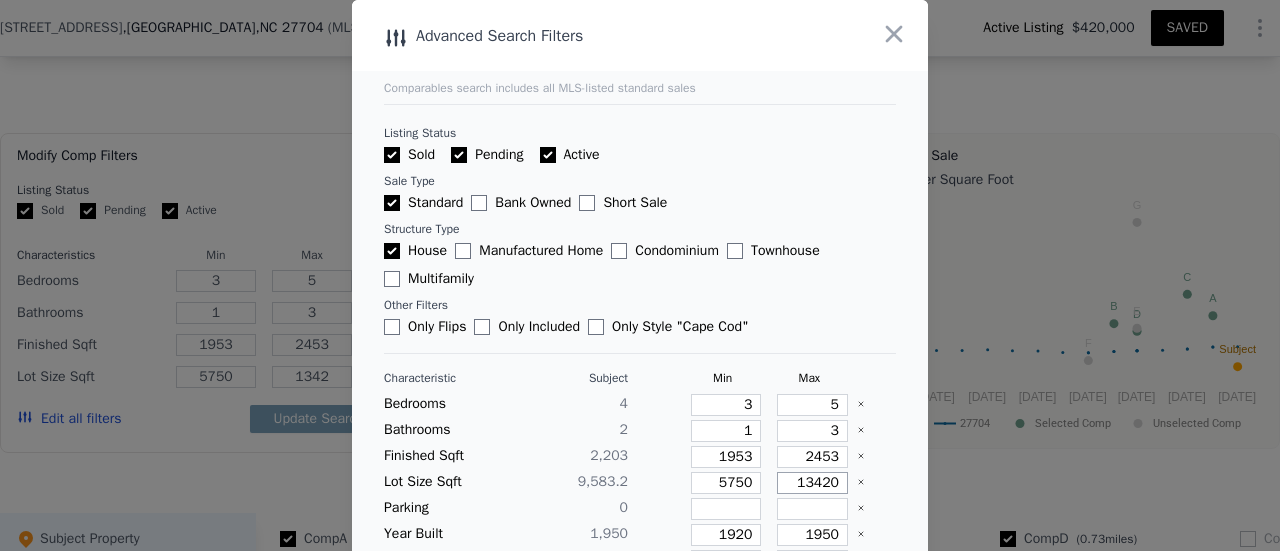 type on "13420" 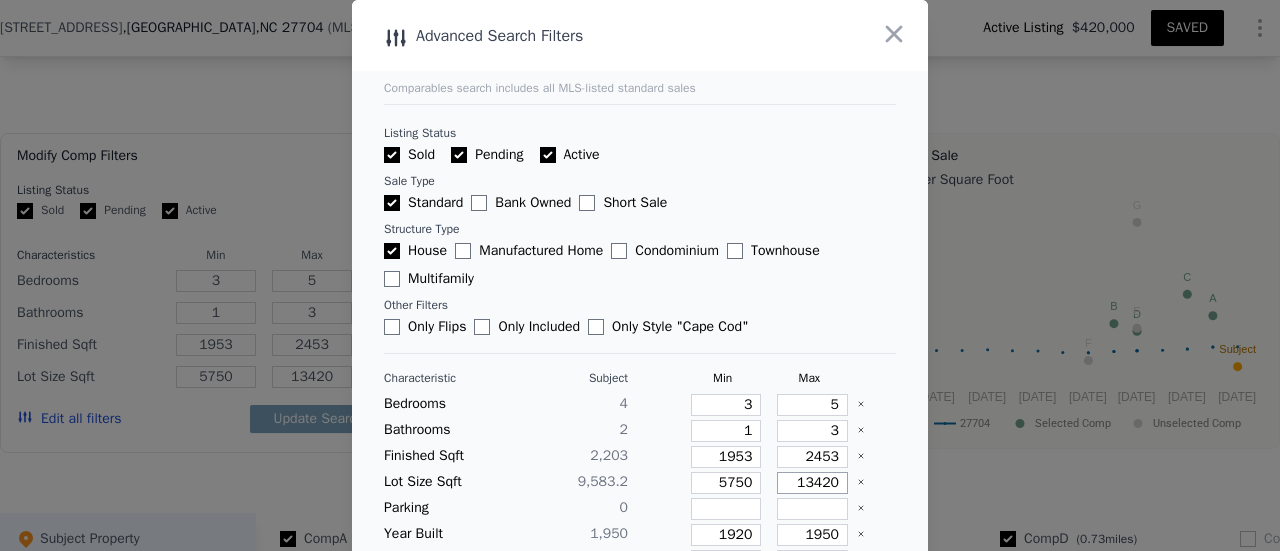 type on "13420" 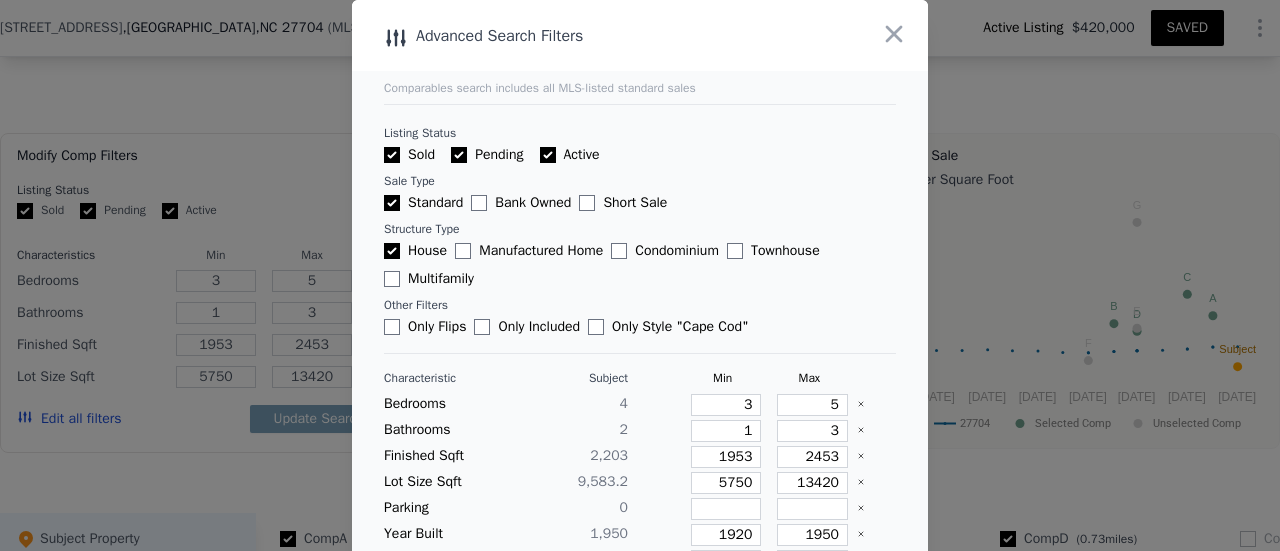 type 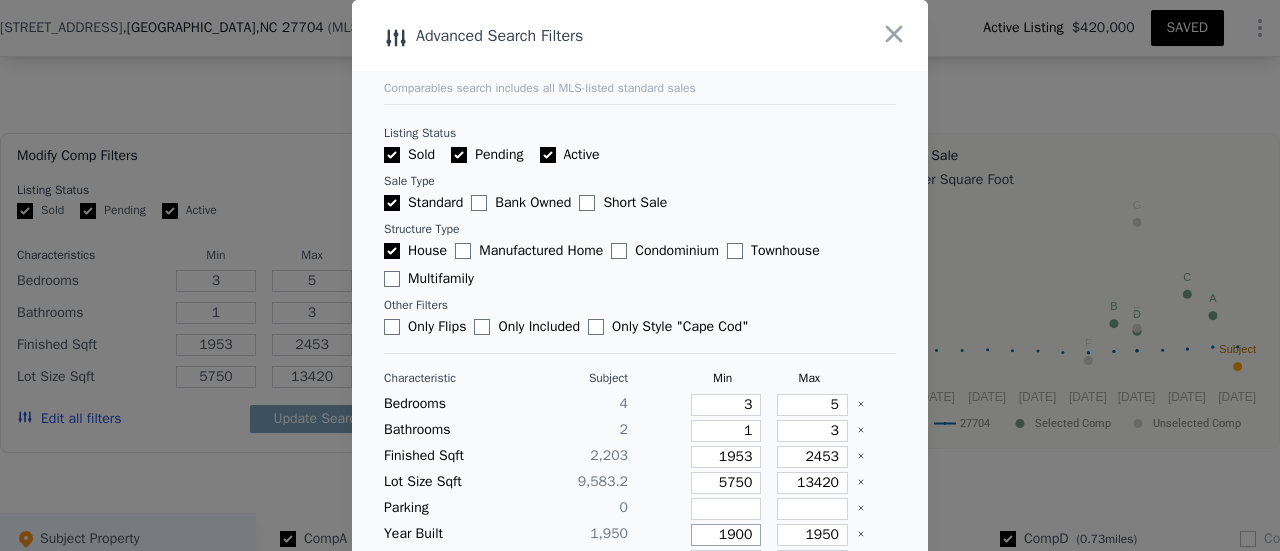 type on "1900" 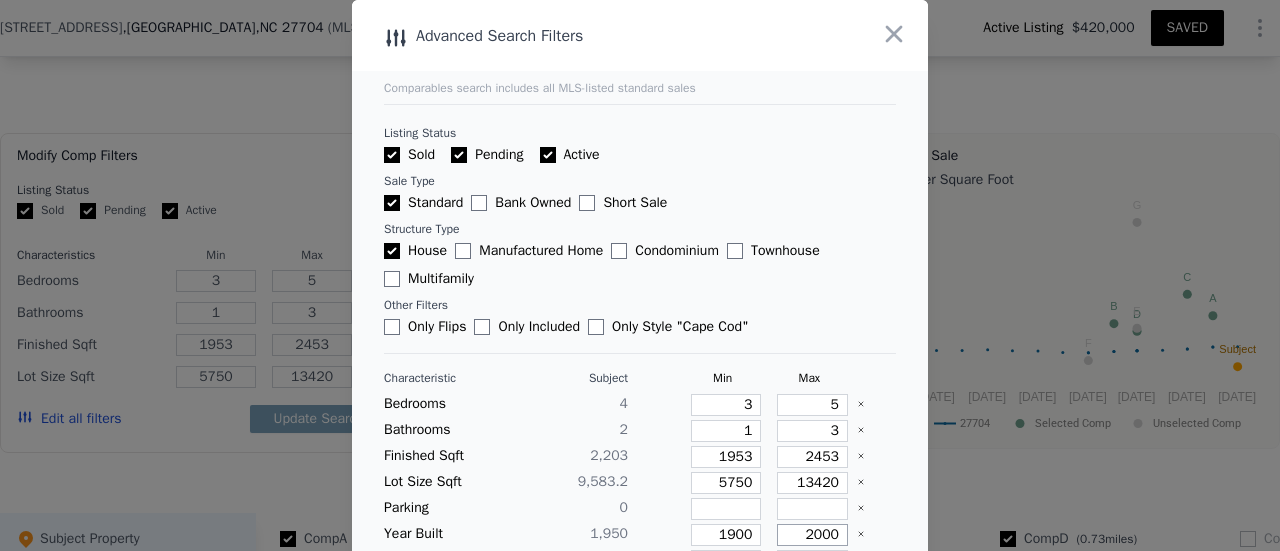 type on "2000" 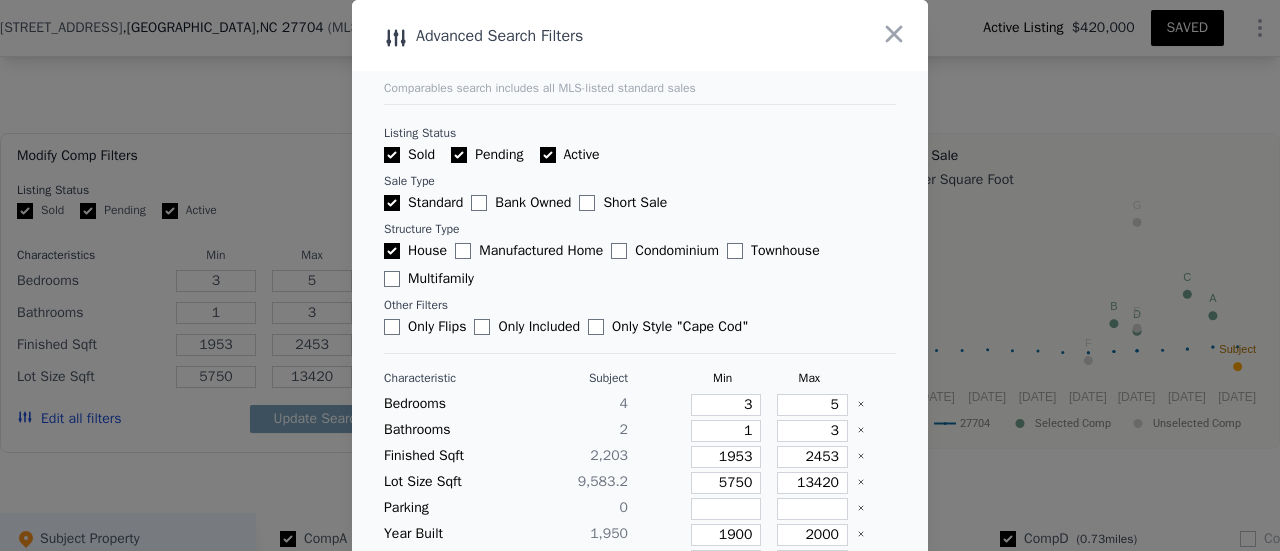 type 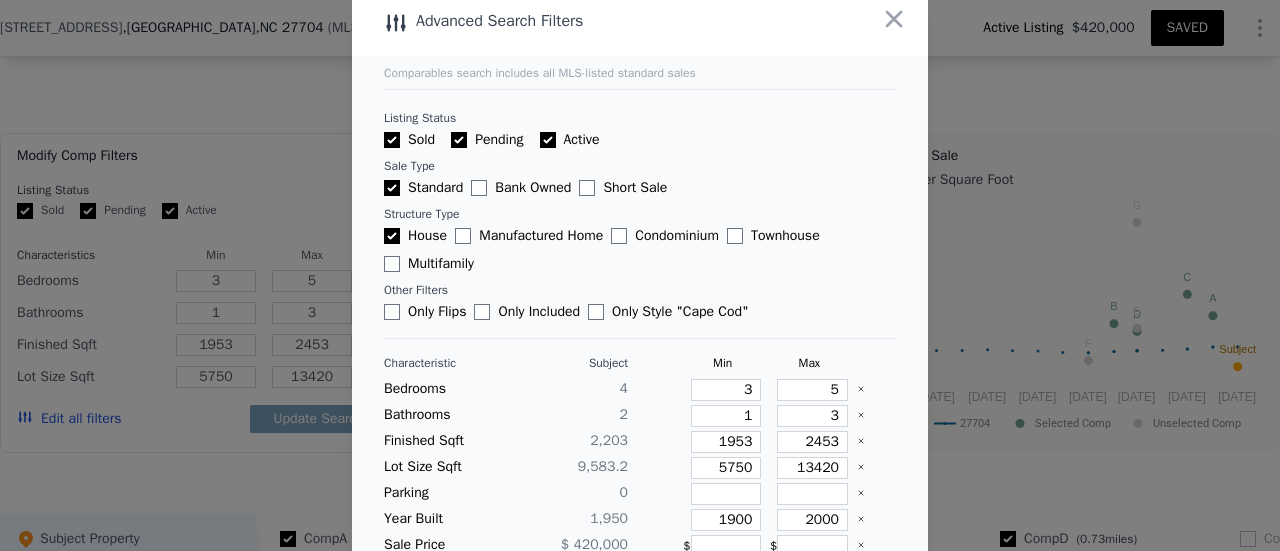 type 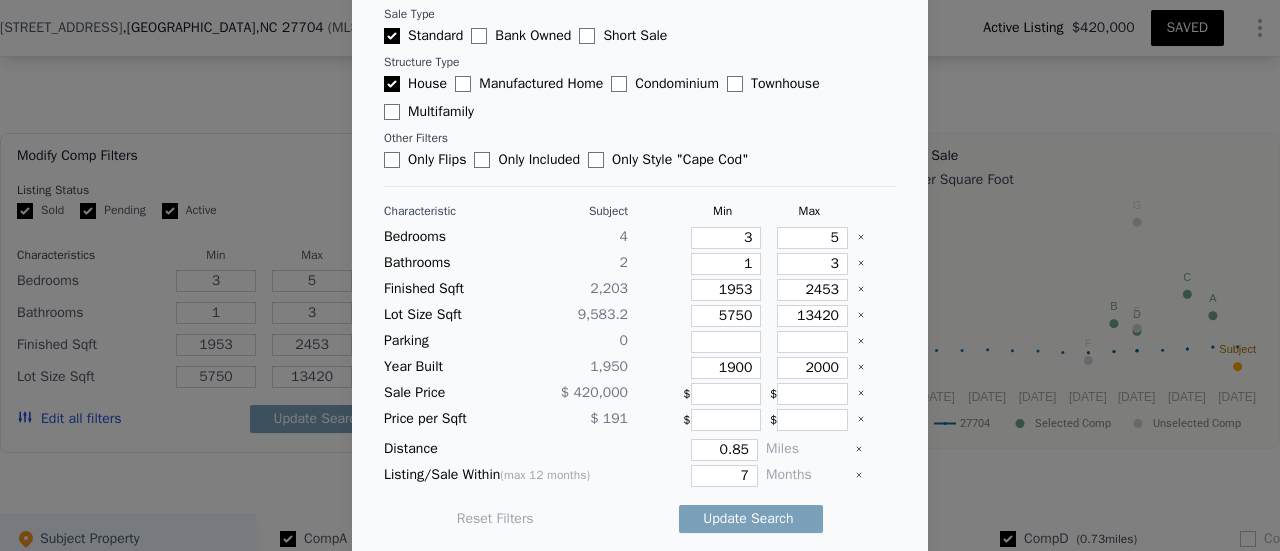 type 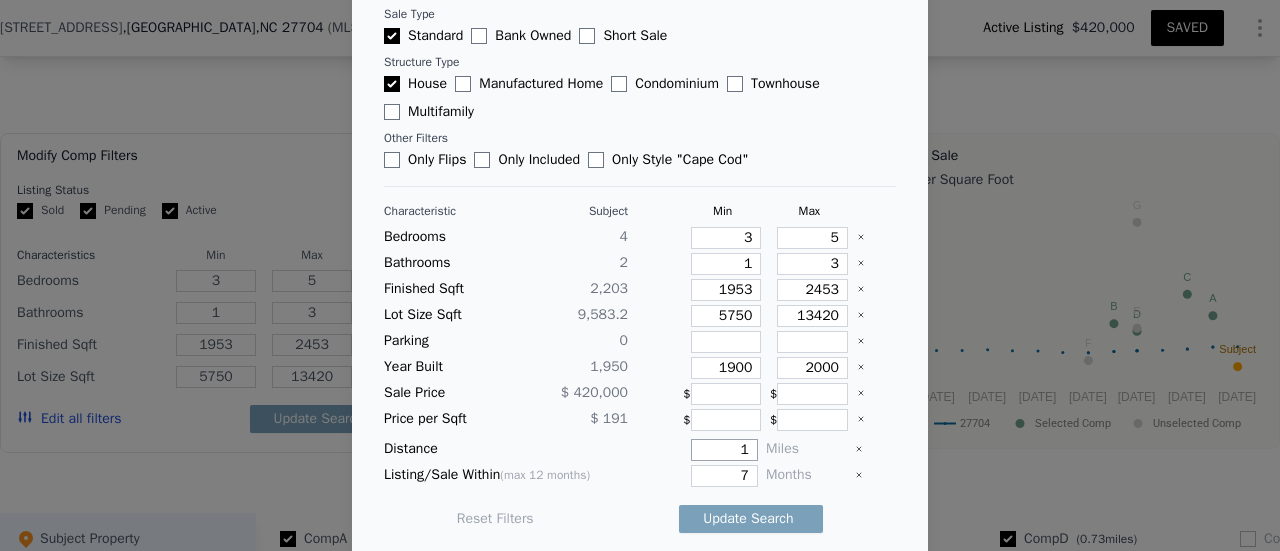 type on "1" 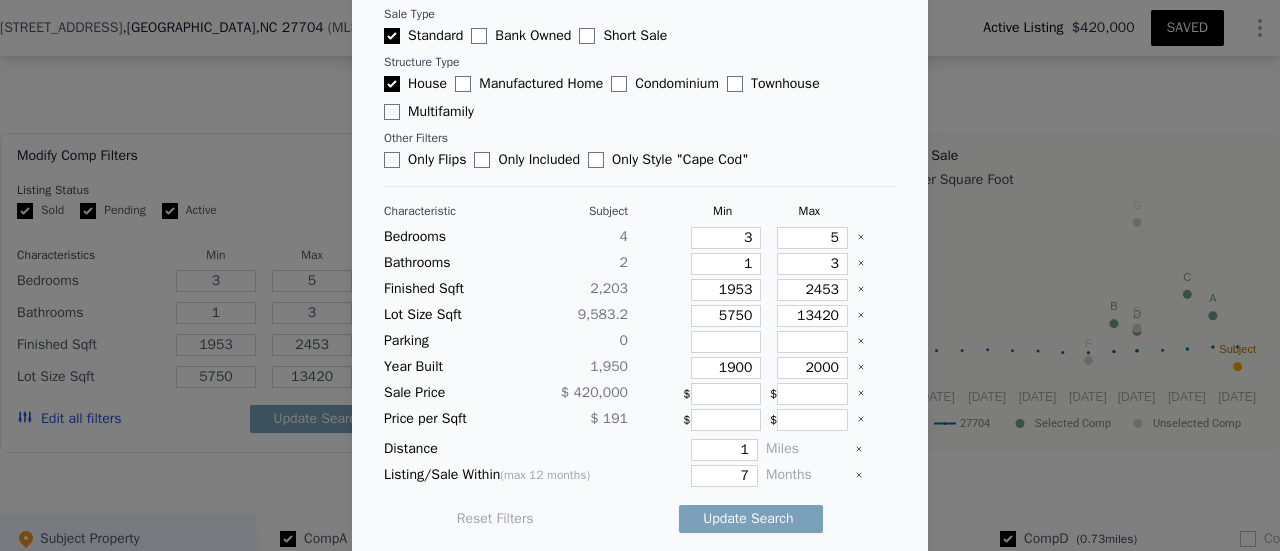 type 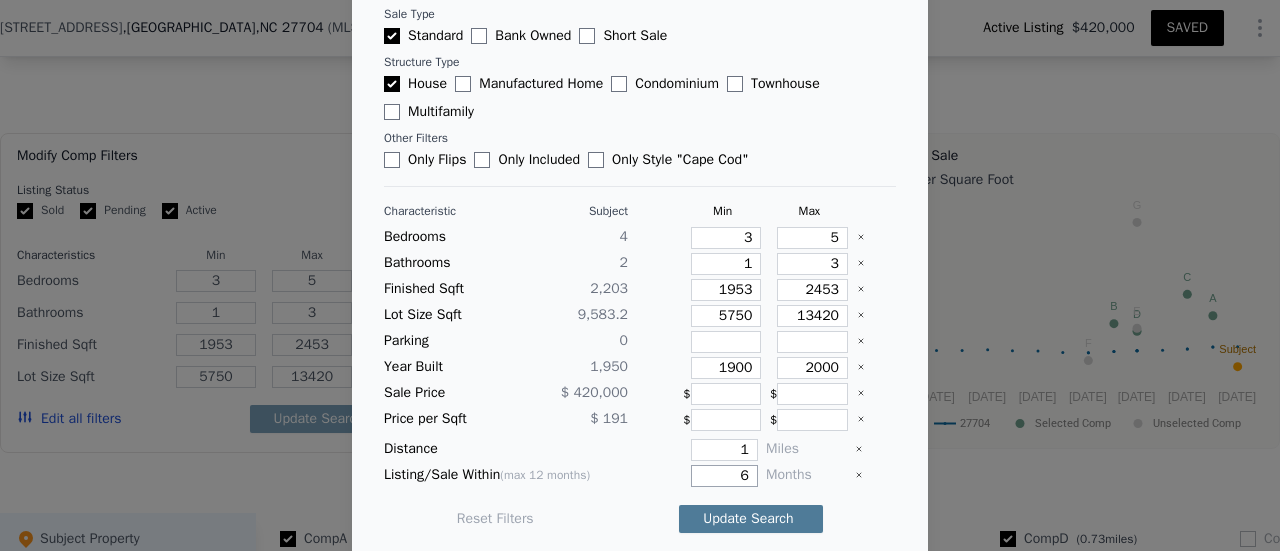type on "6" 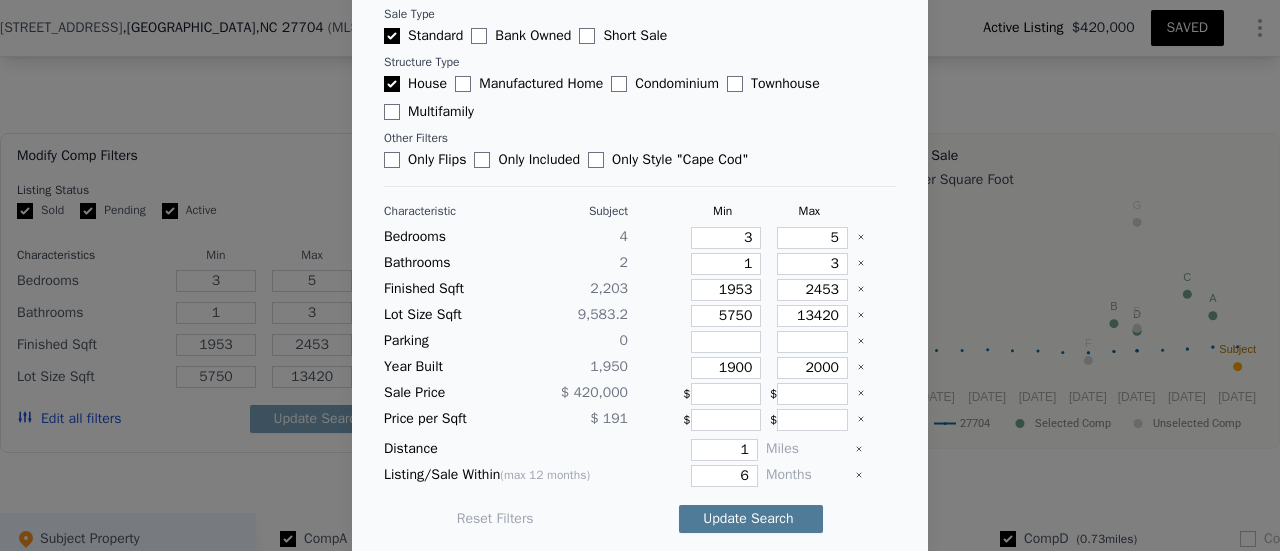 click on "Update Search" at bounding box center [751, 519] 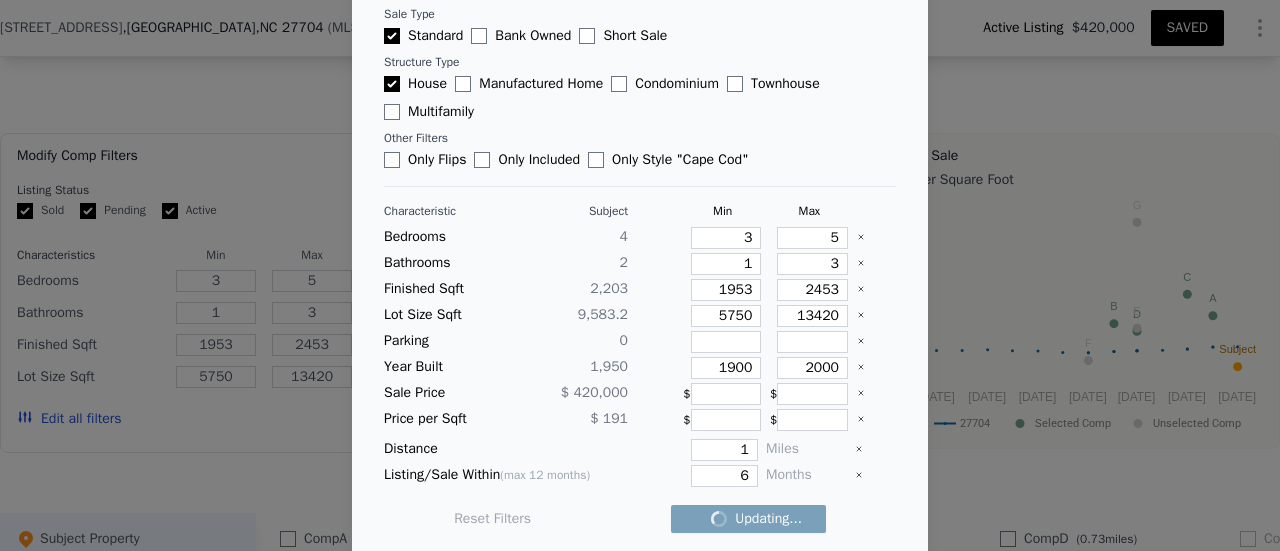 checkbox on "false" 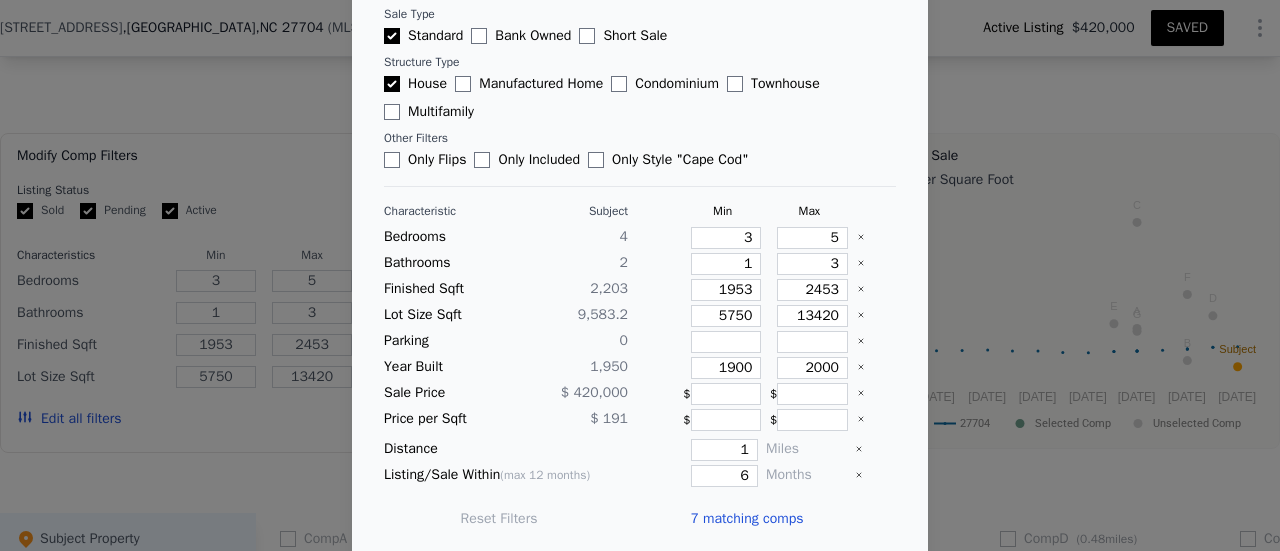click on "7 matching comps" at bounding box center (746, 519) 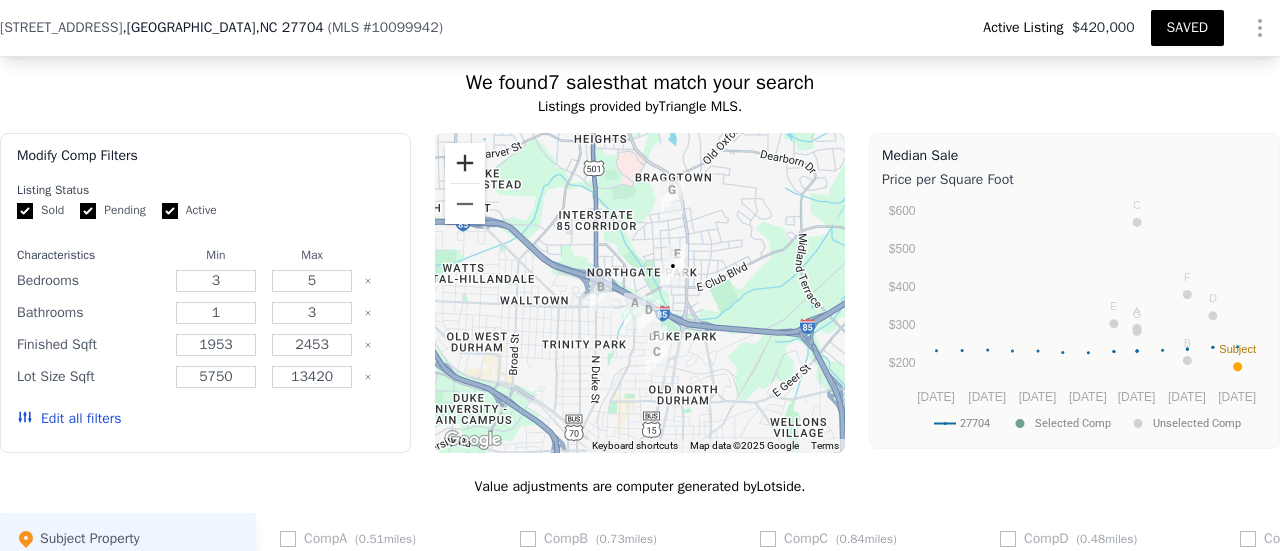 click at bounding box center [465, 163] 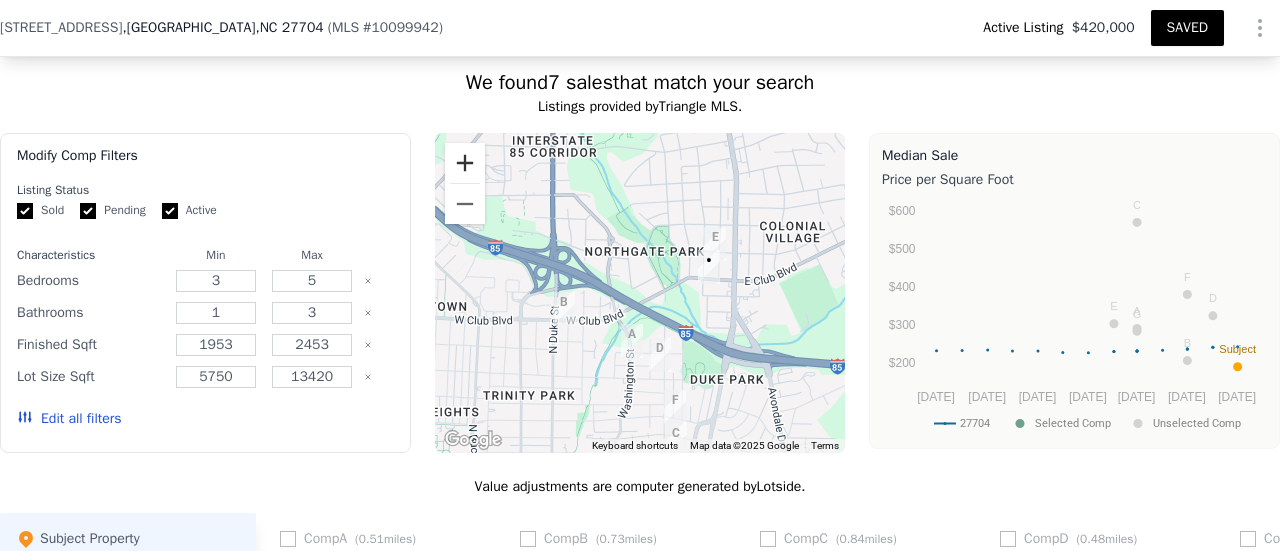 click at bounding box center [465, 163] 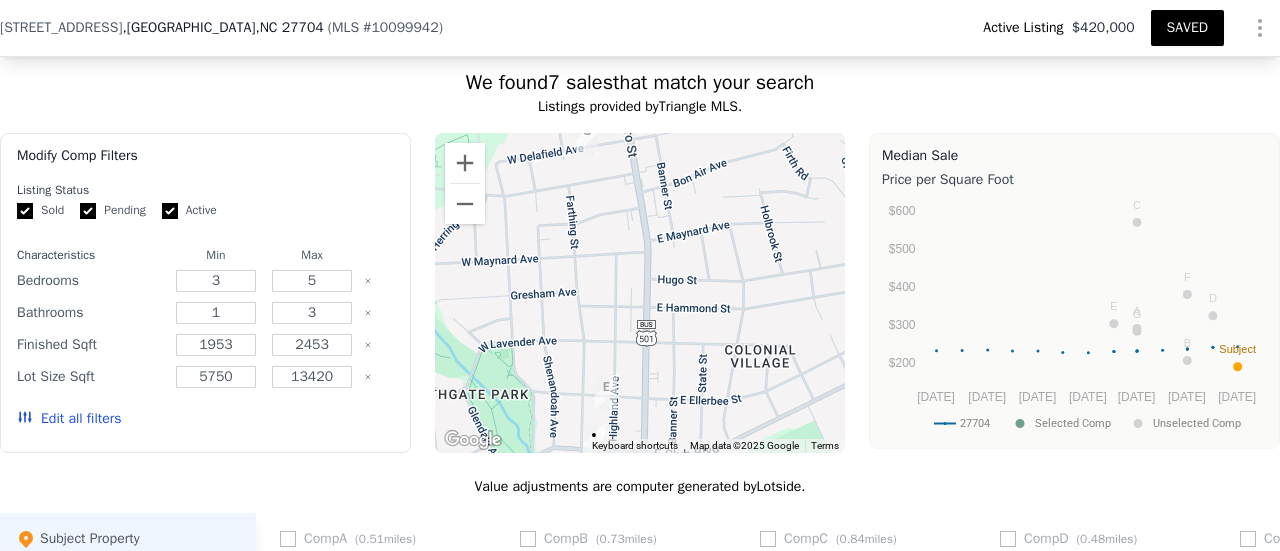 drag, startPoint x: 688, startPoint y: 214, endPoint x: 502, endPoint y: 399, distance: 262.33755 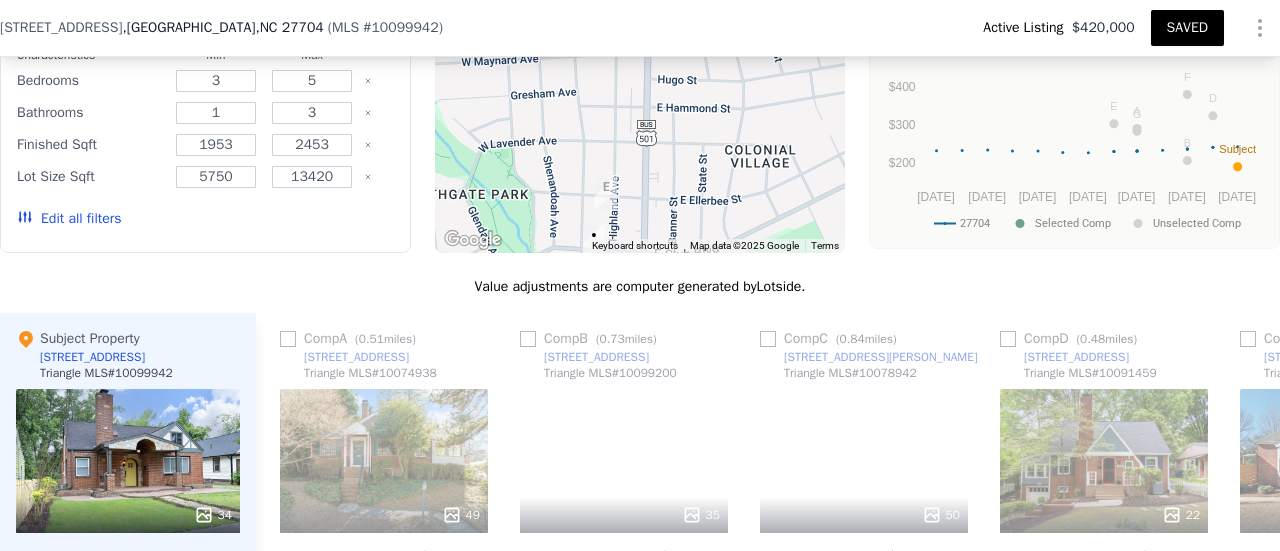 scroll, scrollTop: 1900, scrollLeft: 0, axis: vertical 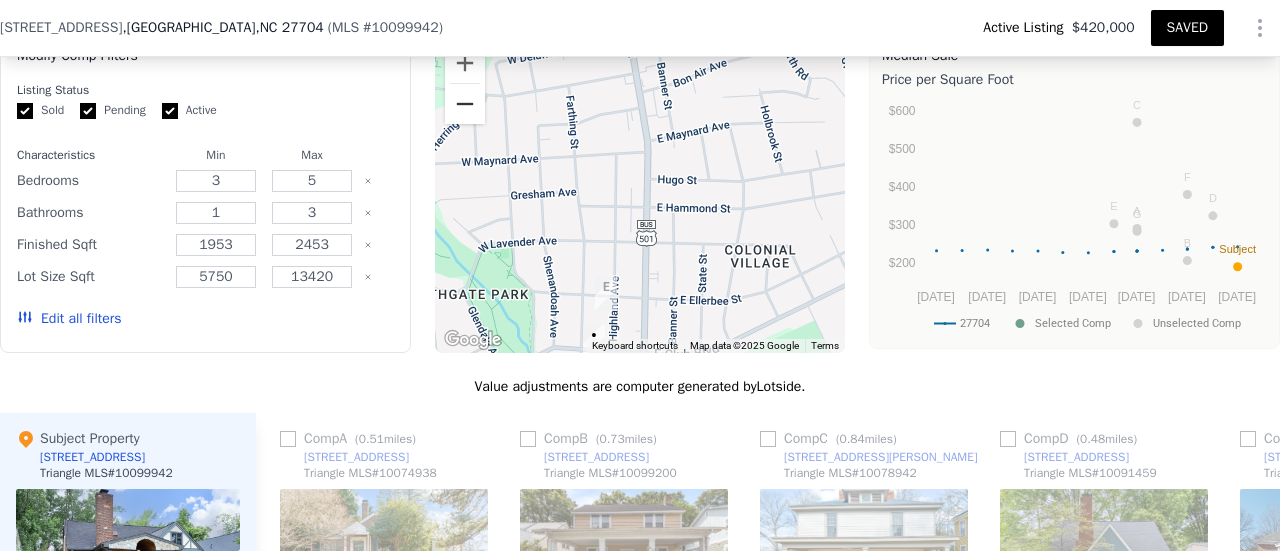 click at bounding box center (465, 104) 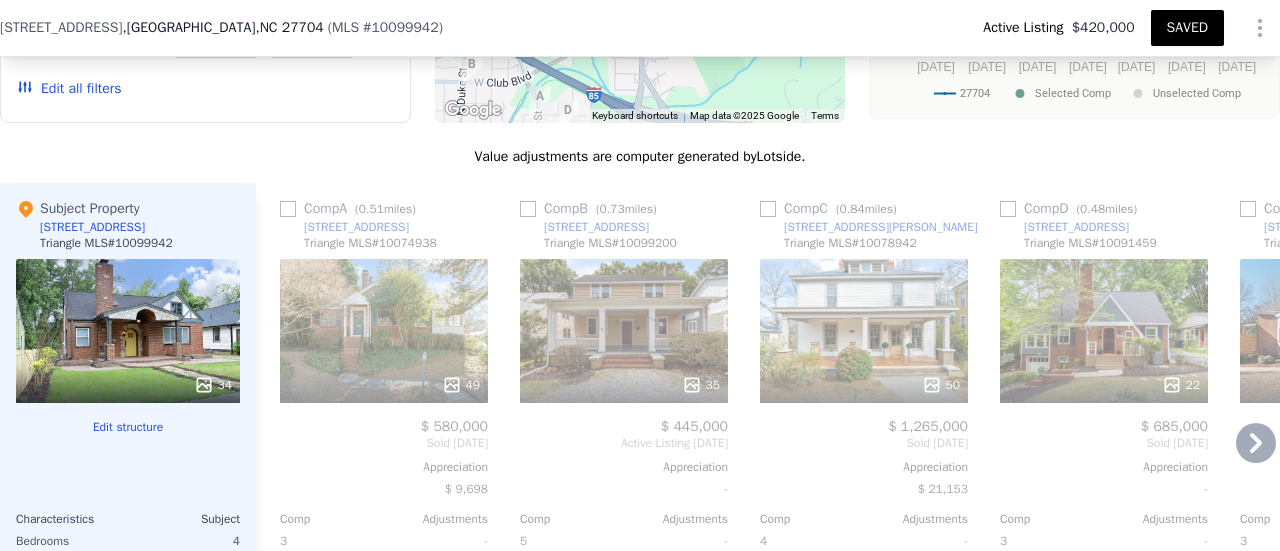scroll, scrollTop: 2200, scrollLeft: 0, axis: vertical 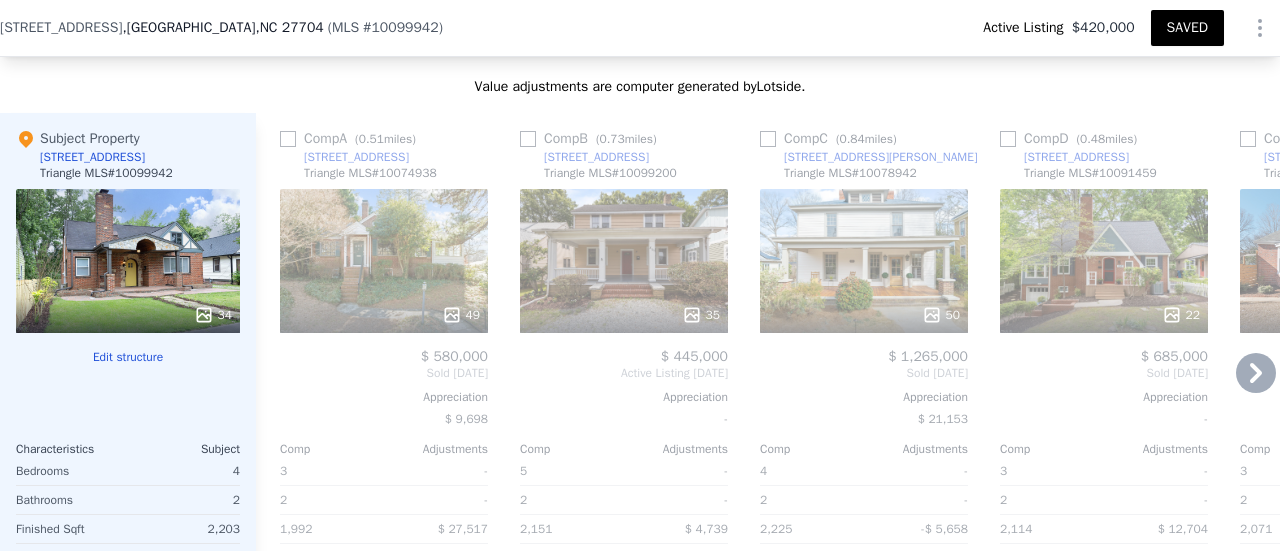 click 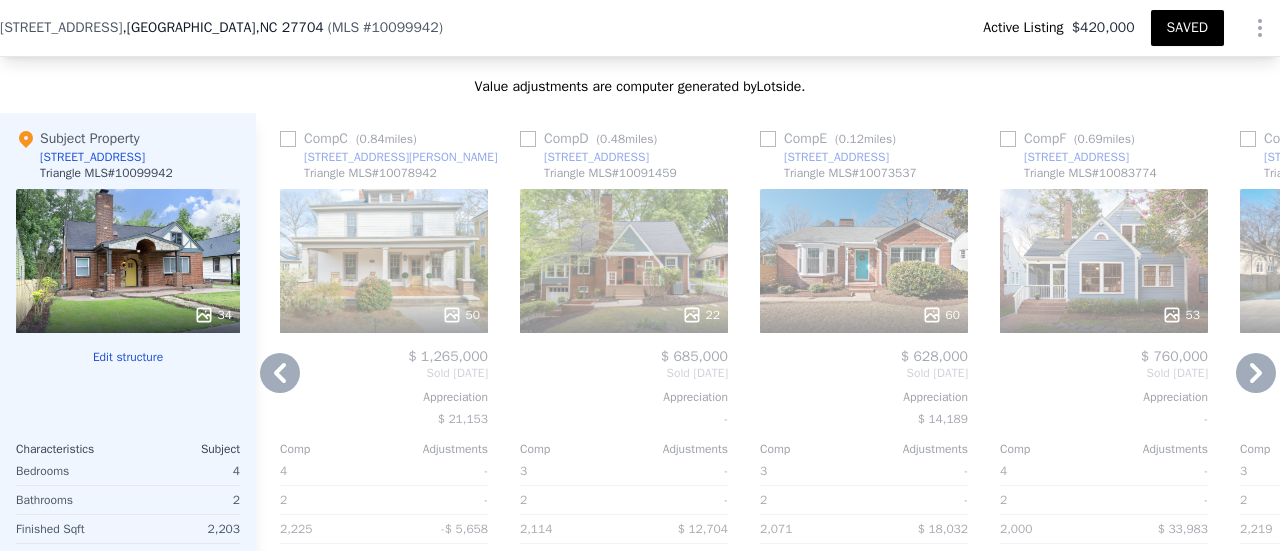 click 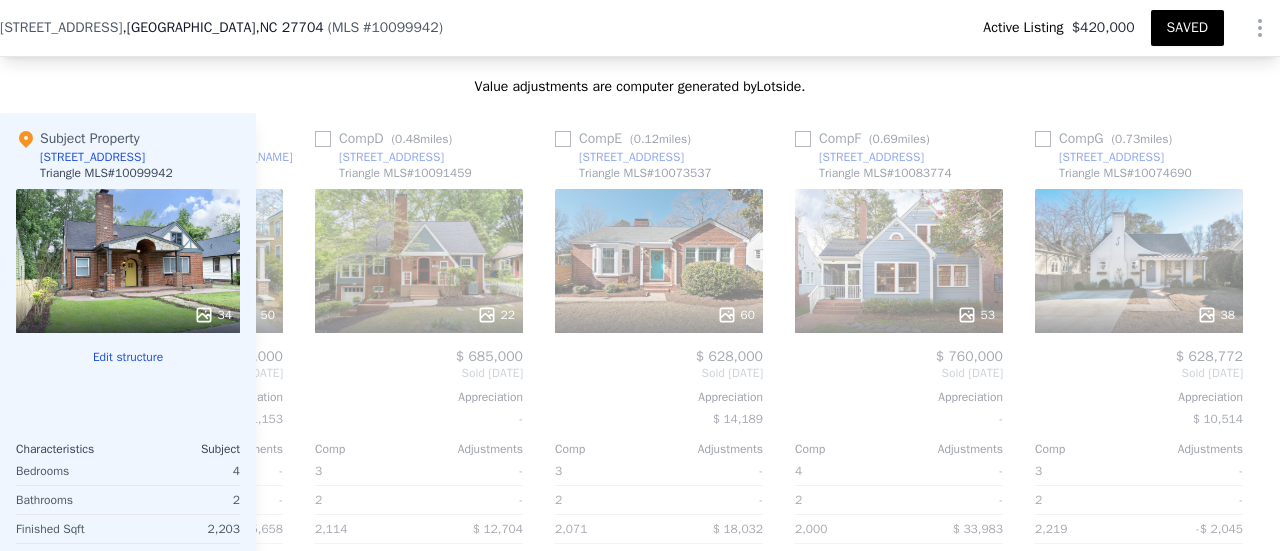 scroll, scrollTop: 0, scrollLeft: 719, axis: horizontal 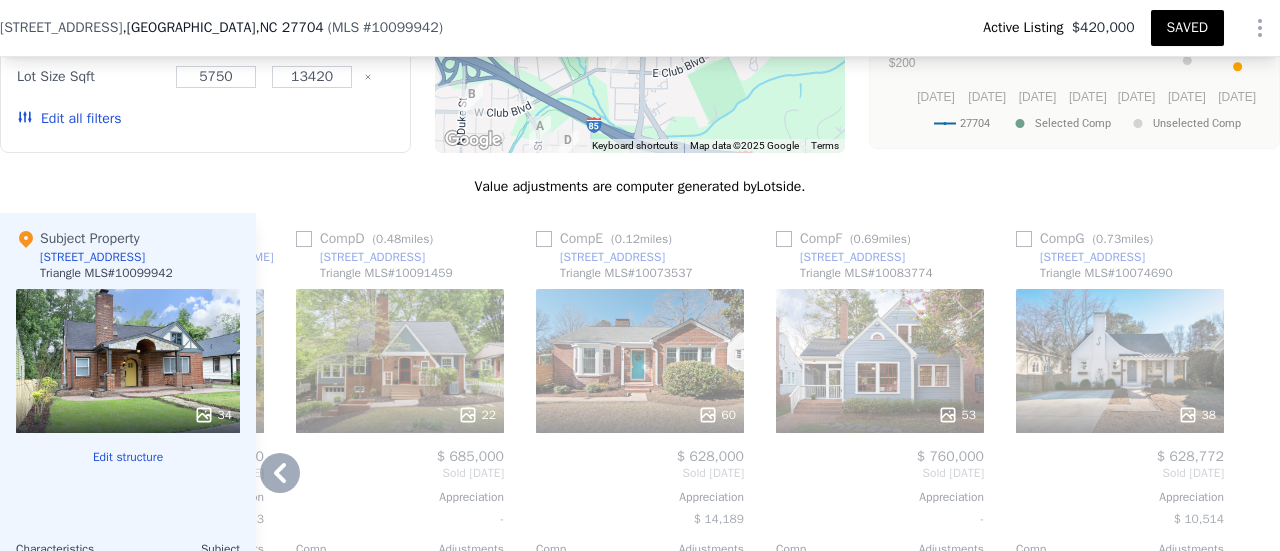 click at bounding box center [640, 415] 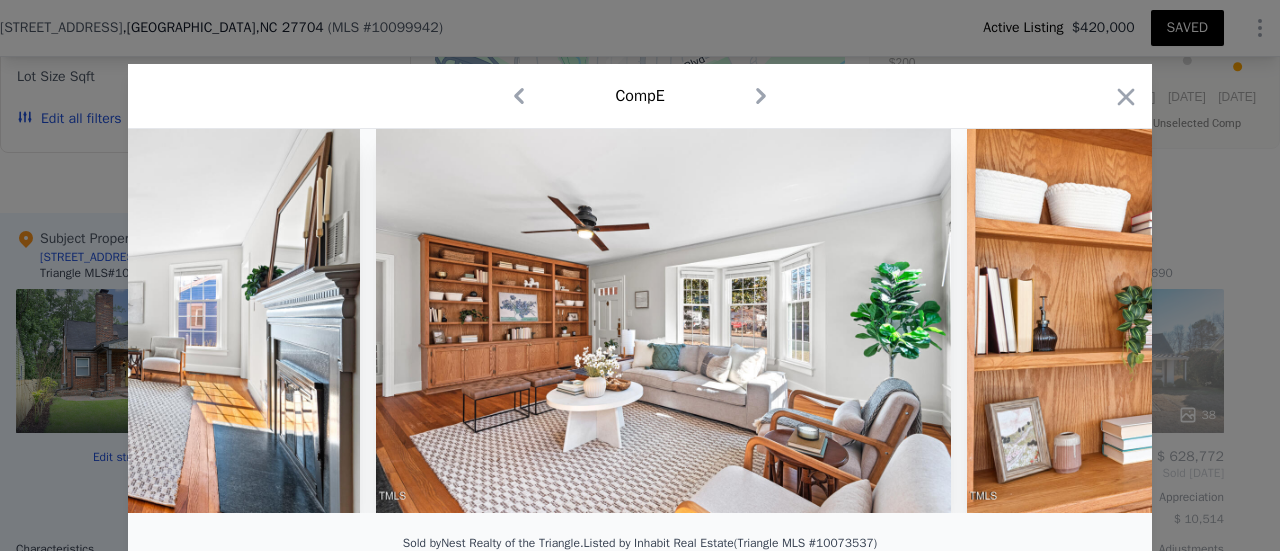type on "4" 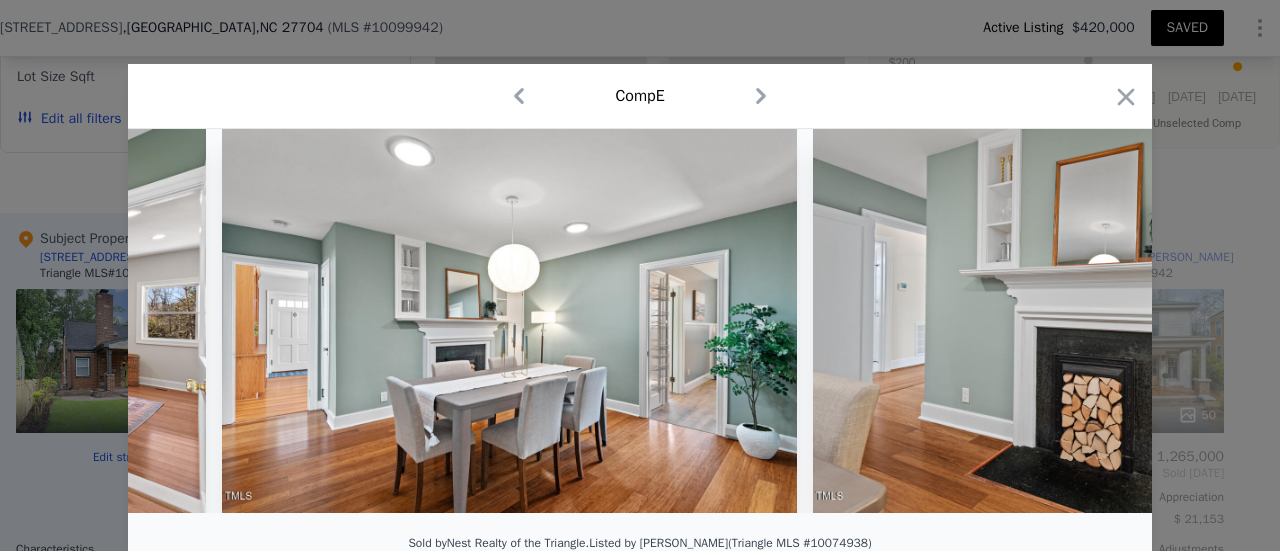scroll, scrollTop: 0, scrollLeft: 11624, axis: horizontal 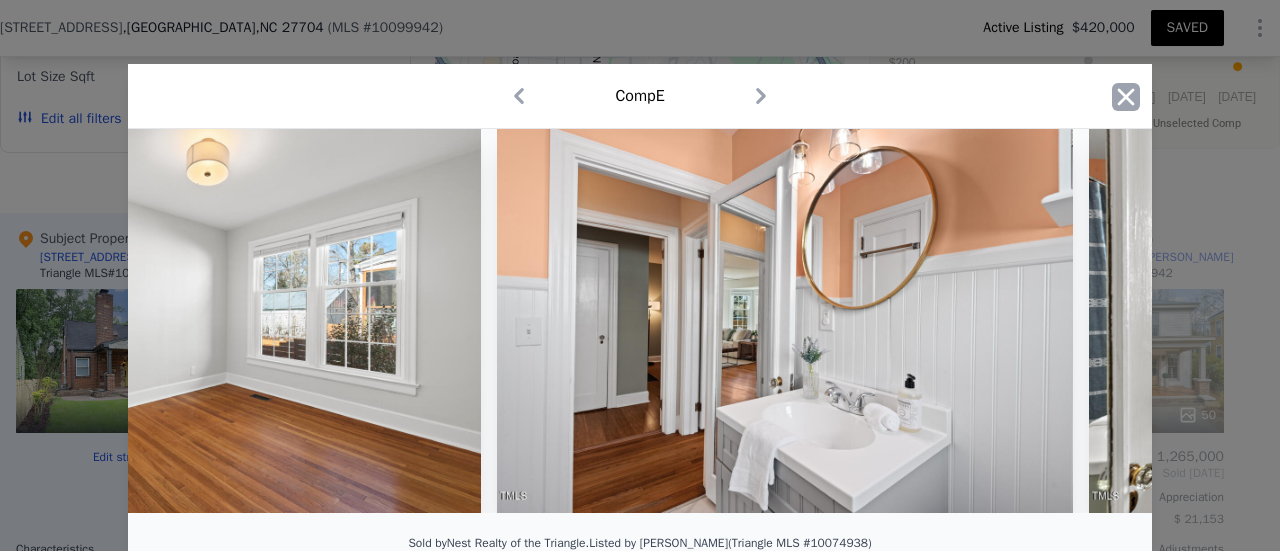 click 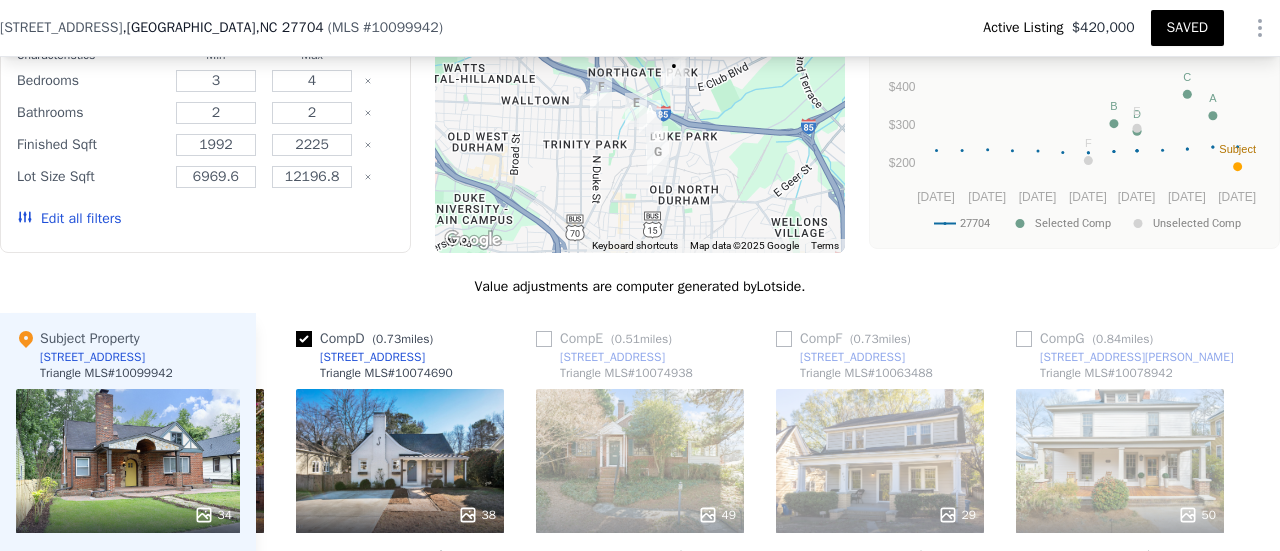 scroll, scrollTop: 1800, scrollLeft: 0, axis: vertical 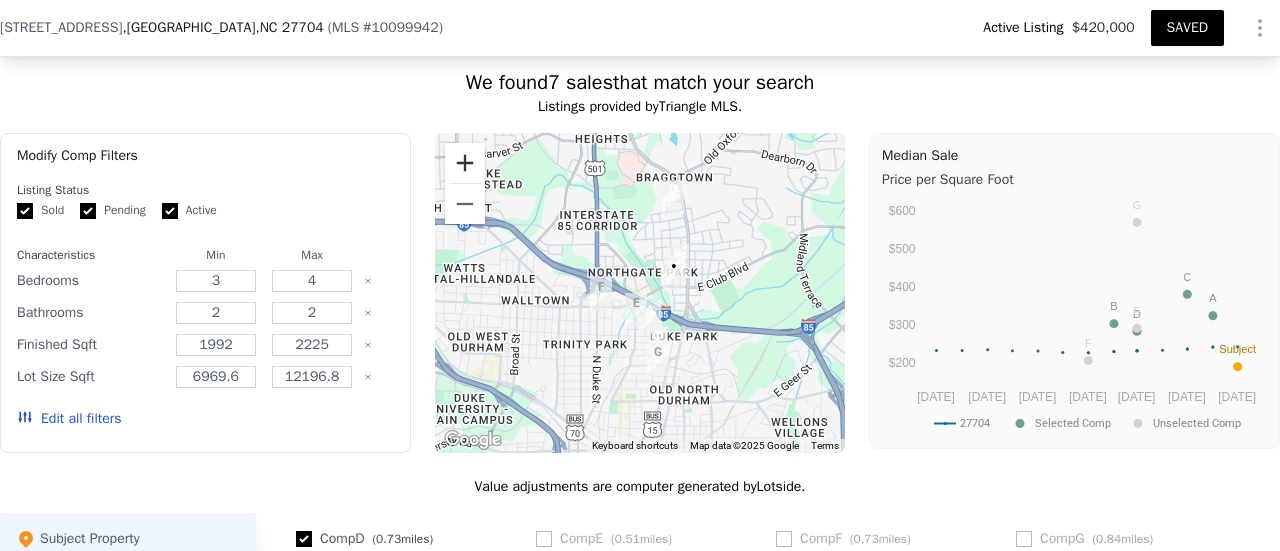 drag, startPoint x: 463, startPoint y: 169, endPoint x: 486, endPoint y: 185, distance: 28.01785 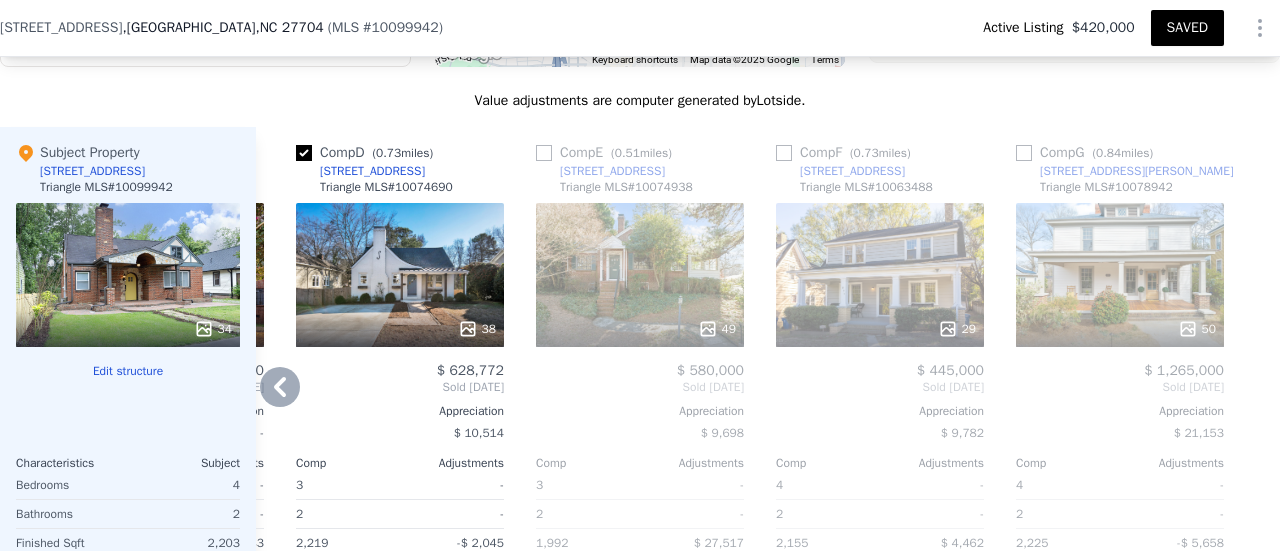 scroll, scrollTop: 2200, scrollLeft: 0, axis: vertical 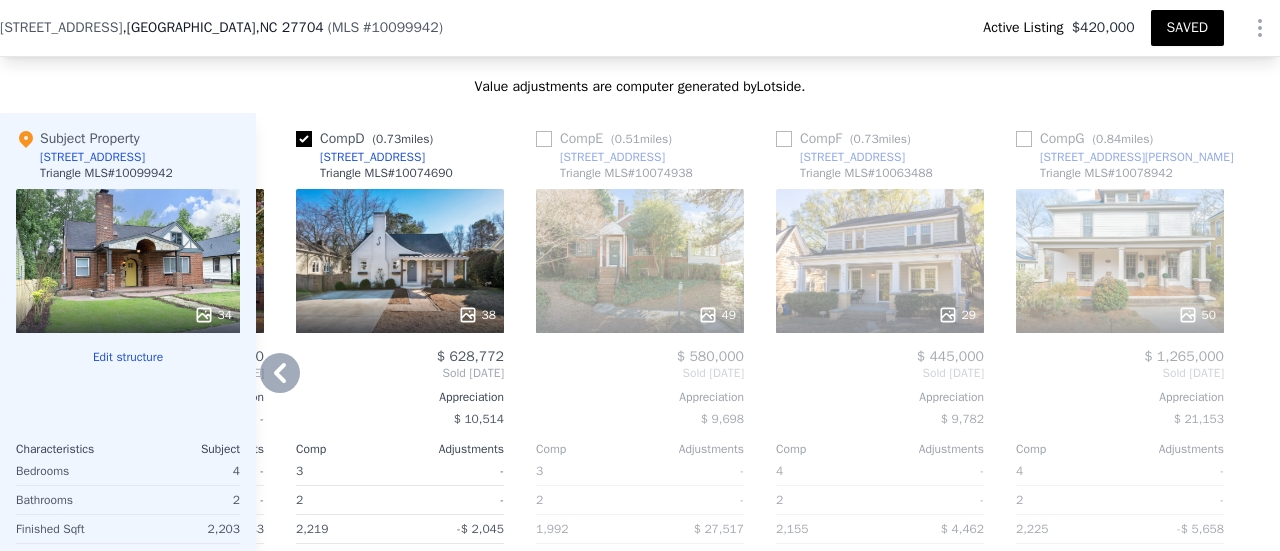 click 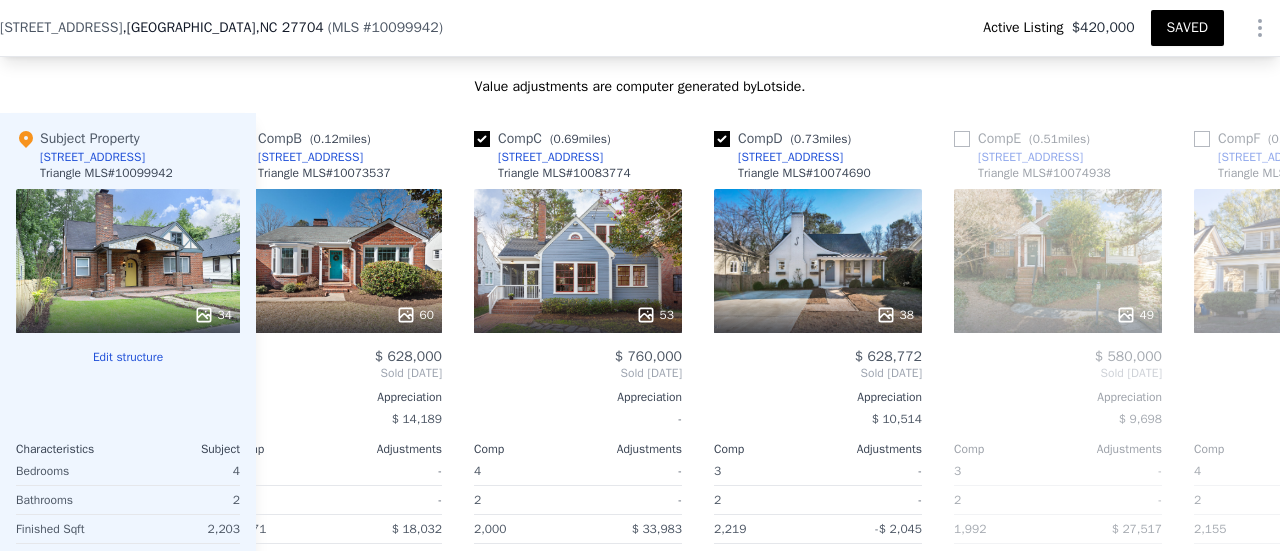 scroll, scrollTop: 0, scrollLeft: 239, axis: horizontal 